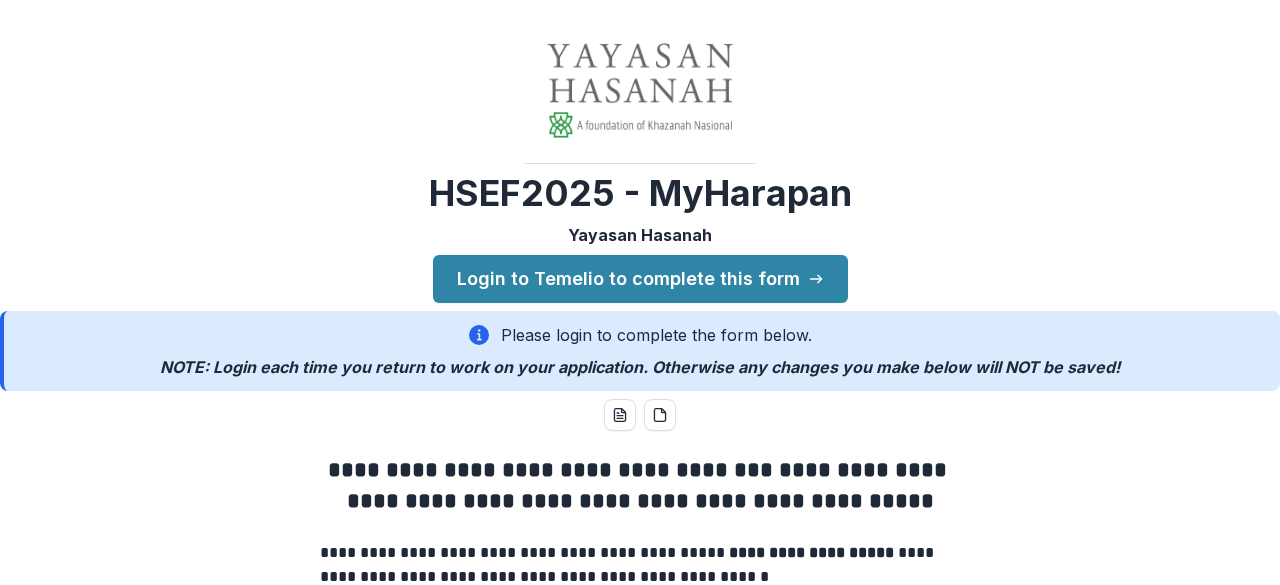 scroll, scrollTop: 0, scrollLeft: 0, axis: both 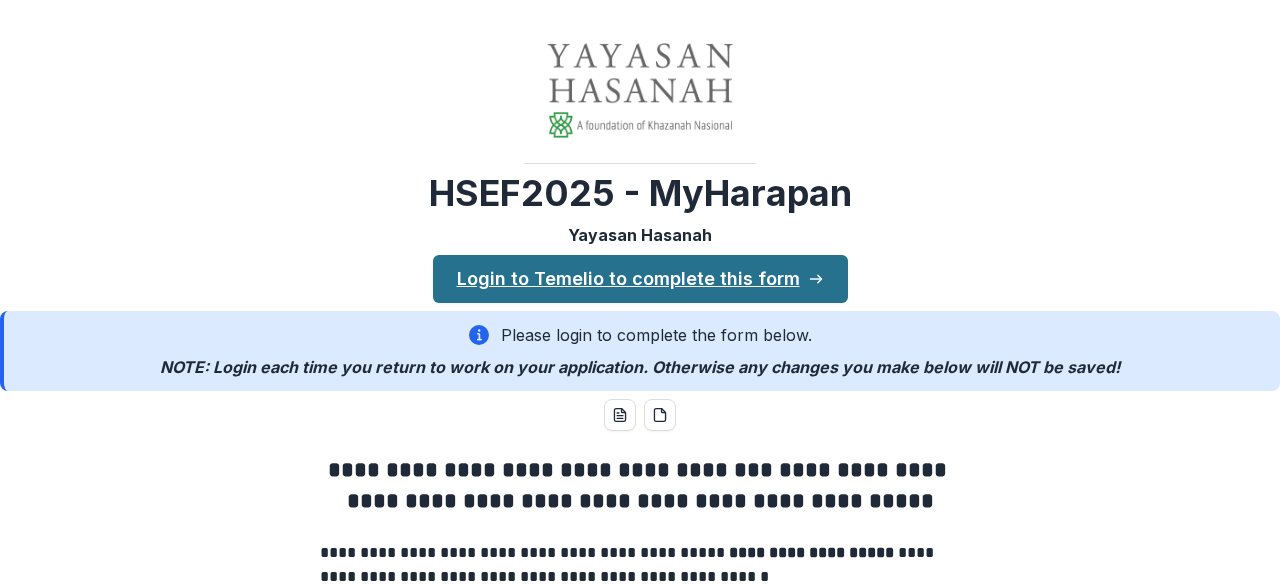 click on "Login to Temelio to complete this form" at bounding box center [640, 279] 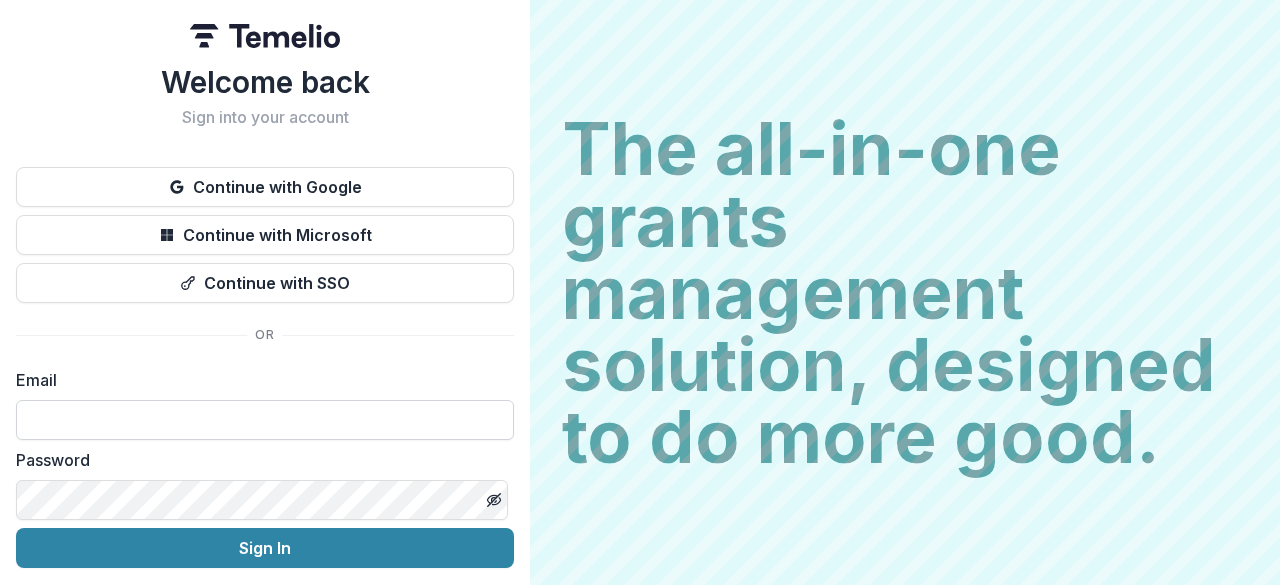 click at bounding box center (265, 420) 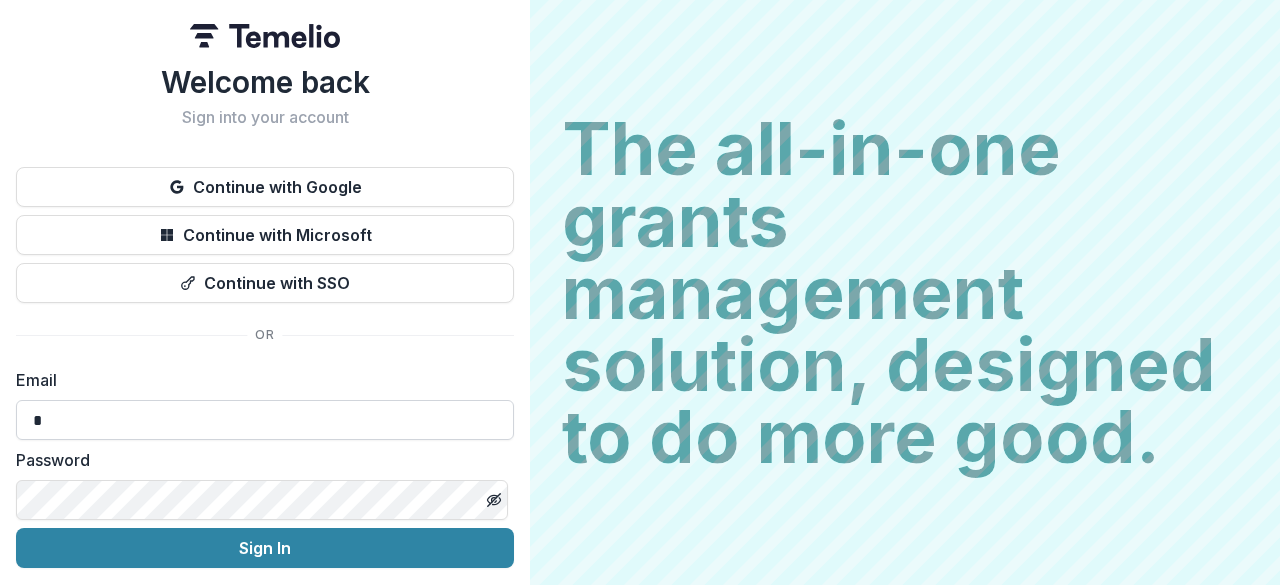 type on "**********" 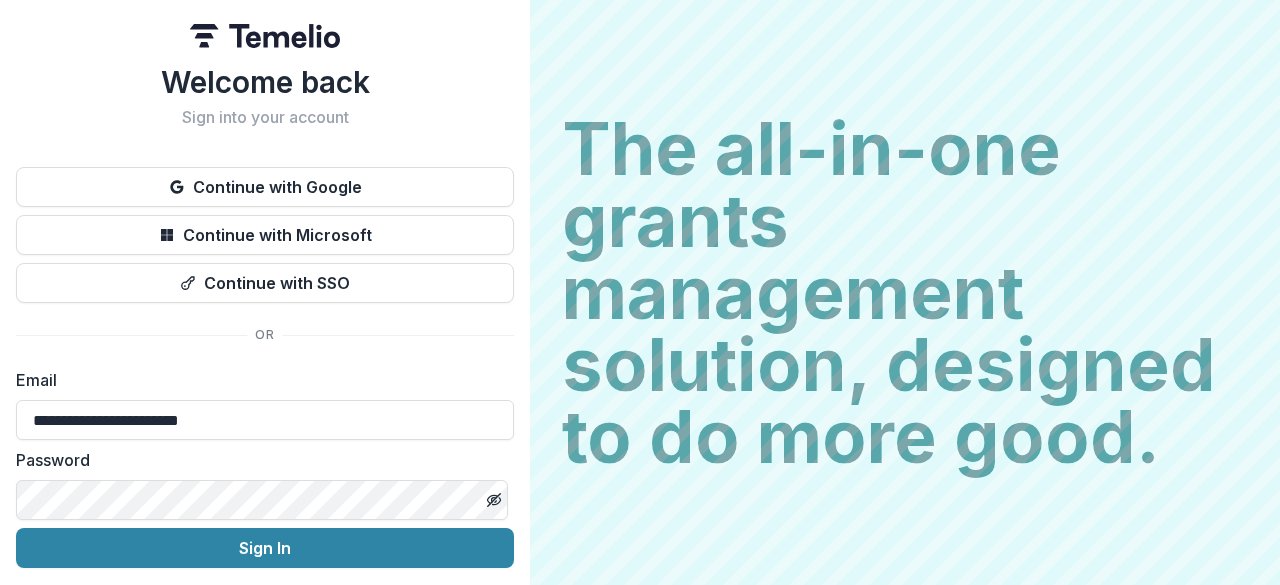 scroll, scrollTop: 68, scrollLeft: 0, axis: vertical 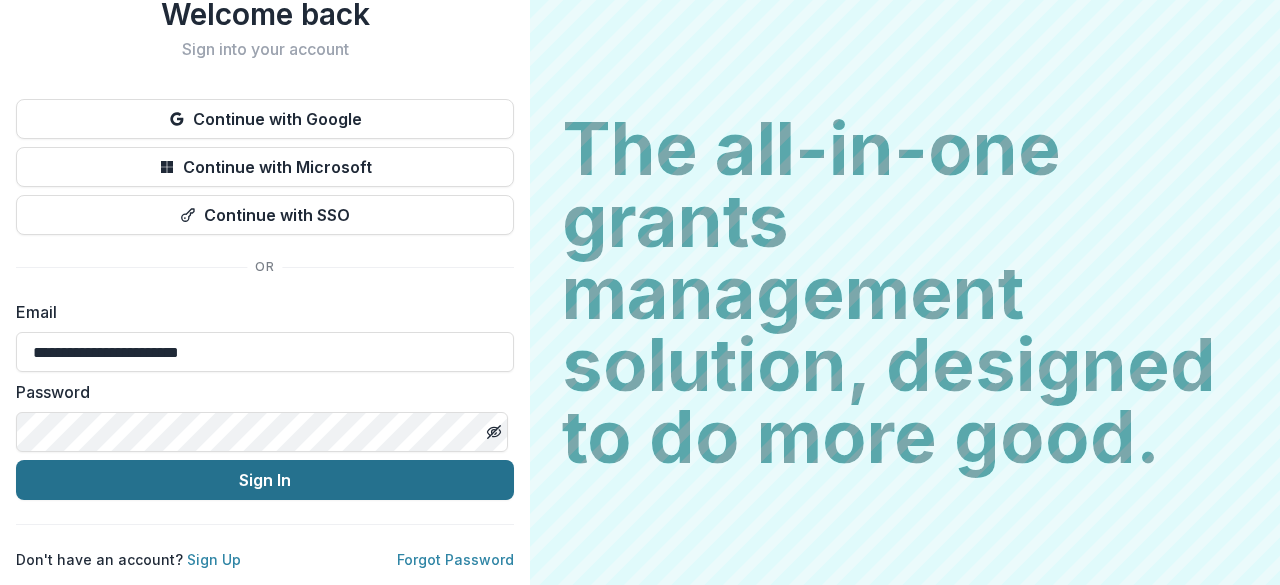 click on "Sign In" at bounding box center [265, 480] 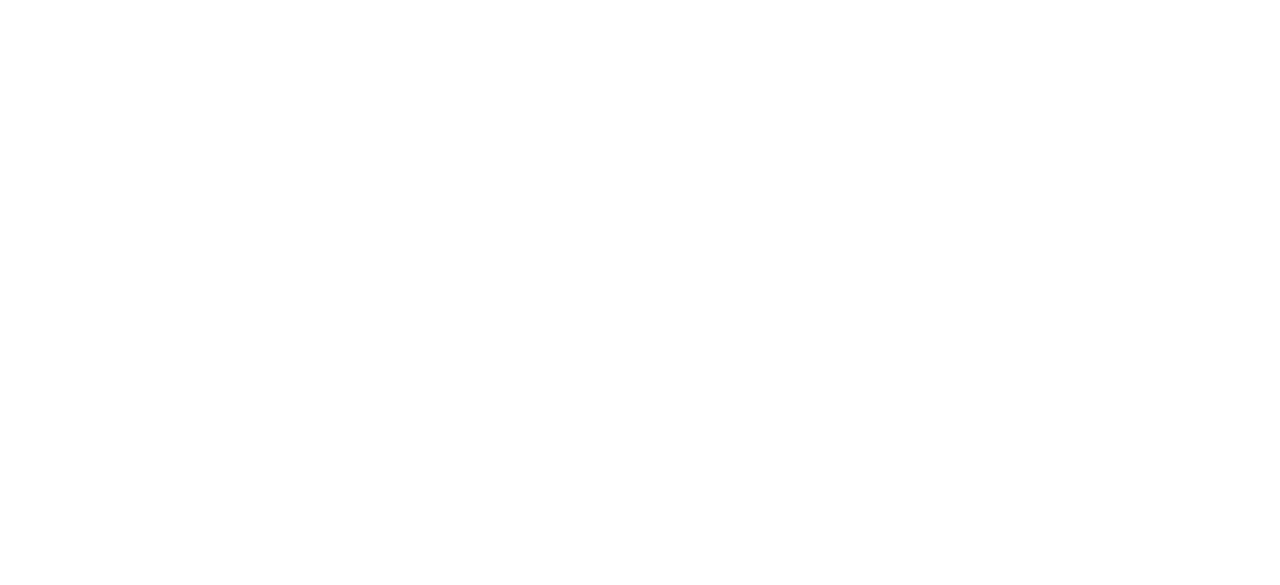 scroll, scrollTop: 0, scrollLeft: 0, axis: both 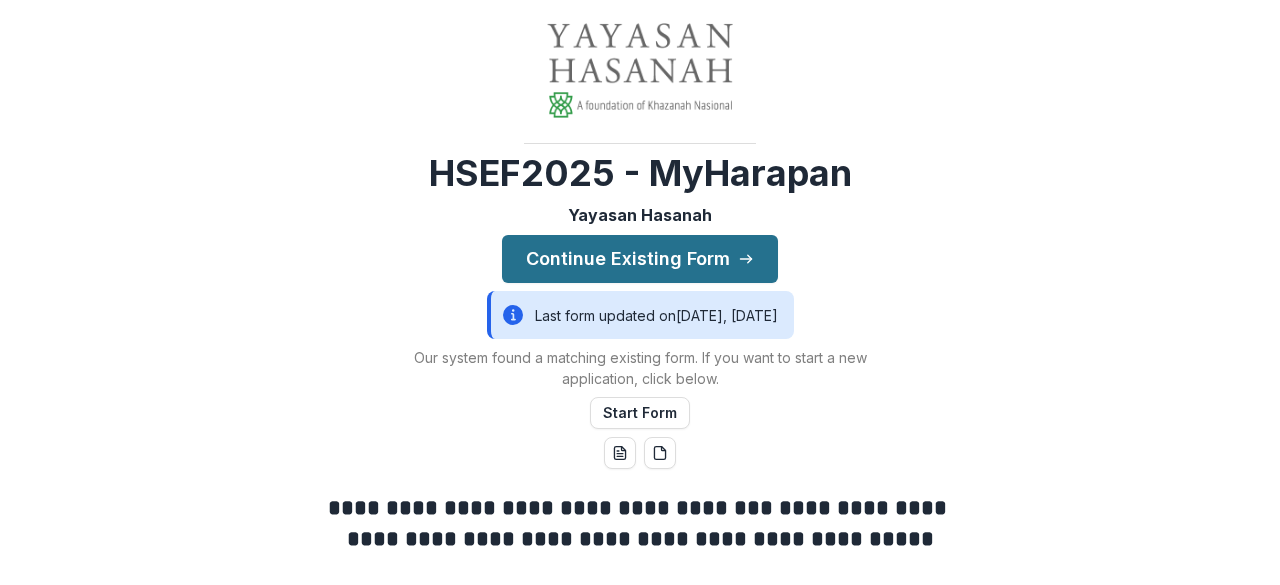 click on "Continue Existing Form" at bounding box center [640, 259] 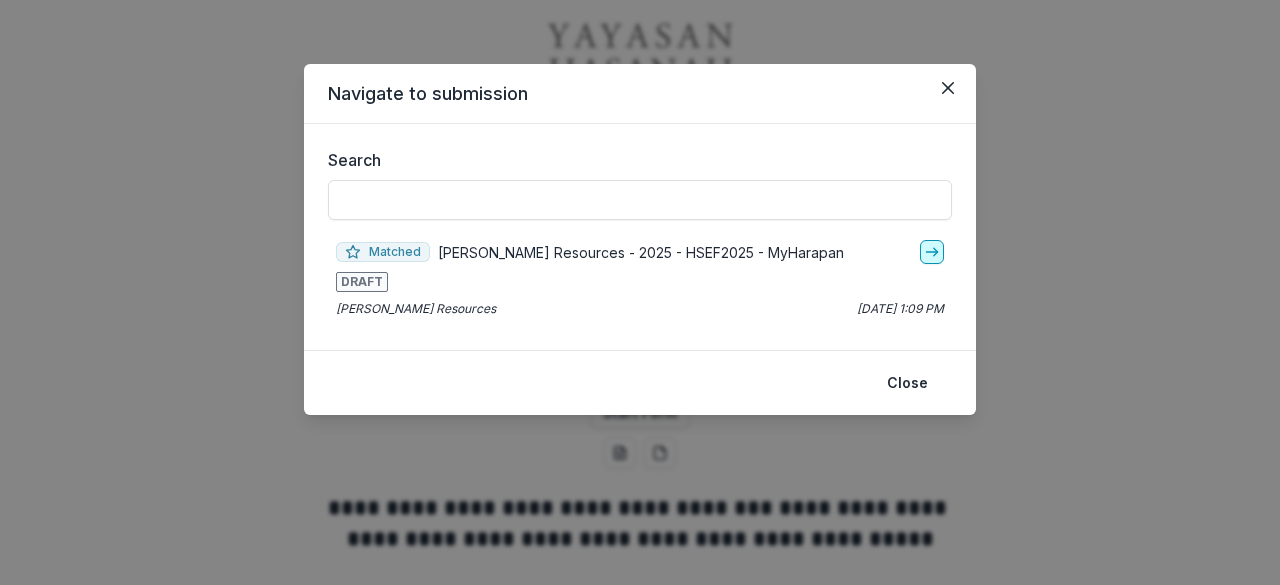 click 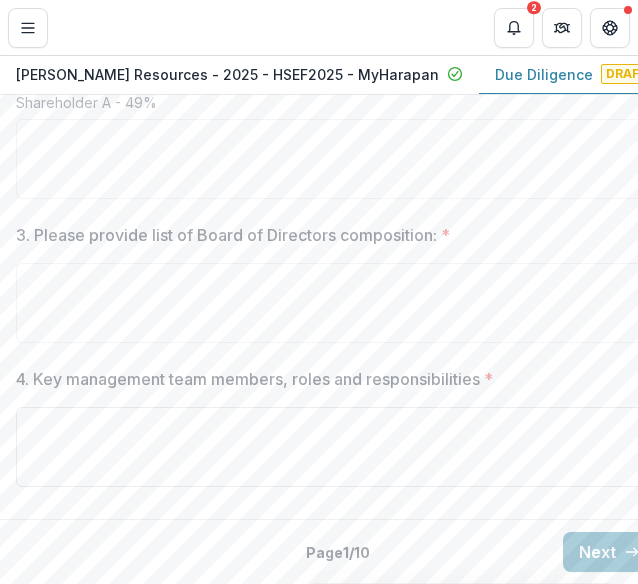 scroll, scrollTop: 0, scrollLeft: 0, axis: both 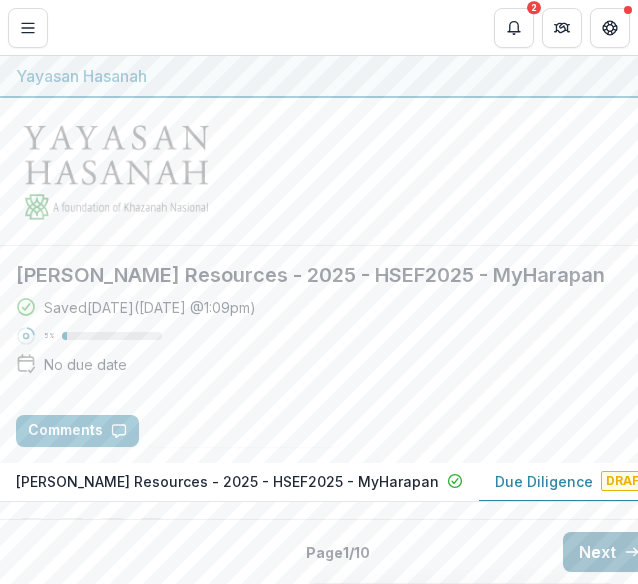 click on "Next" at bounding box center [609, 552] 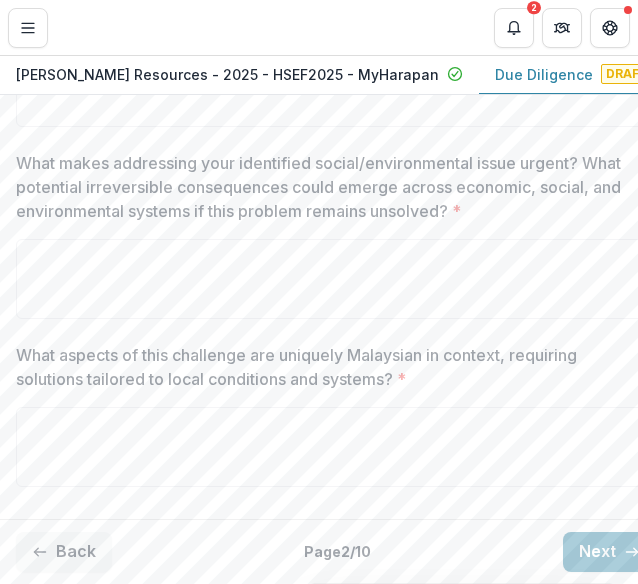 scroll, scrollTop: 1068, scrollLeft: 0, axis: vertical 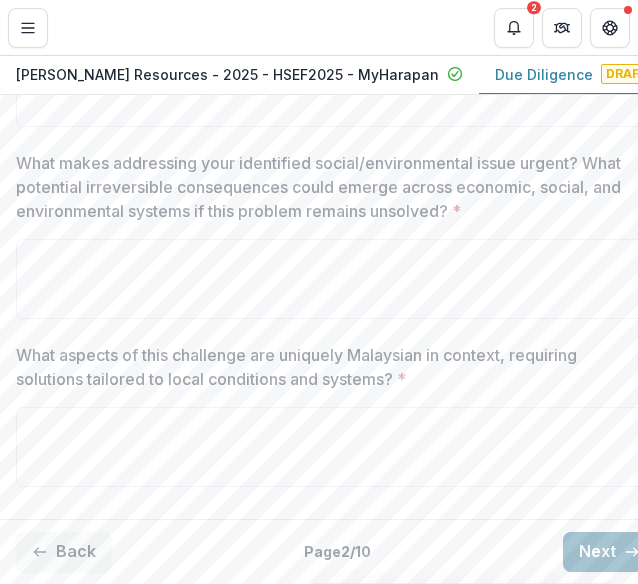 click on "Next" at bounding box center (609, 552) 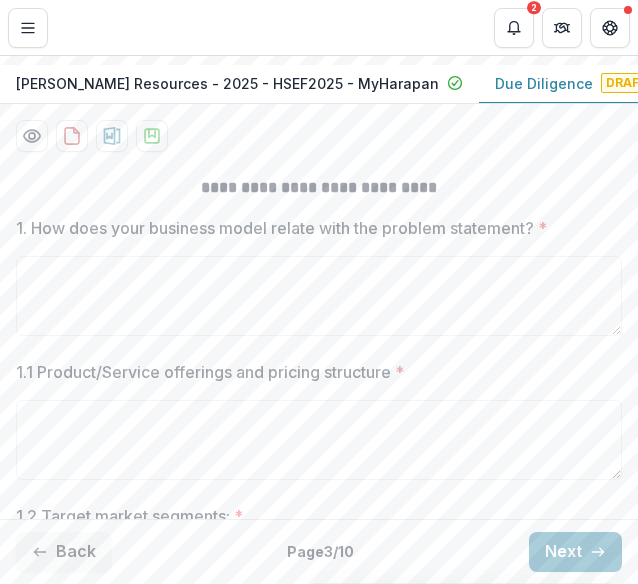scroll, scrollTop: 676, scrollLeft: 0, axis: vertical 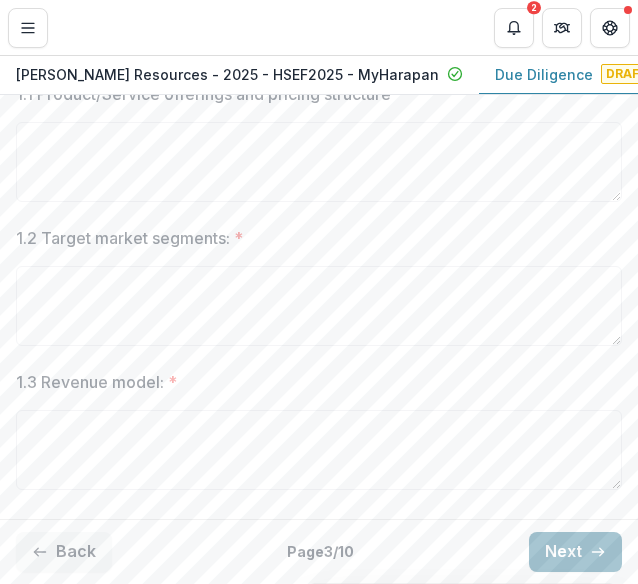 click on "Next" at bounding box center (575, 552) 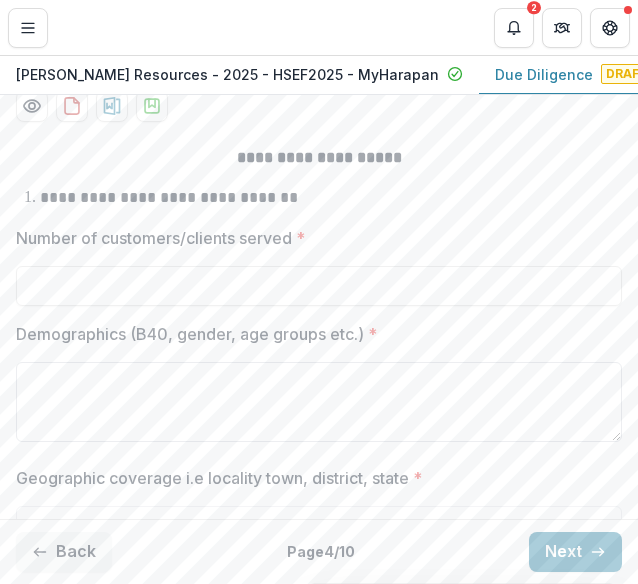 scroll, scrollTop: 524, scrollLeft: 0, axis: vertical 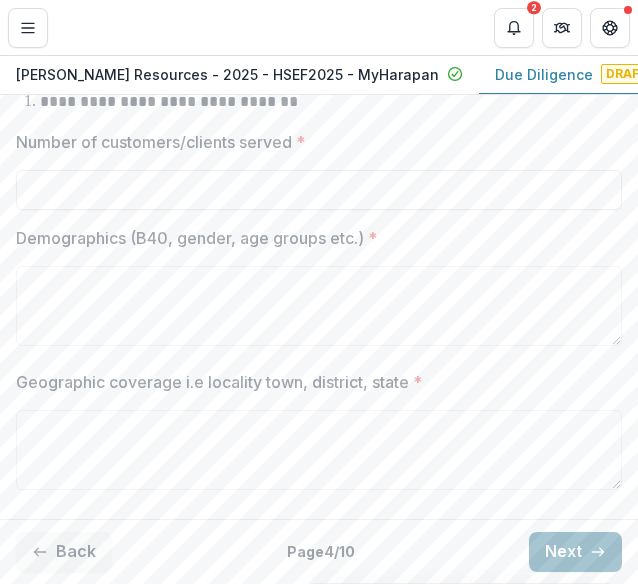 click on "Next" at bounding box center (575, 552) 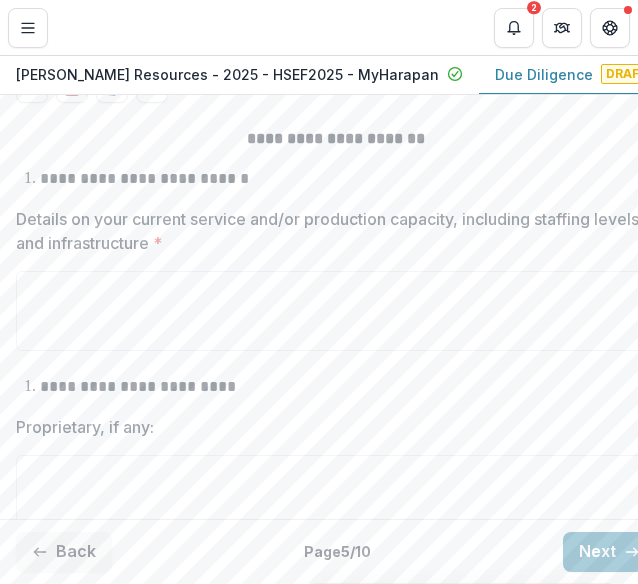 scroll, scrollTop: 508, scrollLeft: 0, axis: vertical 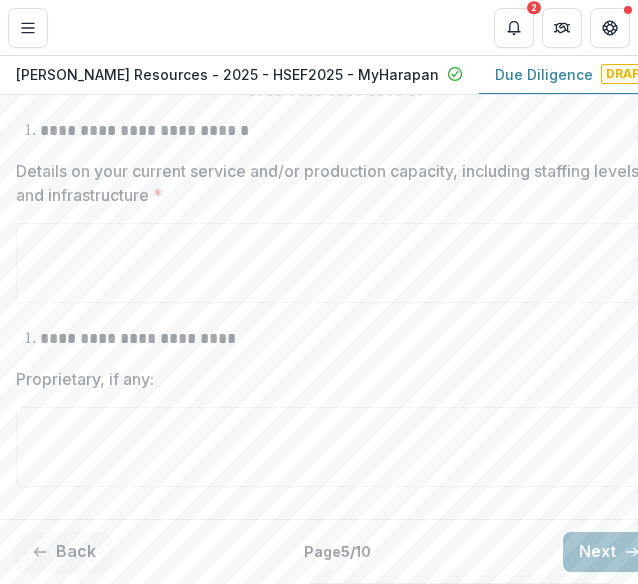 click on "Next" at bounding box center [609, 552] 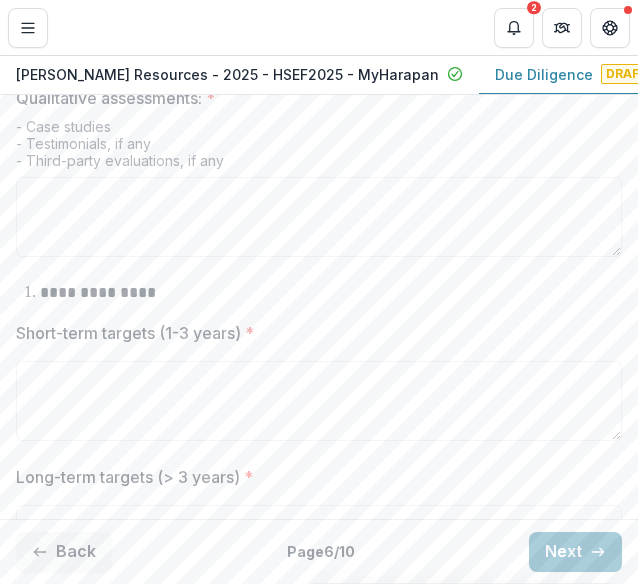 scroll, scrollTop: 1134, scrollLeft: 0, axis: vertical 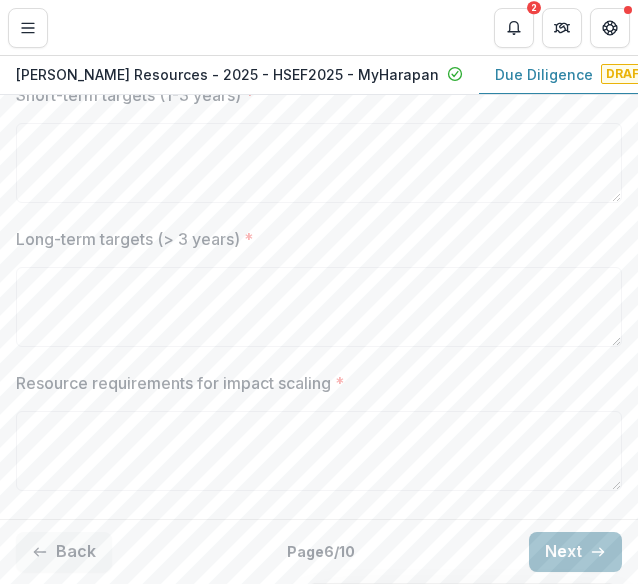 click on "Next" at bounding box center (575, 552) 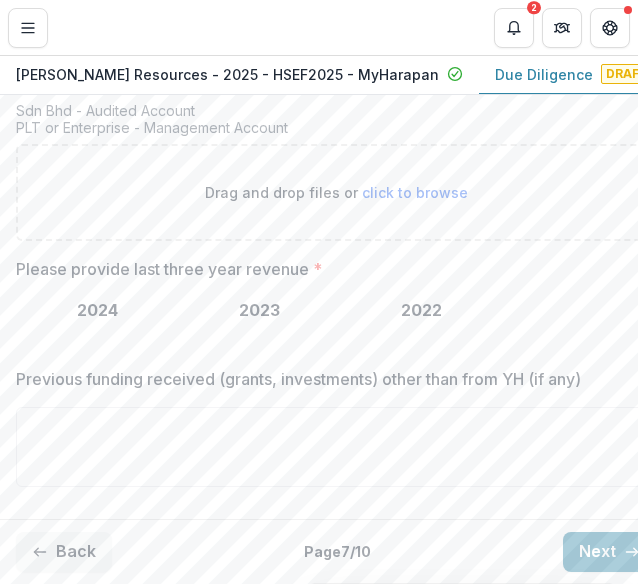 scroll, scrollTop: 570, scrollLeft: 0, axis: vertical 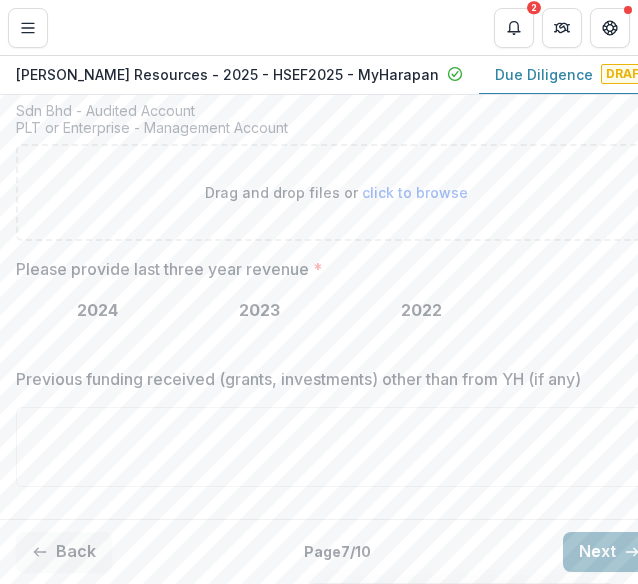 click on "Next" at bounding box center [609, 552] 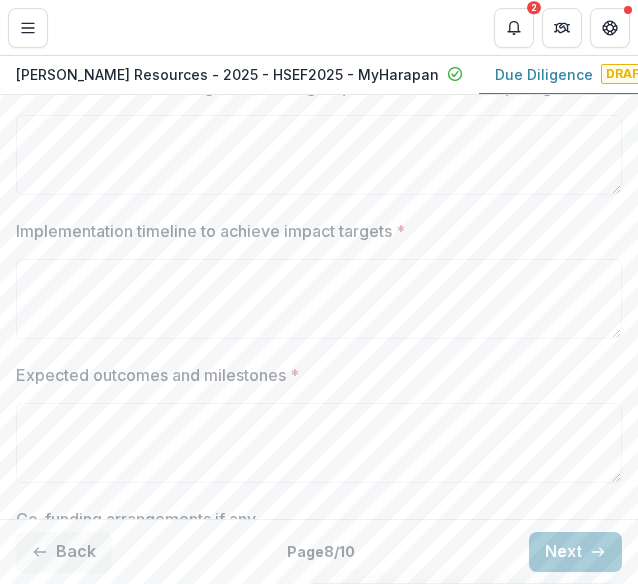 scroll, scrollTop: 788, scrollLeft: 0, axis: vertical 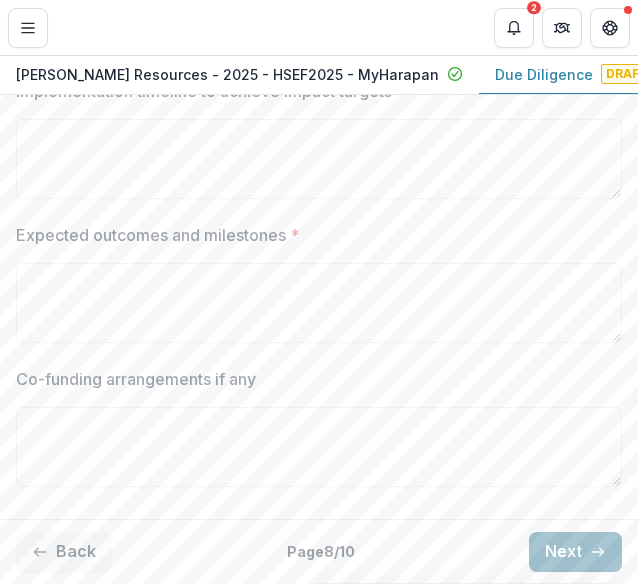 click on "Next" at bounding box center (575, 552) 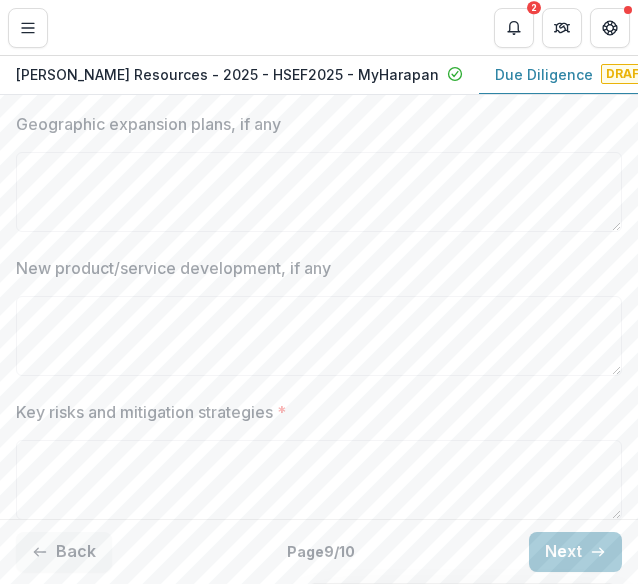 scroll, scrollTop: 716, scrollLeft: 0, axis: vertical 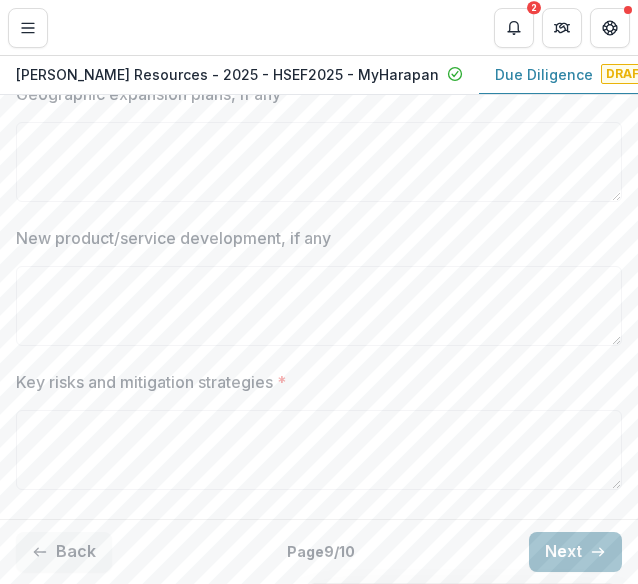 click on "Next" at bounding box center (575, 552) 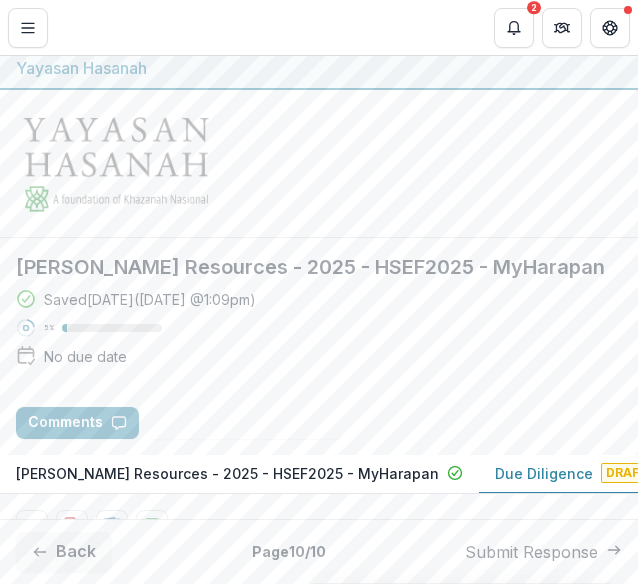 scroll, scrollTop: 0, scrollLeft: 0, axis: both 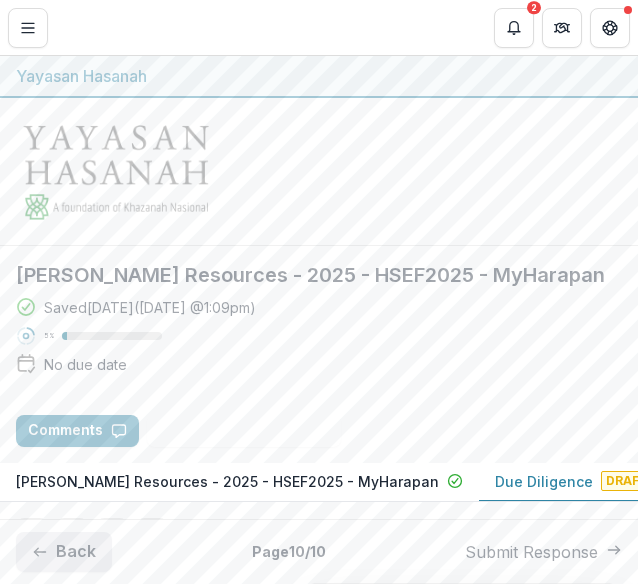 click on "Back" at bounding box center [64, 552] 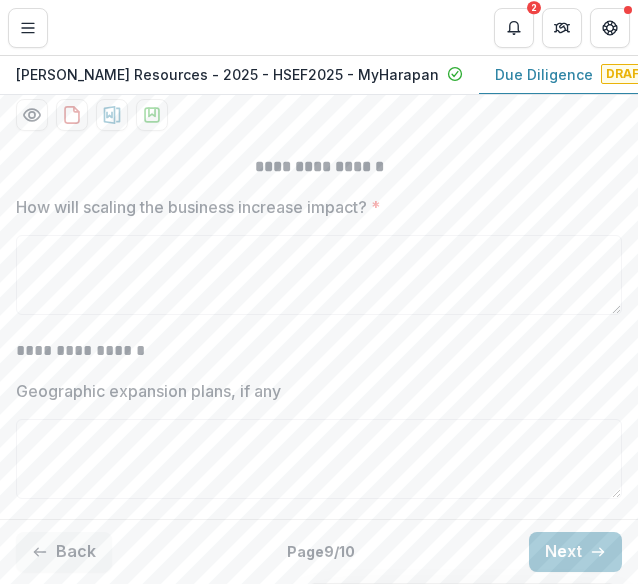 scroll, scrollTop: 488, scrollLeft: 0, axis: vertical 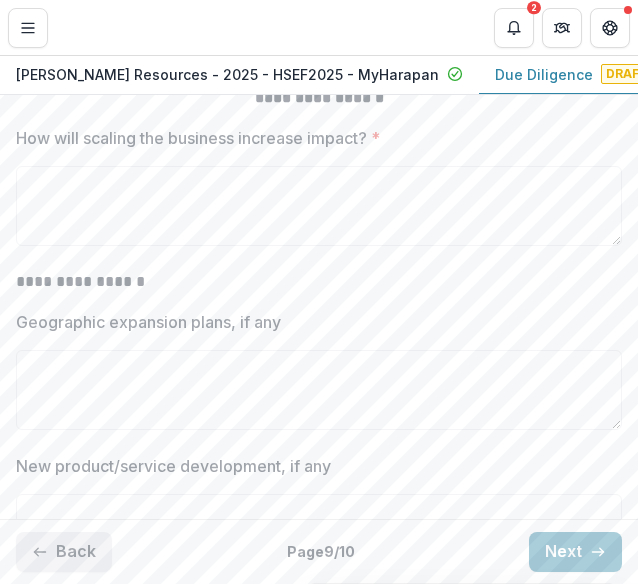click on "Back" at bounding box center [64, 552] 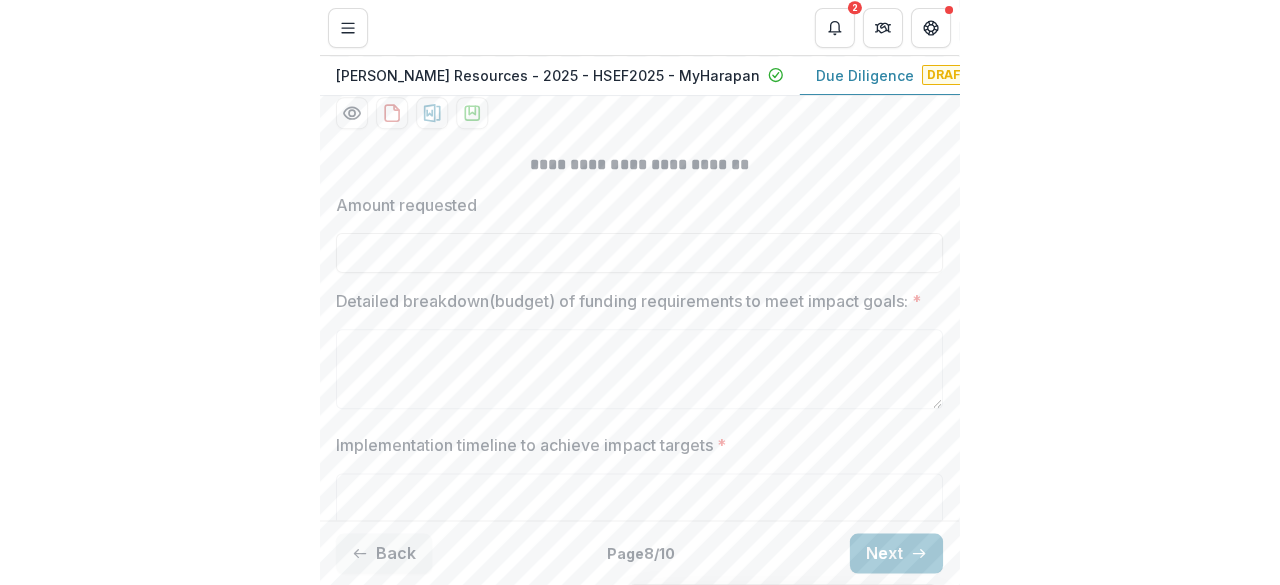 scroll, scrollTop: 419, scrollLeft: 0, axis: vertical 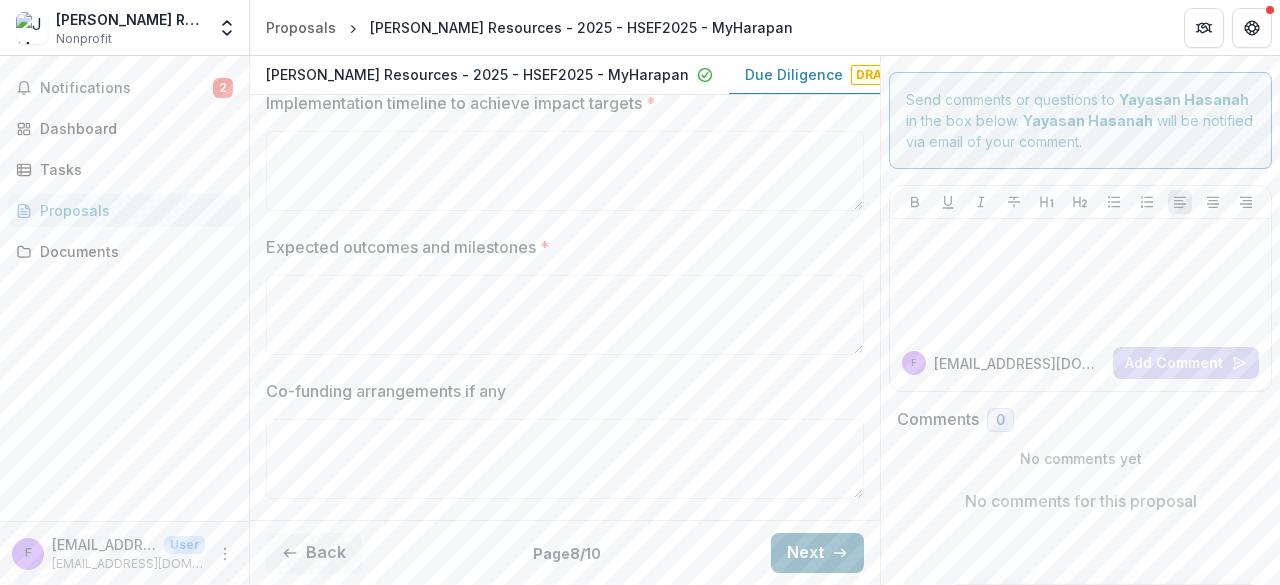 click 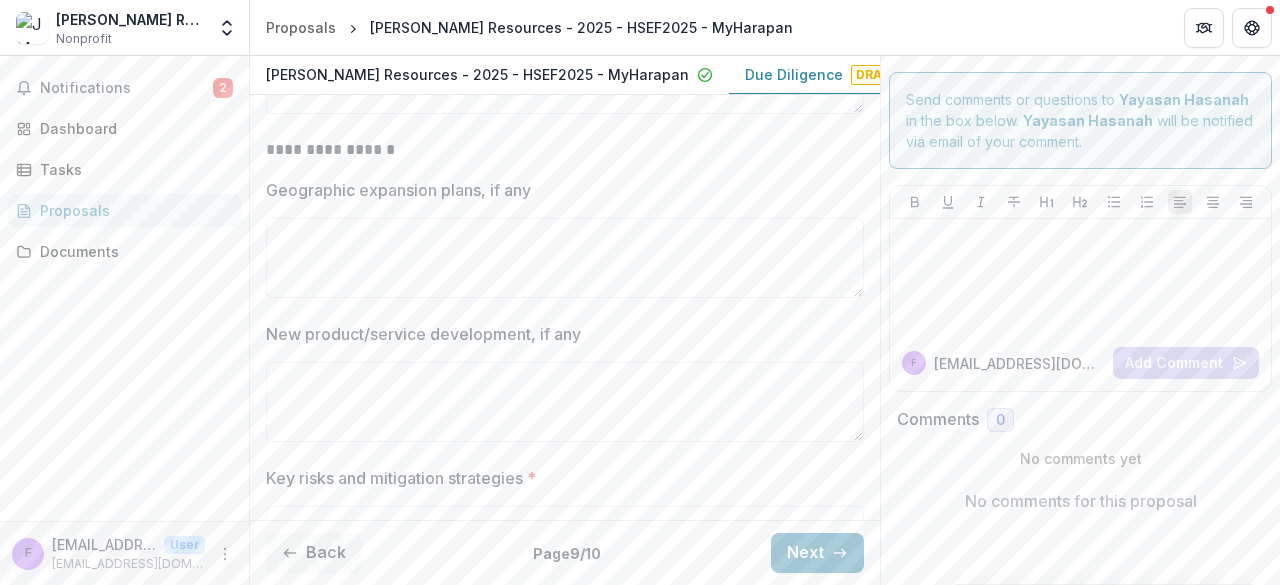 scroll, scrollTop: 649, scrollLeft: 0, axis: vertical 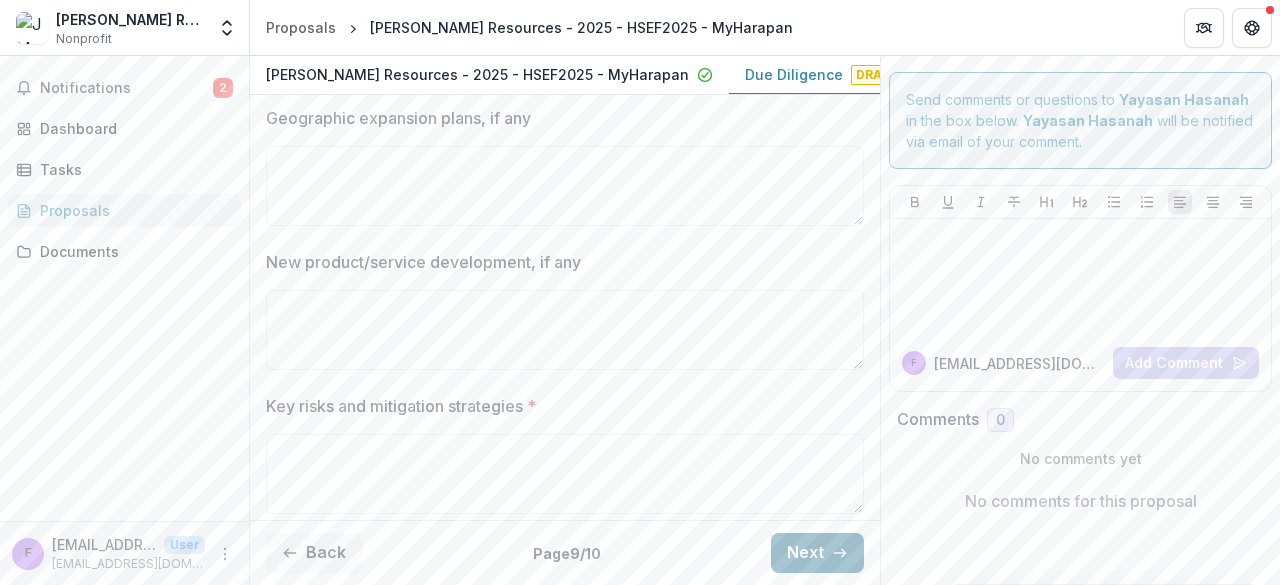 click on "Next" at bounding box center [817, 553] 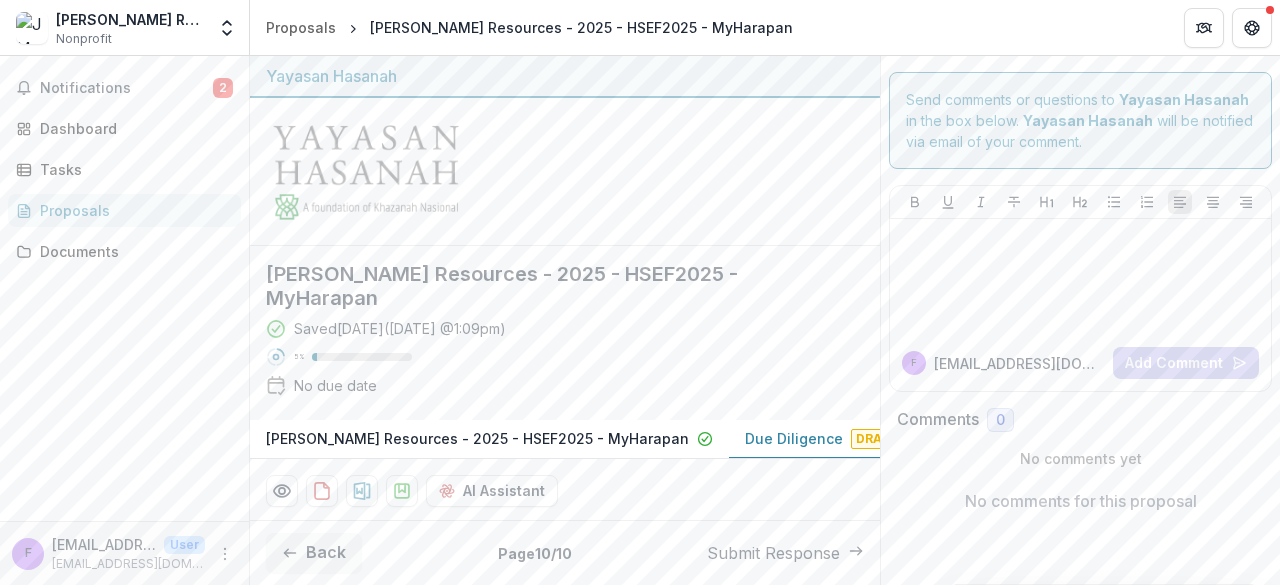 scroll, scrollTop: 412, scrollLeft: 0, axis: vertical 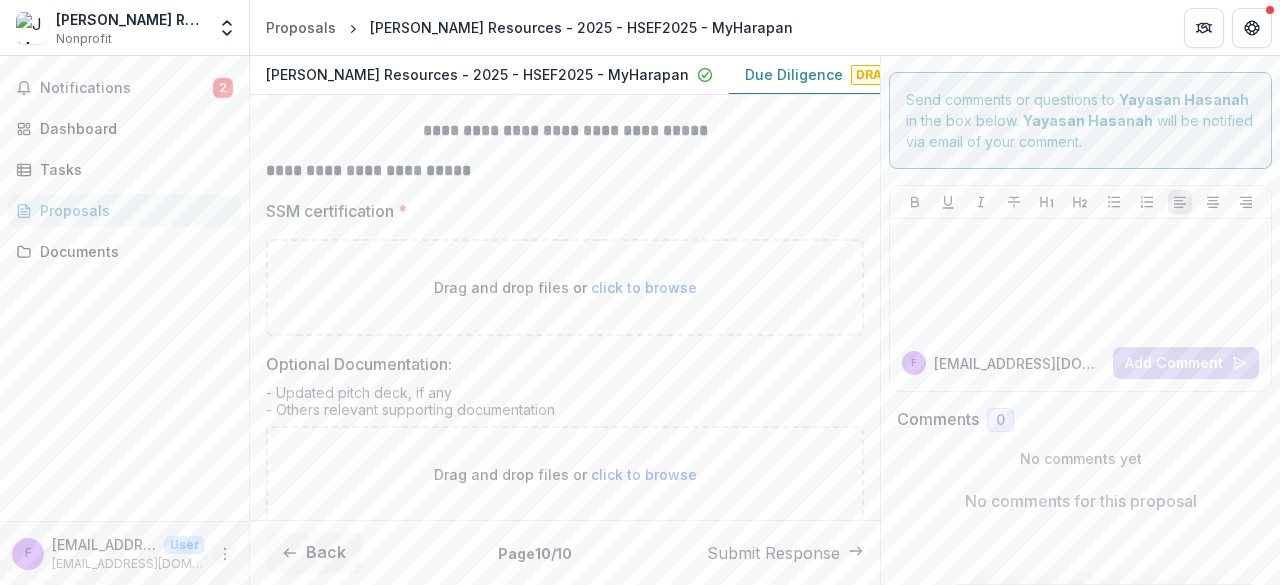 click 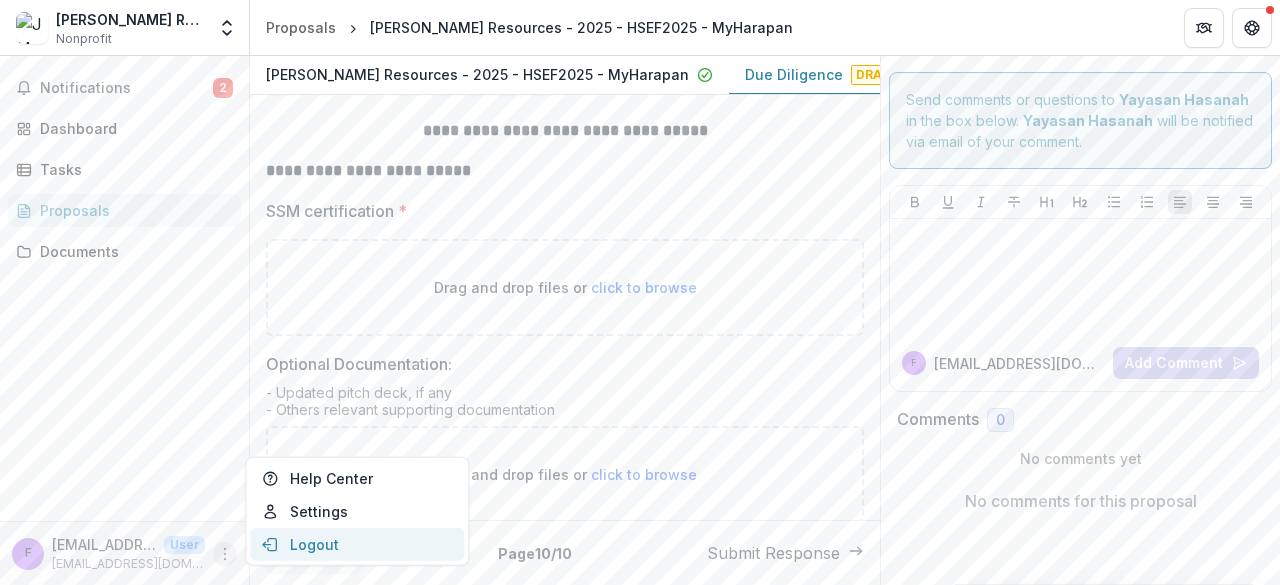 click on "Logout" at bounding box center (357, 544) 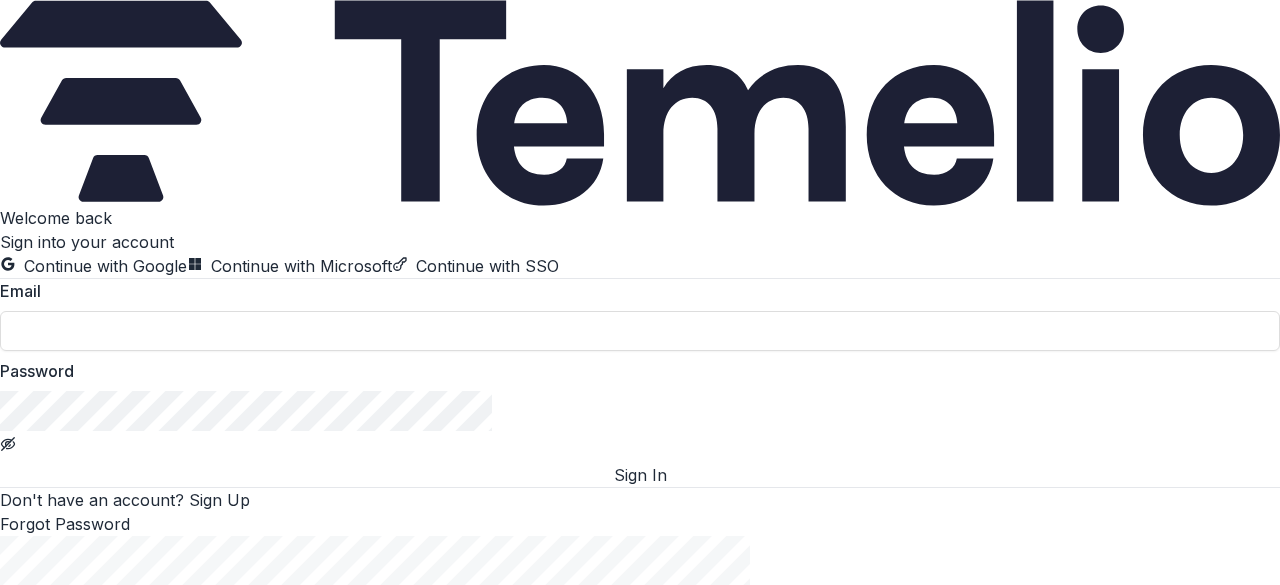 click on "Email" at bounding box center (634, 291) 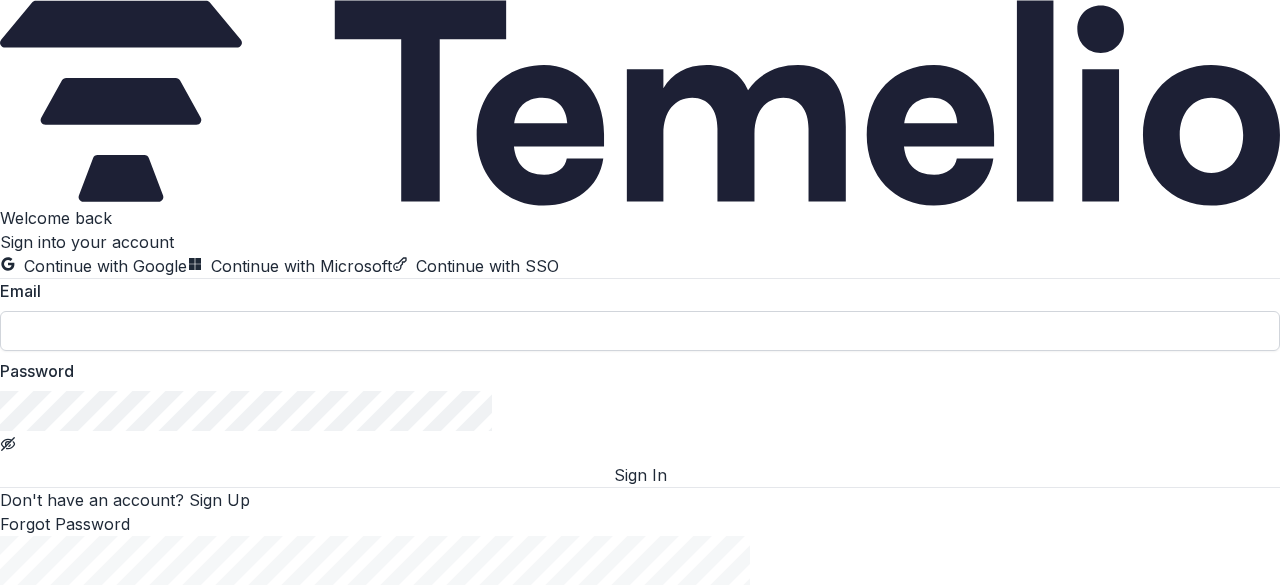 click at bounding box center [640, 331] 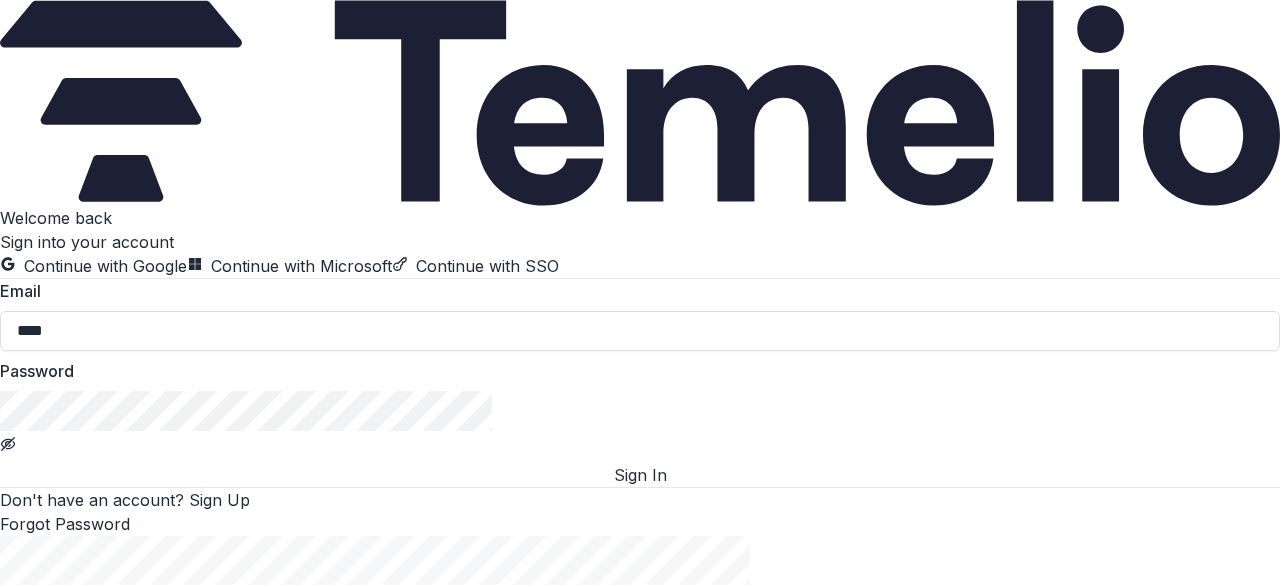 type on "**********" 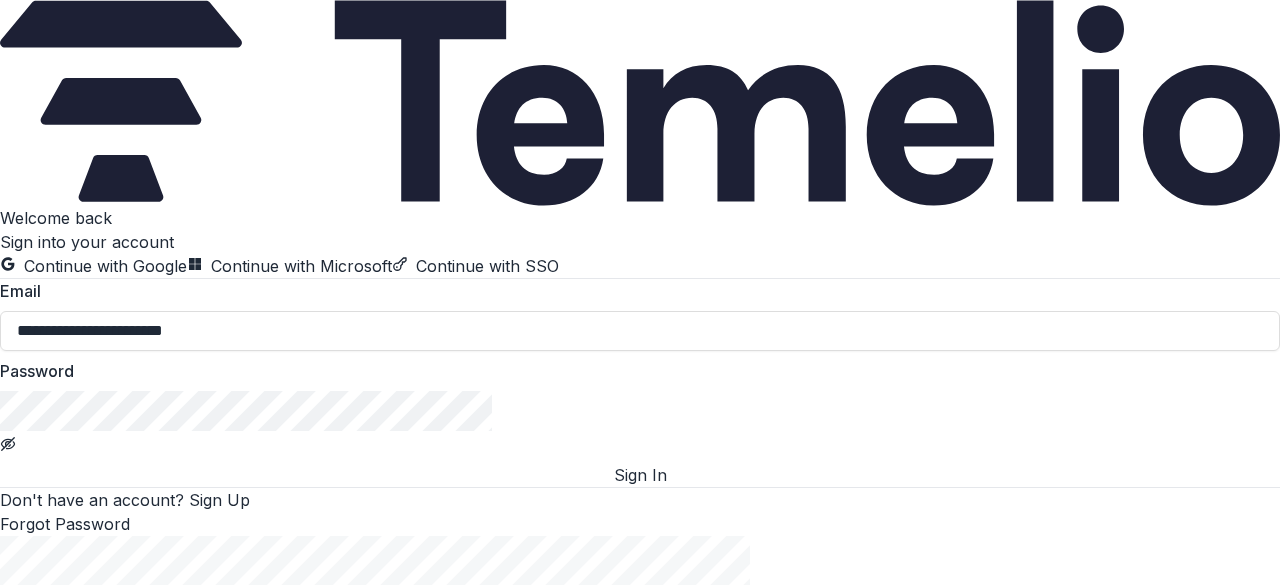 click on "Sign In" at bounding box center (640, 475) 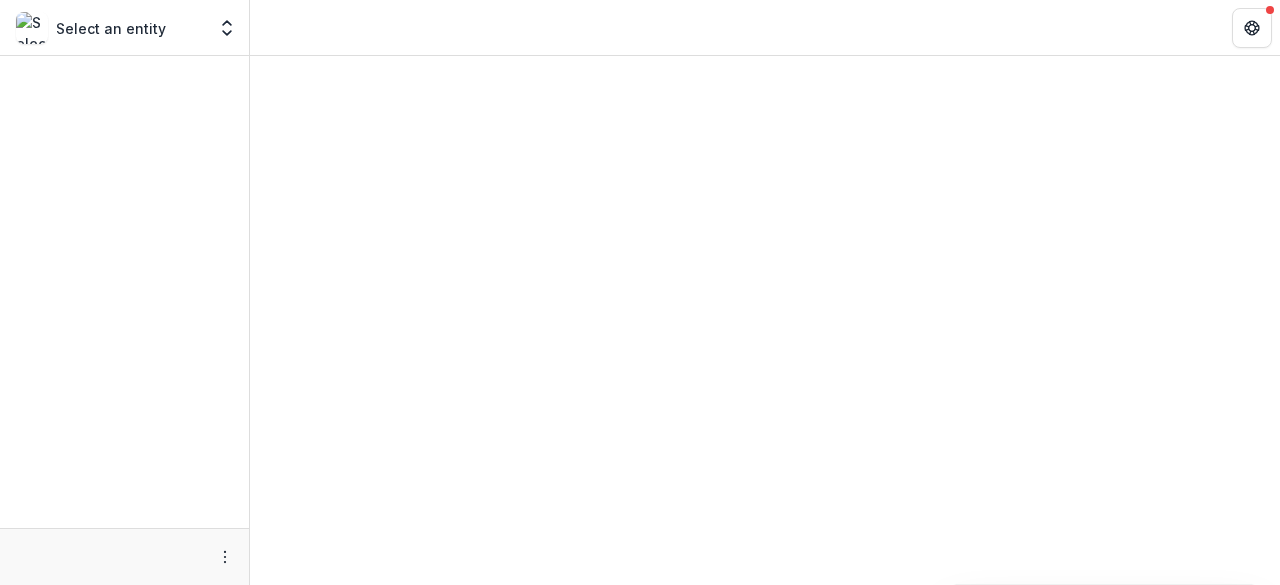 scroll, scrollTop: 0, scrollLeft: 0, axis: both 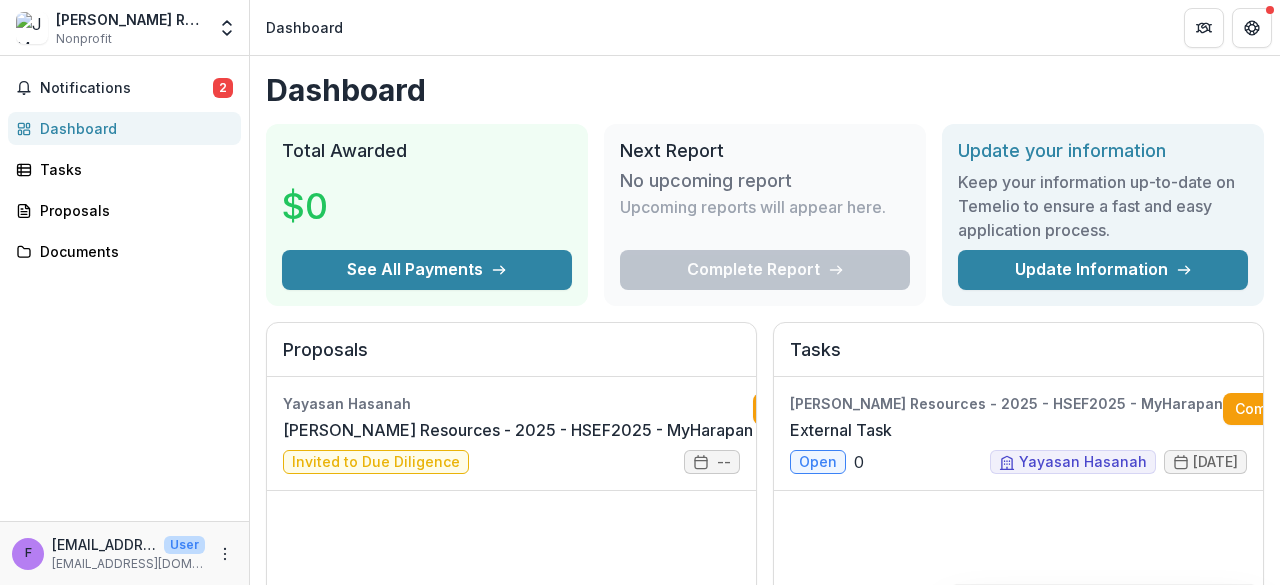 click on "[PERSON_NAME] Resources" at bounding box center [130, 19] 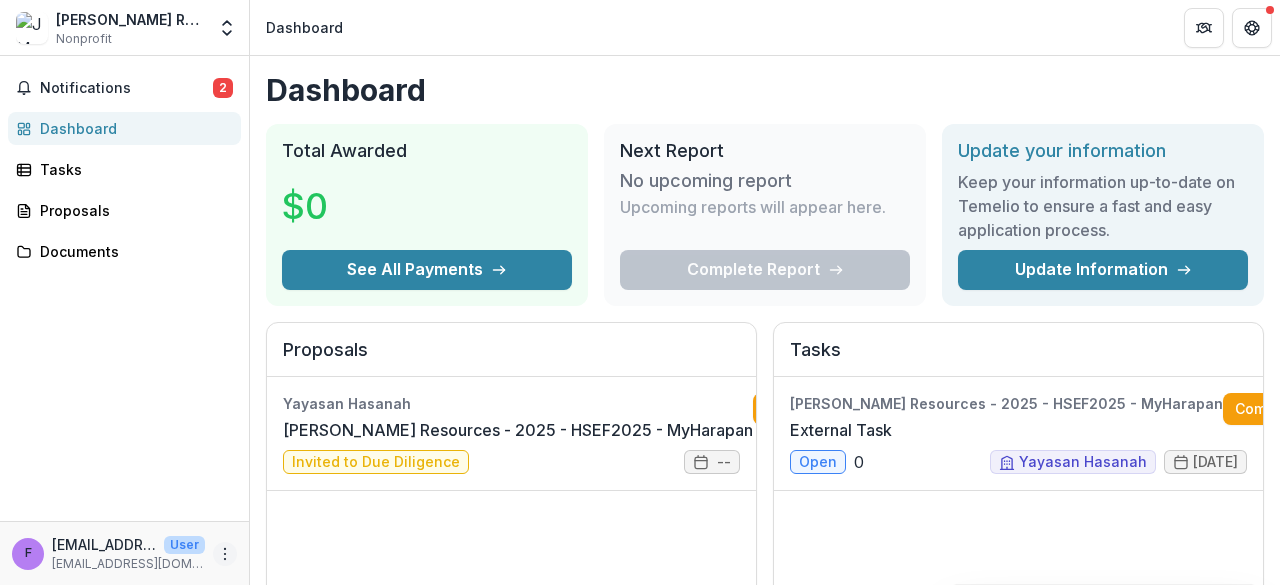 click 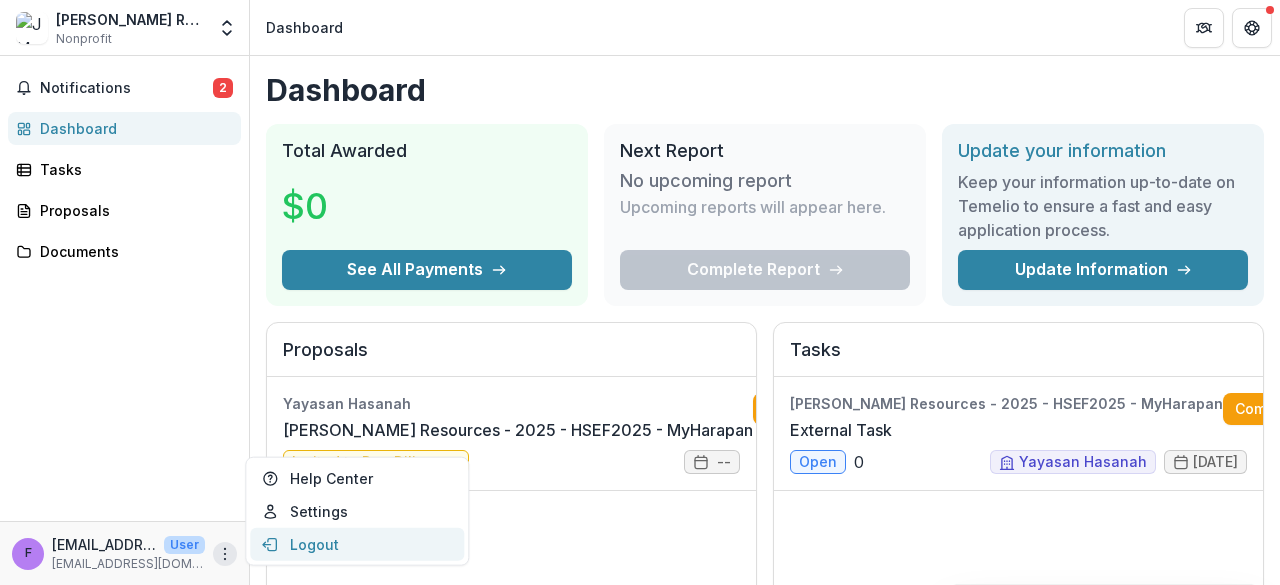 click on "Logout" at bounding box center (357, 544) 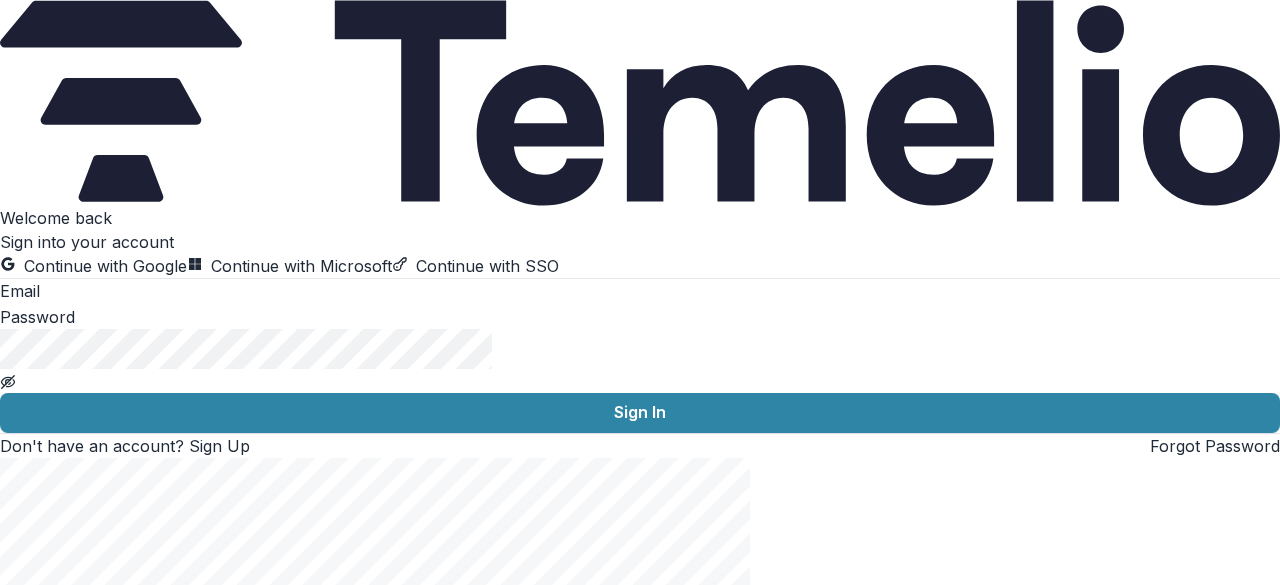 click at bounding box center [120, 293] 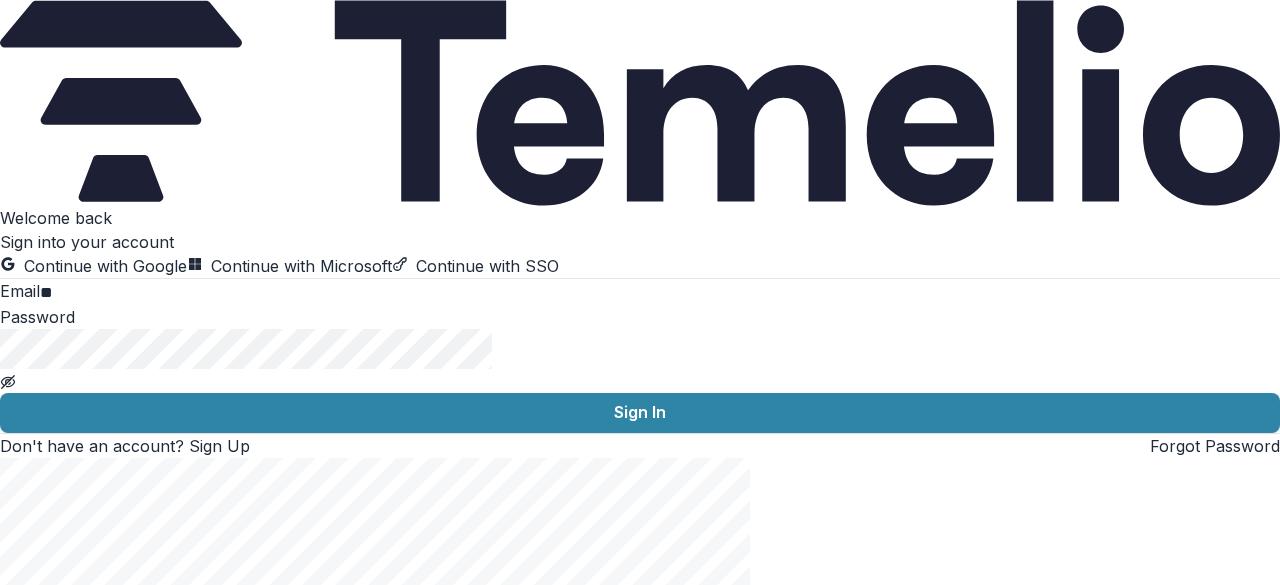 type on "**********" 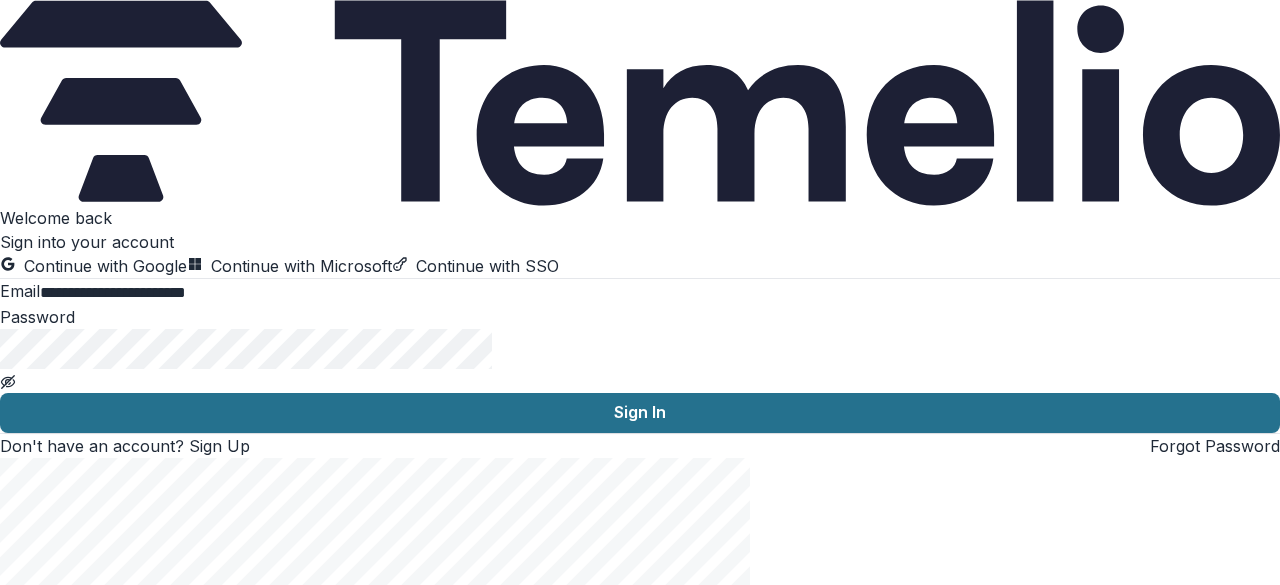 click on "Sign In" at bounding box center [640, 413] 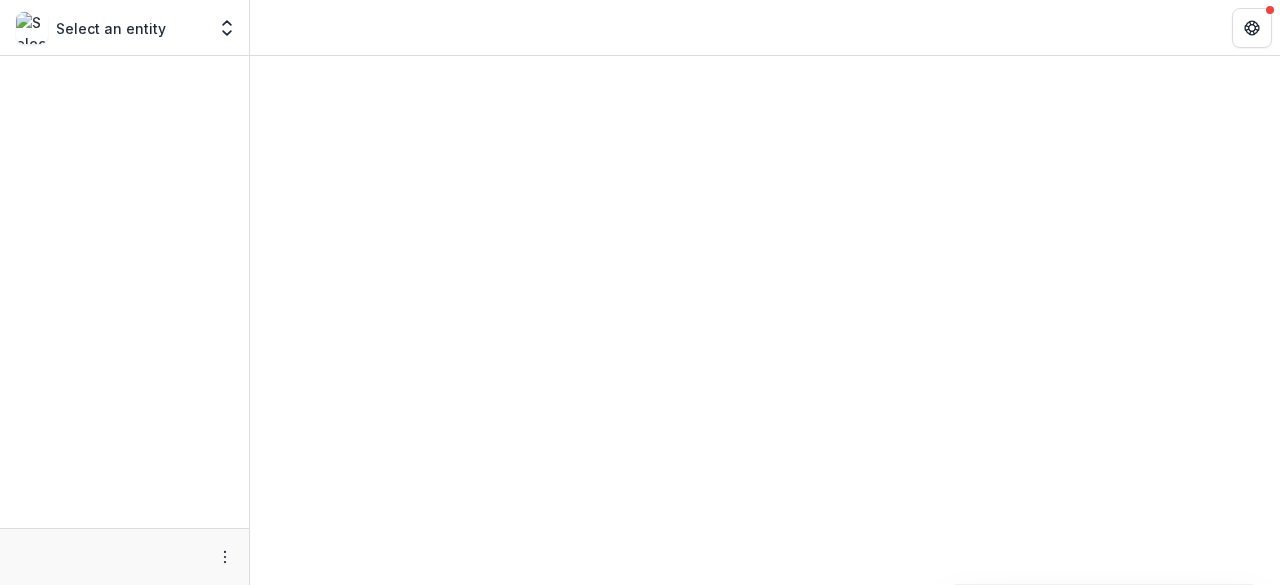 scroll, scrollTop: 0, scrollLeft: 0, axis: both 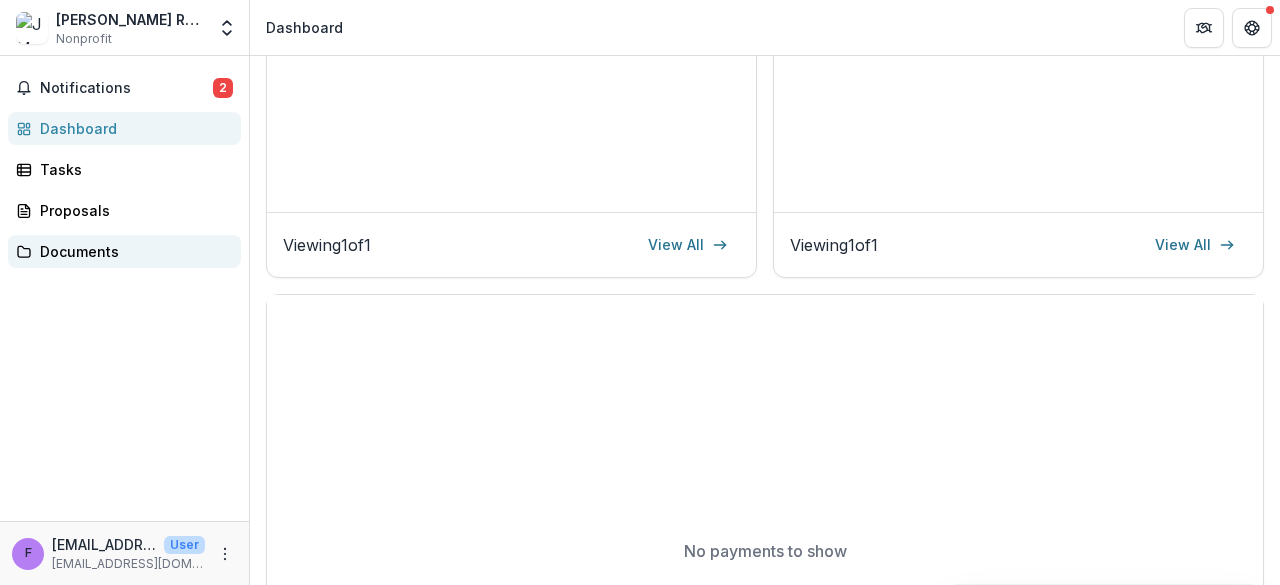 click on "Documents" at bounding box center [132, 251] 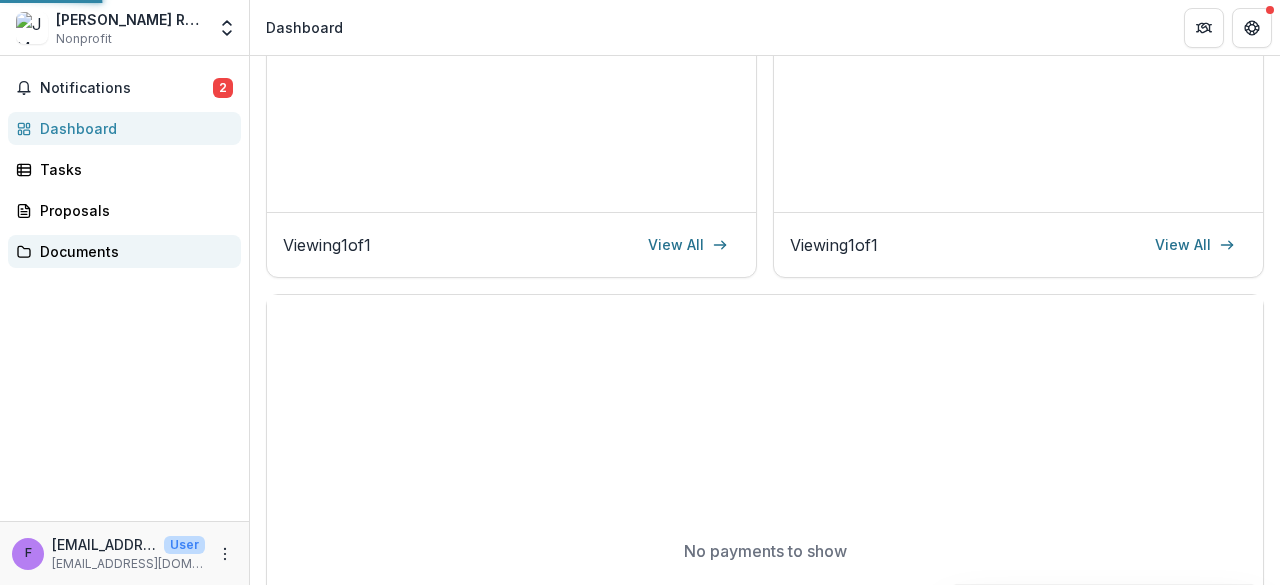 scroll, scrollTop: 0, scrollLeft: 0, axis: both 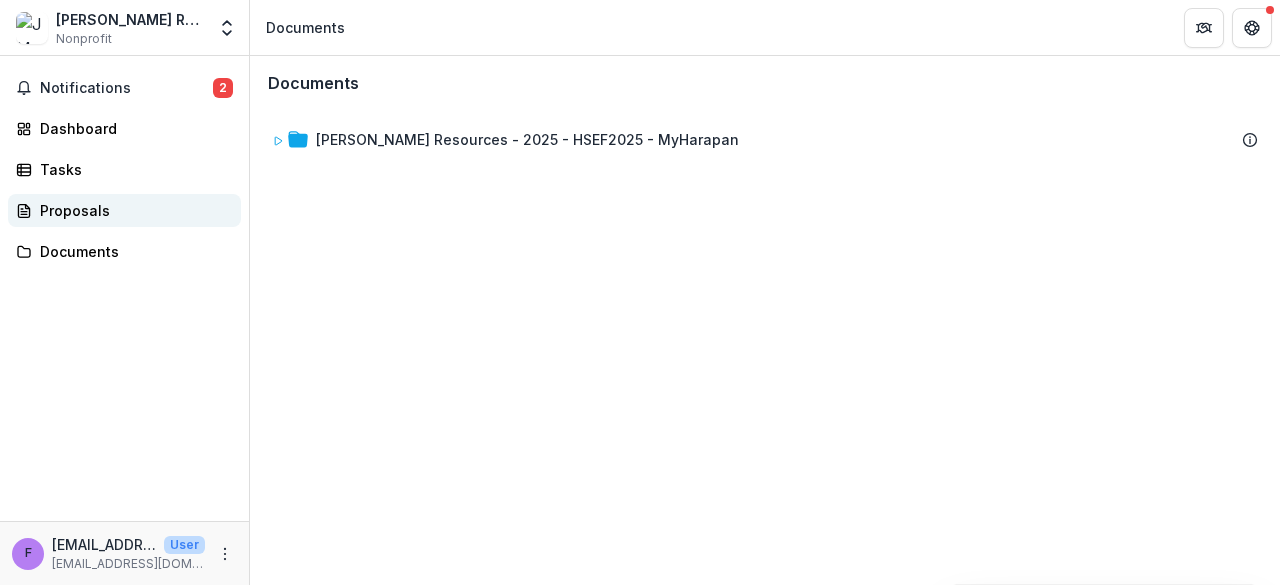click on "Proposals" at bounding box center (132, 210) 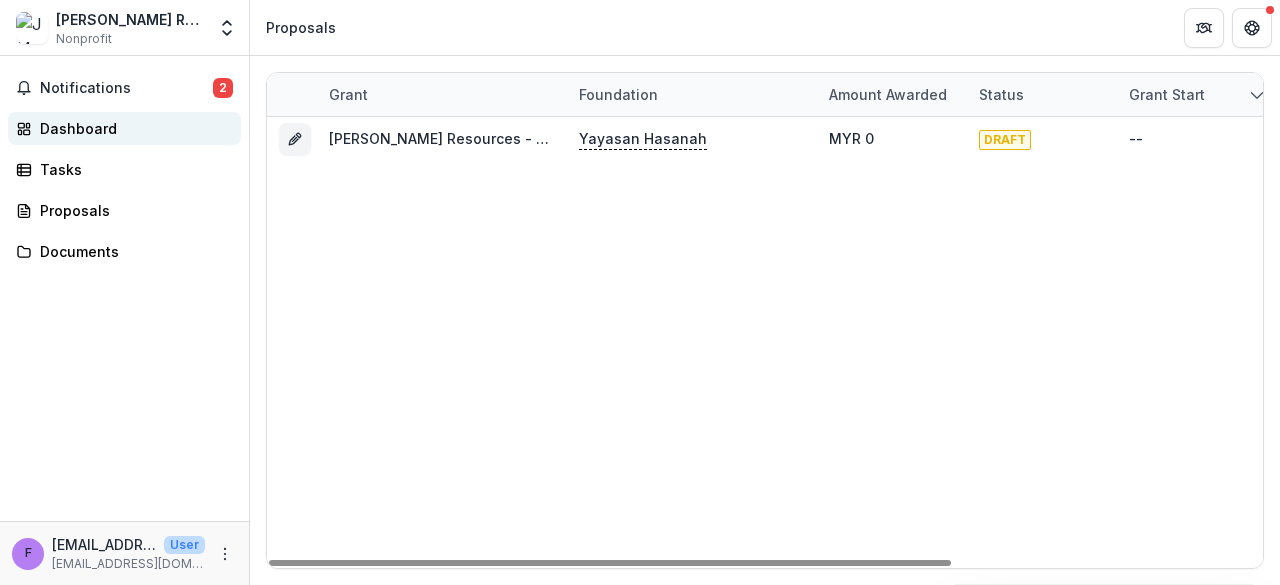 click on "Dashboard" at bounding box center [132, 128] 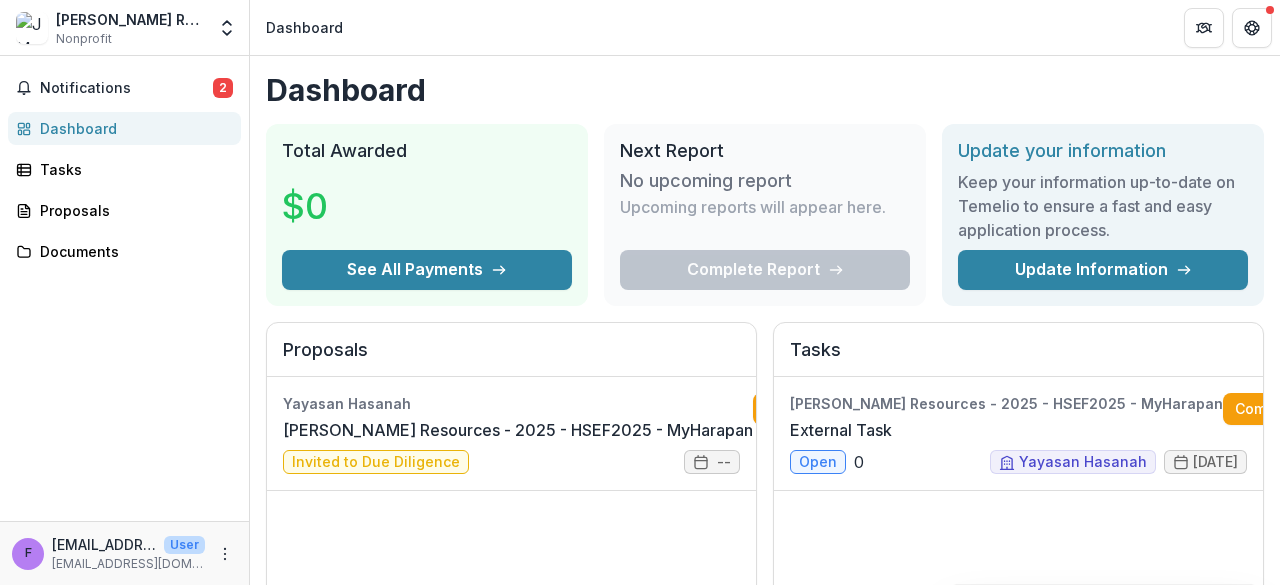 click on "Notifications 2 Dashboard Tasks Proposals Documents" at bounding box center [124, 288] 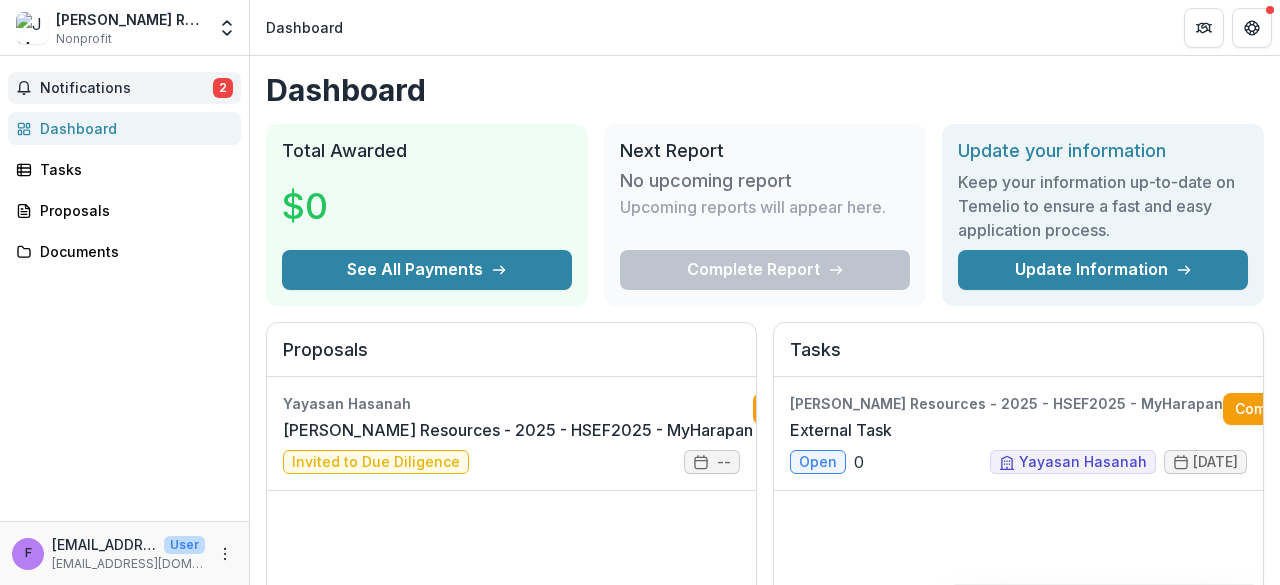 click on "Notifications" at bounding box center [126, 88] 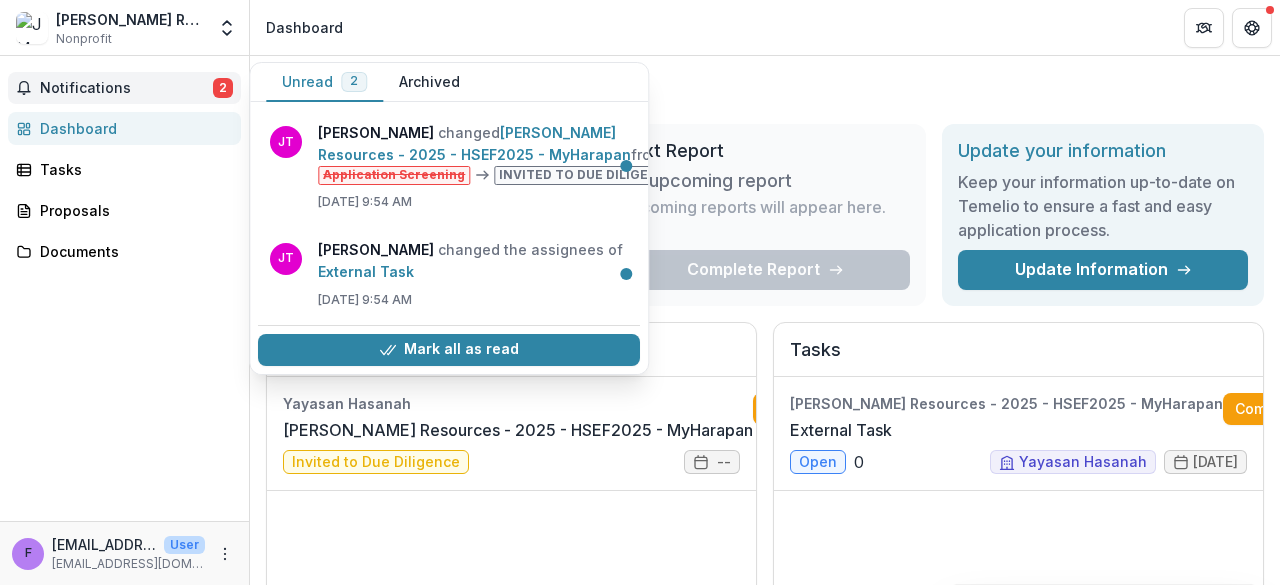 click on "Dashboard Total Awarded $0 See All Payments Next Report No upcoming report Upcoming reports will appear here. Complete Report Update your information Keep your information up-to-date on Temelio to ensure a fast and easy application process. Update Information Proposals Yayasan Hasanah JM Berkat Resources - 2025 - HSEF2025 - MyHarapan Complete Invited to Due Diligence -- Viewing  1  of  1 View All Tasks JM Berkat Resources - 2025 - HSEF2025 - MyHarapan External Task Complete open 0 Yayasan Hasanah 07/09/2025 Viewing  1  of  1 View All Grant Payments Grant Foundation Grant amount awarded Payment Amount Linked Contingencies Payment date Grant start date Grant end date Payment status No data available No payments to show Viewing  0  payments" at bounding box center (765, 672) 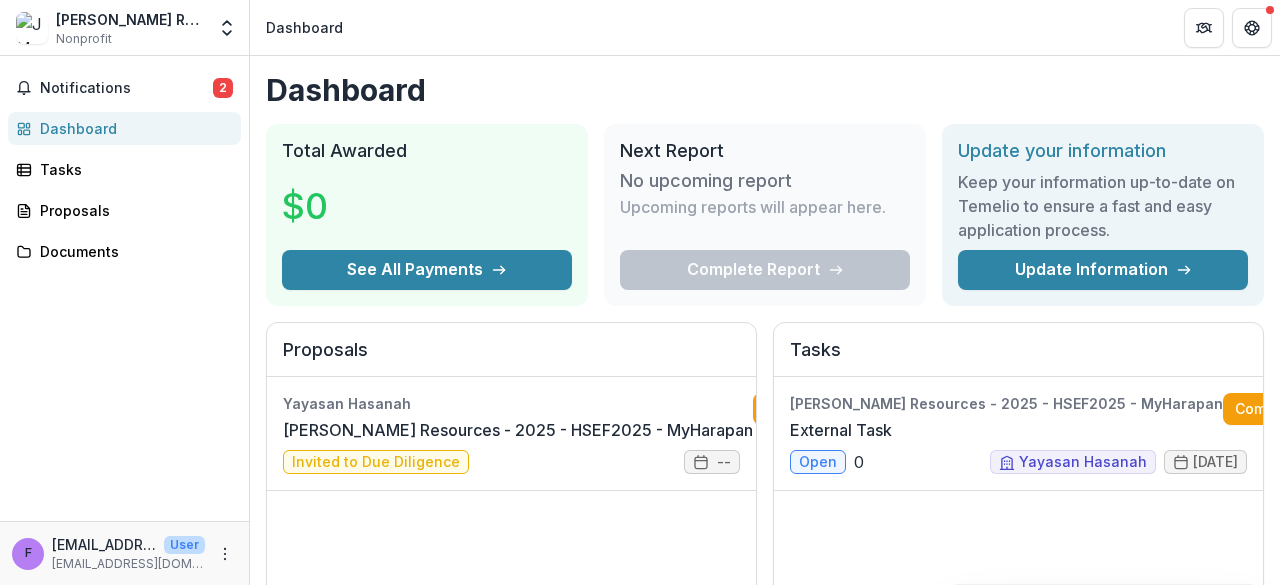click on "Next Report" at bounding box center (765, 151) 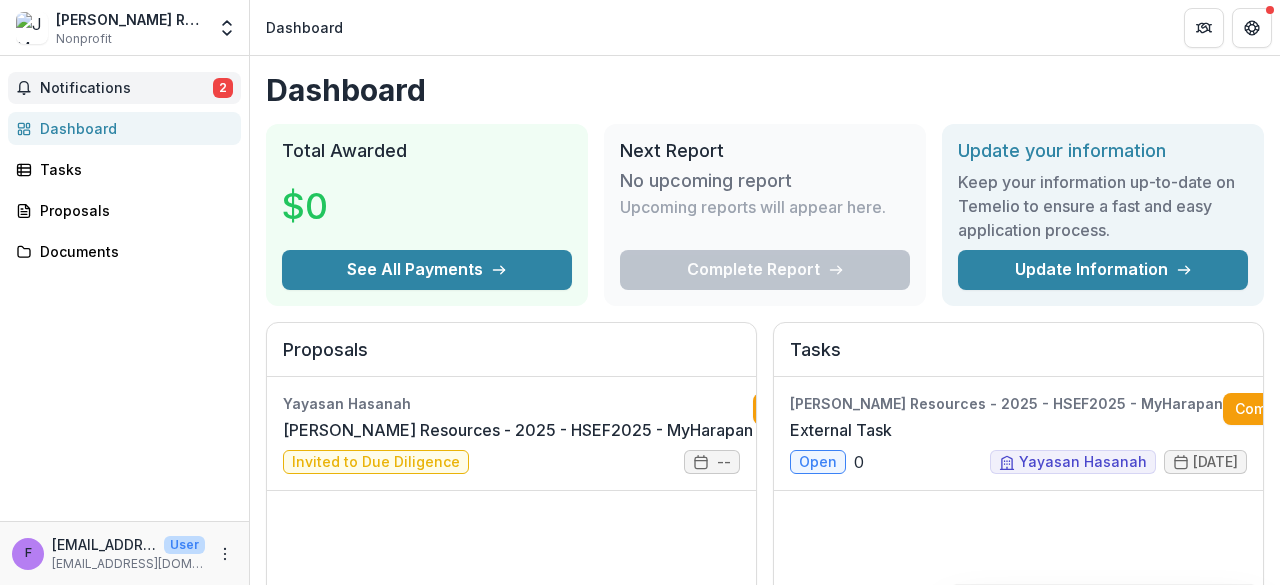 click on "Notifications" at bounding box center (126, 88) 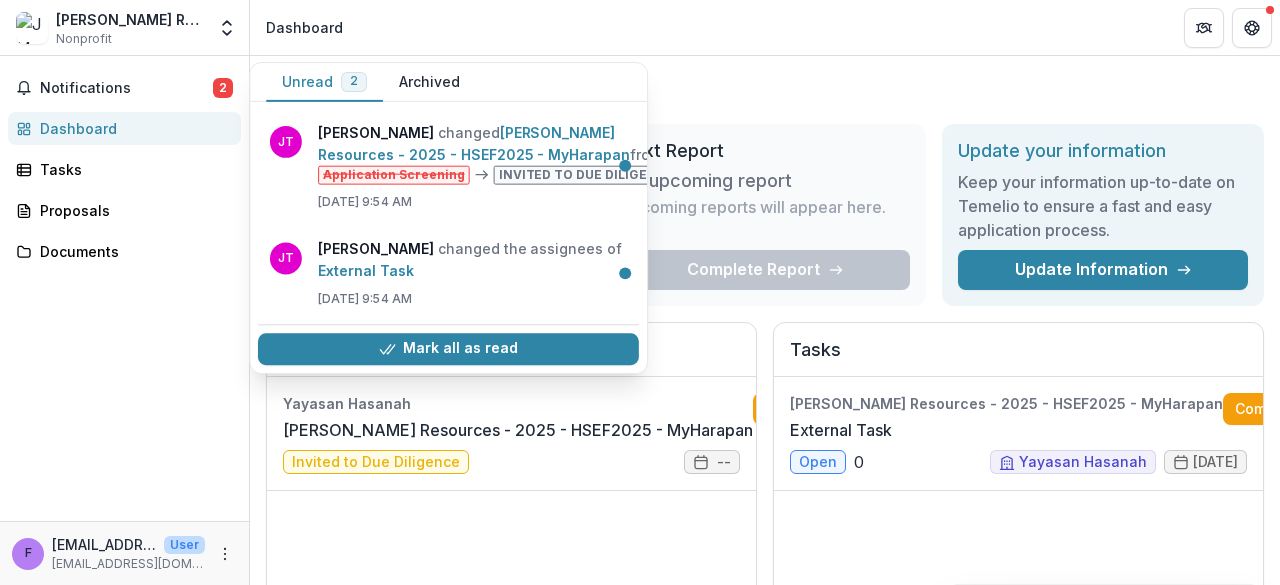 click on "Notifications 2 Unread   2 Archived JT Josselyn Tan changed  JM Berkat Resources - 2025 - HSEF2025 - MyHarapan  from   Application Screening Invited to Due Diligence Jul 04, 2025, 9:54 AM JT Josselyn Tan changed the assignees of  External Task Jul 04, 2025, 9:54 AM Mark all as read JT Josselyn Tan changed  JM Berkat Resources - 2025 - HSEF2025 - MyHarapan  from   Application Screening Invited to Due Diligence Jul 04, 2025, 9:54 AM JT Josselyn Tan changed the assignees of  External Task Jul 04, 2025, 9:54 AM f fakhrul.qaiser@gmail.com changed  JM Berkat Resources - 2025 - HSEF2025 - MyHarapan  from   Draft Submitted Jun 12, 2025, 9:06 PM Dashboard Tasks Proposals Documents" at bounding box center (124, 288) 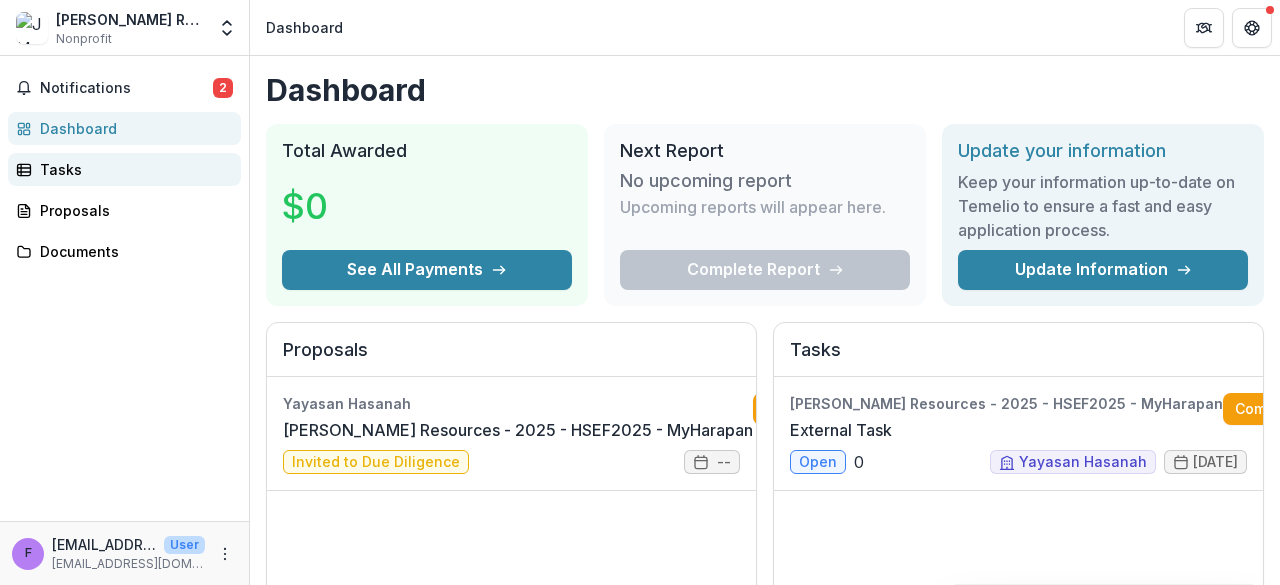 click on "Tasks" at bounding box center (132, 169) 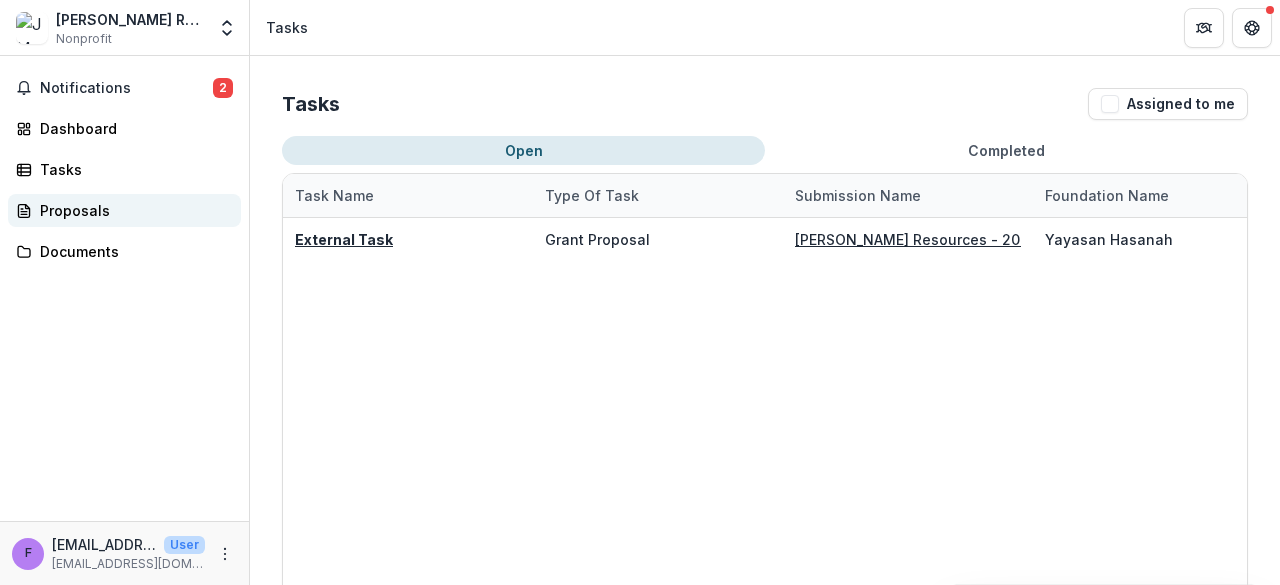 click on "Proposals" at bounding box center [132, 210] 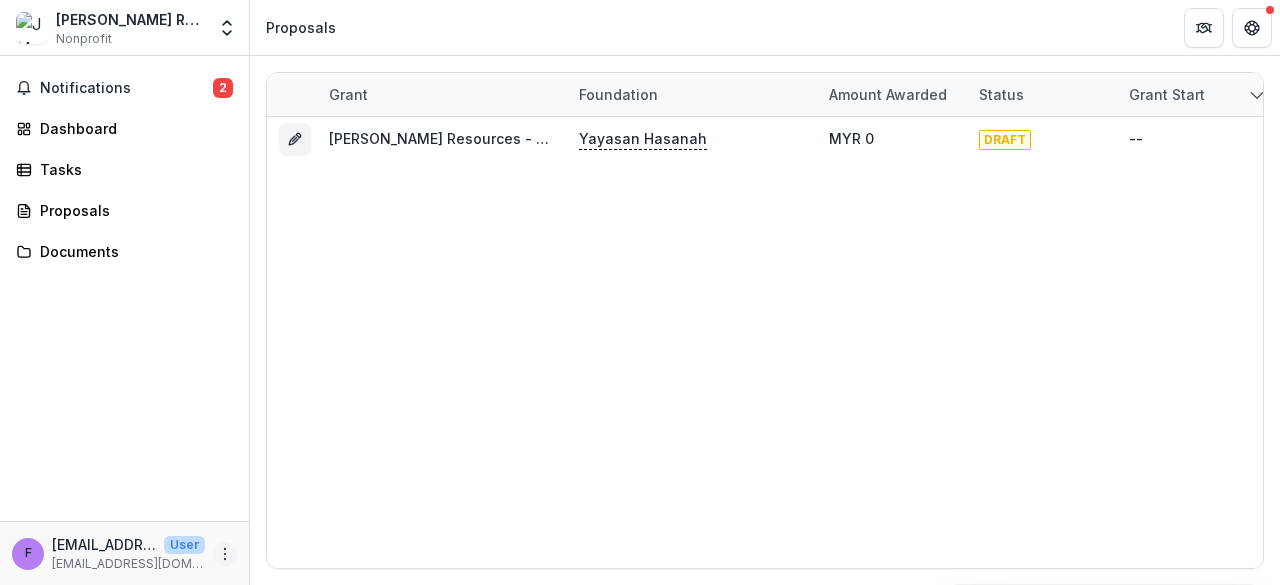 click at bounding box center [225, 554] 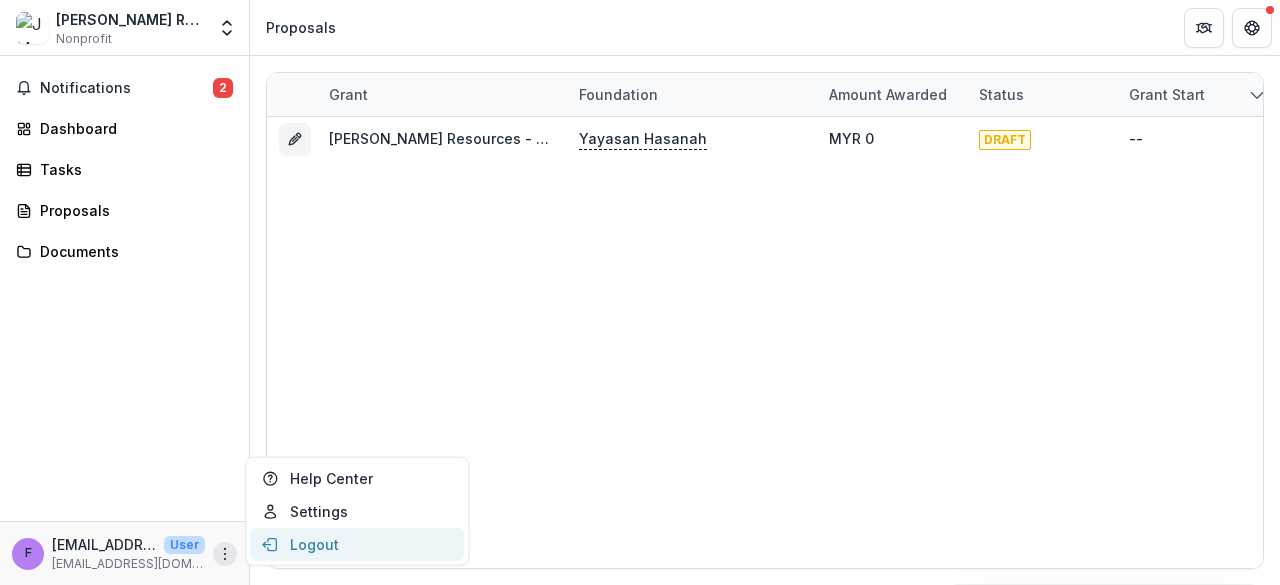 click on "Logout" at bounding box center [357, 544] 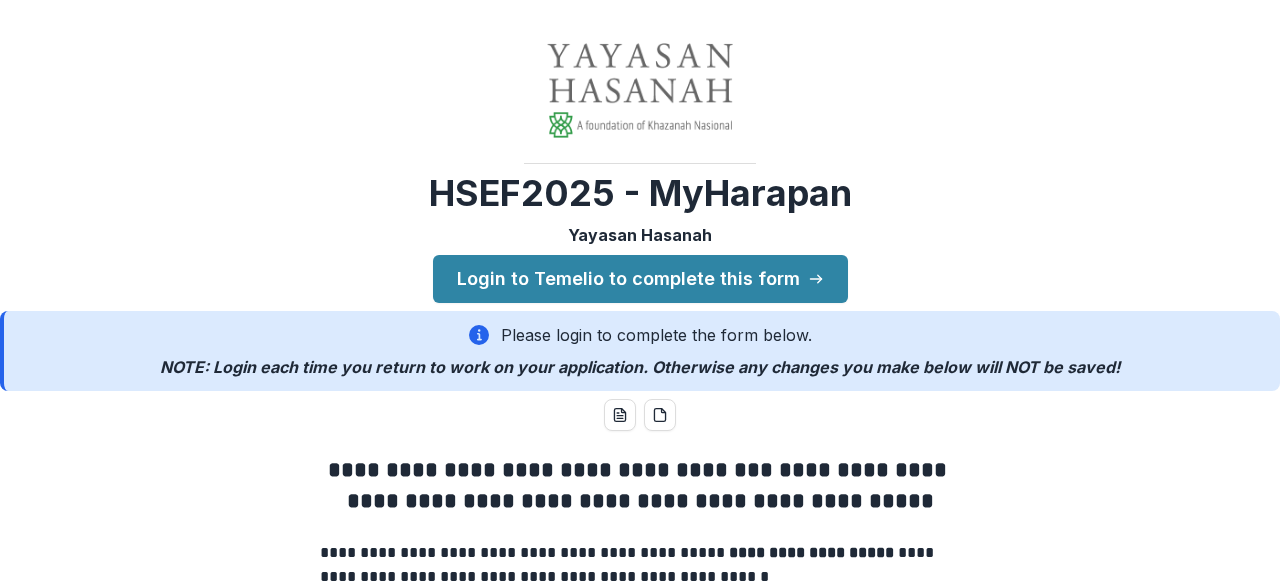 scroll, scrollTop: 0, scrollLeft: 0, axis: both 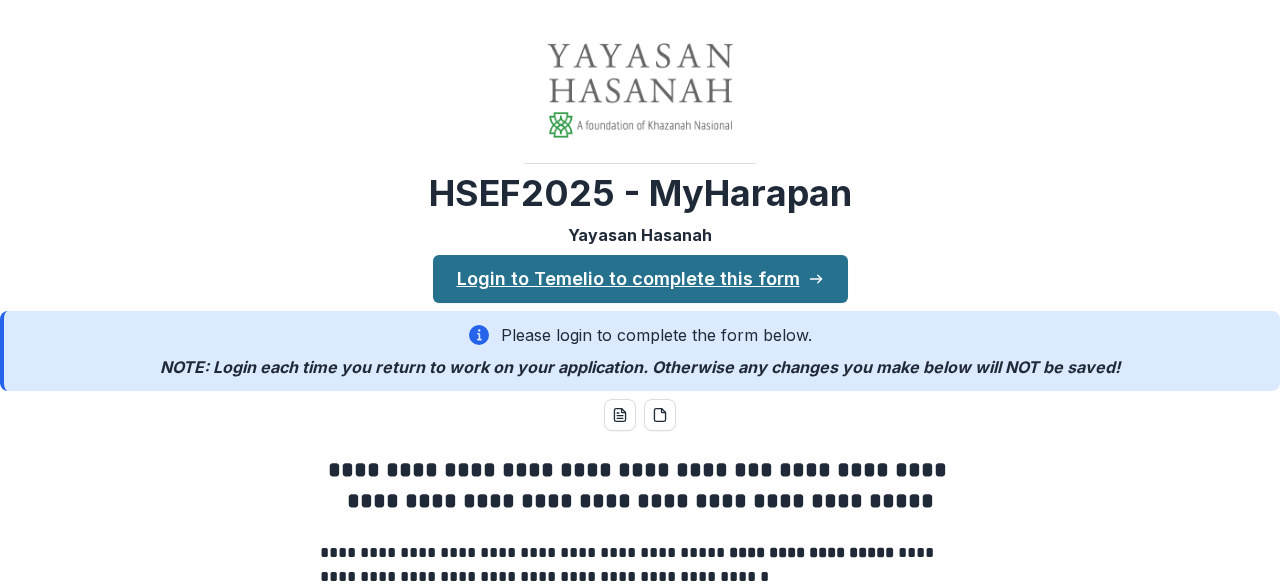 click on "Login to Temelio to complete this form" at bounding box center (640, 279) 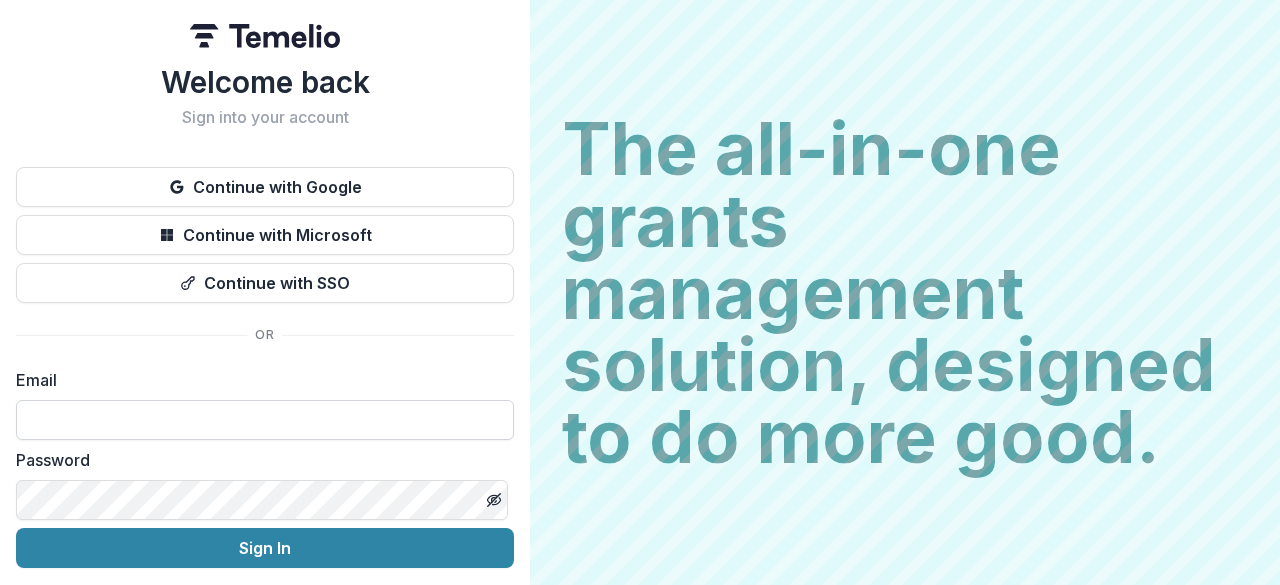 click at bounding box center (265, 420) 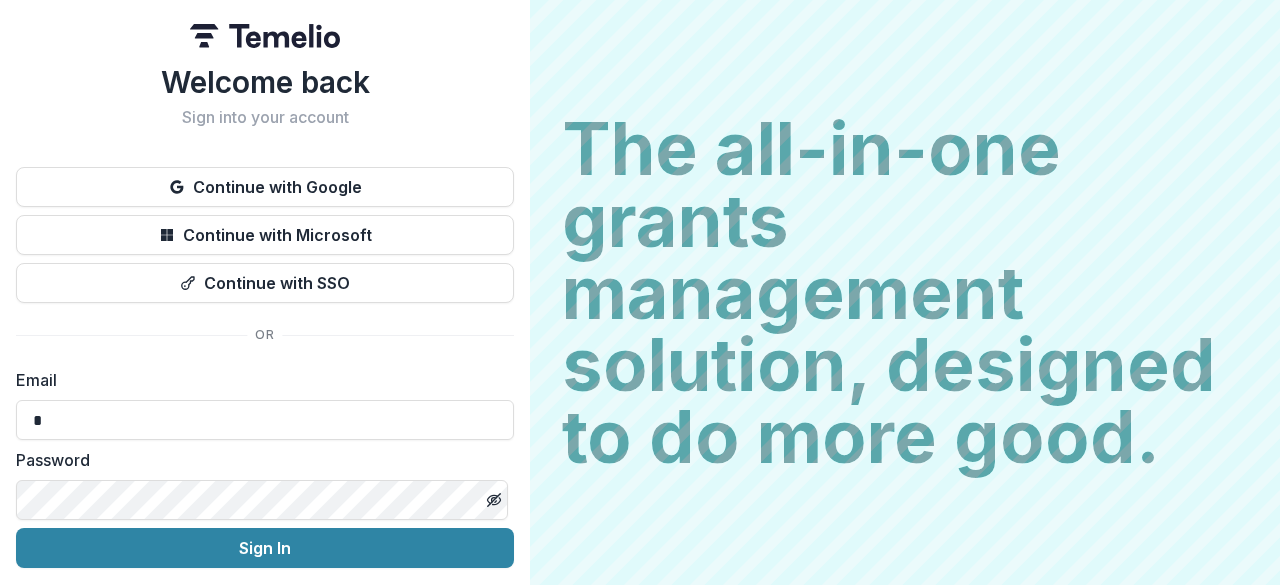 type on "**********" 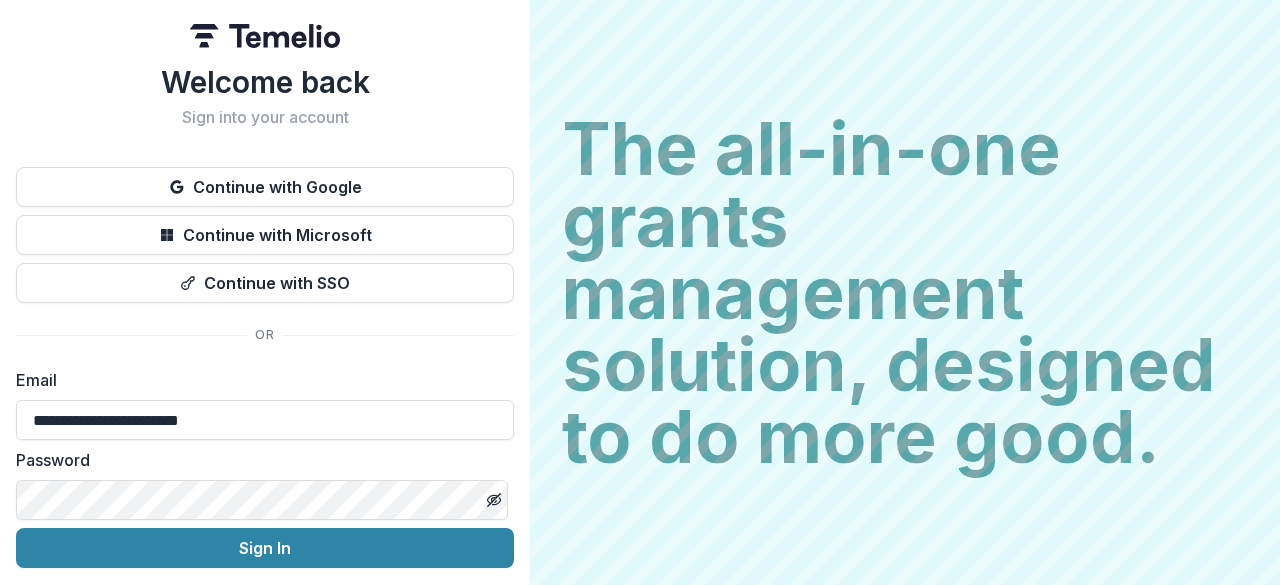 click on "Password" at bounding box center (265, 484) 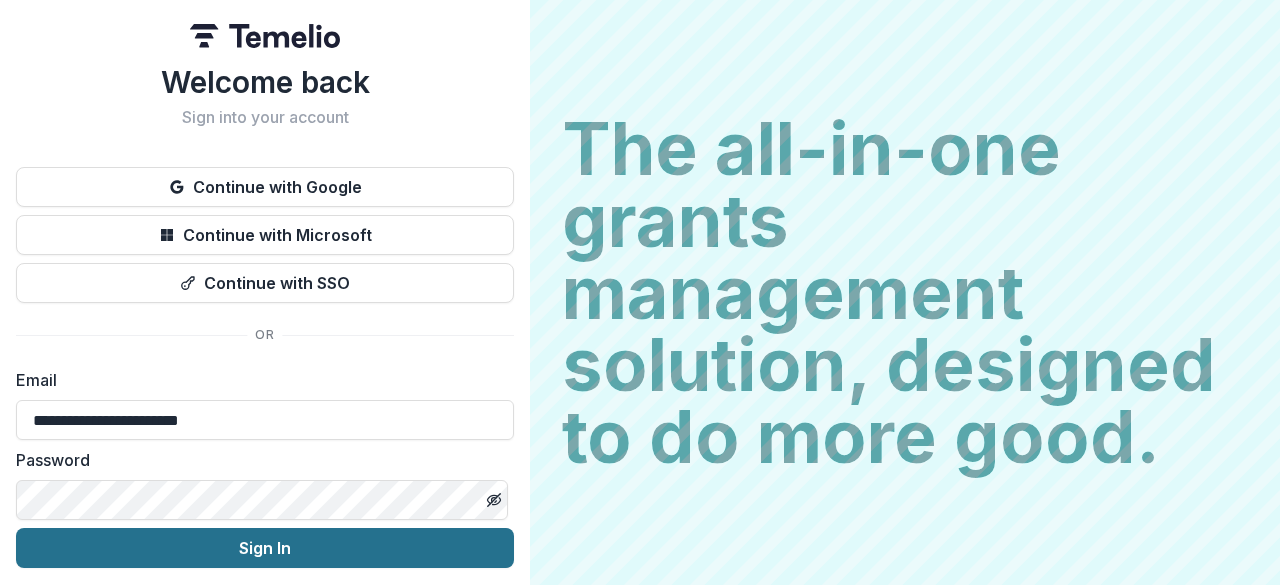 click on "Sign In" at bounding box center [265, 548] 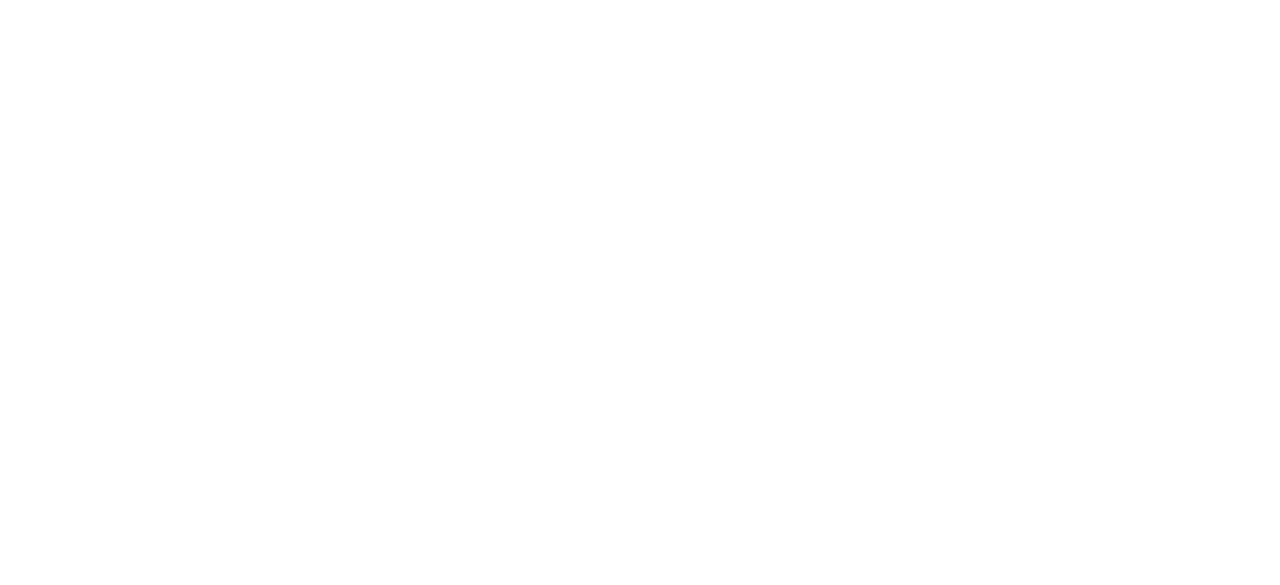 scroll, scrollTop: 0, scrollLeft: 0, axis: both 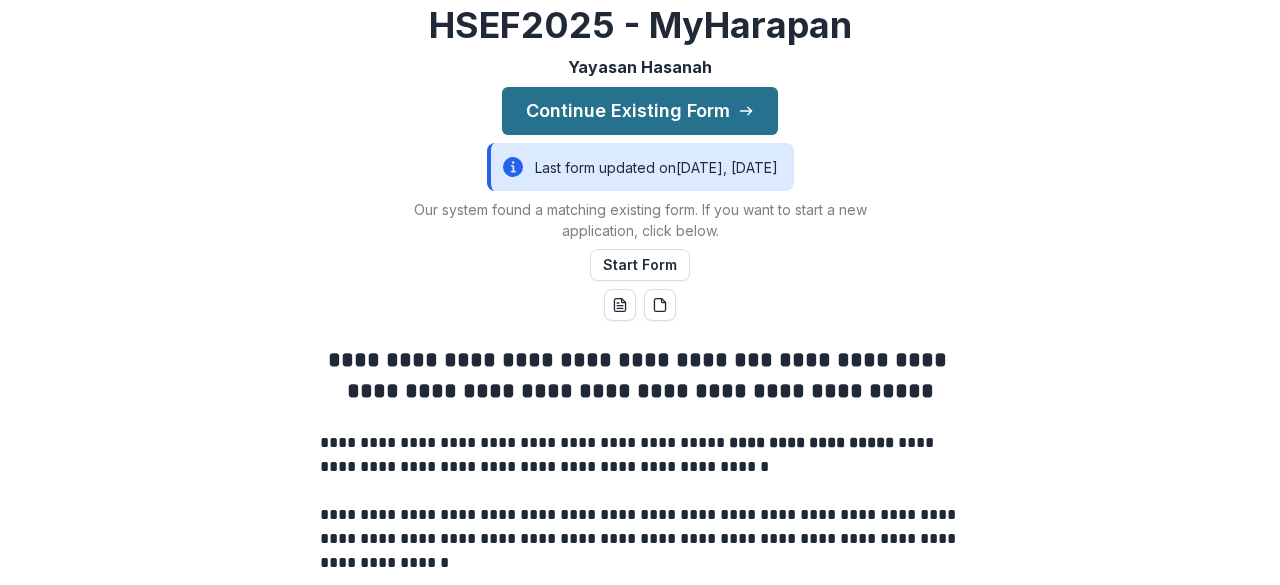 click on "Continue Existing Form" at bounding box center (640, 111) 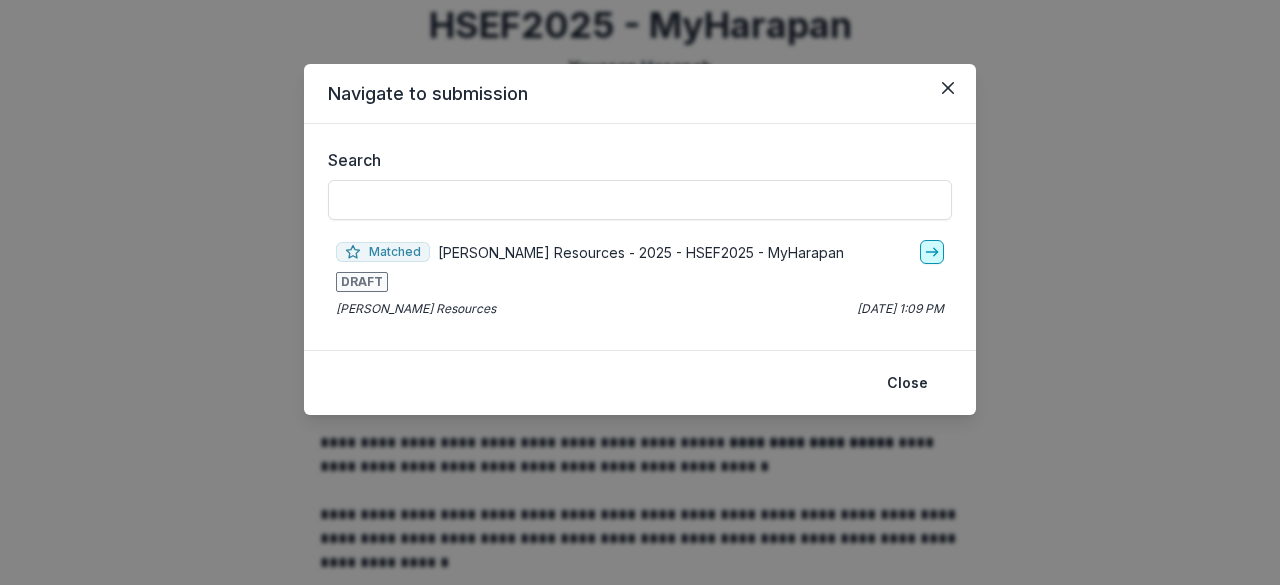 click 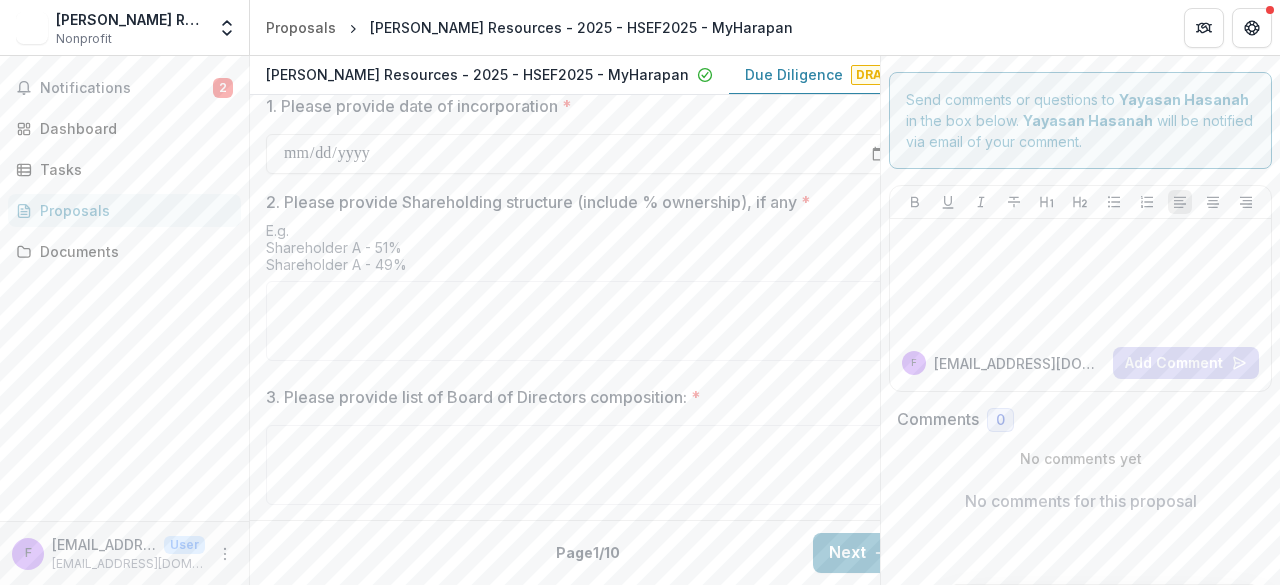 scroll, scrollTop: 931, scrollLeft: 0, axis: vertical 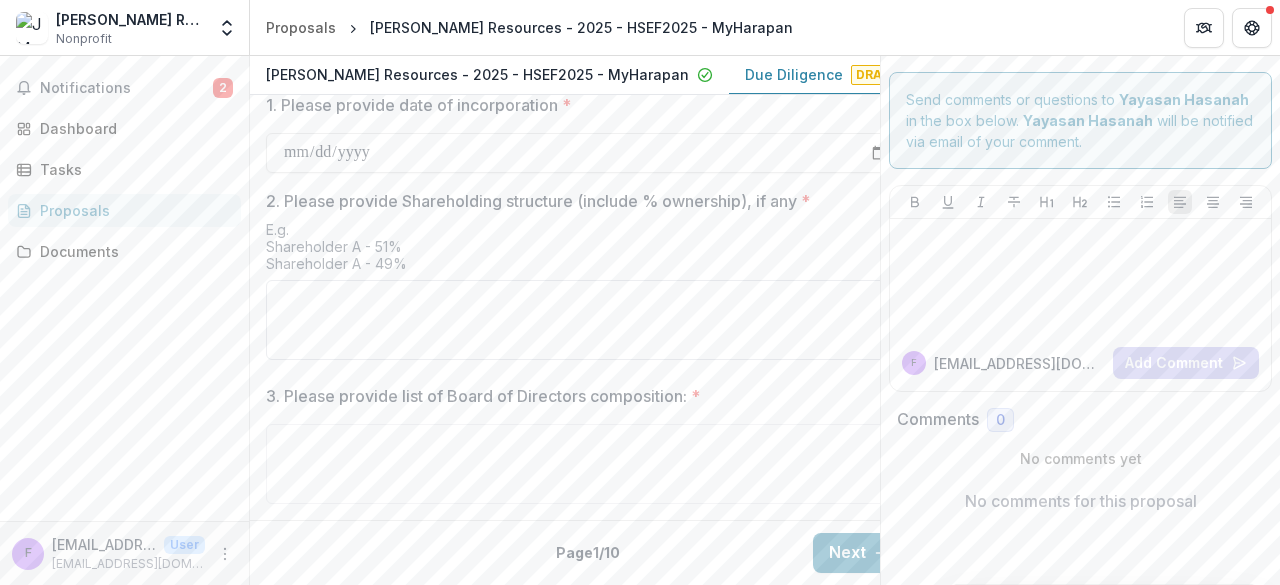 click on "2. Please provide Shareholding structure (include % ownership), if any *" at bounding box center [586, 320] 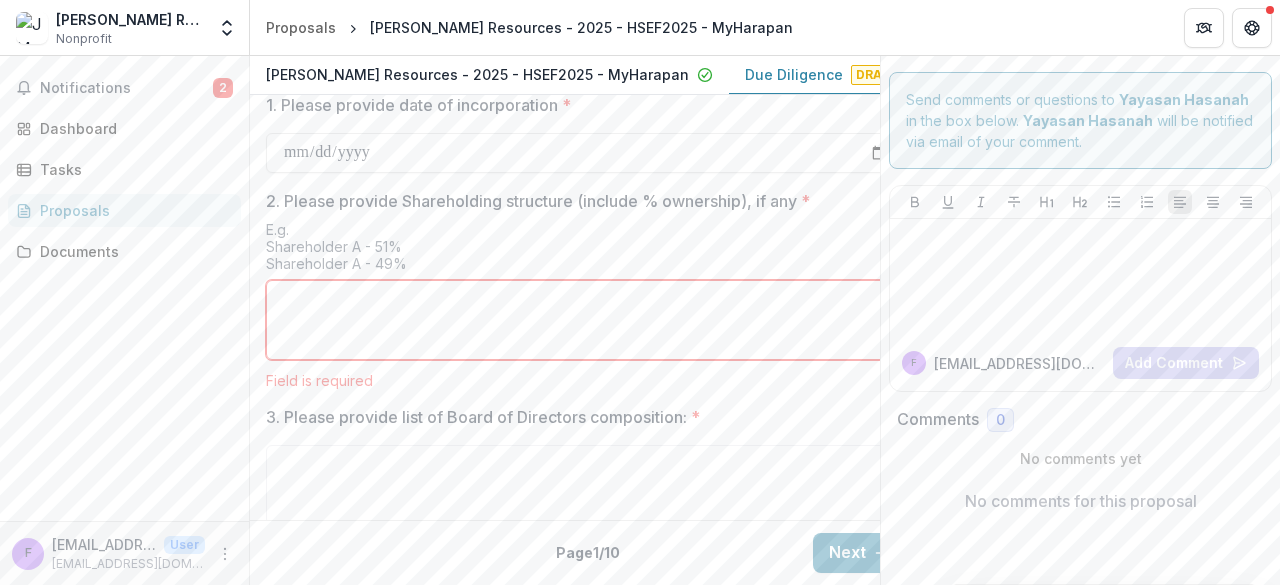 paste on "**********" 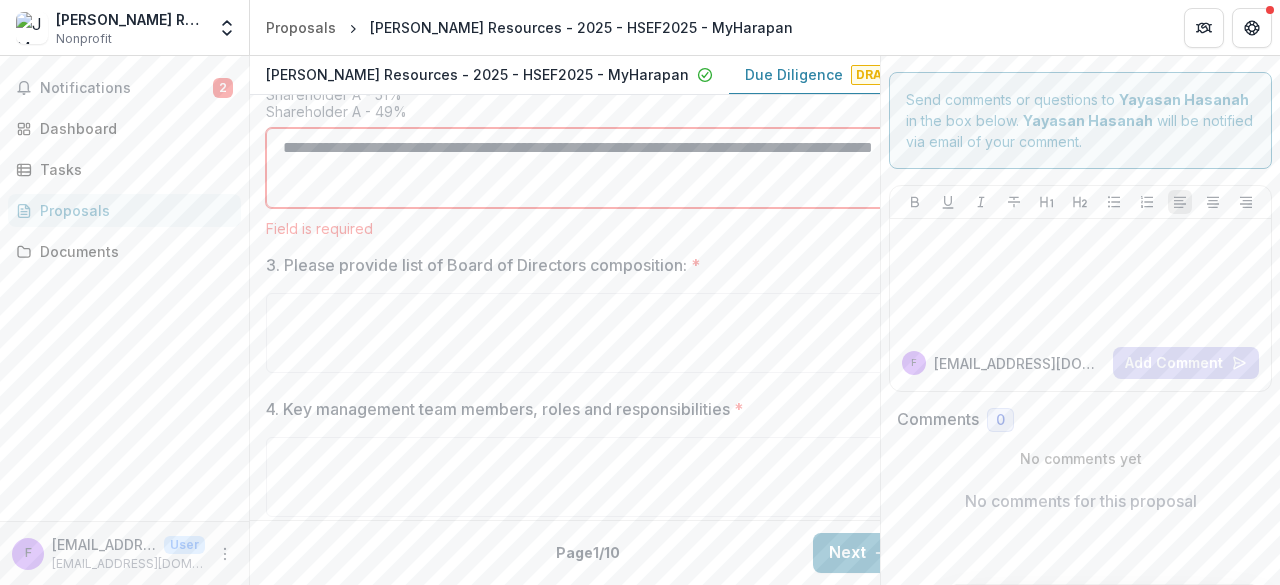type on "**********" 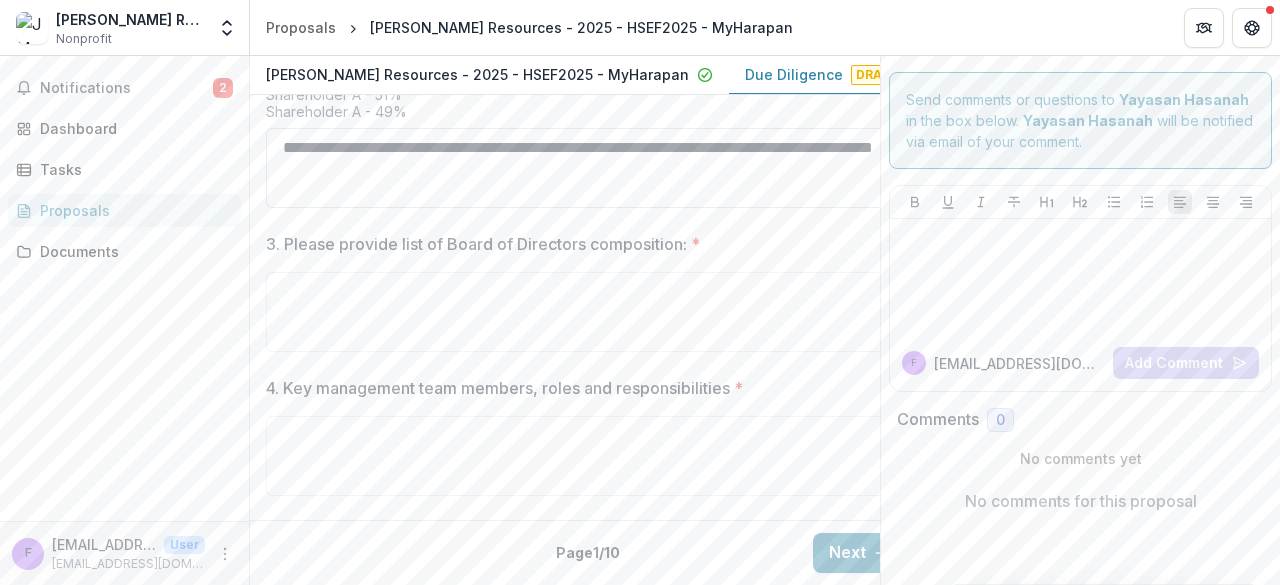 scroll, scrollTop: 1079, scrollLeft: 0, axis: vertical 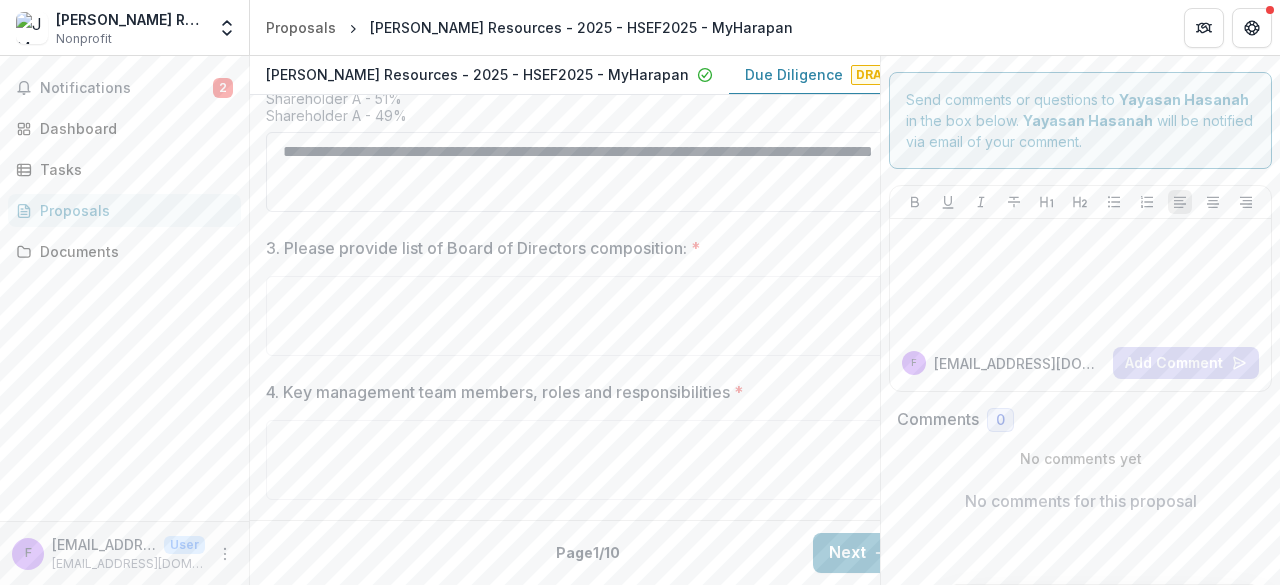 click on "3. Please provide list of Board of Directors composition:  *" at bounding box center [586, 316] 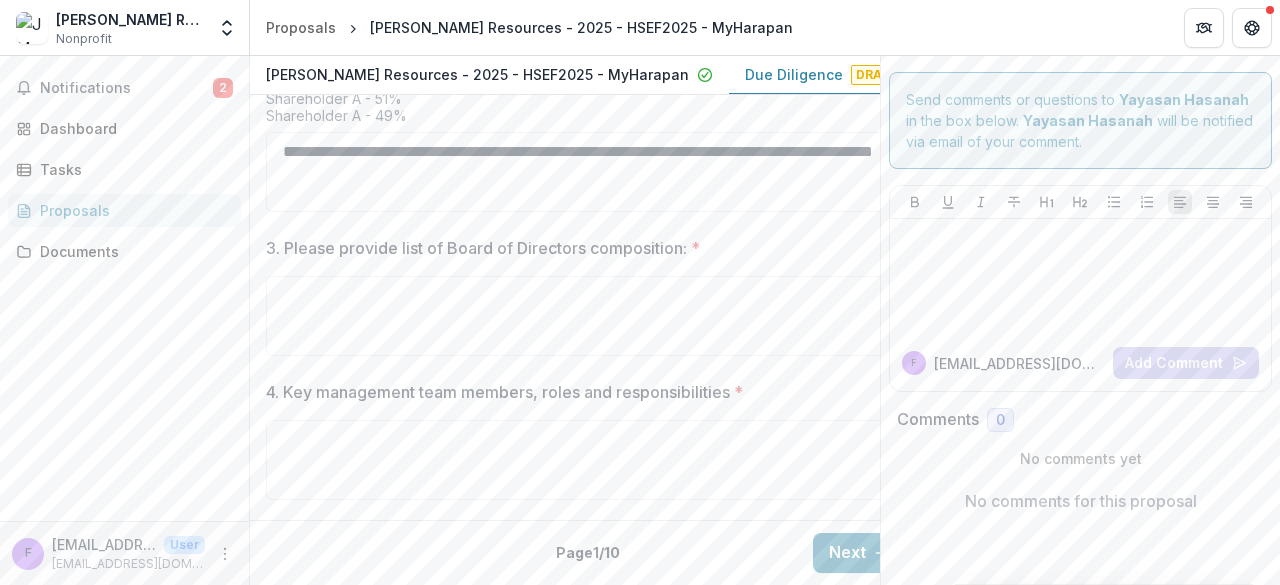 scroll, scrollTop: 0, scrollLeft: 0, axis: both 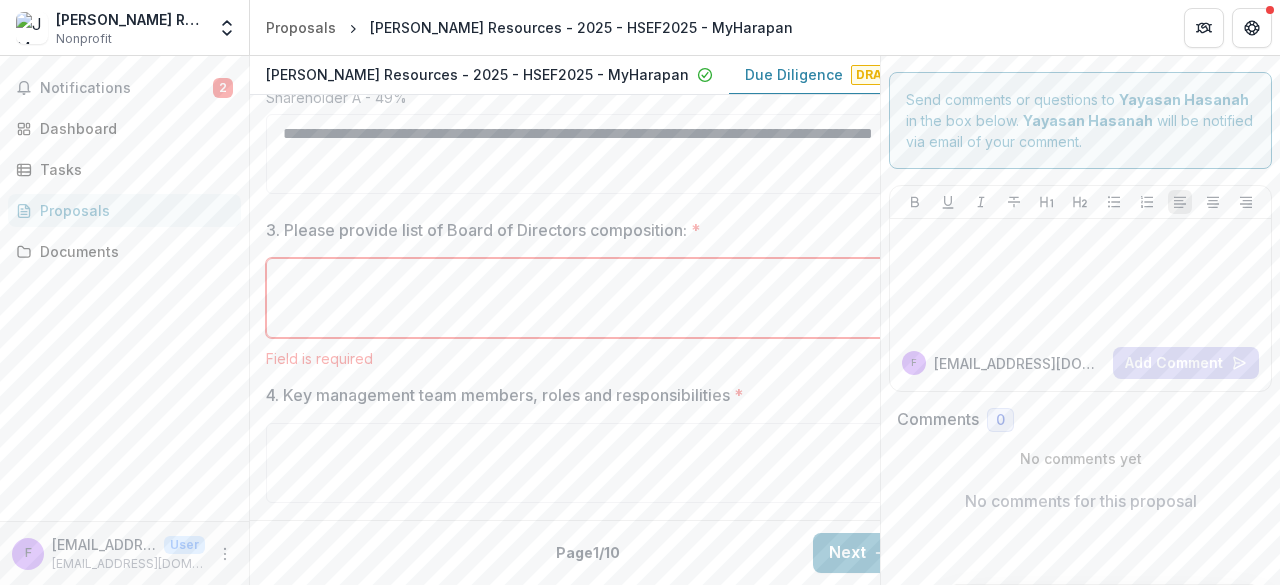 paste on "**********" 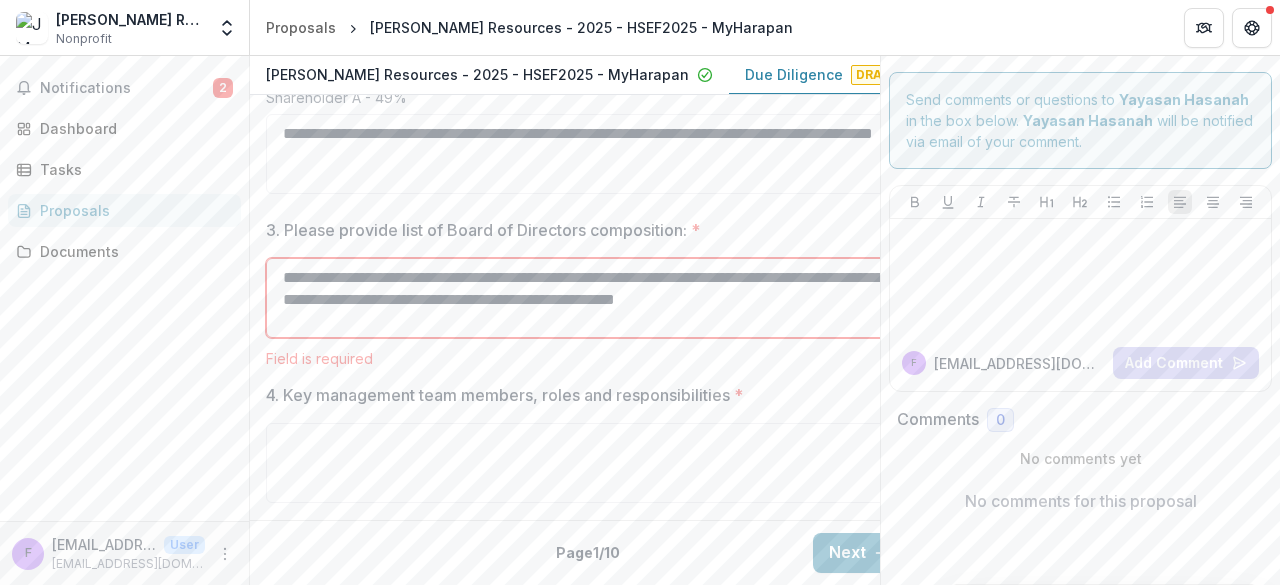 scroll, scrollTop: 3, scrollLeft: 0, axis: vertical 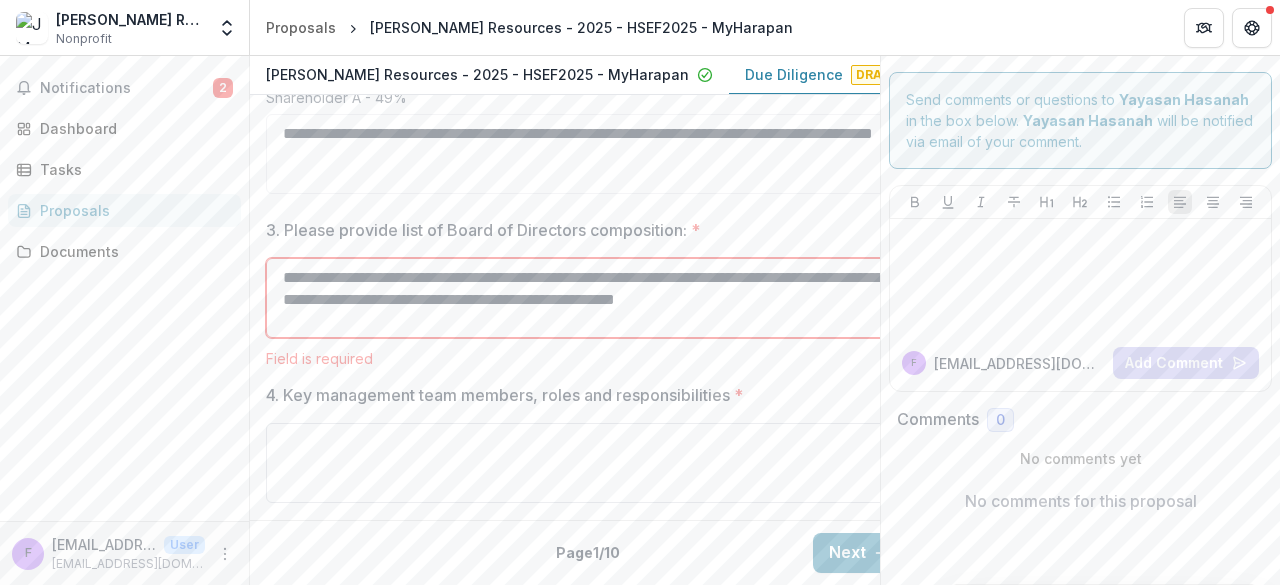 type on "**********" 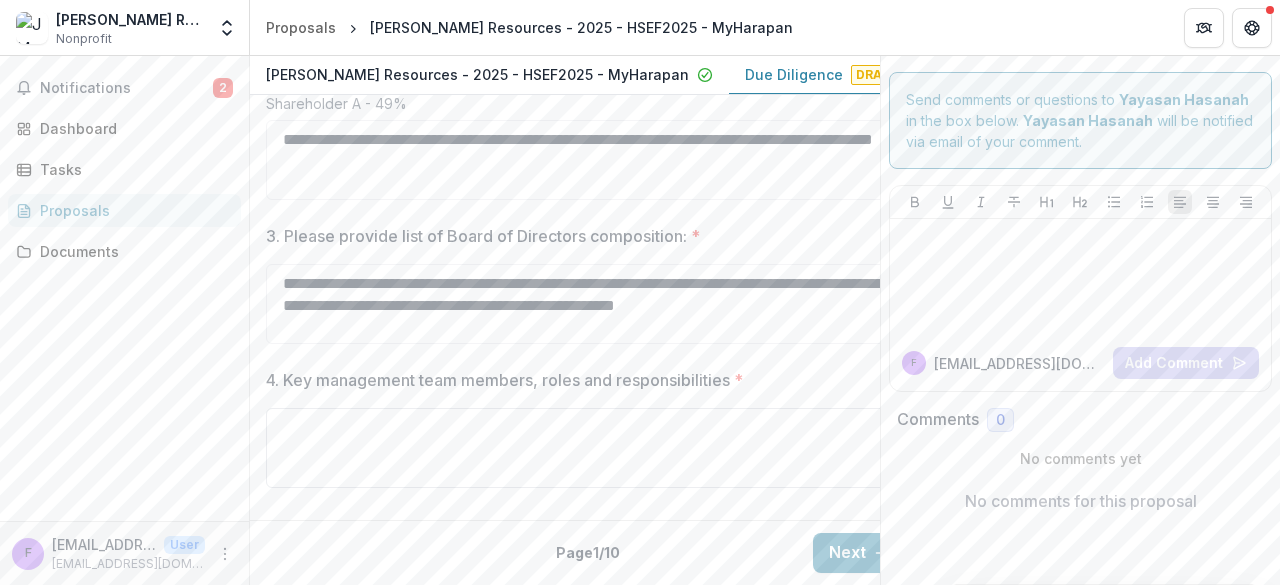 scroll, scrollTop: 1079, scrollLeft: 0, axis: vertical 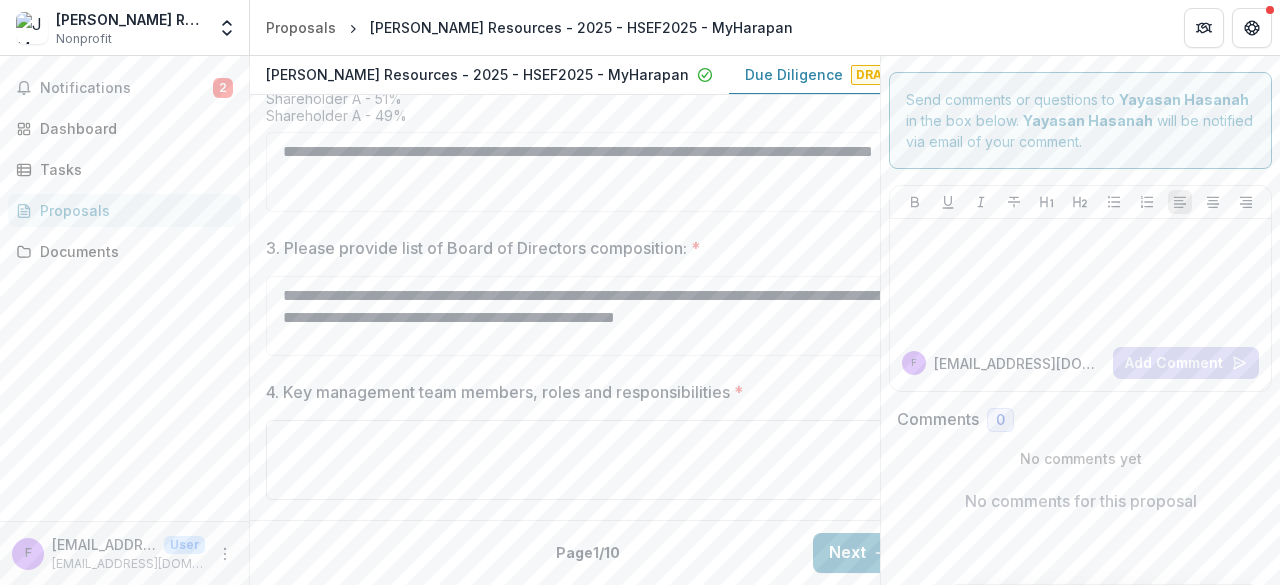 click on "4. Key management team members, roles and responsibilities *" at bounding box center [586, 460] 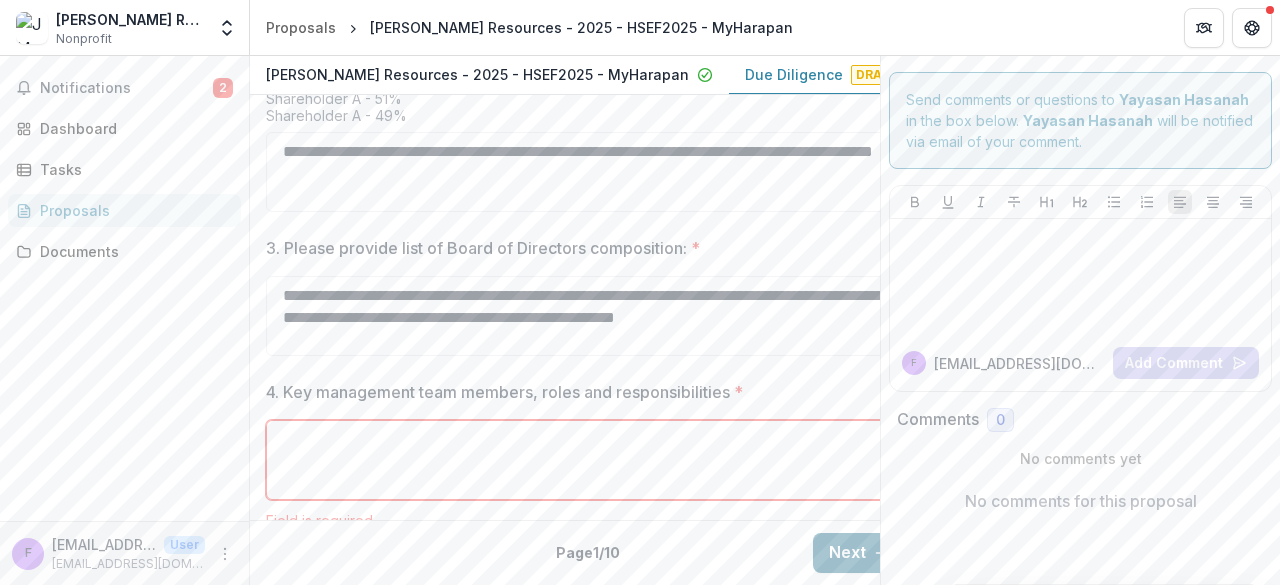 click on "Next" at bounding box center (859, 553) 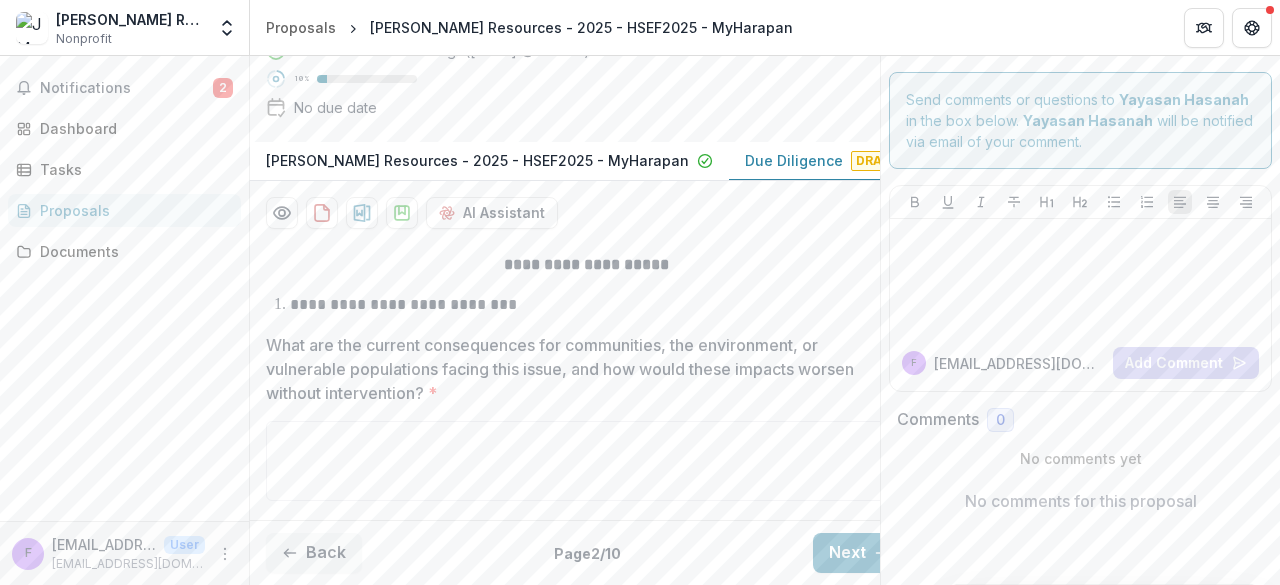 scroll, scrollTop: 464, scrollLeft: 0, axis: vertical 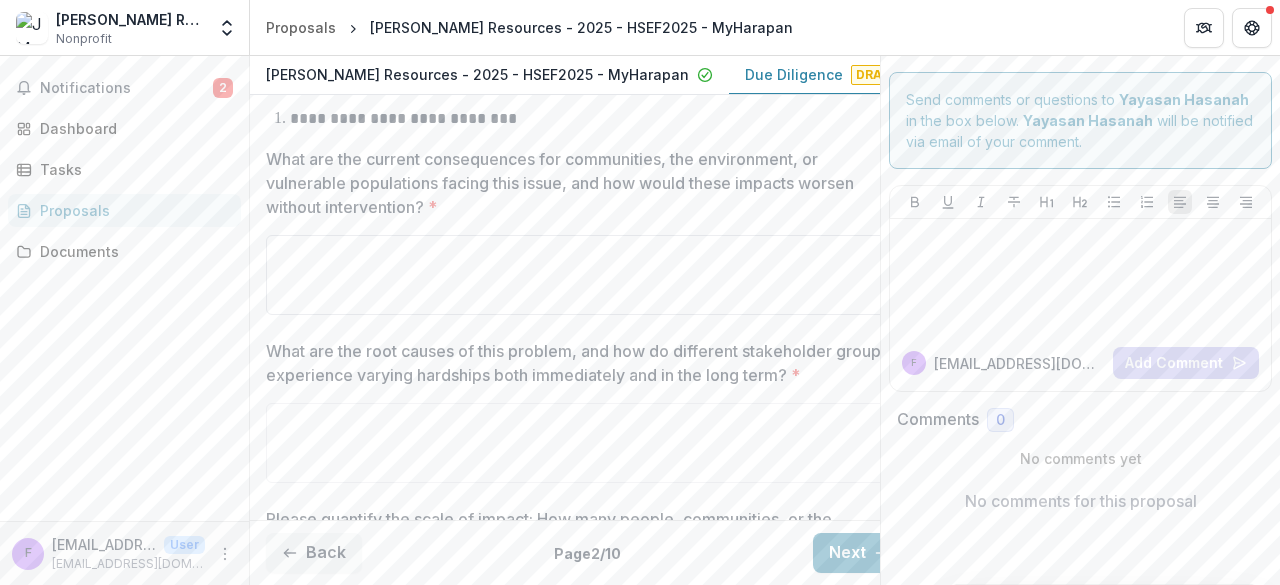 click on "What are the current consequences for communities, the environment, or vulnerable populations facing this issue, and how would these impacts worsen without intervention? *" at bounding box center (586, 275) 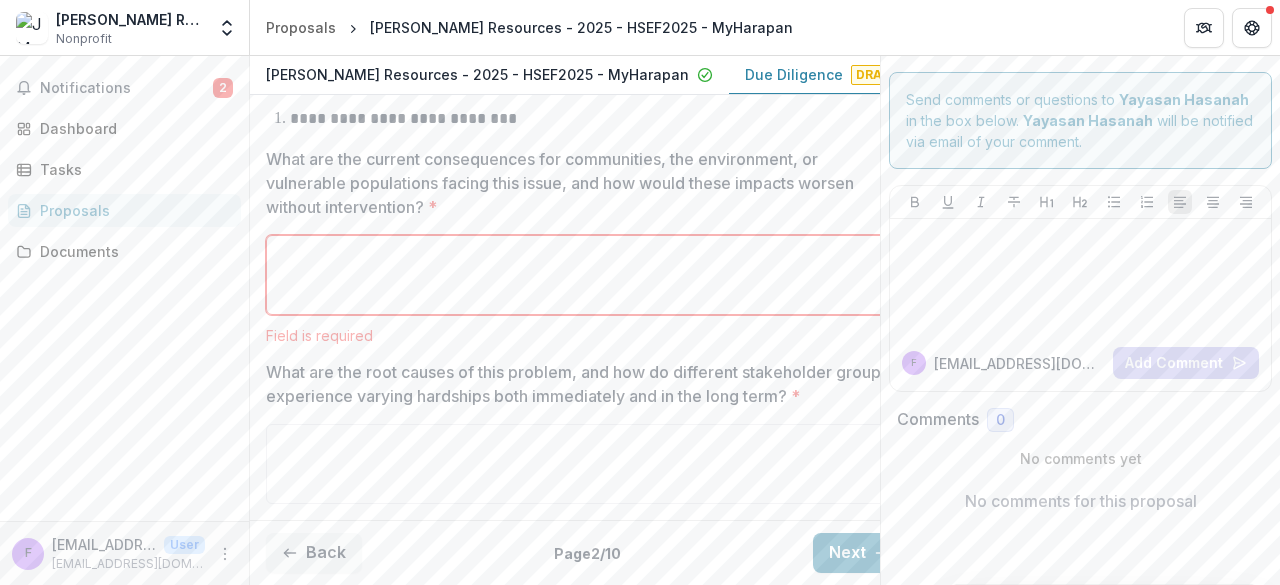 paste on "**********" 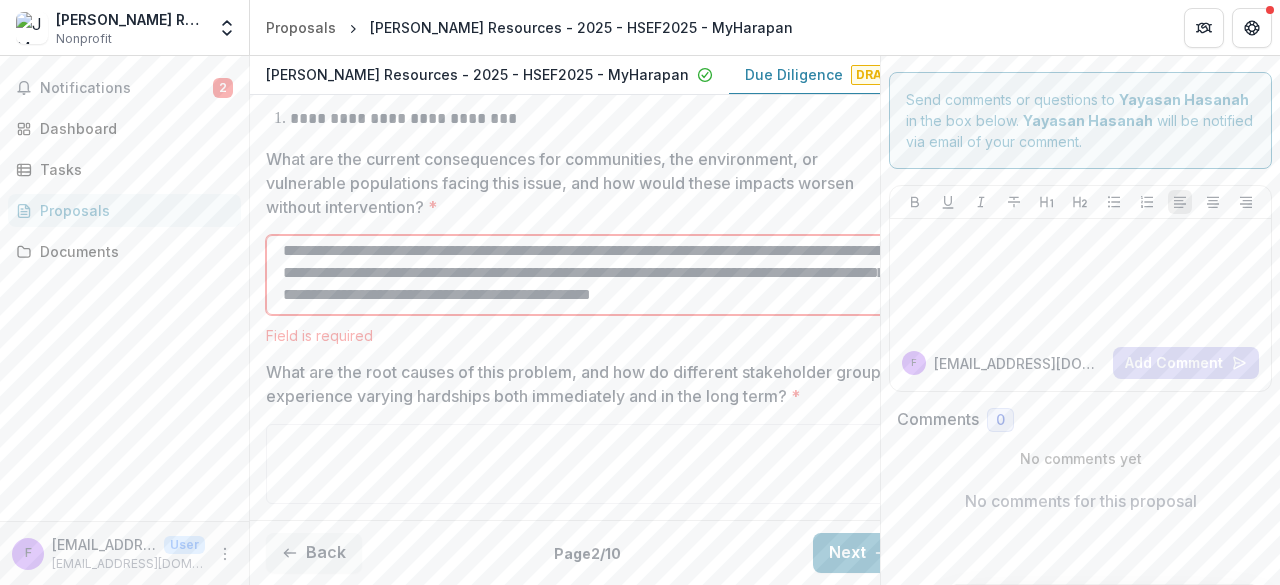scroll, scrollTop: 0, scrollLeft: 0, axis: both 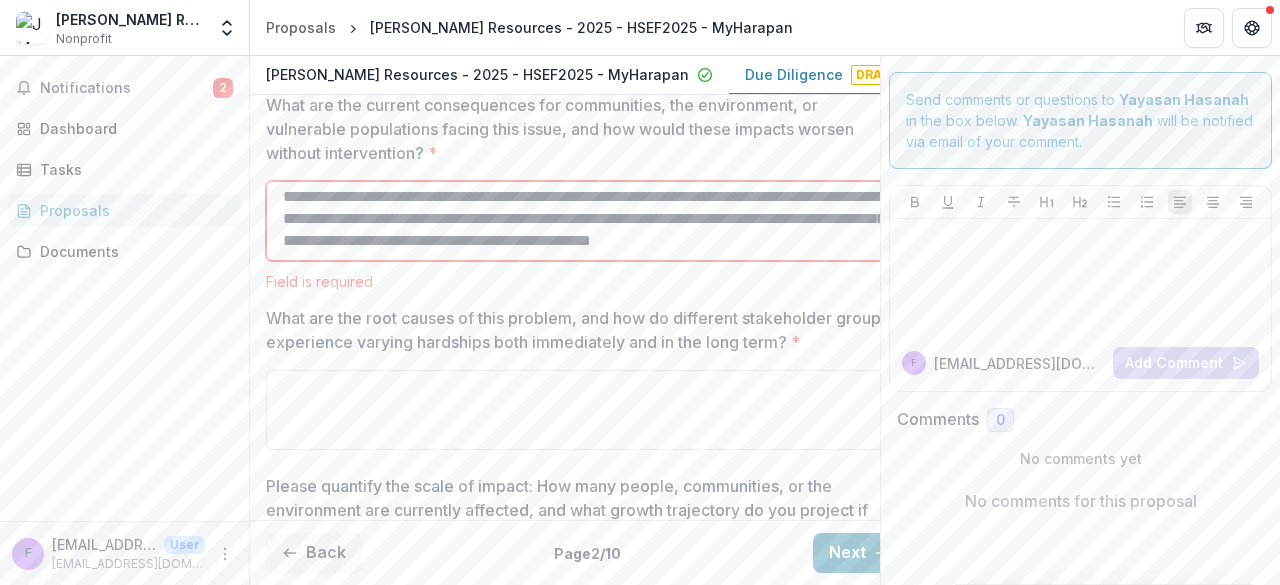type on "**********" 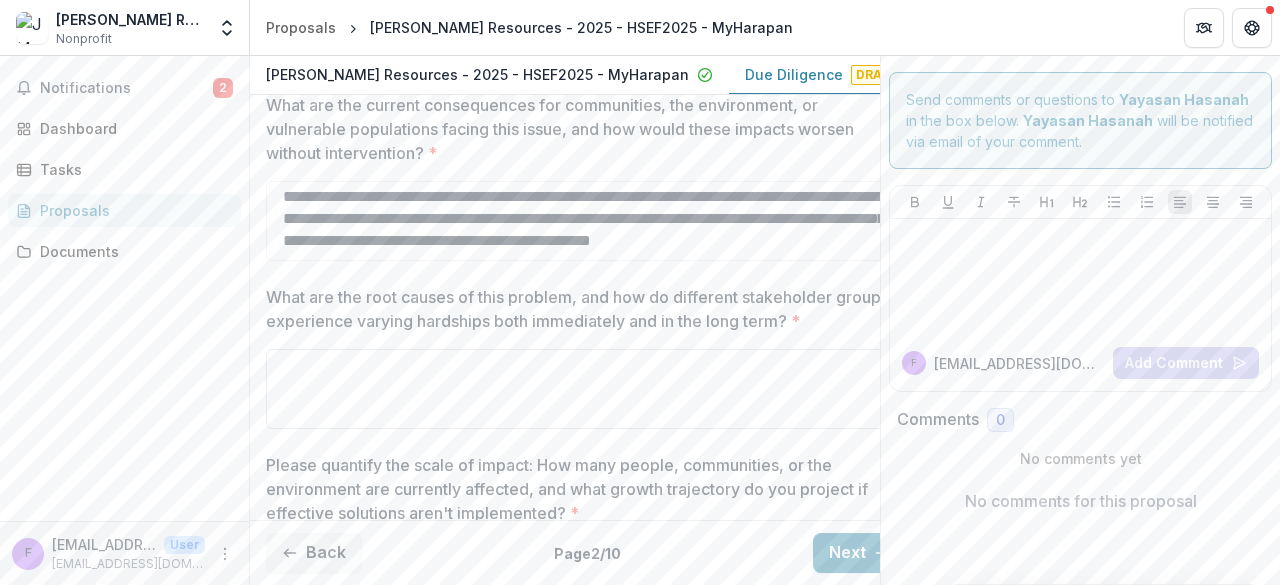 click on "What are the root causes of this problem, and how do different stakeholder groups experience varying hardships both immediately and in the long term? *" at bounding box center [586, 389] 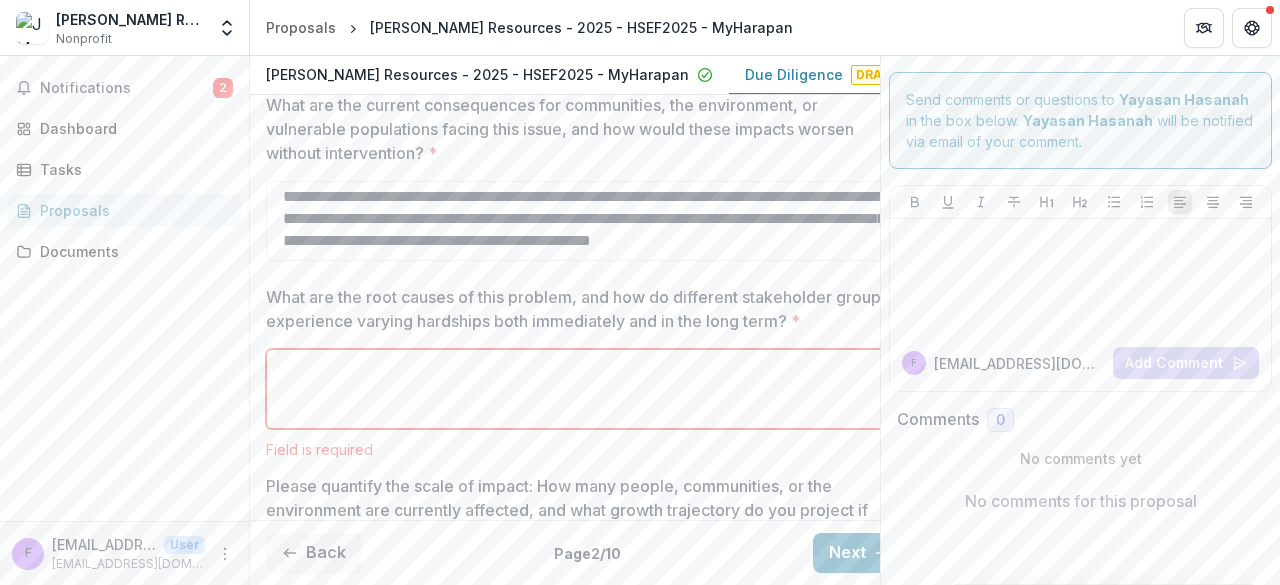 paste on "**********" 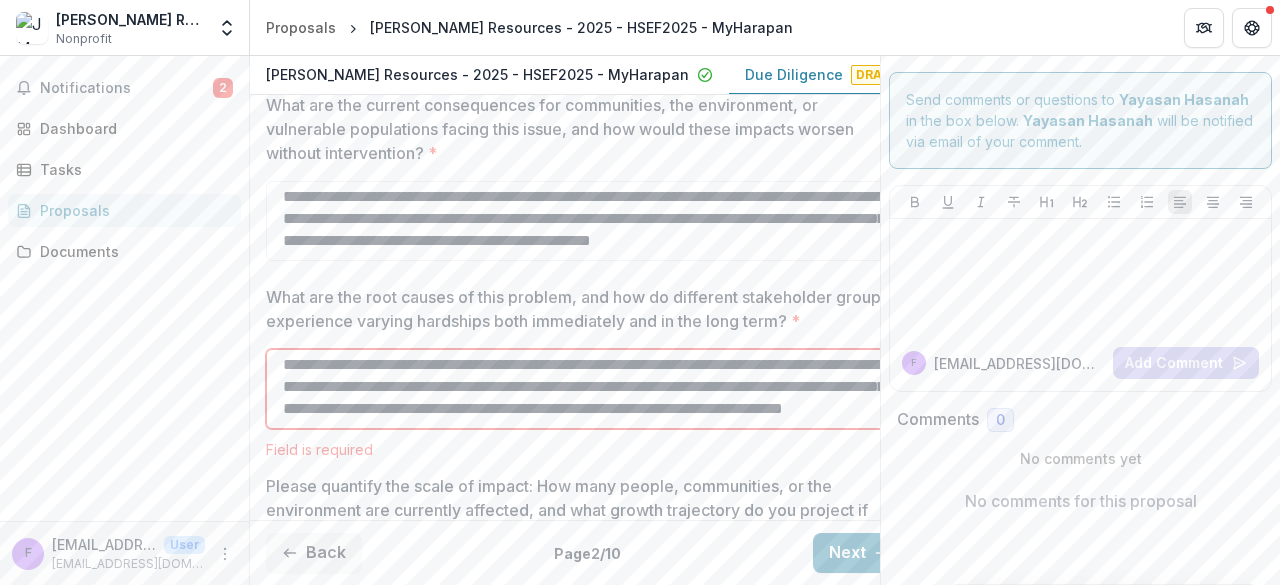 scroll, scrollTop: 25, scrollLeft: 0, axis: vertical 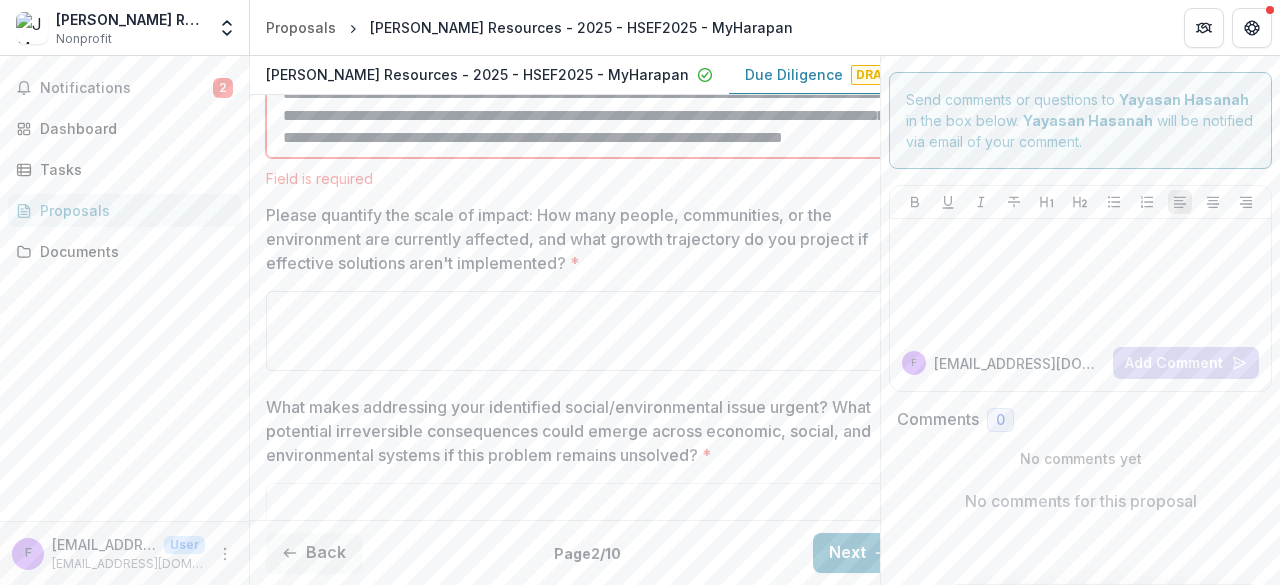 type on "**********" 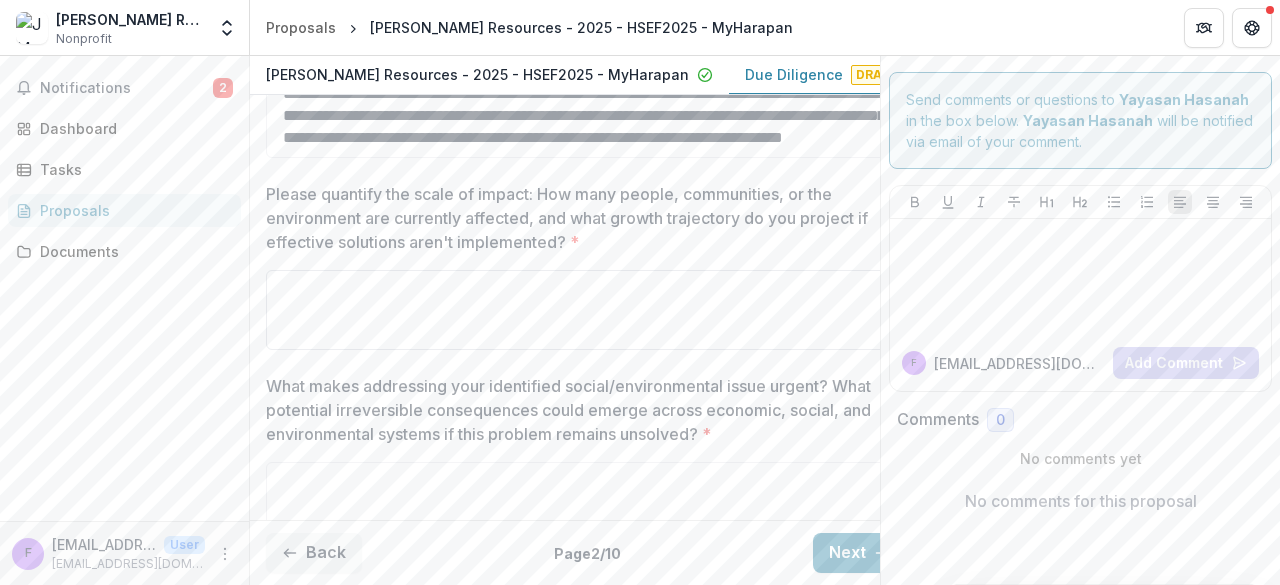 click on "Please quantify the scale of impact: How many people, communities, or the environment are currently affected, and what growth trajectory do you project if effective solutions aren't implemented? *" at bounding box center [586, 310] 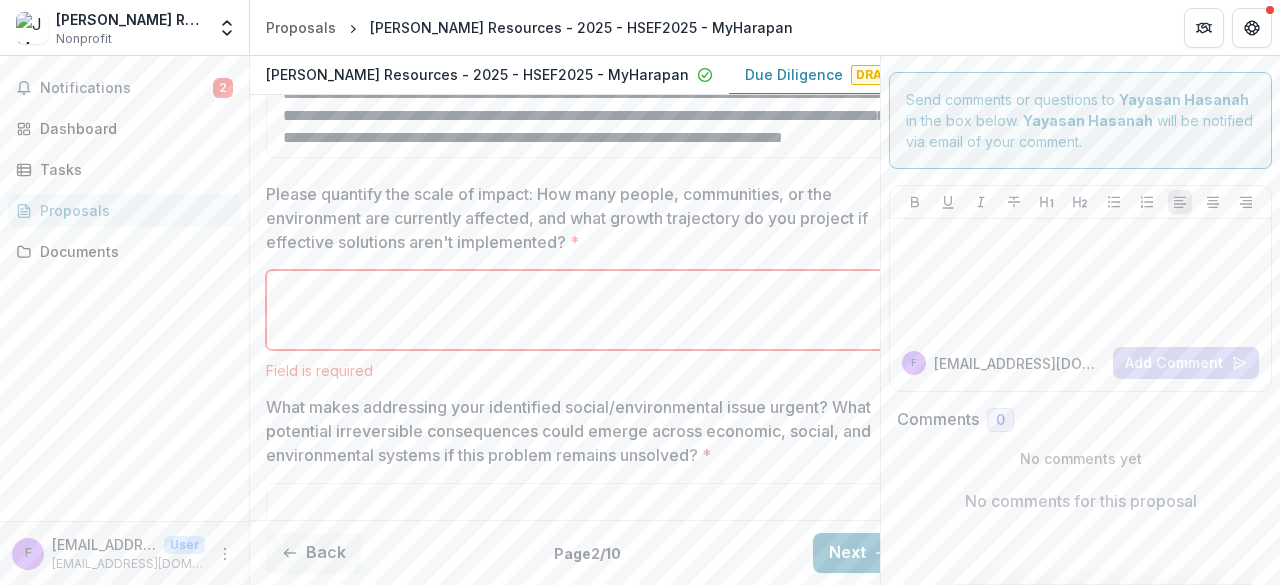 paste on "**********" 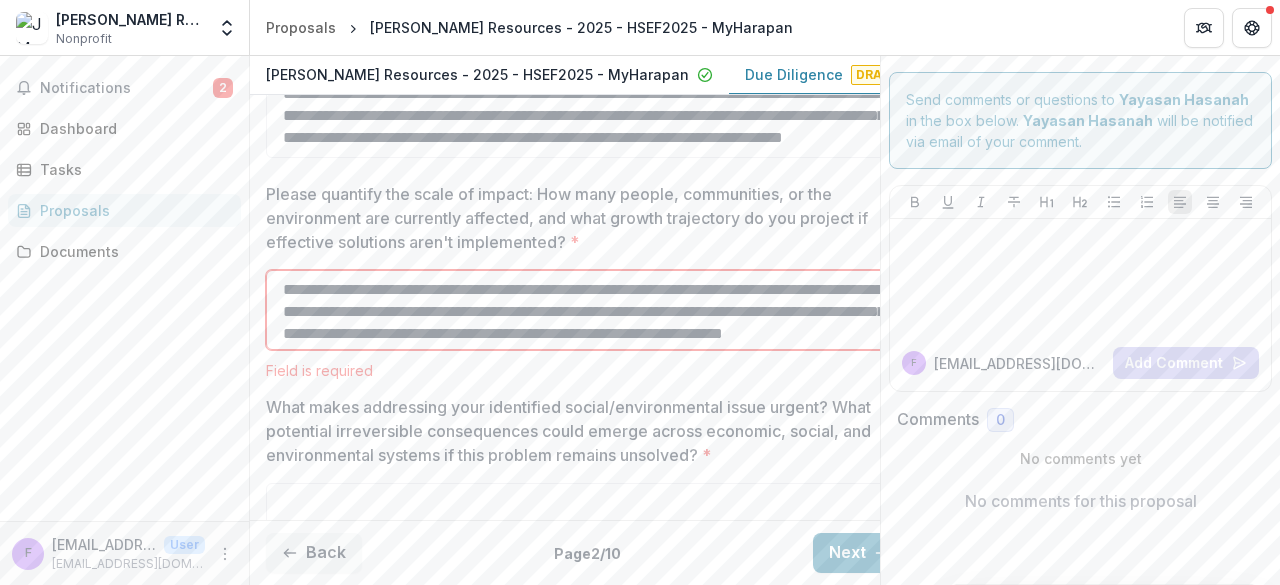 scroll, scrollTop: 25, scrollLeft: 0, axis: vertical 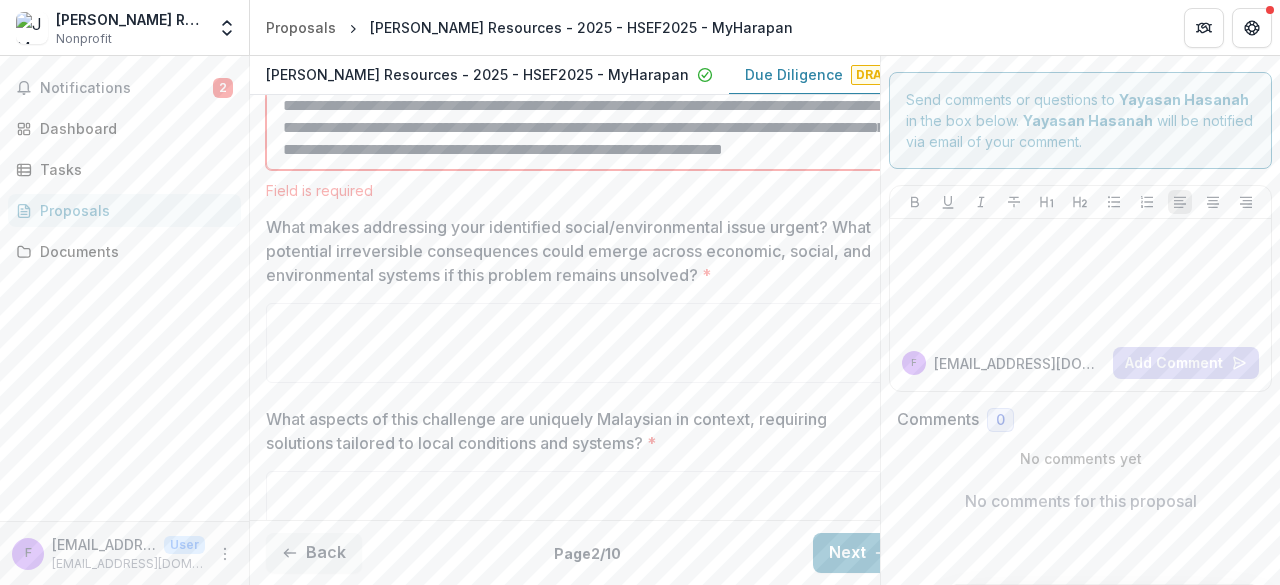 type on "**********" 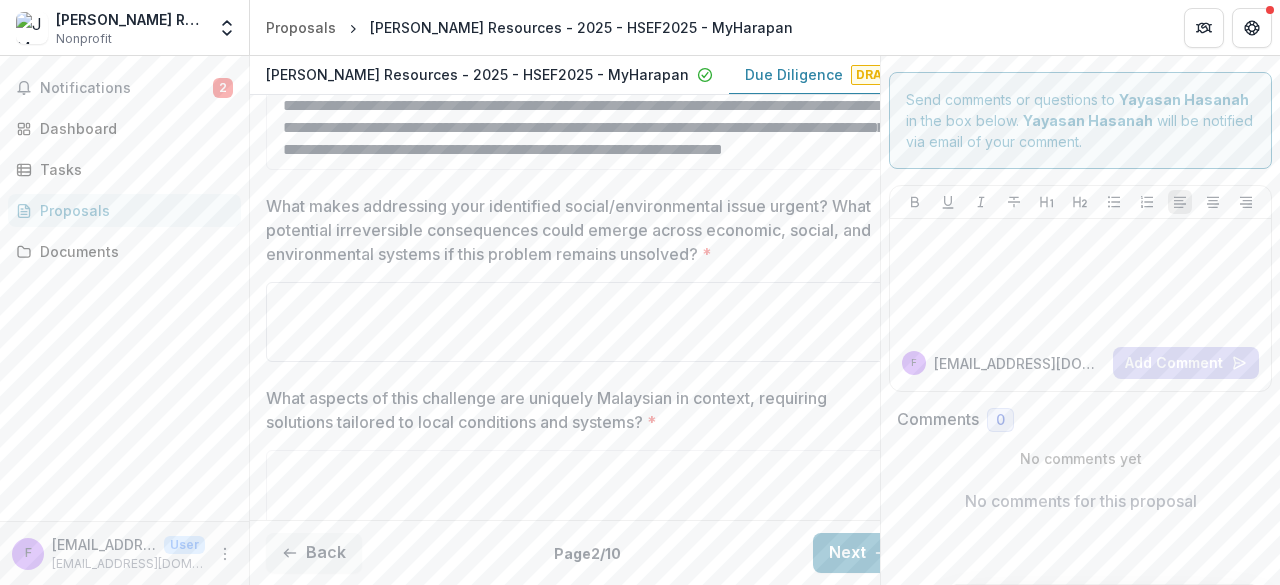 click on "What makes addressing your identified social/environmental issue urgent? What potential irreversible consequences could emerge across economic, social, and environmental systems if this problem remains unsolved? *" at bounding box center [586, 322] 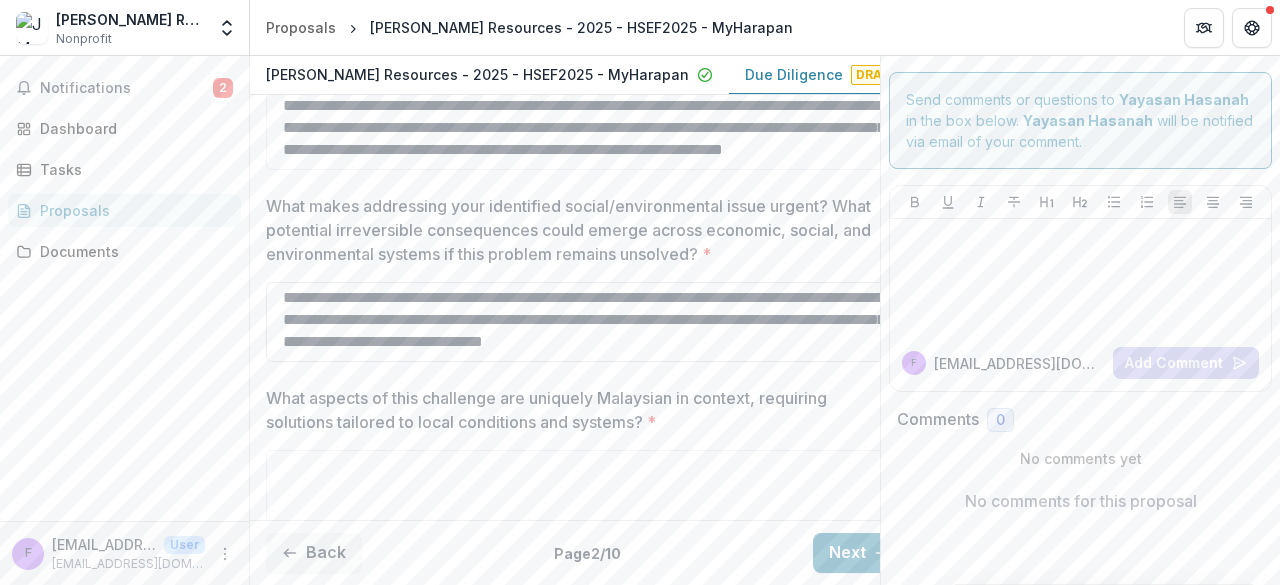 scroll, scrollTop: 25, scrollLeft: 0, axis: vertical 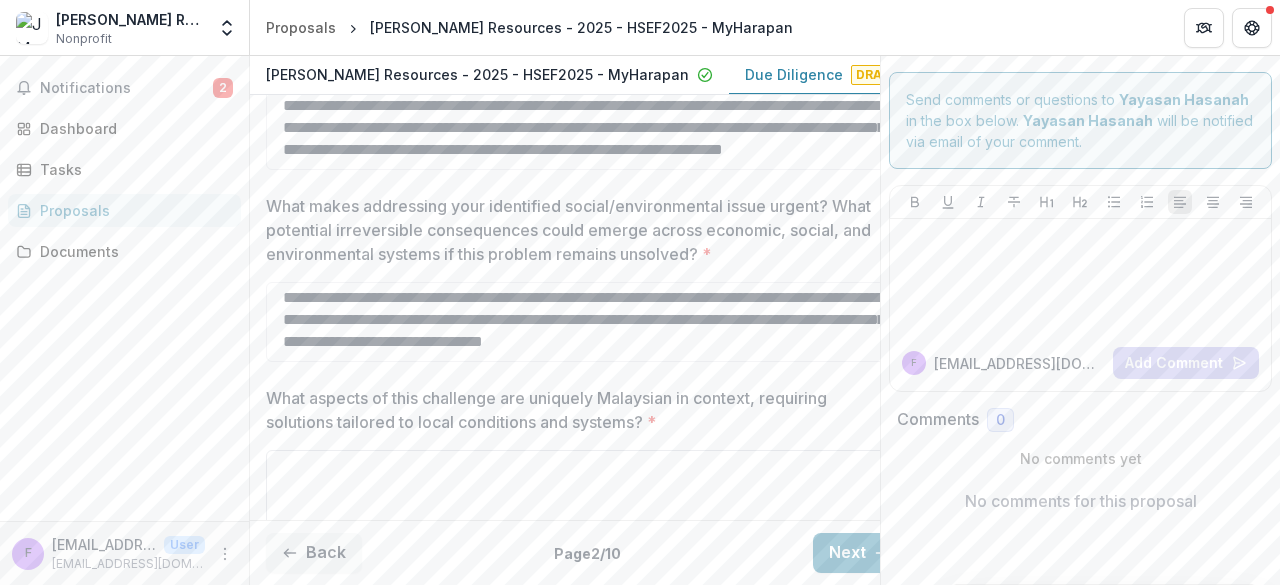 type on "**********" 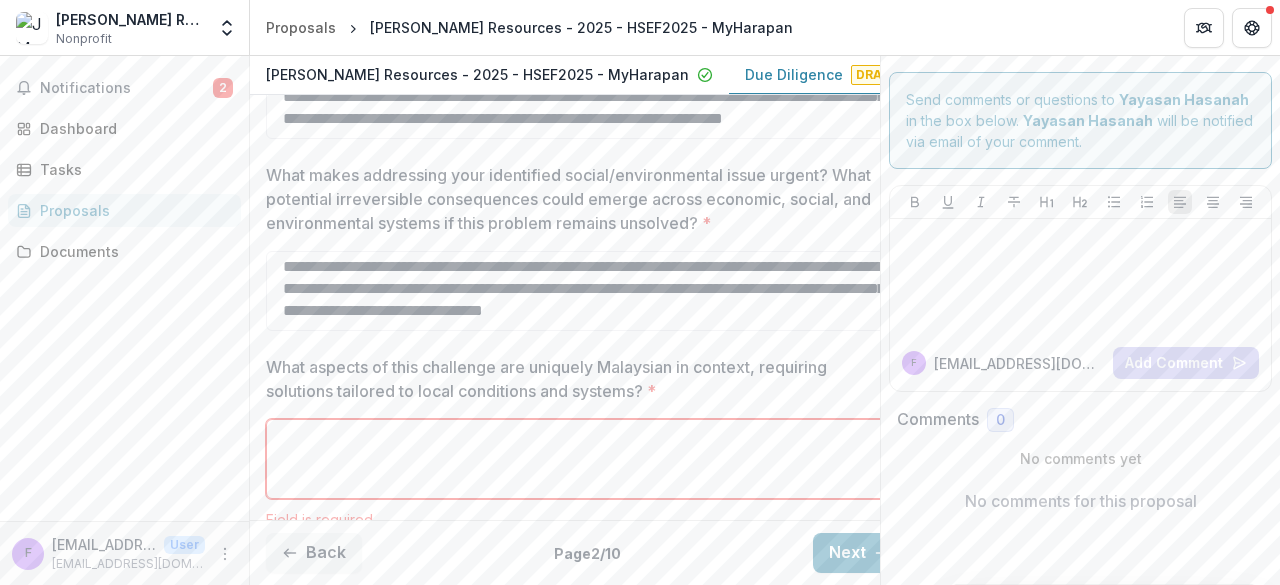 paste on "**********" 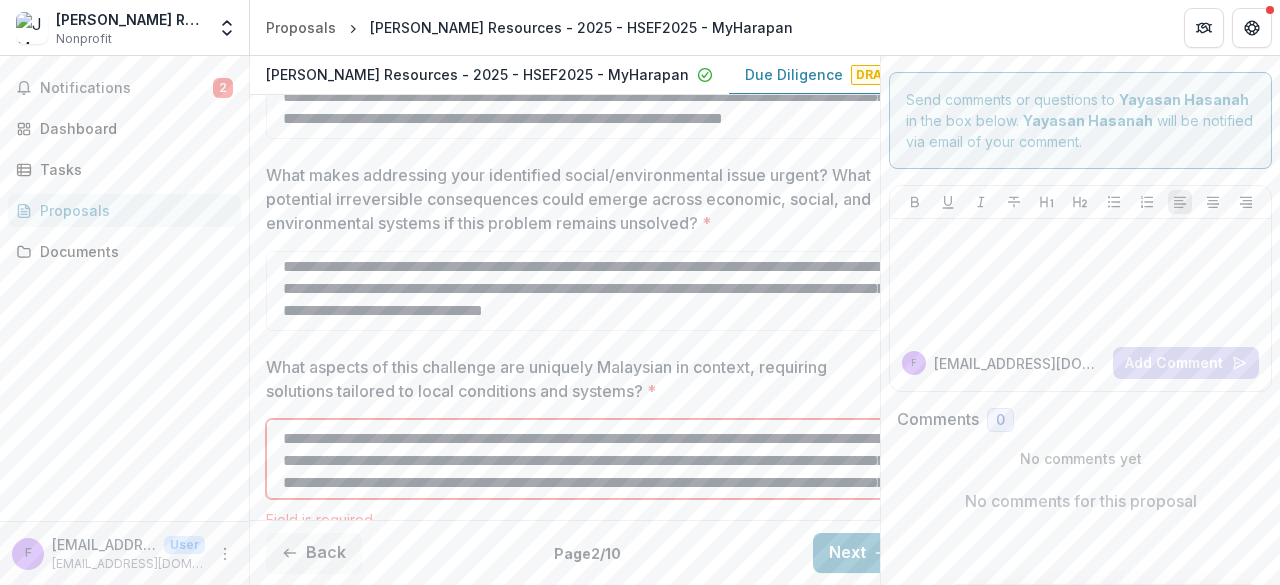 scroll, scrollTop: 38, scrollLeft: 0, axis: vertical 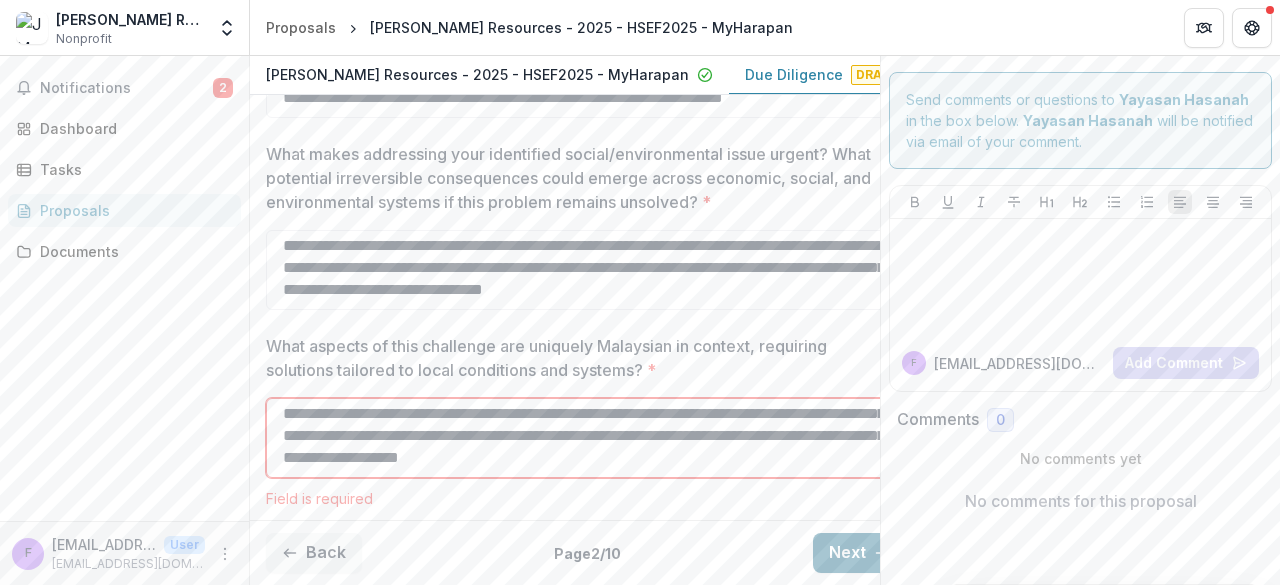 type on "**********" 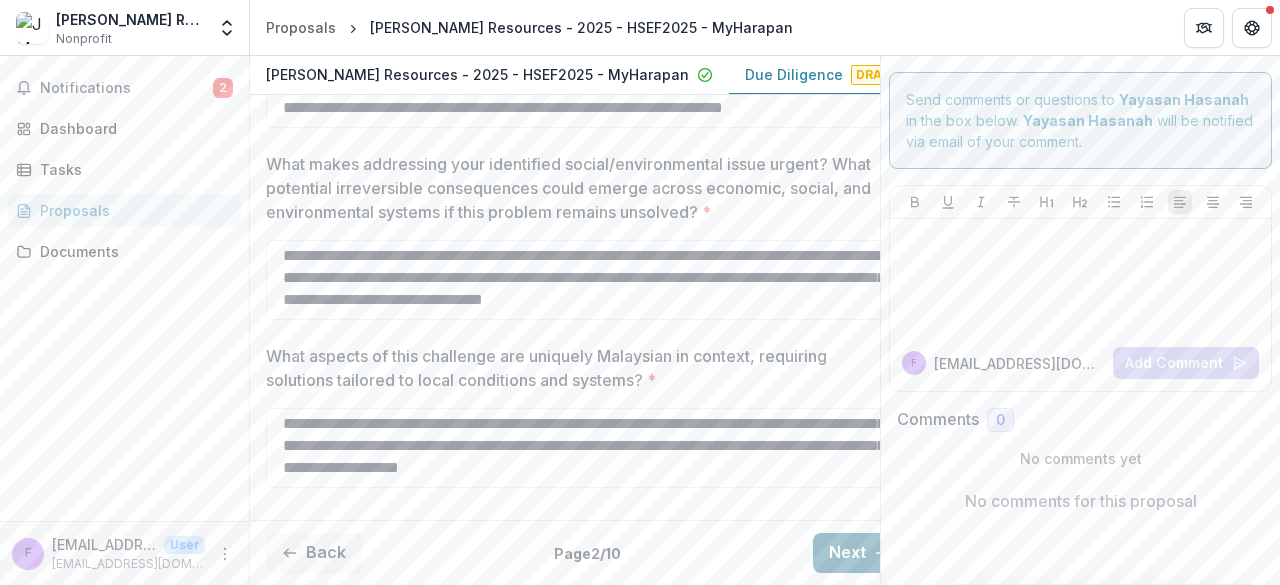 scroll, scrollTop: 1000, scrollLeft: 0, axis: vertical 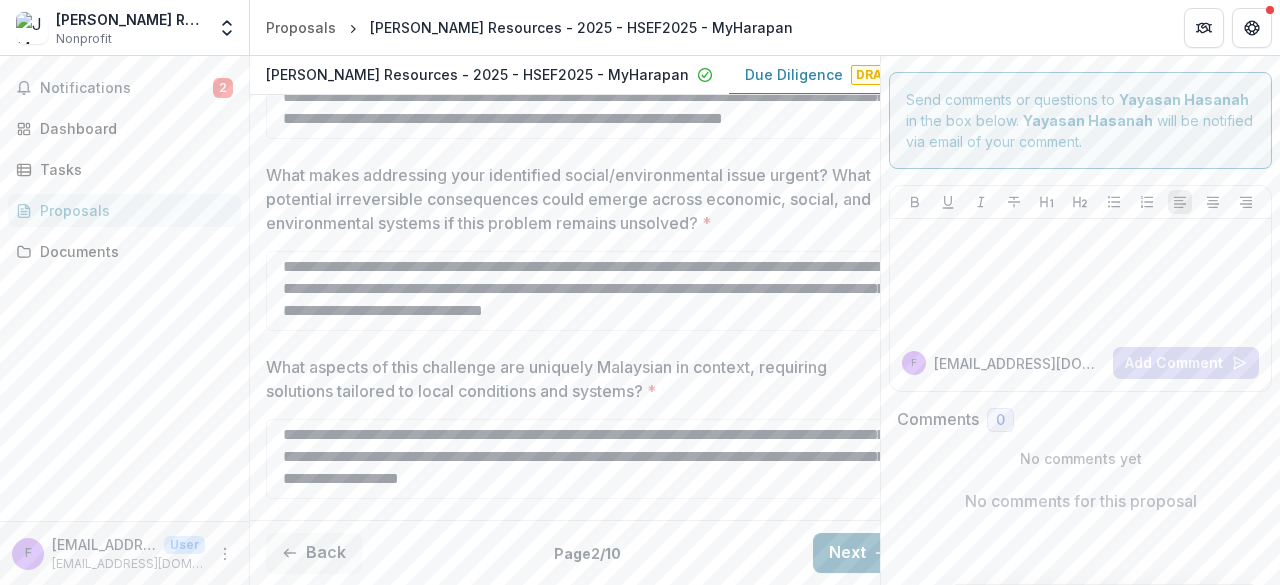 click on "Next" at bounding box center (859, 553) 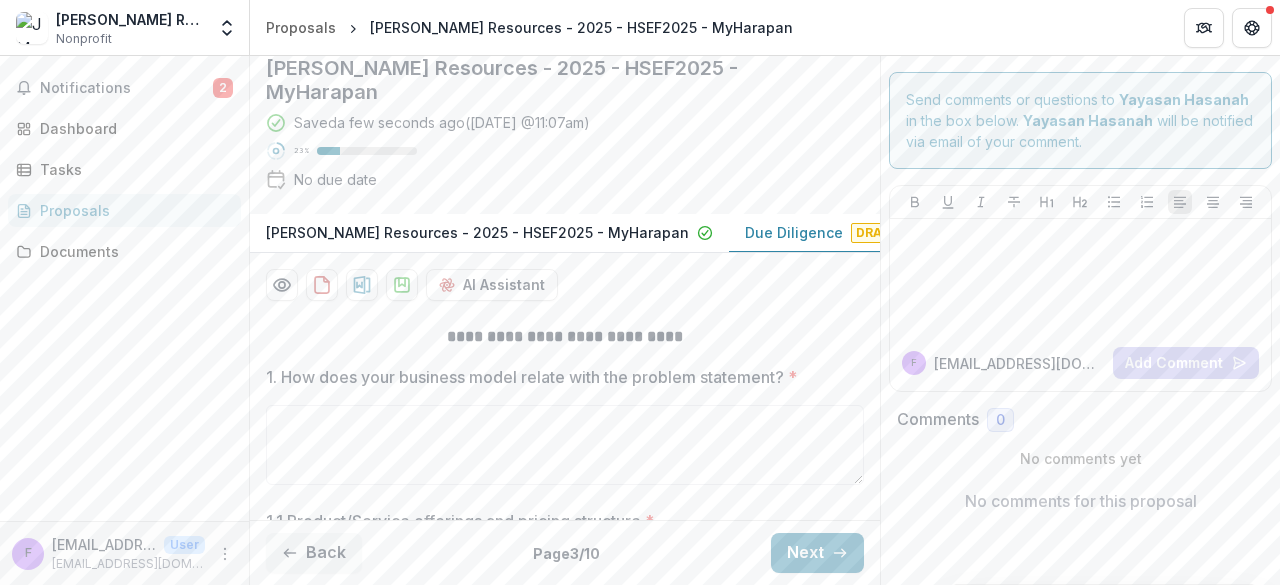 scroll, scrollTop: 375, scrollLeft: 0, axis: vertical 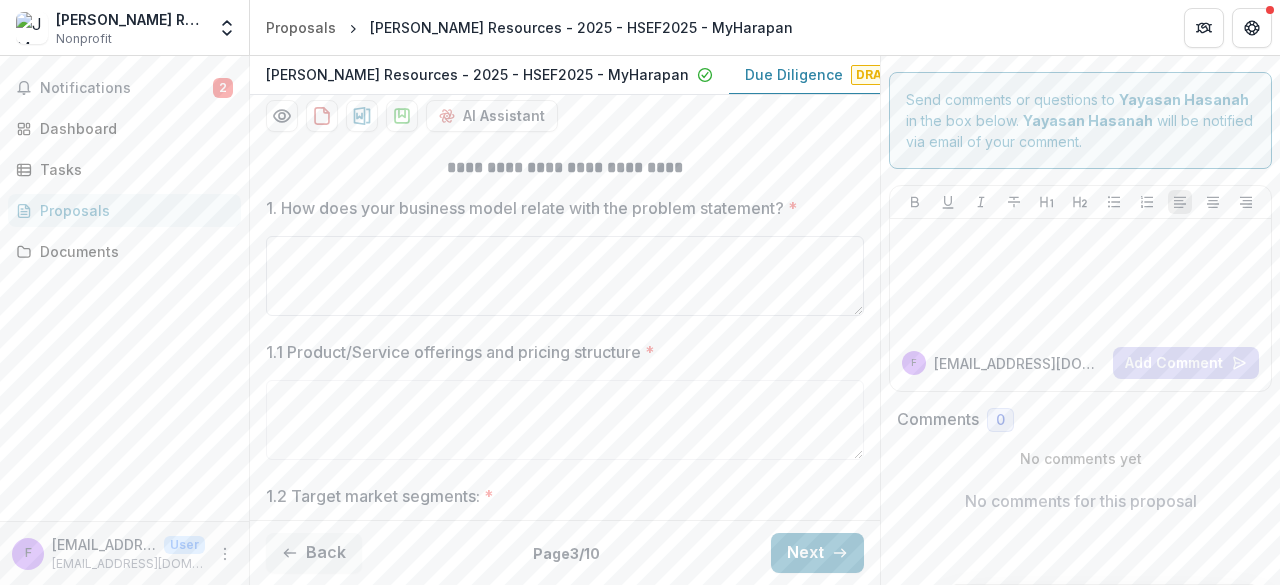 click on "1. How does your business model relate with the problem statement? *" at bounding box center [565, 276] 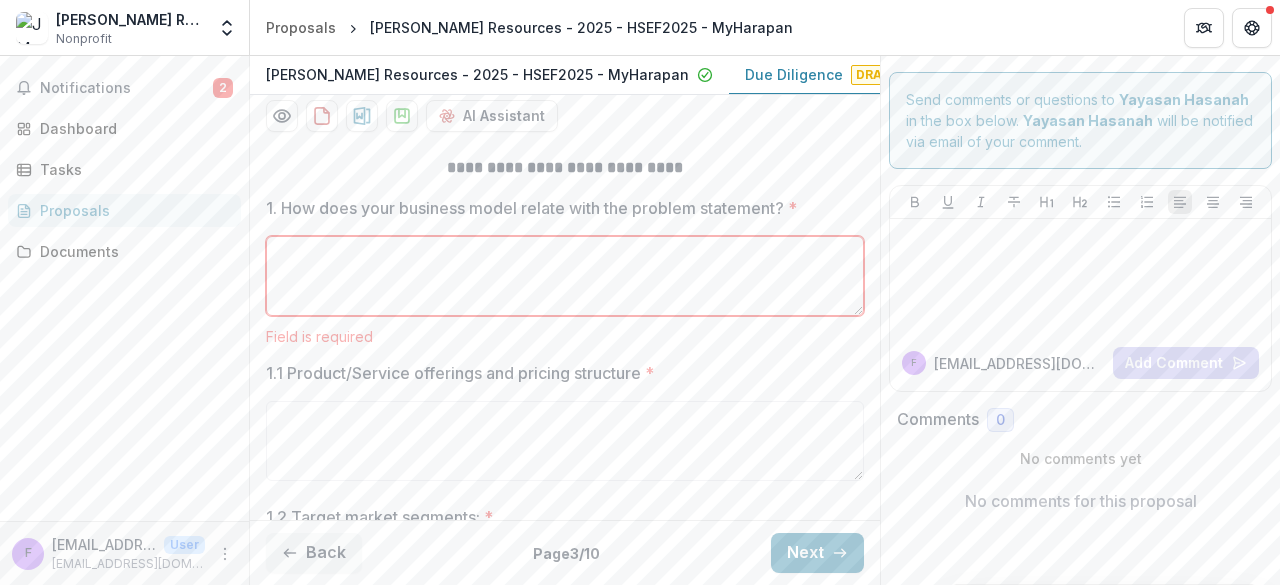 paste on "**********" 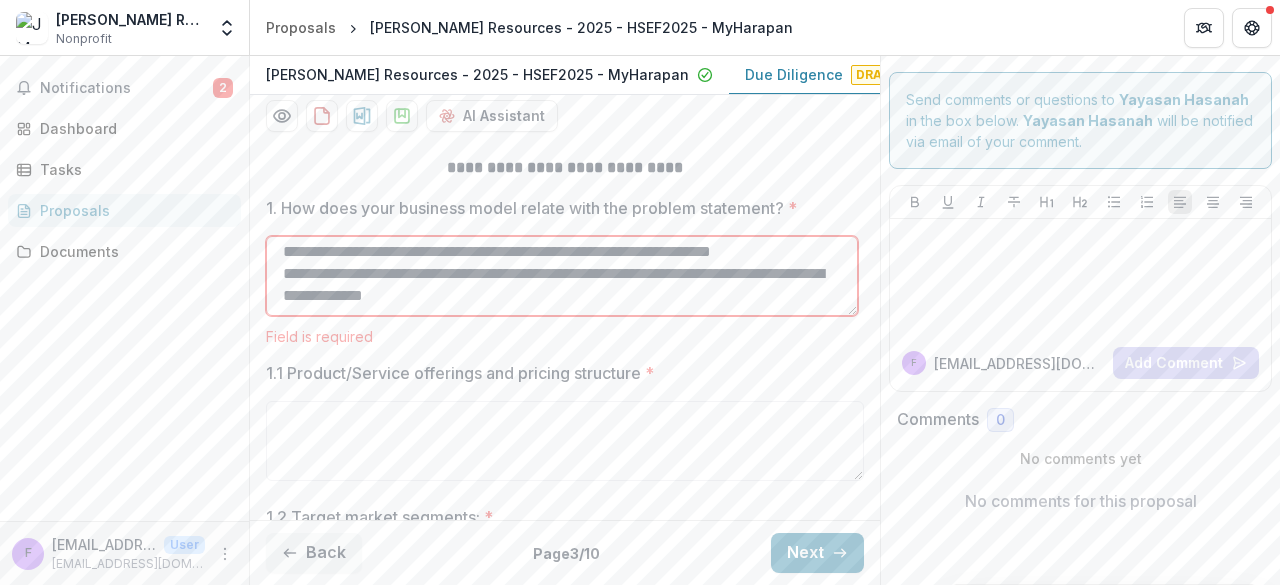 scroll, scrollTop: 51, scrollLeft: 0, axis: vertical 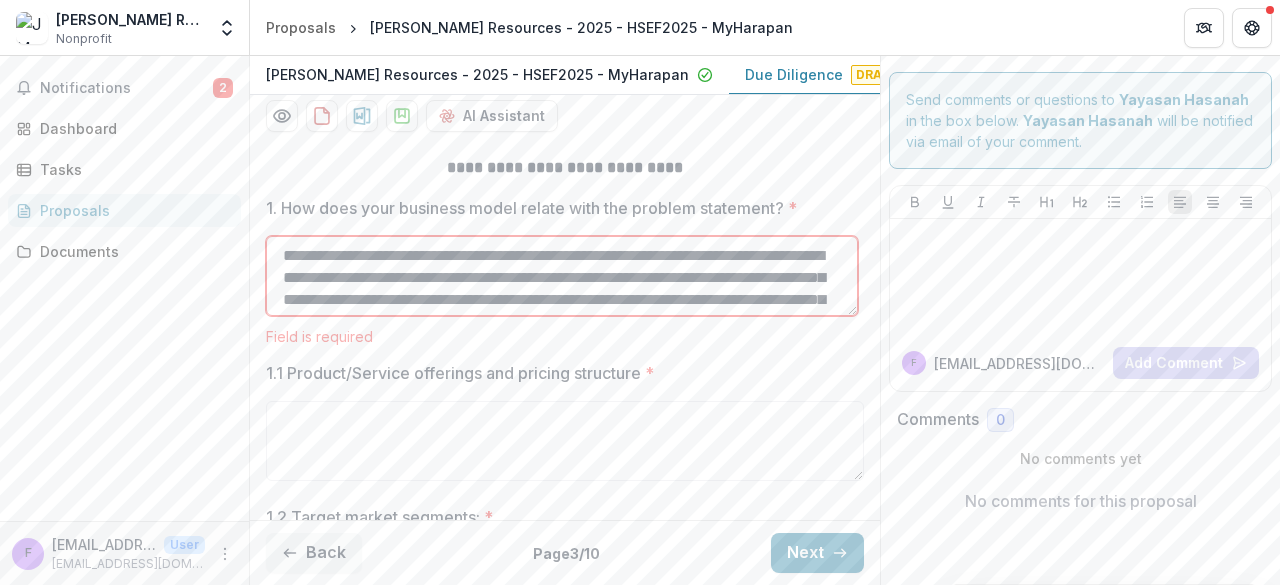 type on "**********" 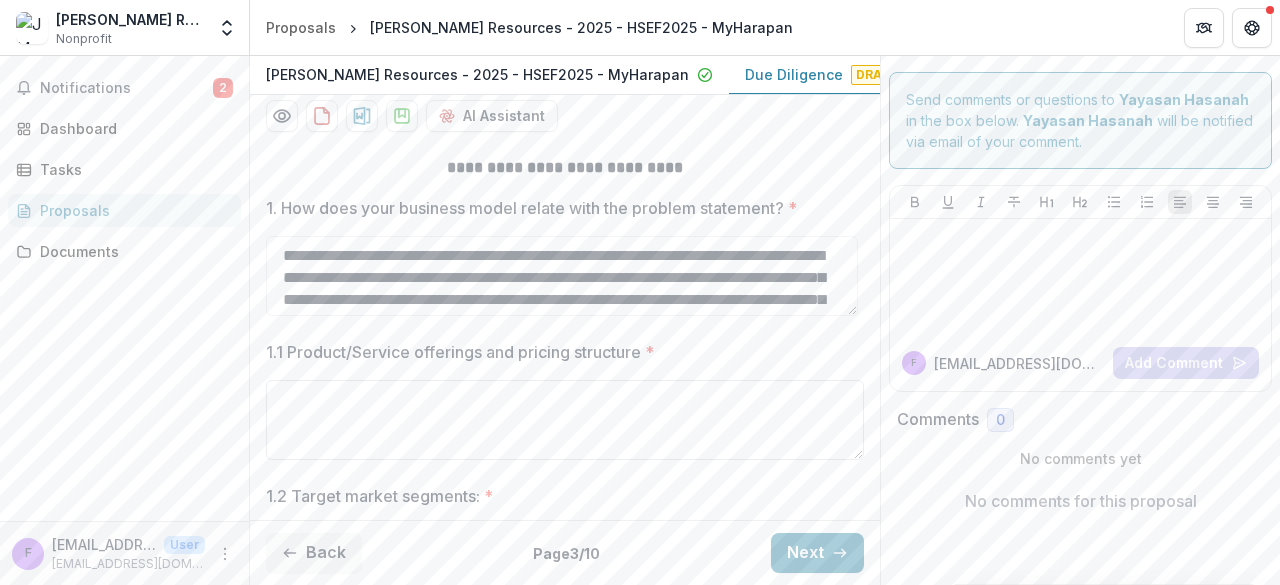 click on "1.1 Product/Service offerings and pricing structure *" at bounding box center [565, 420] 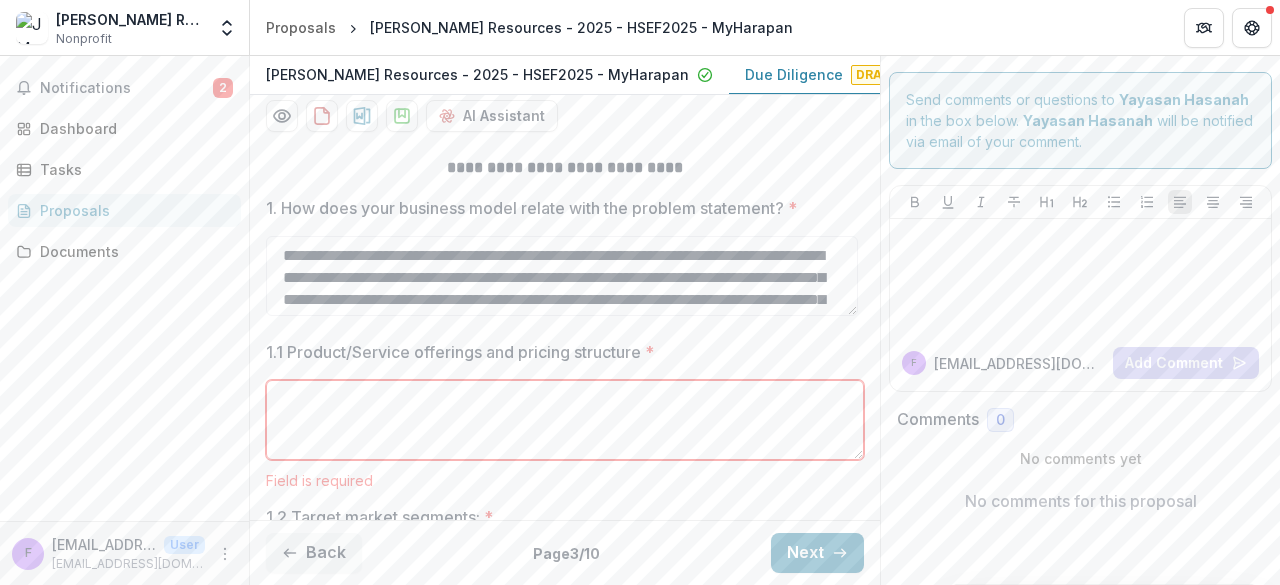 click on "1.1 Product/Service offerings and pricing structure *" at bounding box center [565, 420] 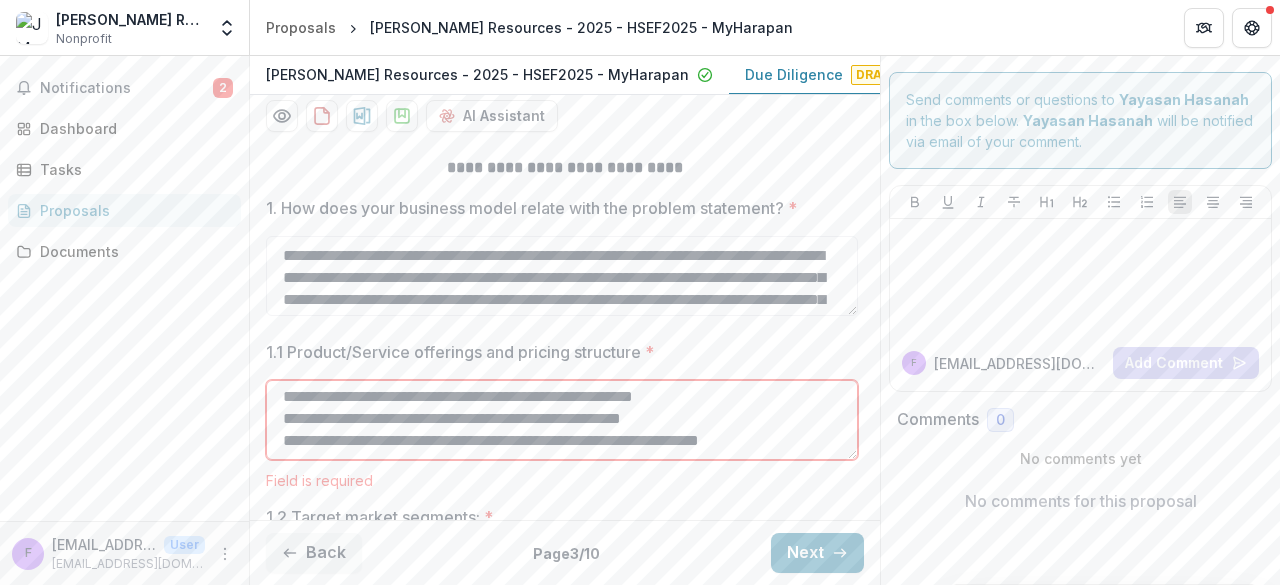 scroll, scrollTop: 0, scrollLeft: 0, axis: both 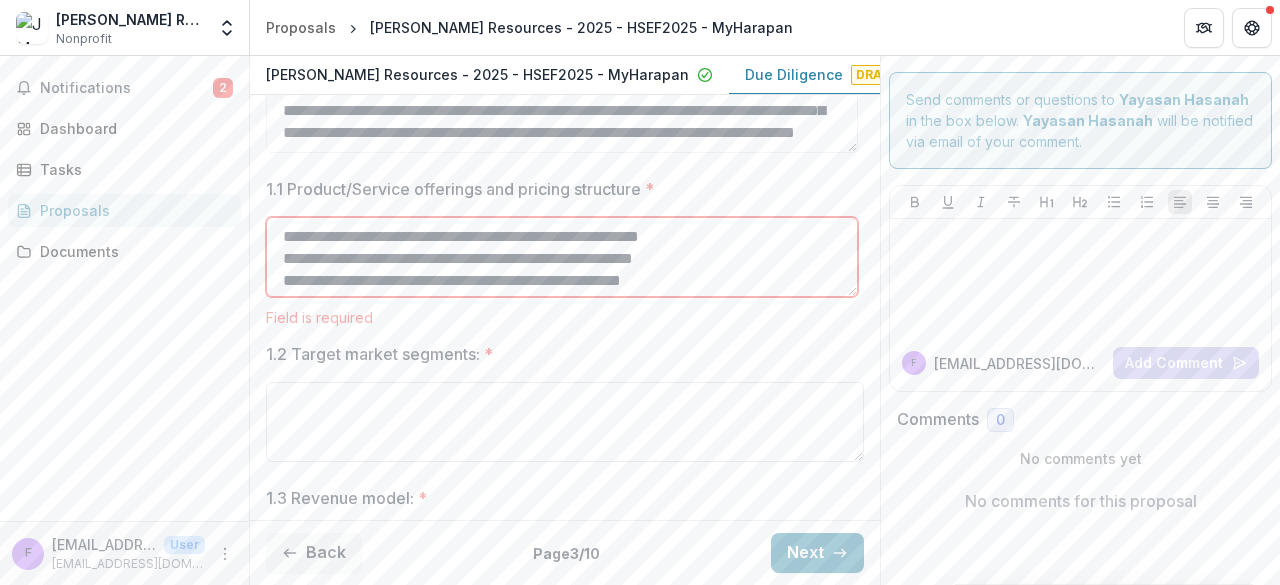 click on "1.2 Target market segments: *" at bounding box center (565, 422) 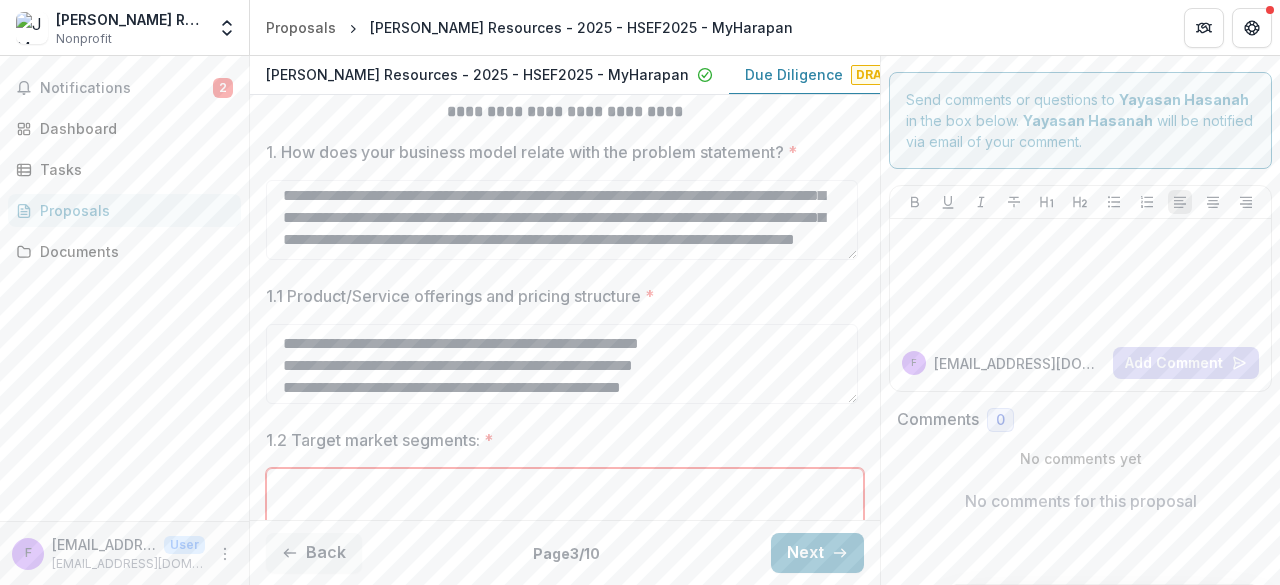 scroll, scrollTop: 389, scrollLeft: 0, axis: vertical 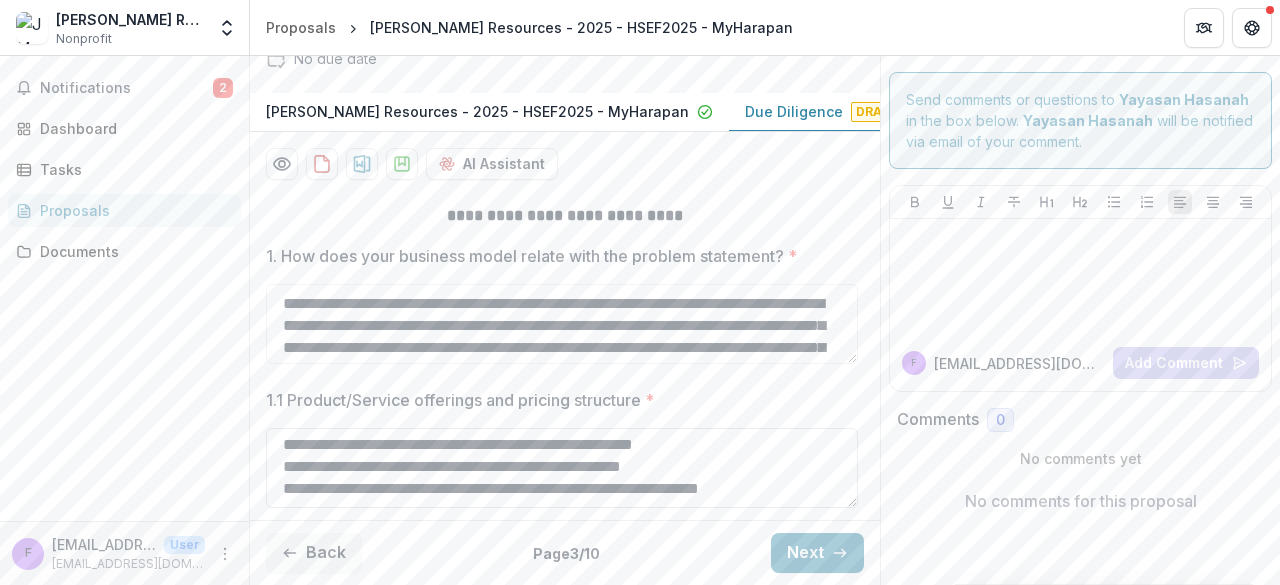 drag, startPoint x: 315, startPoint y: 415, endPoint x: 834, endPoint y: 471, distance: 522.01245 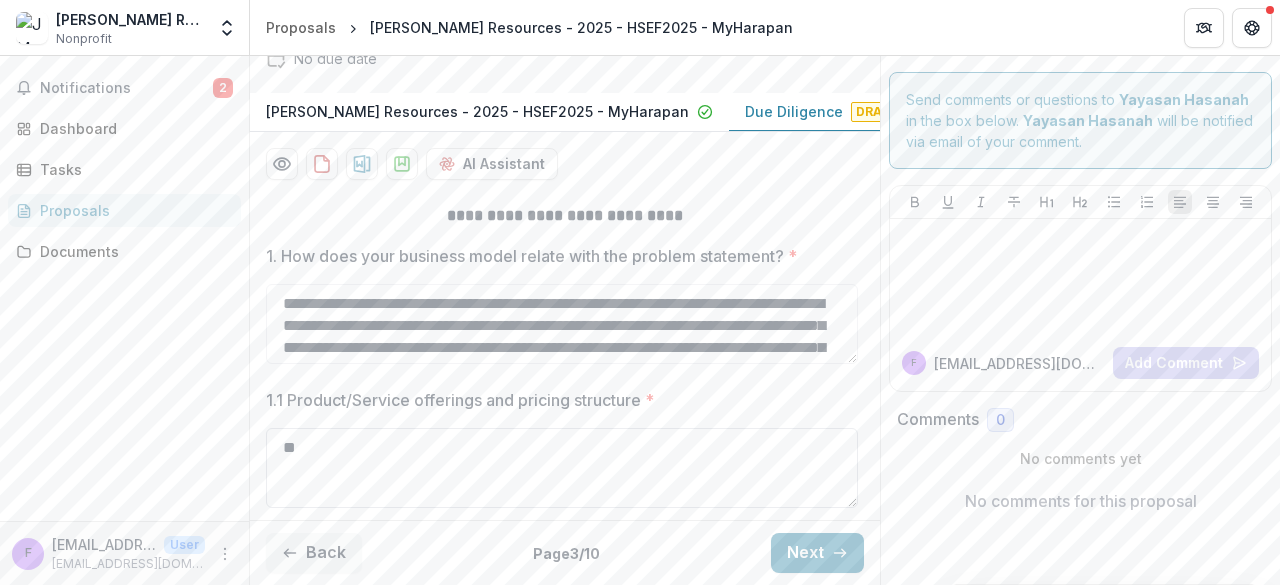scroll, scrollTop: 0, scrollLeft: 0, axis: both 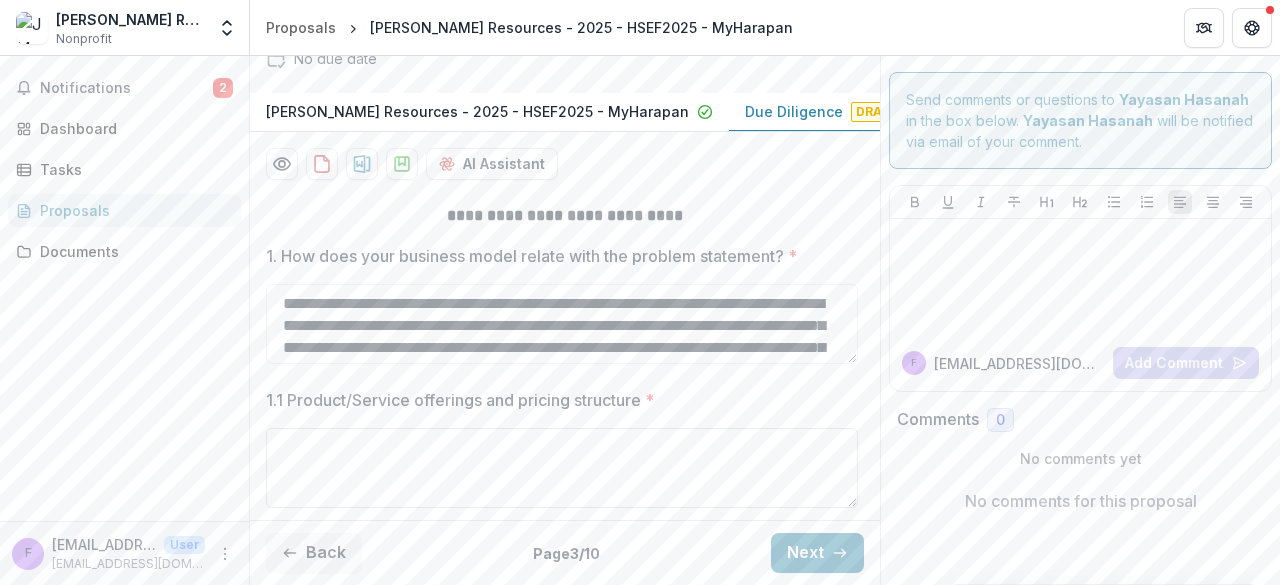 paste on "**********" 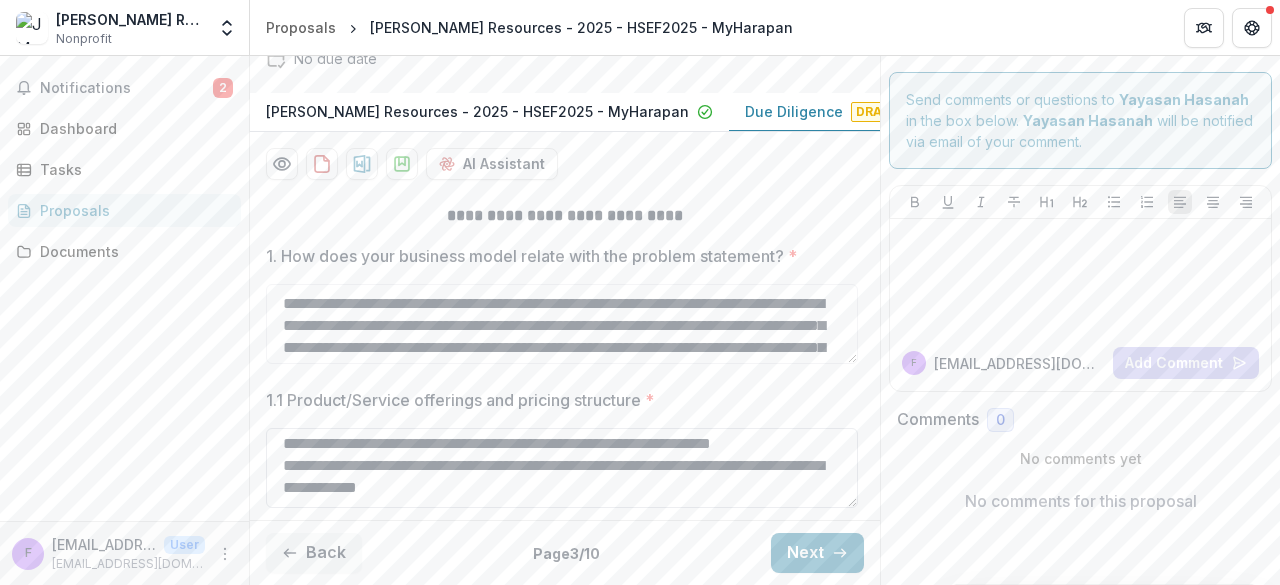 scroll, scrollTop: 69, scrollLeft: 0, axis: vertical 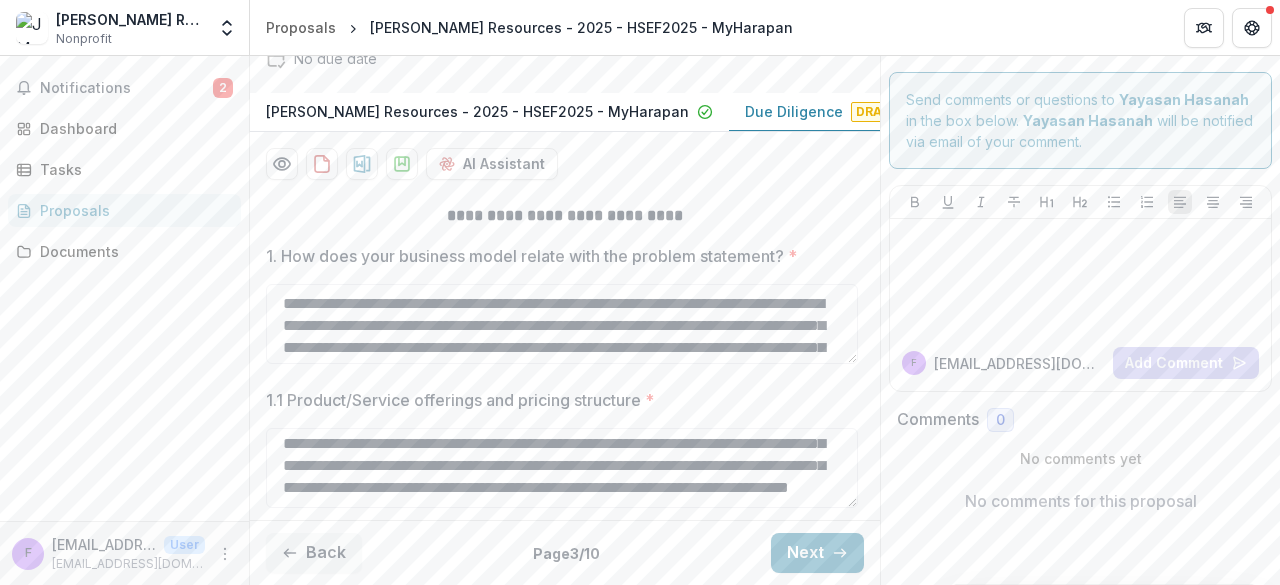 type on "**********" 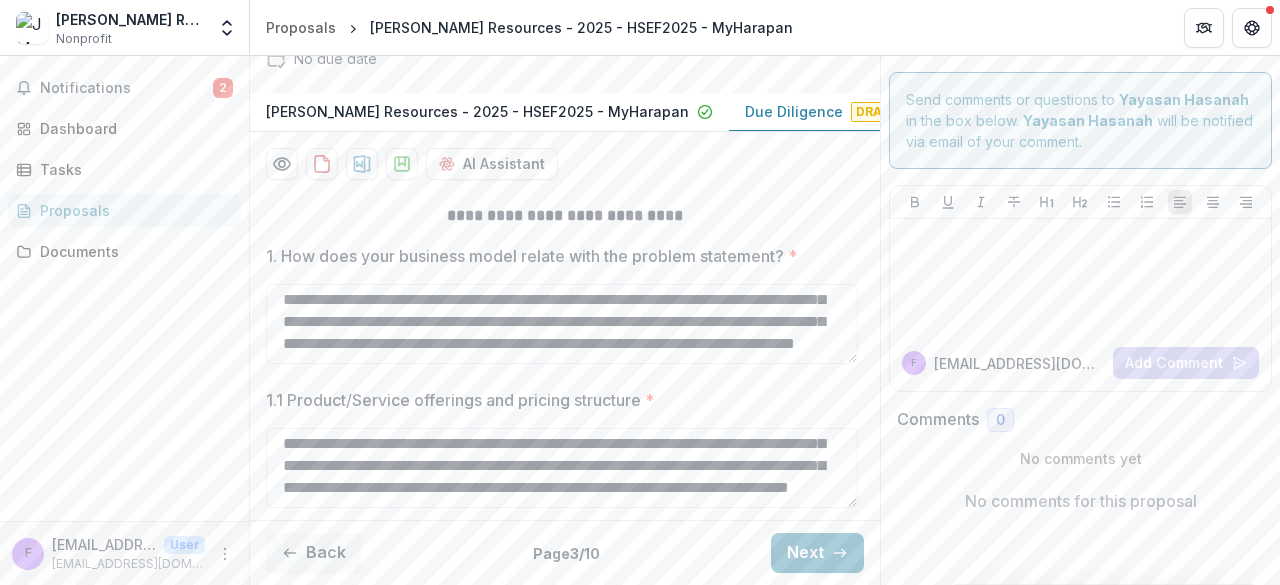drag, startPoint x: 283, startPoint y: 278, endPoint x: 820, endPoint y: 381, distance: 546.7888 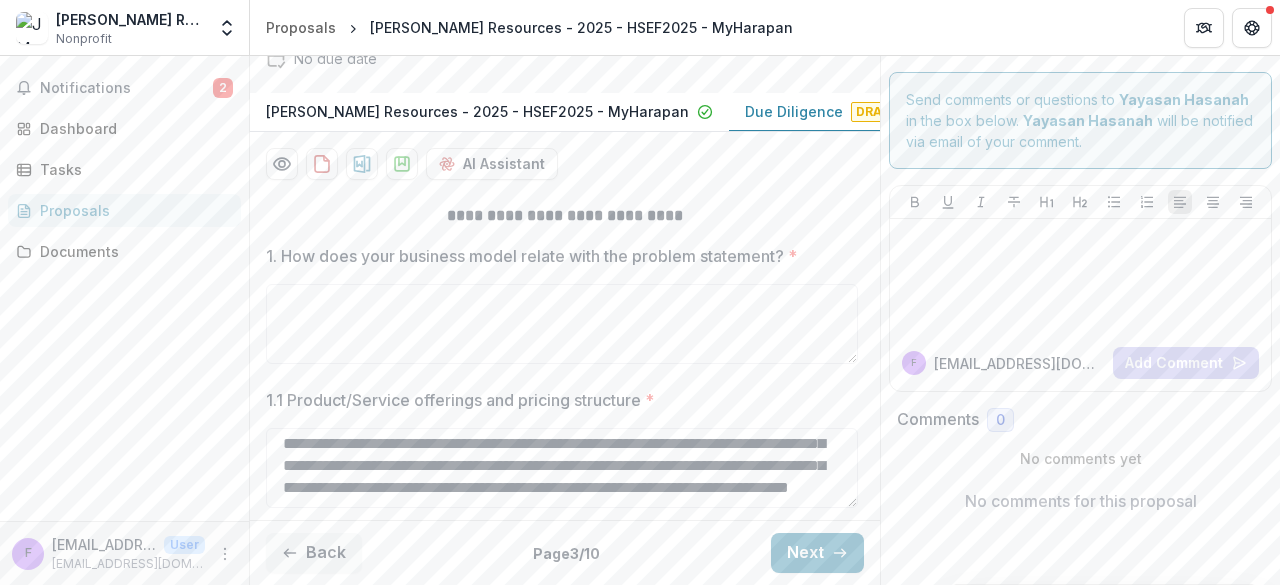 scroll, scrollTop: 0, scrollLeft: 0, axis: both 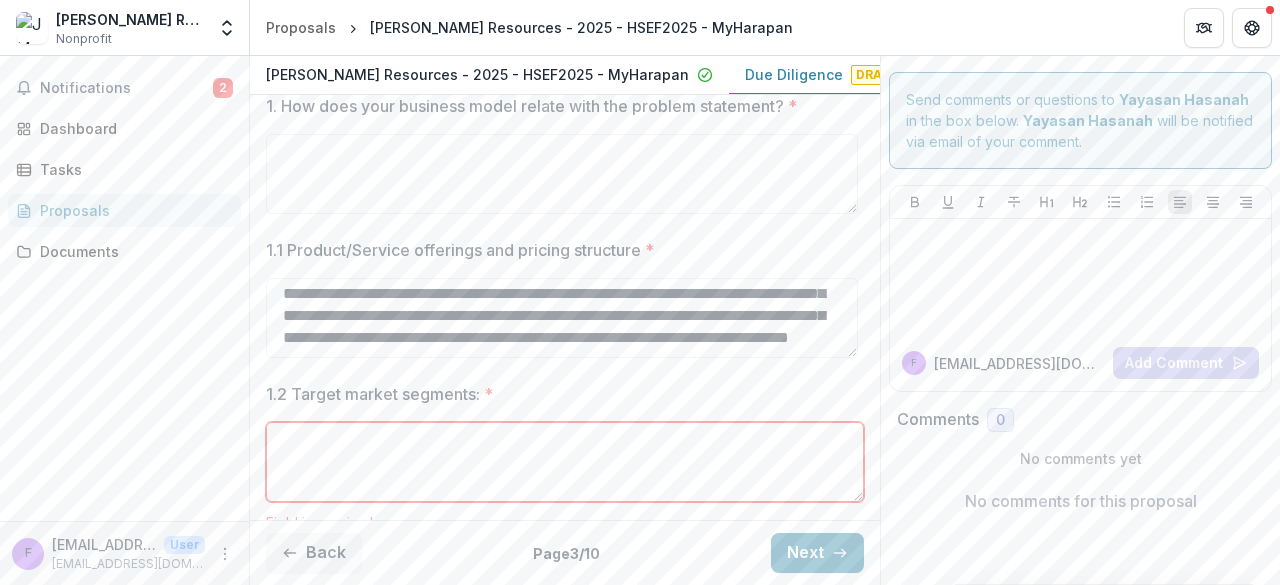 type 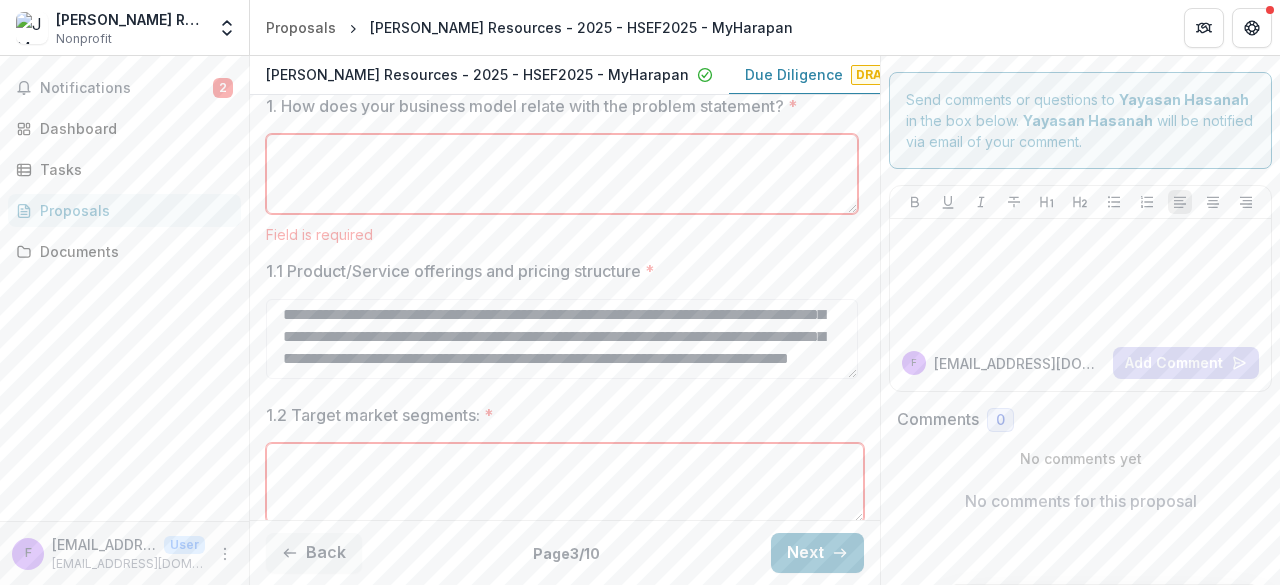 paste on "**********" 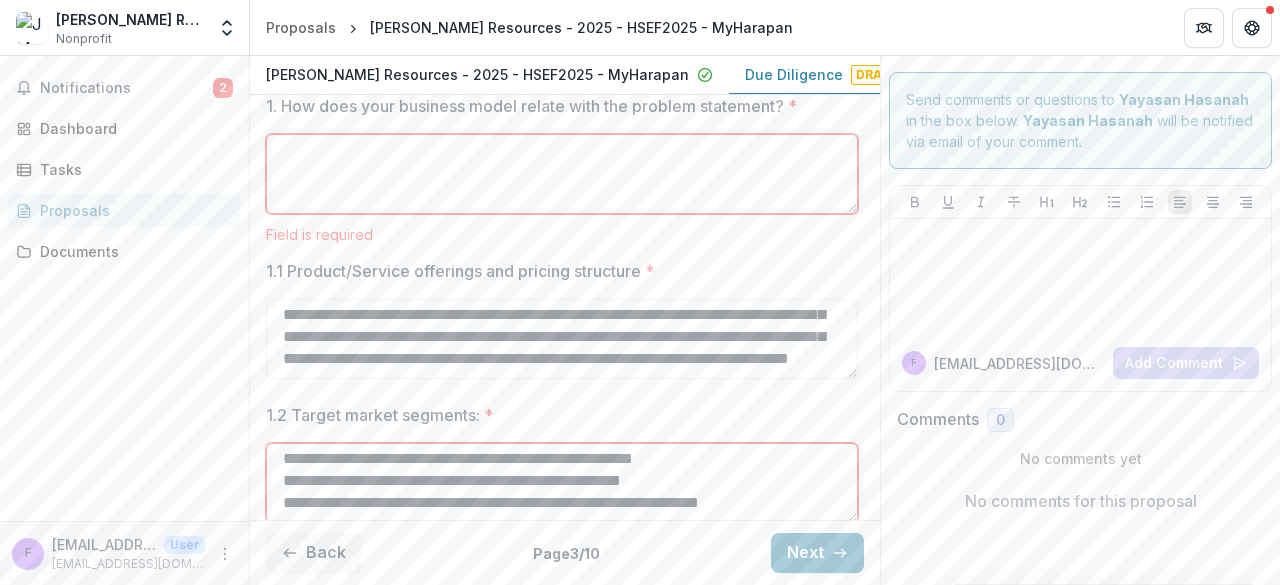 scroll, scrollTop: 25, scrollLeft: 0, axis: vertical 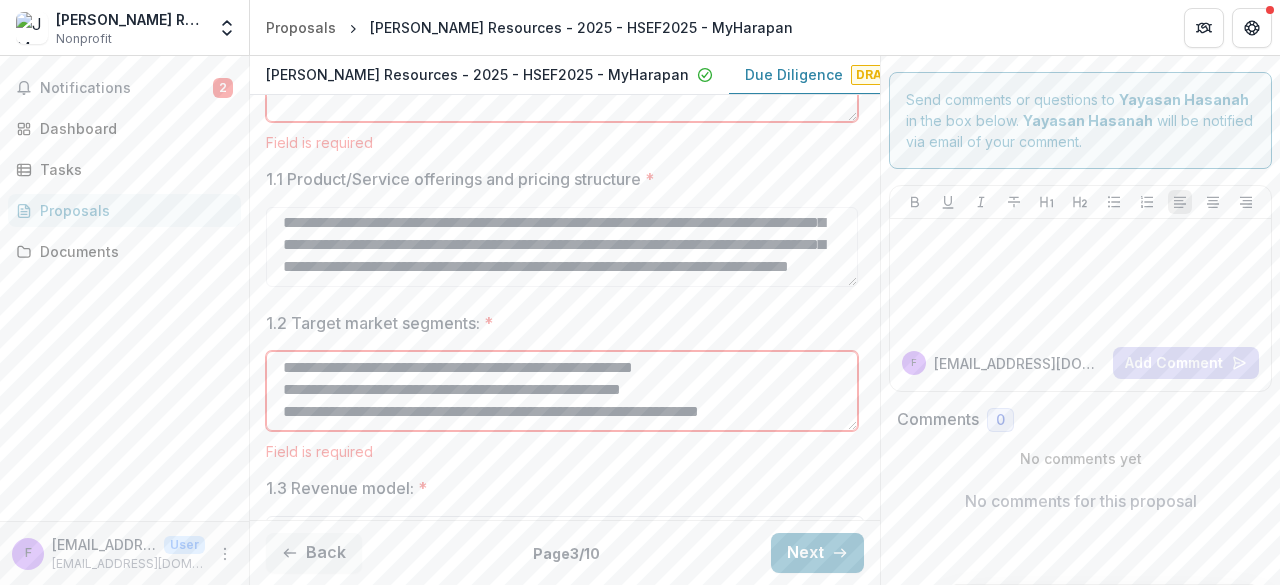 type on "**********" 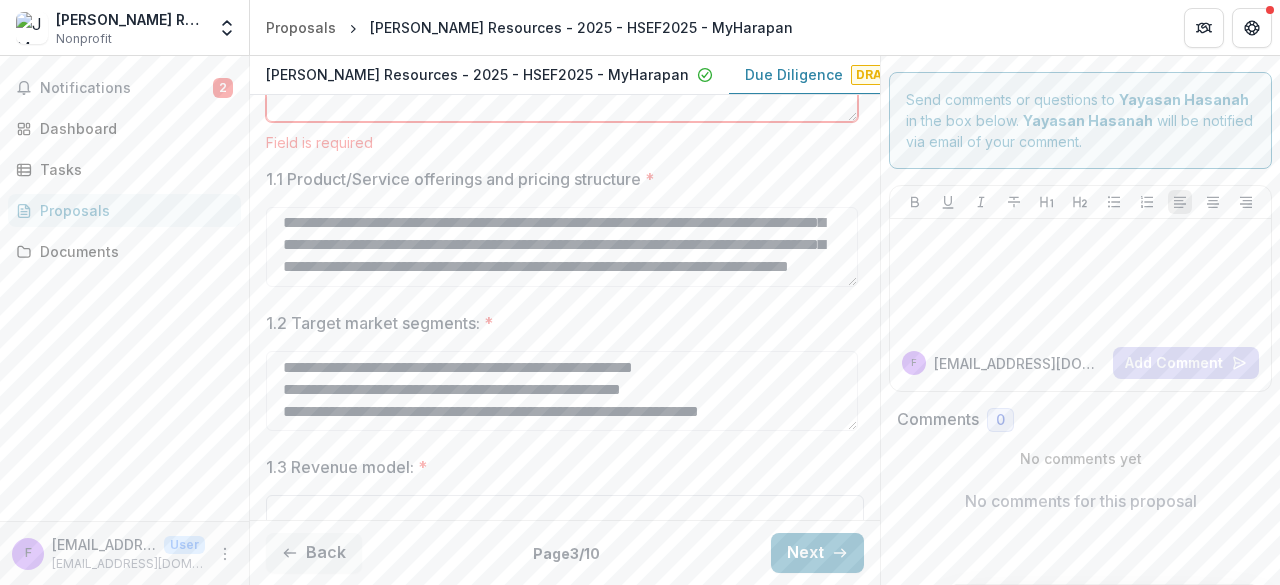scroll, scrollTop: 630, scrollLeft: 0, axis: vertical 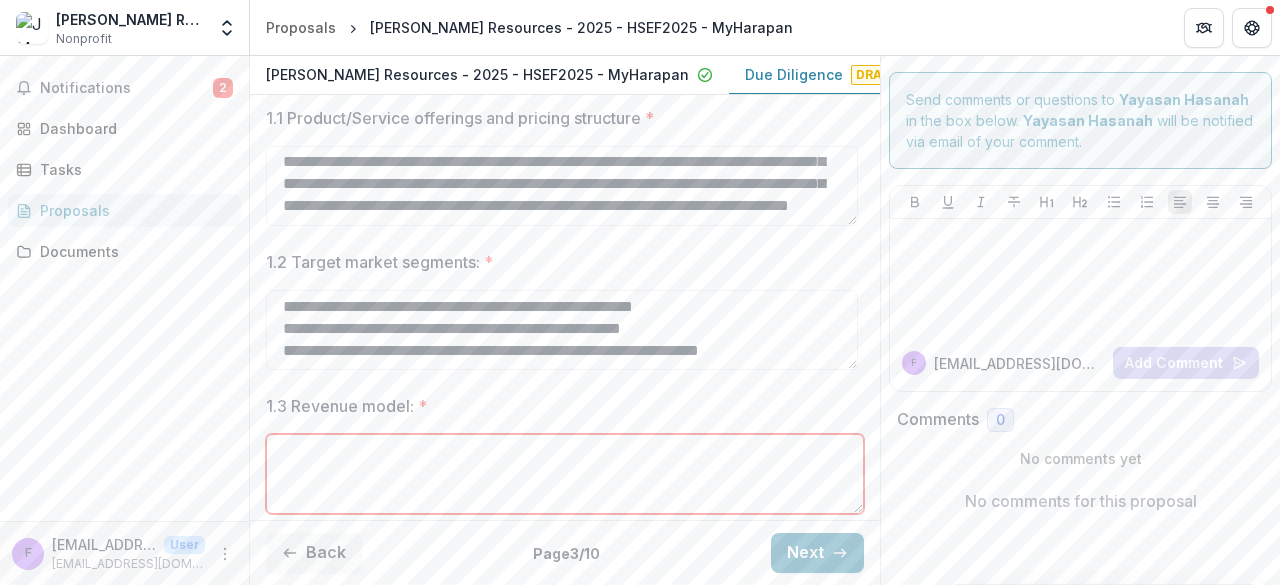 paste on "**********" 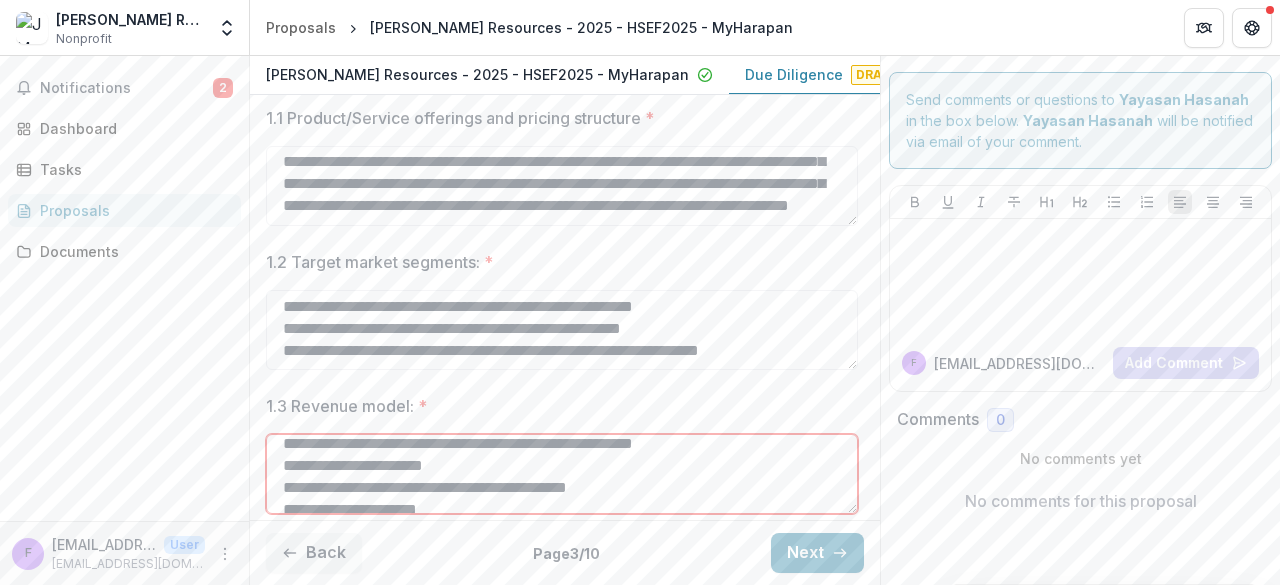 scroll, scrollTop: 135, scrollLeft: 0, axis: vertical 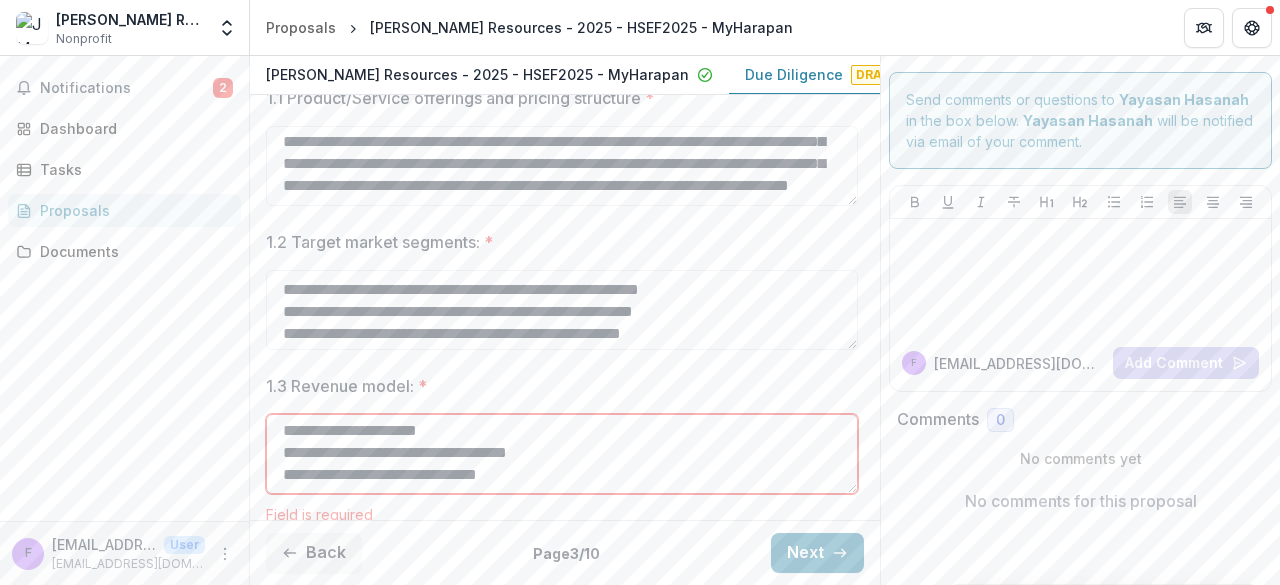 type on "**********" 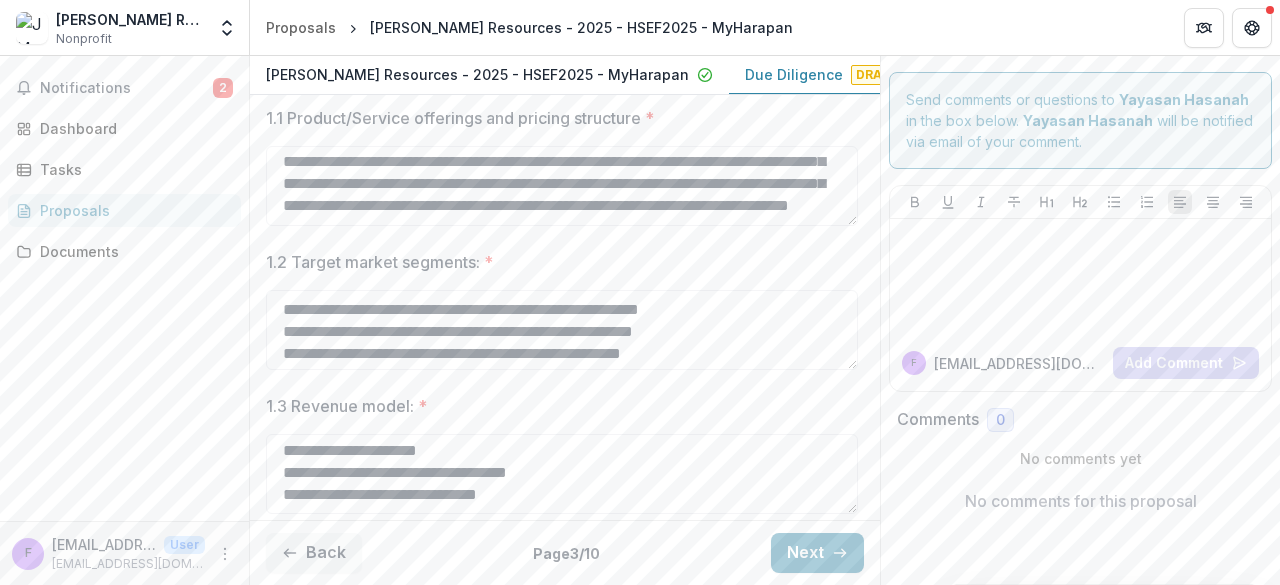 click on "**********" at bounding box center [565, 211] 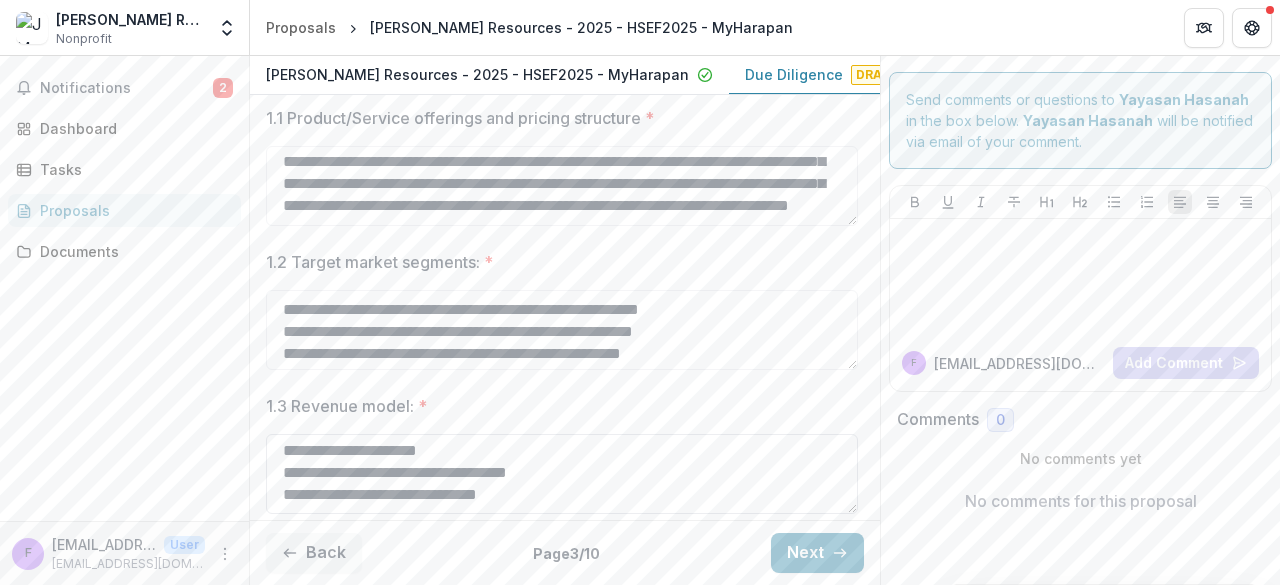 click on "**********" at bounding box center [562, 474] 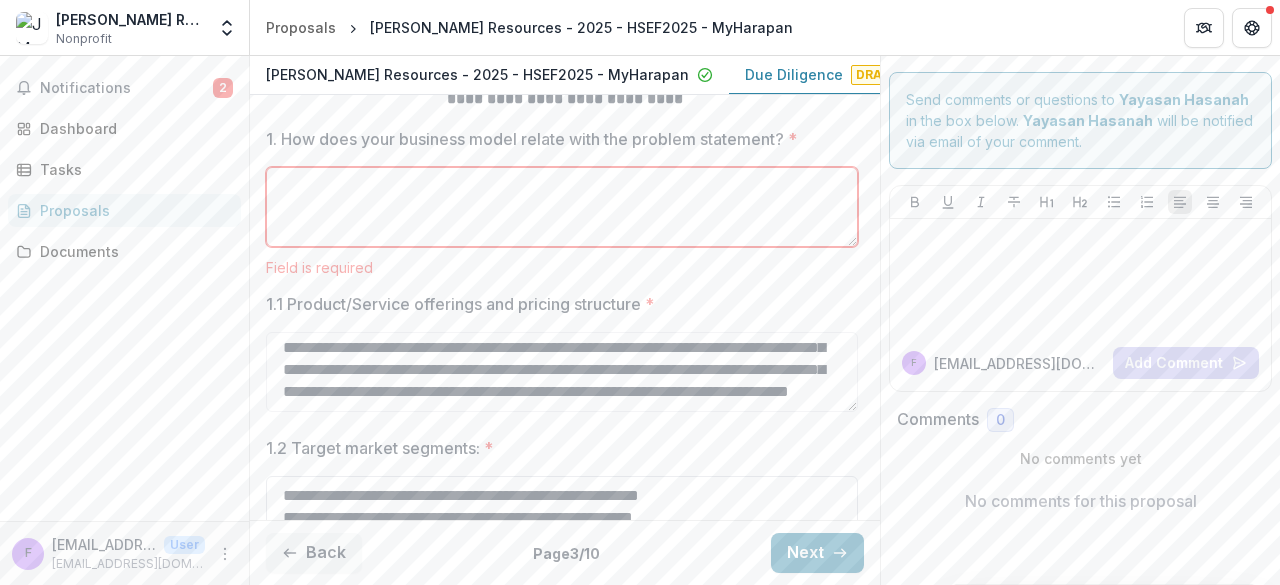 scroll, scrollTop: 630, scrollLeft: 0, axis: vertical 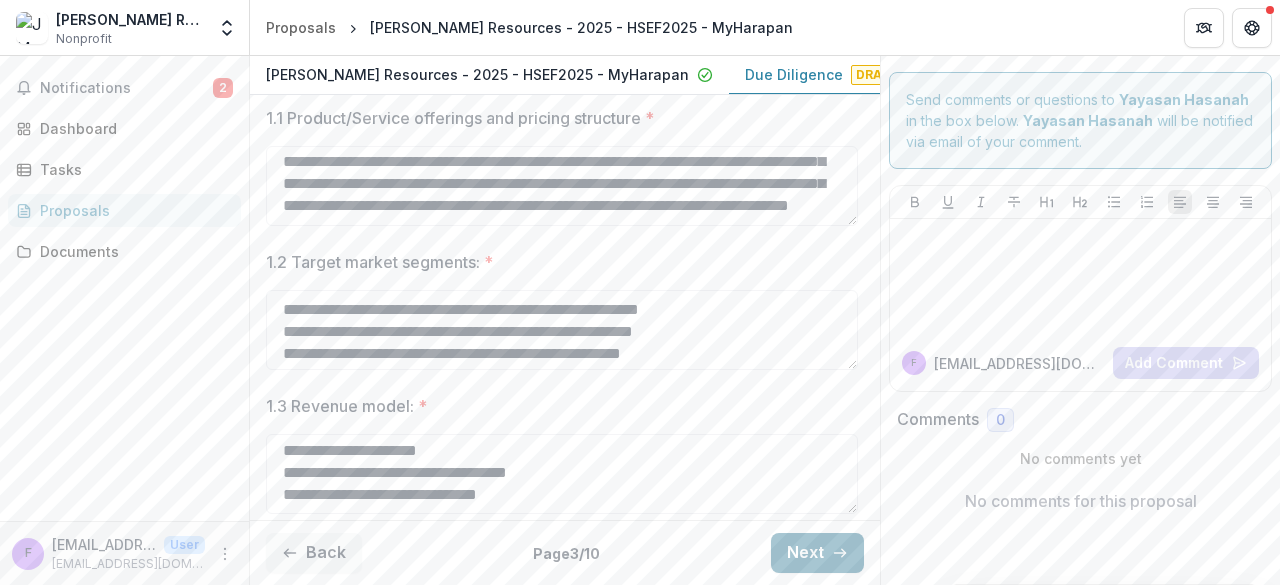 click on "Next" at bounding box center [817, 553] 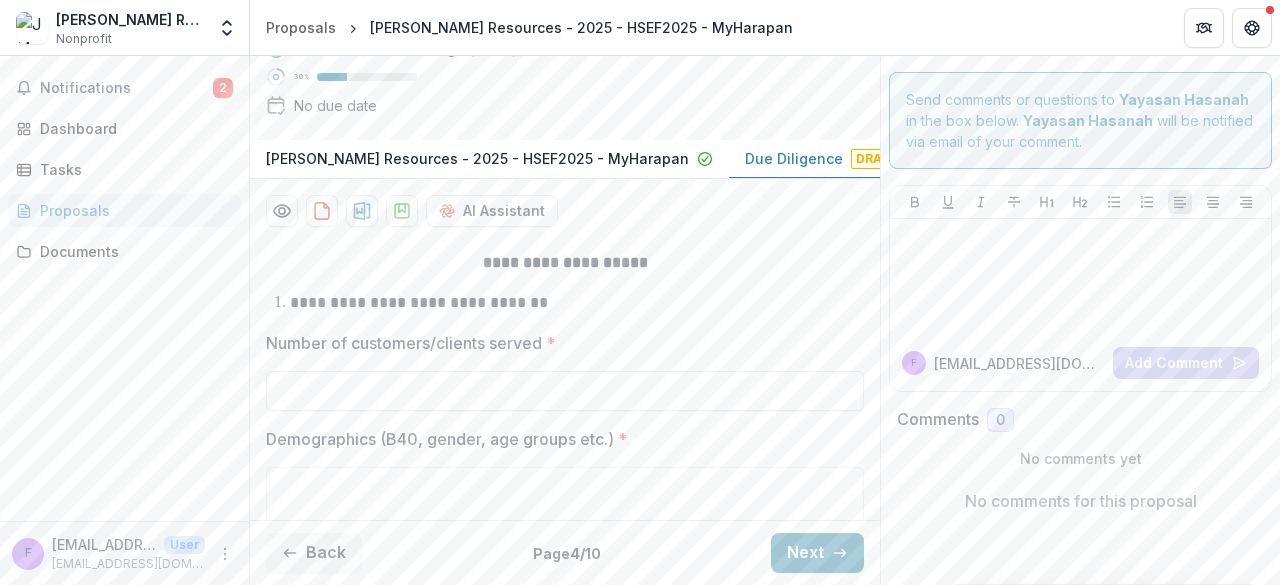 scroll, scrollTop: 358, scrollLeft: 0, axis: vertical 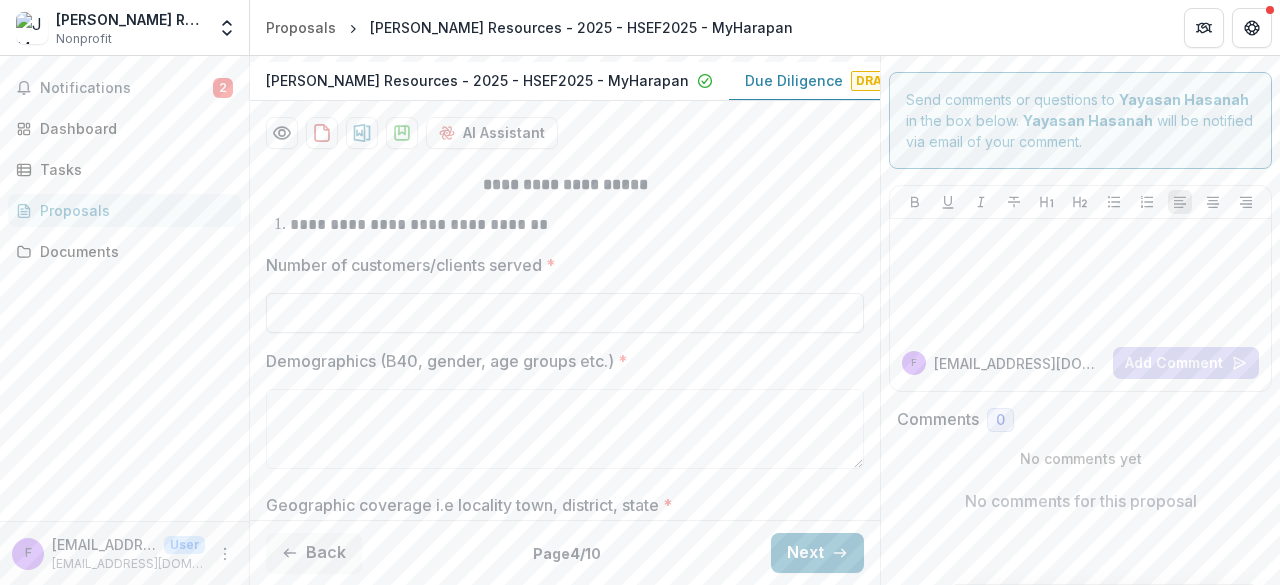 click on "Number of customers/clients served *" at bounding box center (565, 313) 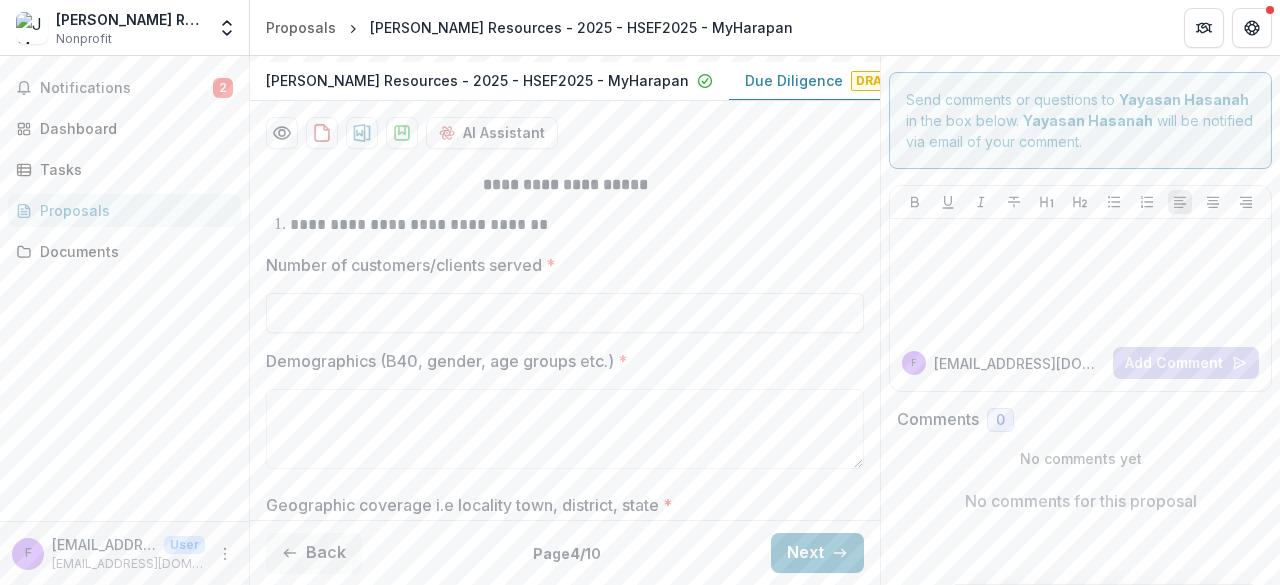 paste on "**********" 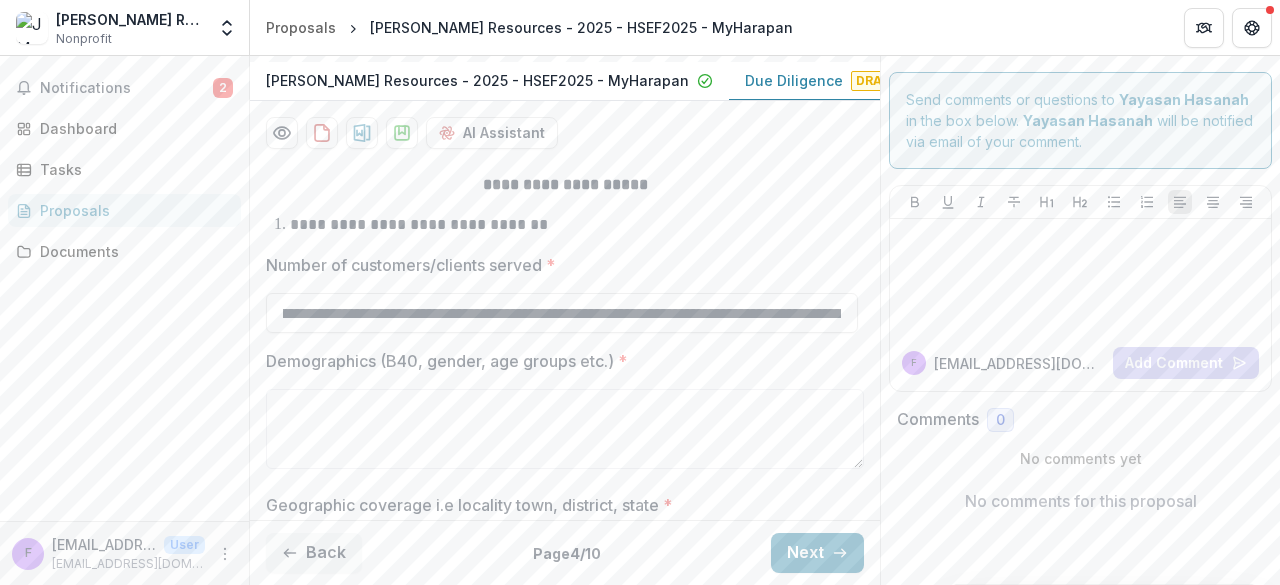 scroll, scrollTop: 0, scrollLeft: 0, axis: both 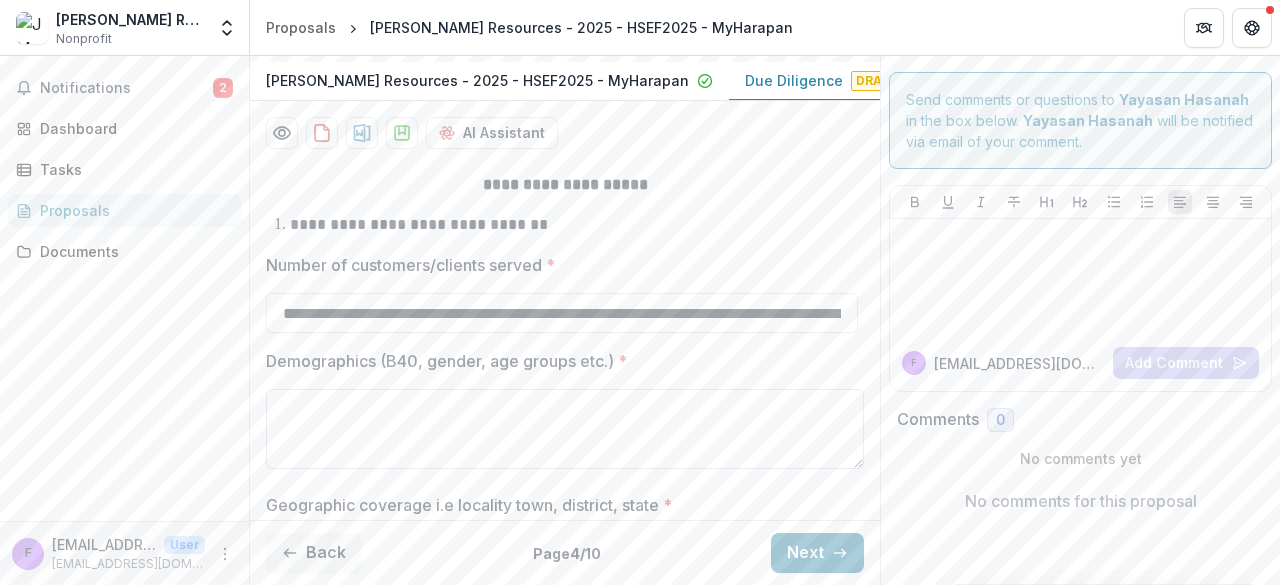 type on "**********" 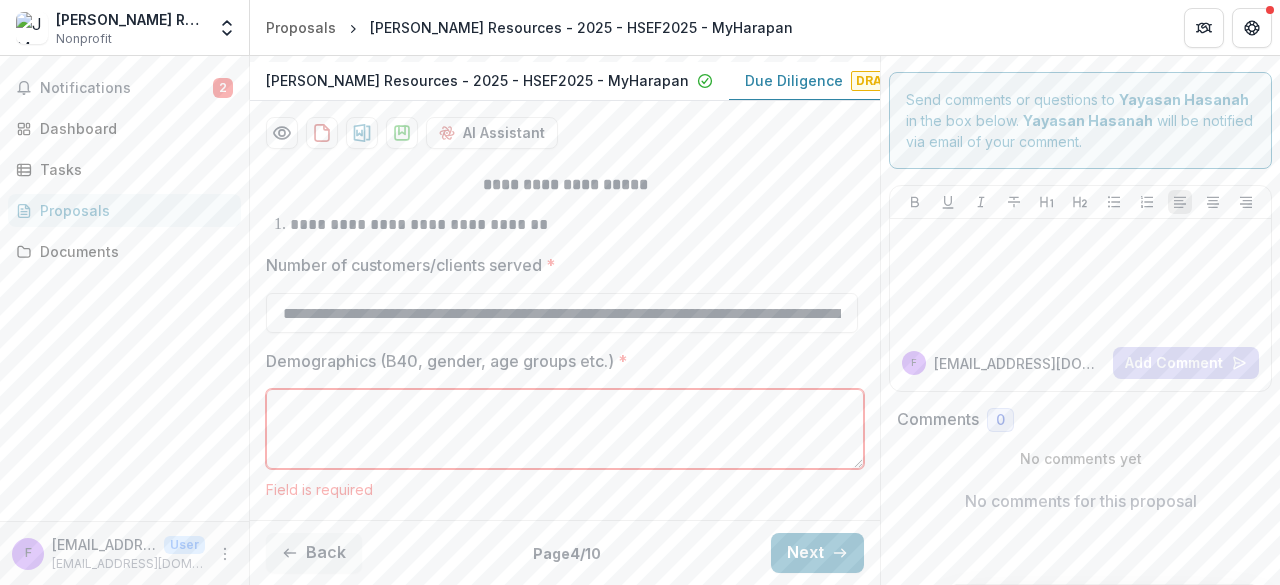 paste on "**********" 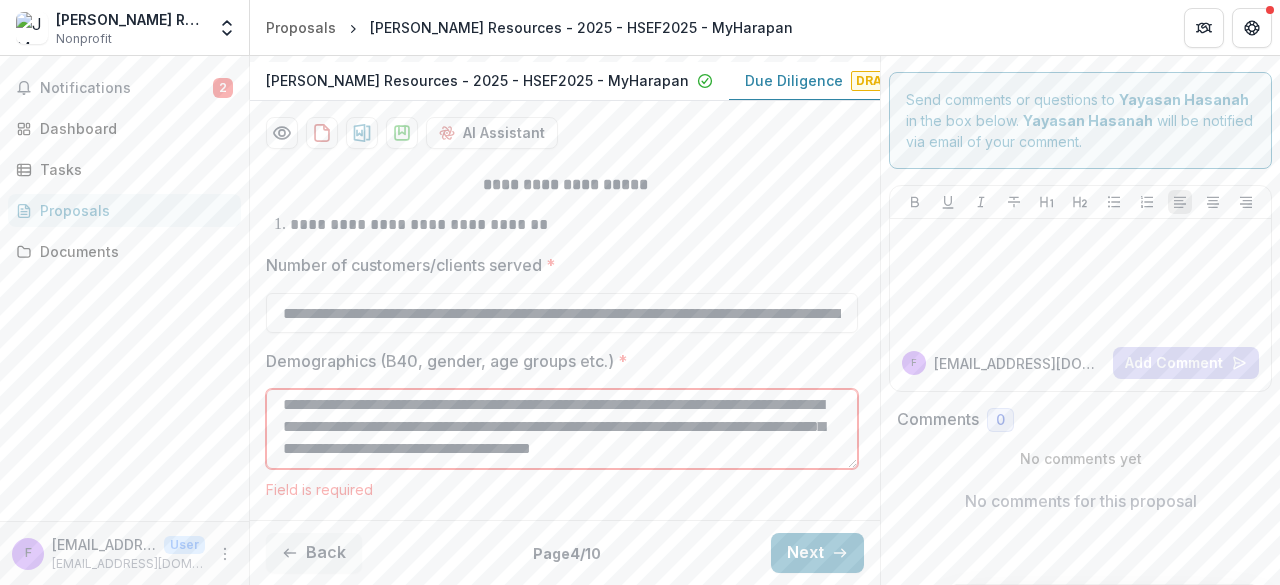 scroll, scrollTop: 25, scrollLeft: 0, axis: vertical 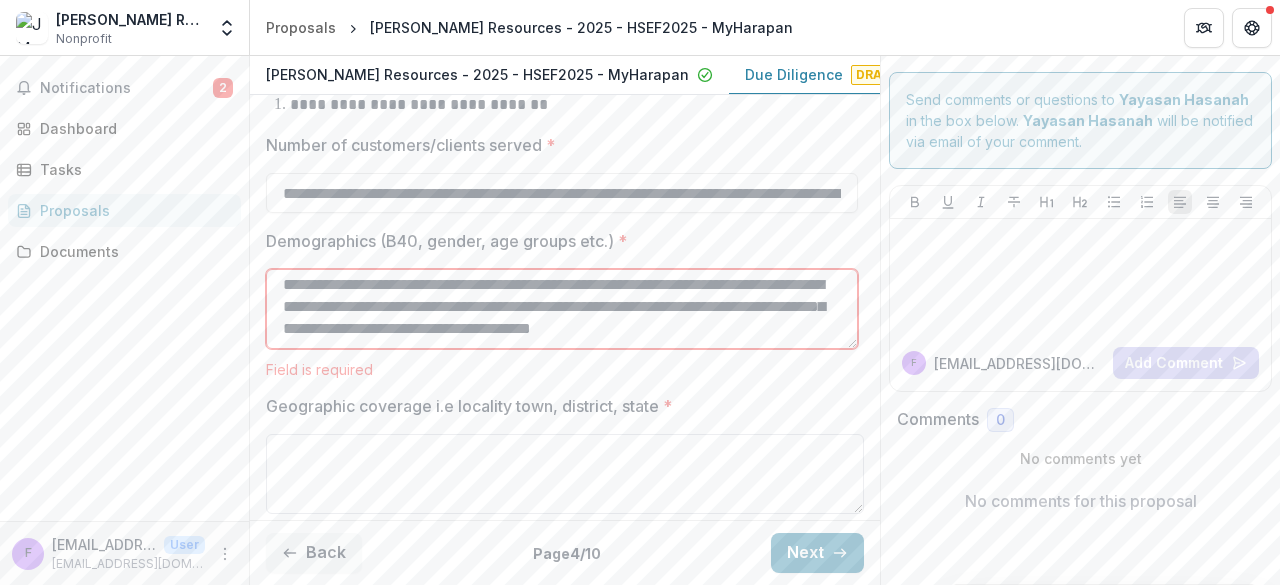 type on "**********" 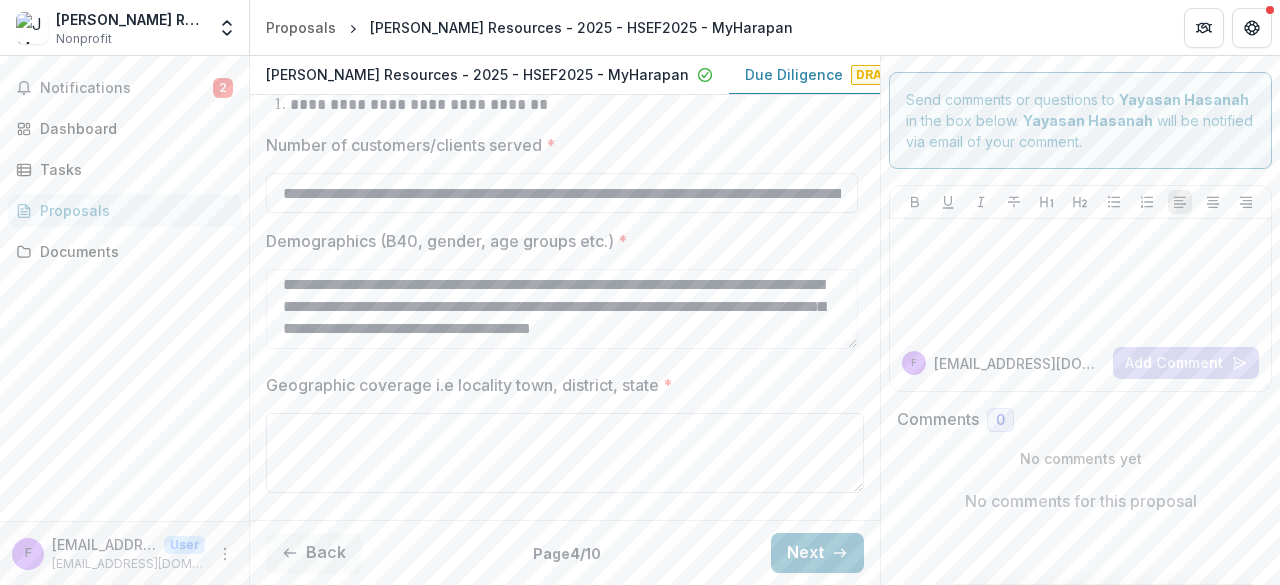 scroll, scrollTop: 457, scrollLeft: 0, axis: vertical 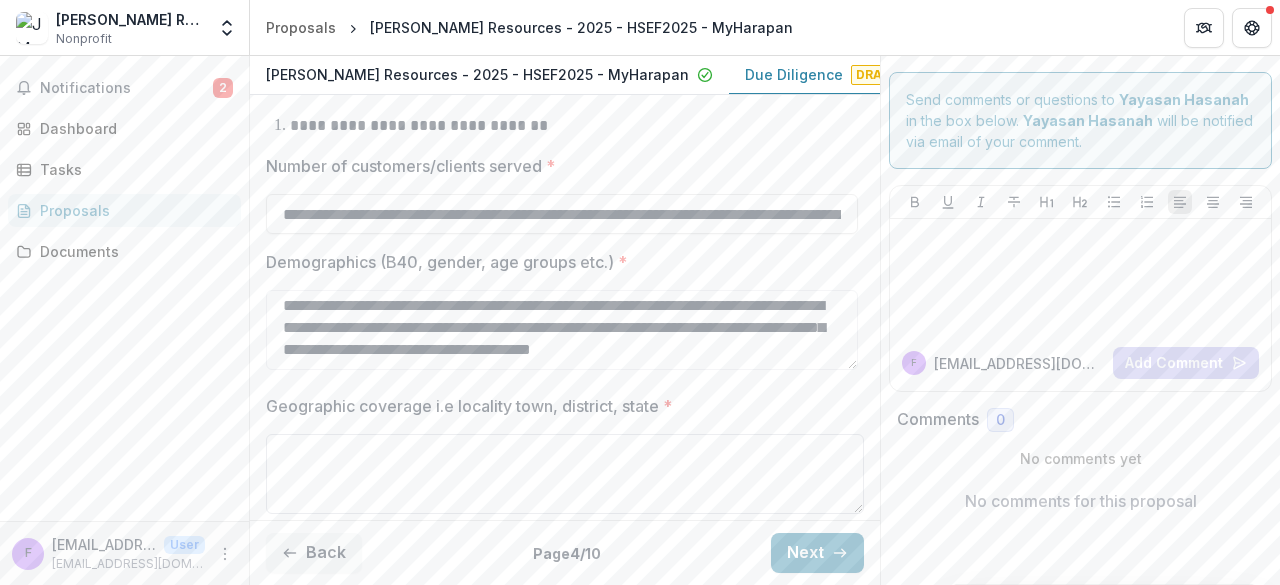 click on "Geographic coverage i.e locality town, district, state *" at bounding box center [565, 474] 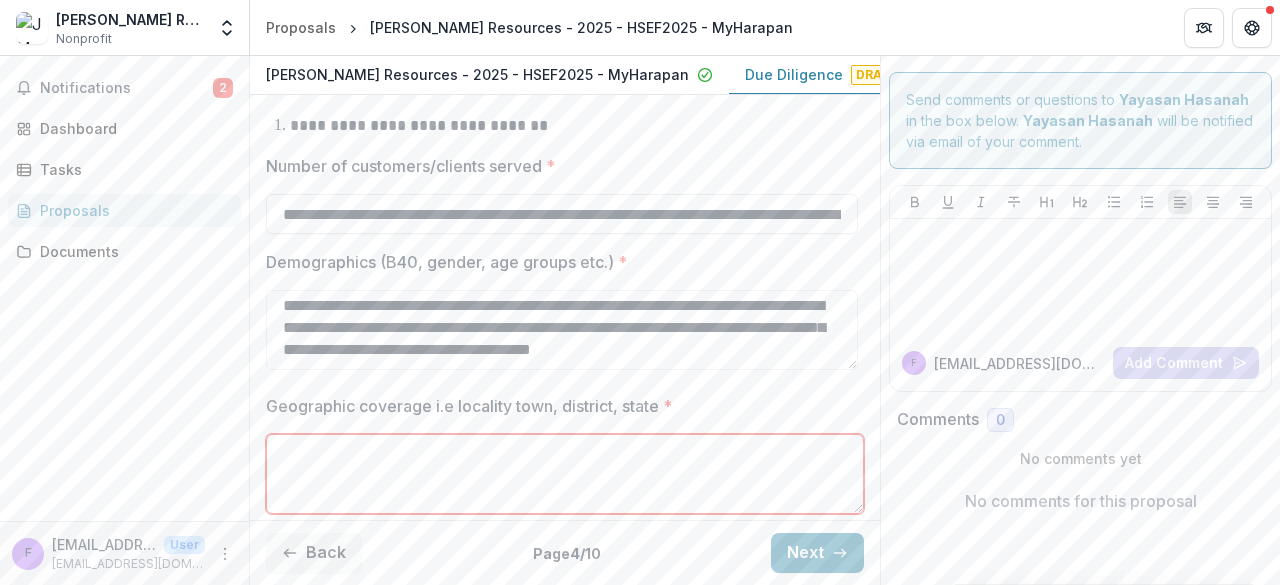paste on "**********" 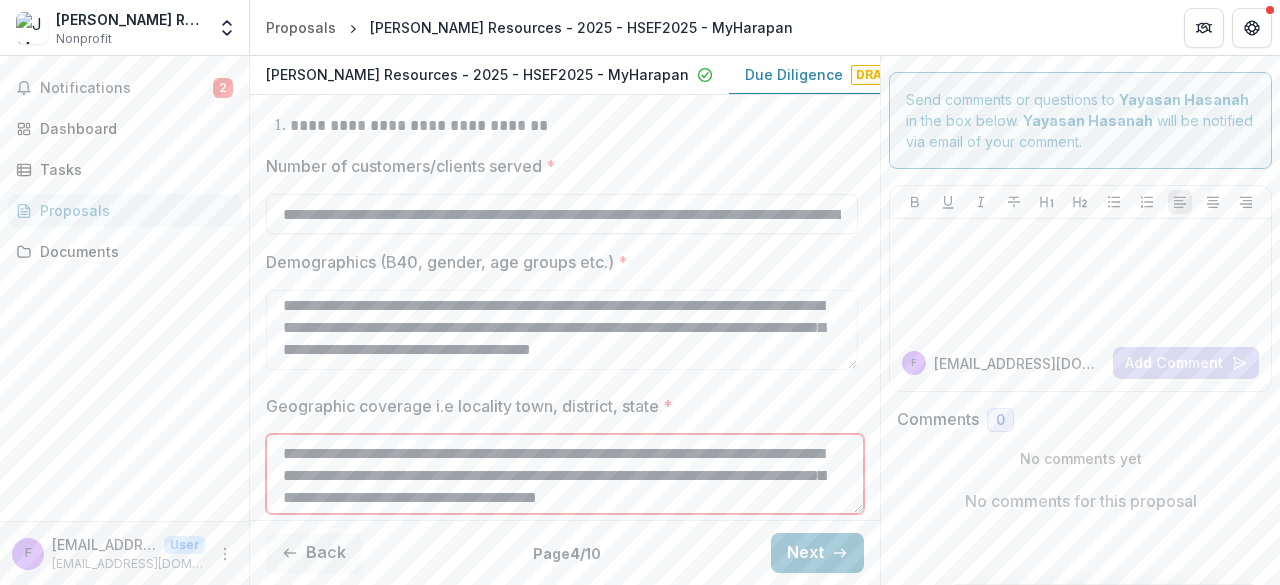 scroll, scrollTop: 16, scrollLeft: 0, axis: vertical 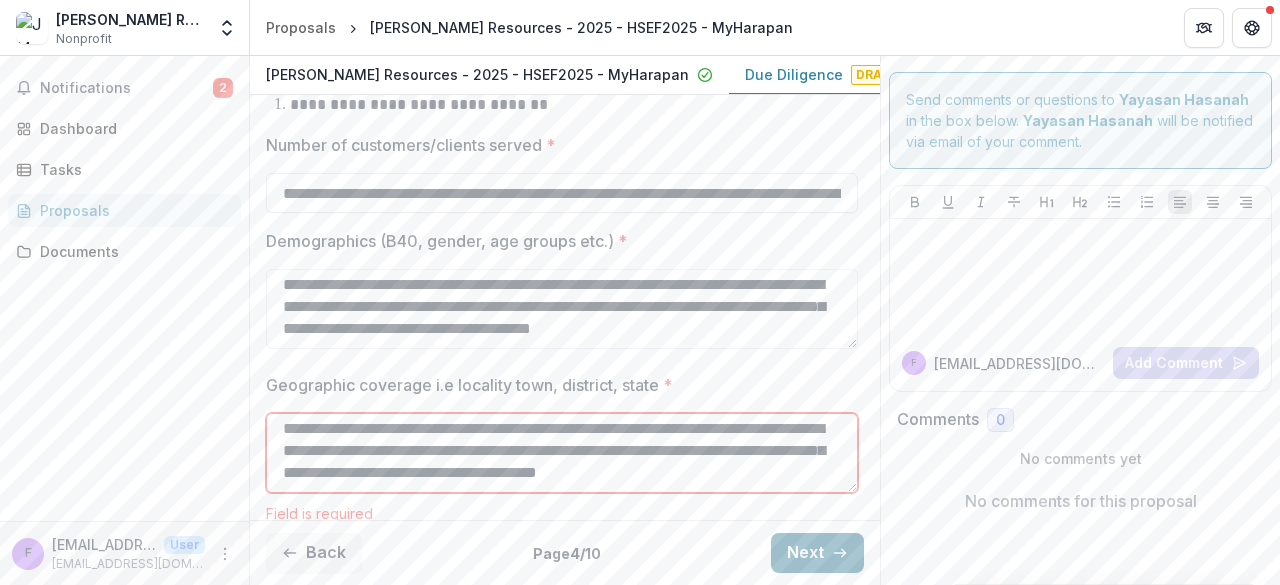 type on "**********" 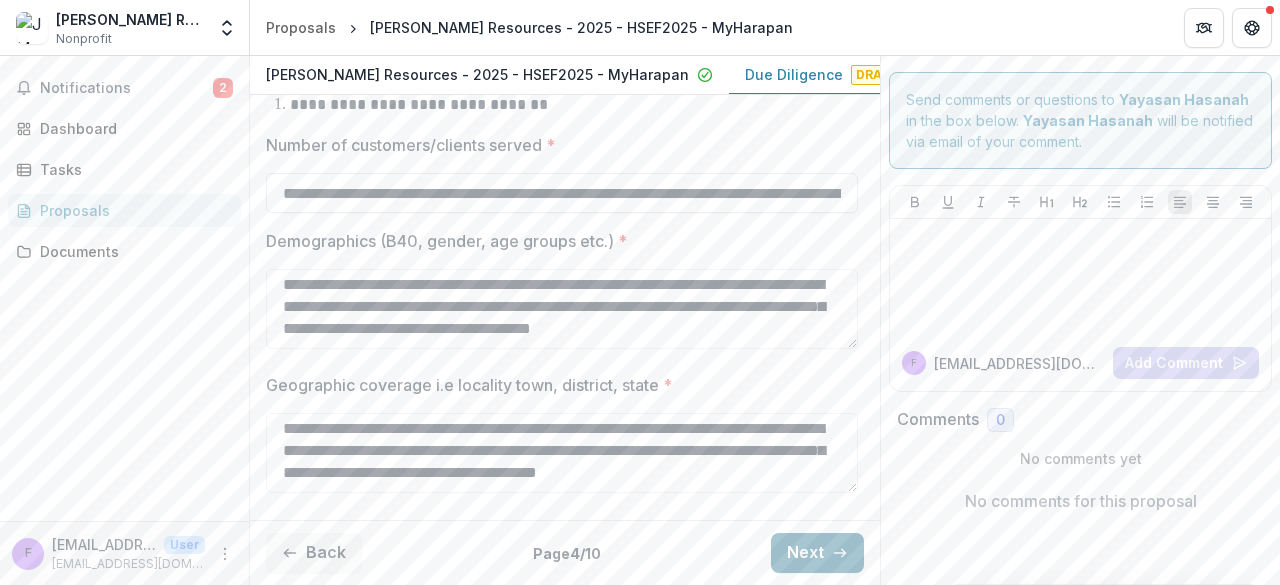 scroll, scrollTop: 457, scrollLeft: 0, axis: vertical 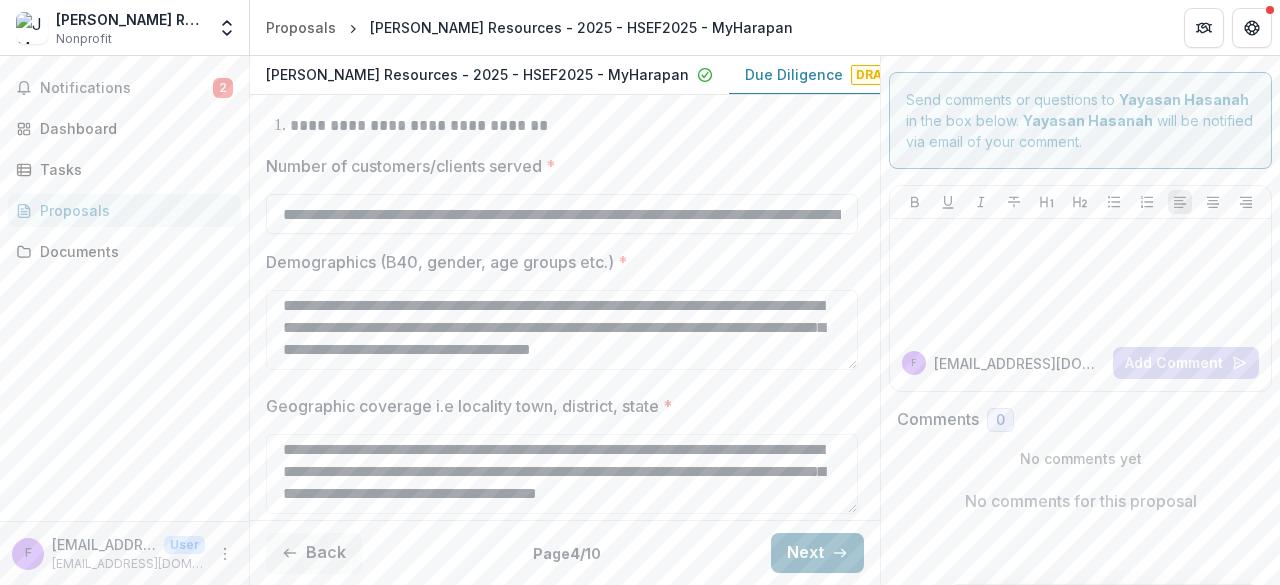 click 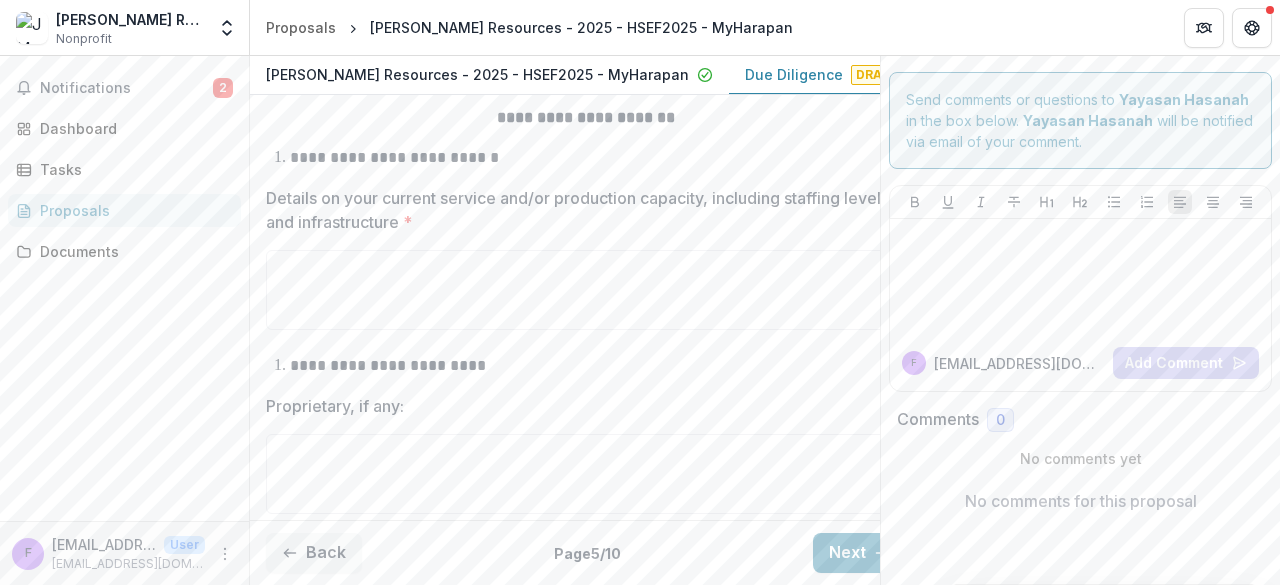 scroll, scrollTop: 427, scrollLeft: 0, axis: vertical 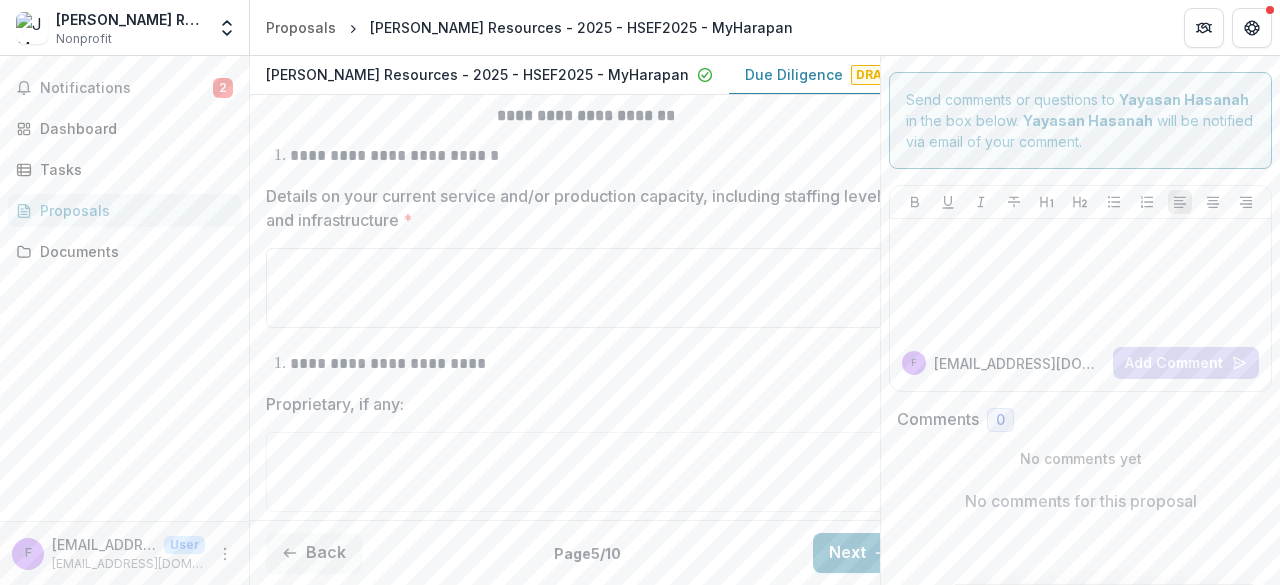 click on "Details on your current service and/or production capacity, including staffing levels and infrastructure  *" at bounding box center (586, 288) 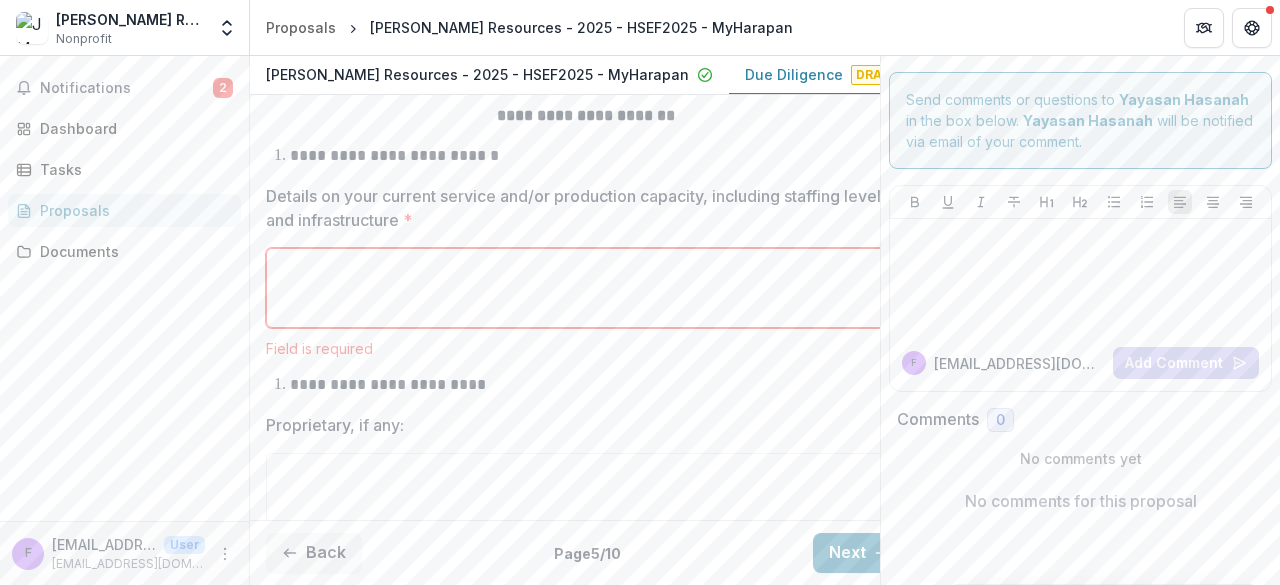 paste on "**********" 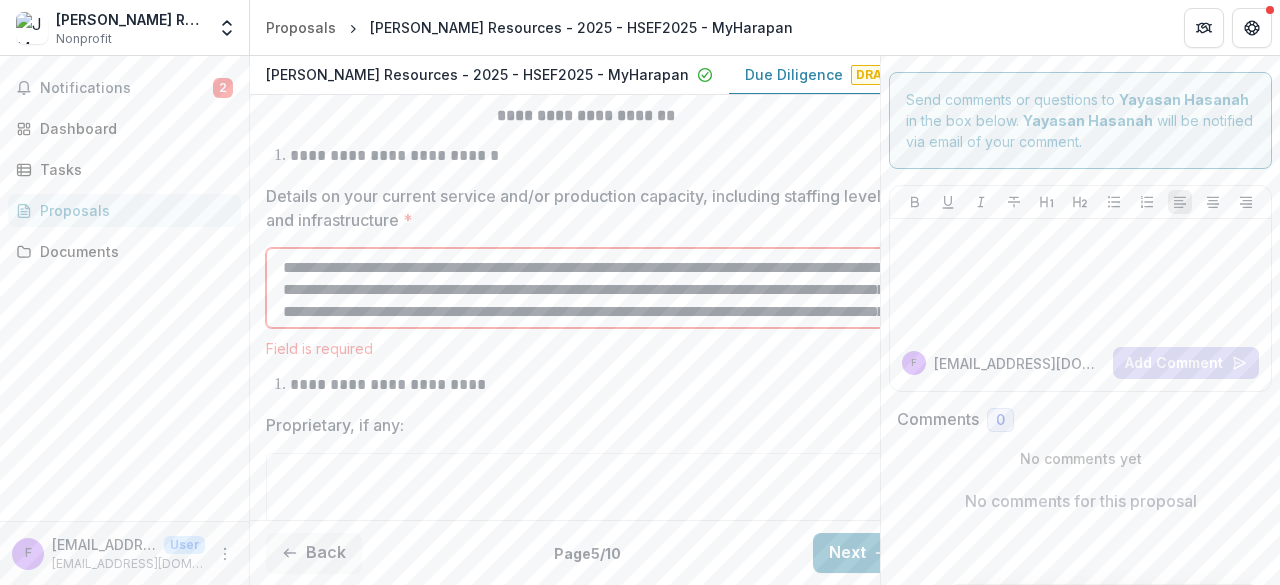 scroll, scrollTop: 104, scrollLeft: 0, axis: vertical 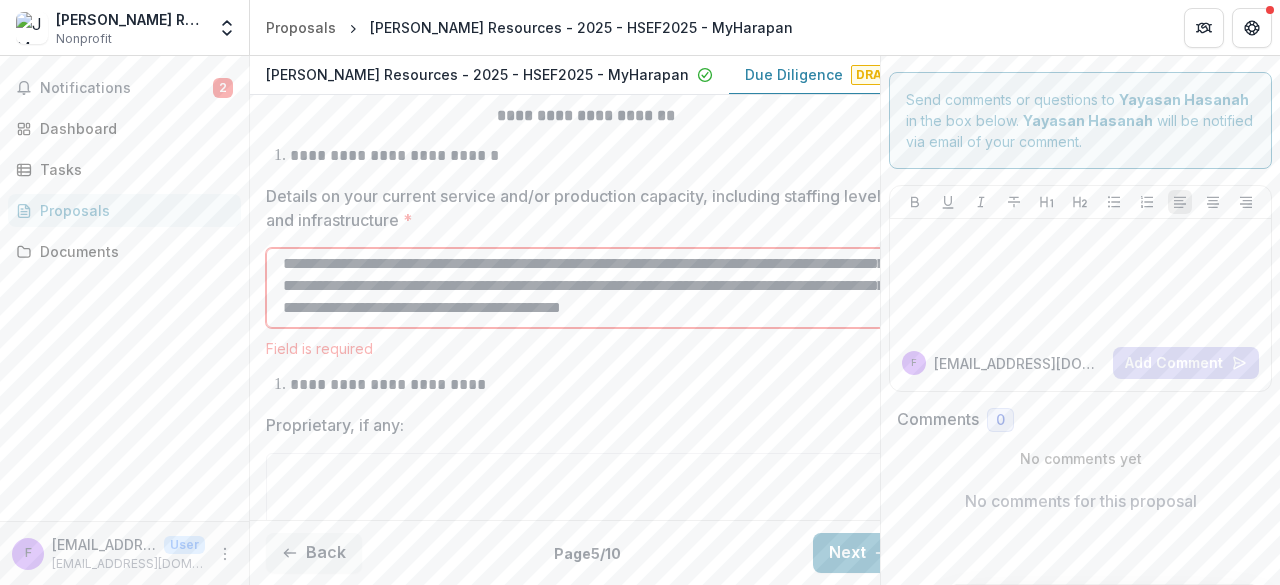 type on "**********" 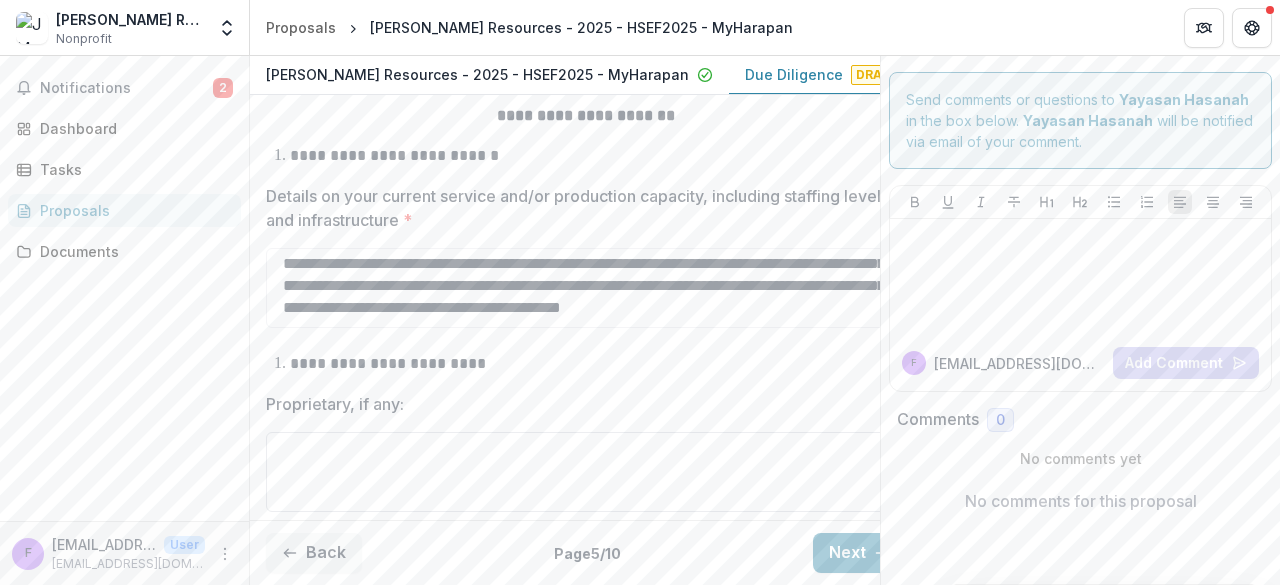 click on "Proprietary, if any:" at bounding box center (586, 472) 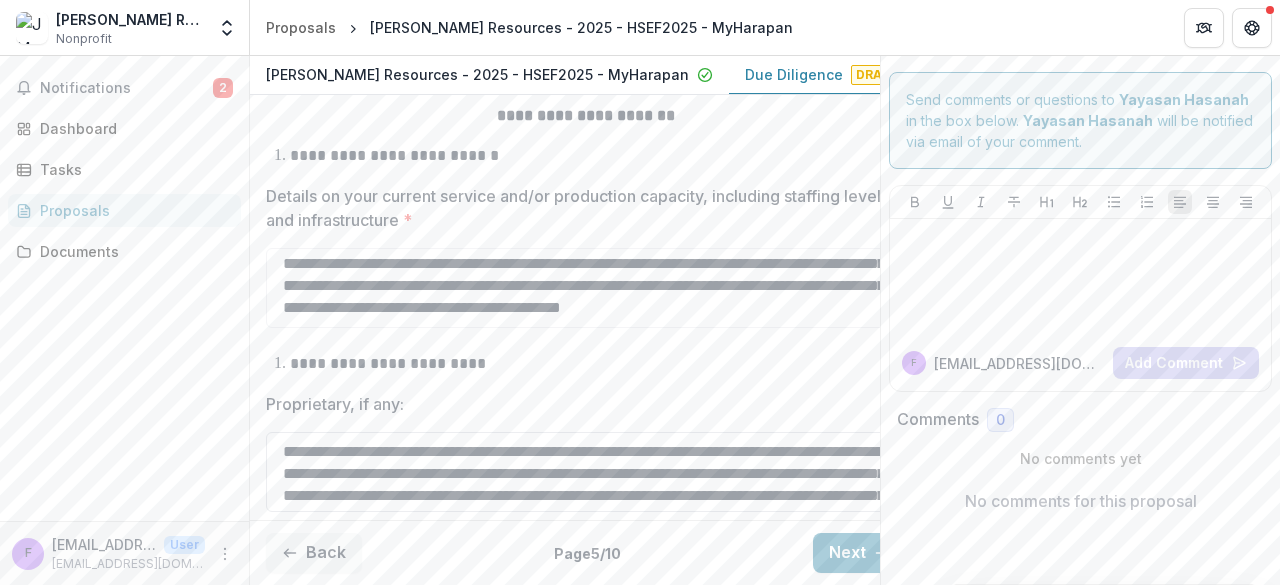 scroll, scrollTop: 60, scrollLeft: 0, axis: vertical 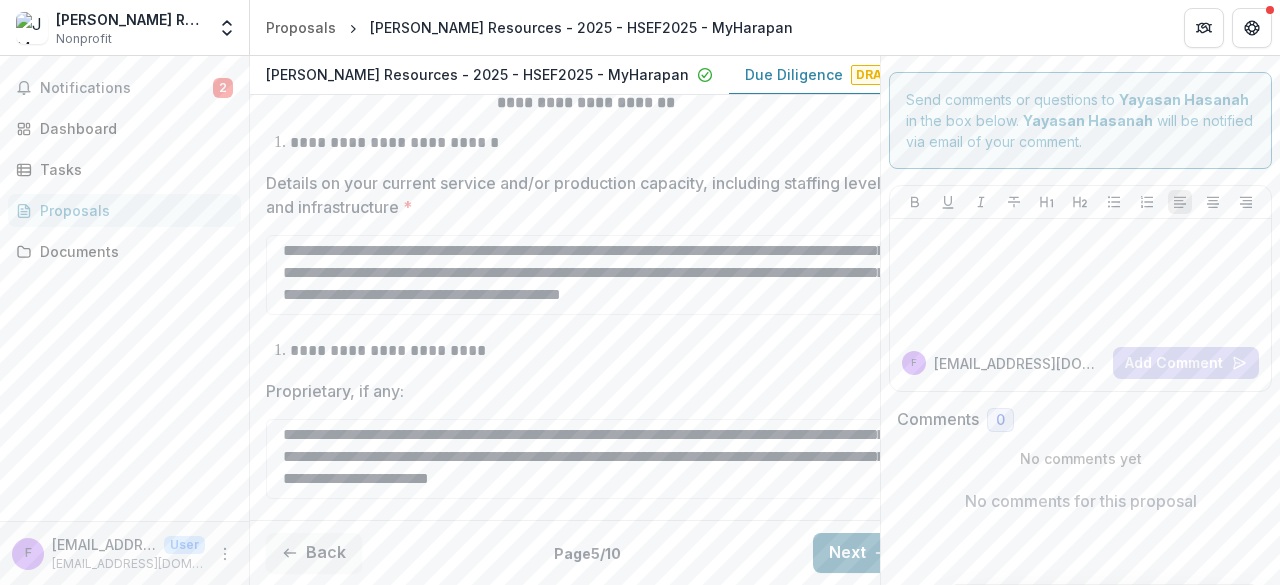 type on "**********" 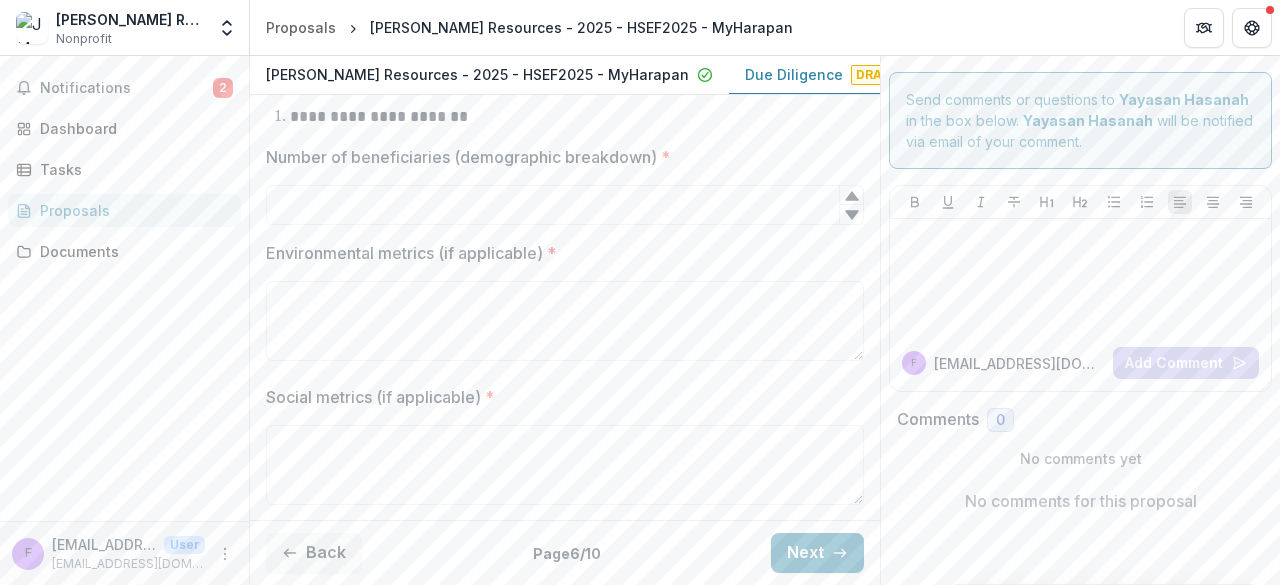 scroll, scrollTop: 387, scrollLeft: 0, axis: vertical 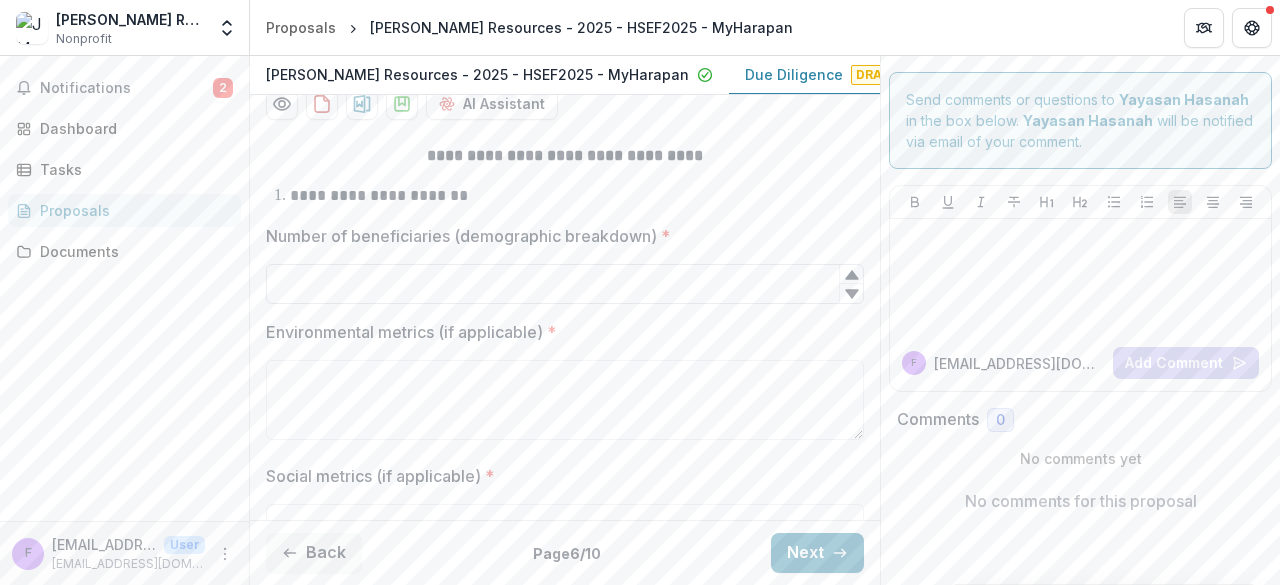 click on "Number of beneficiaries (demographic breakdown) *" at bounding box center (565, 284) 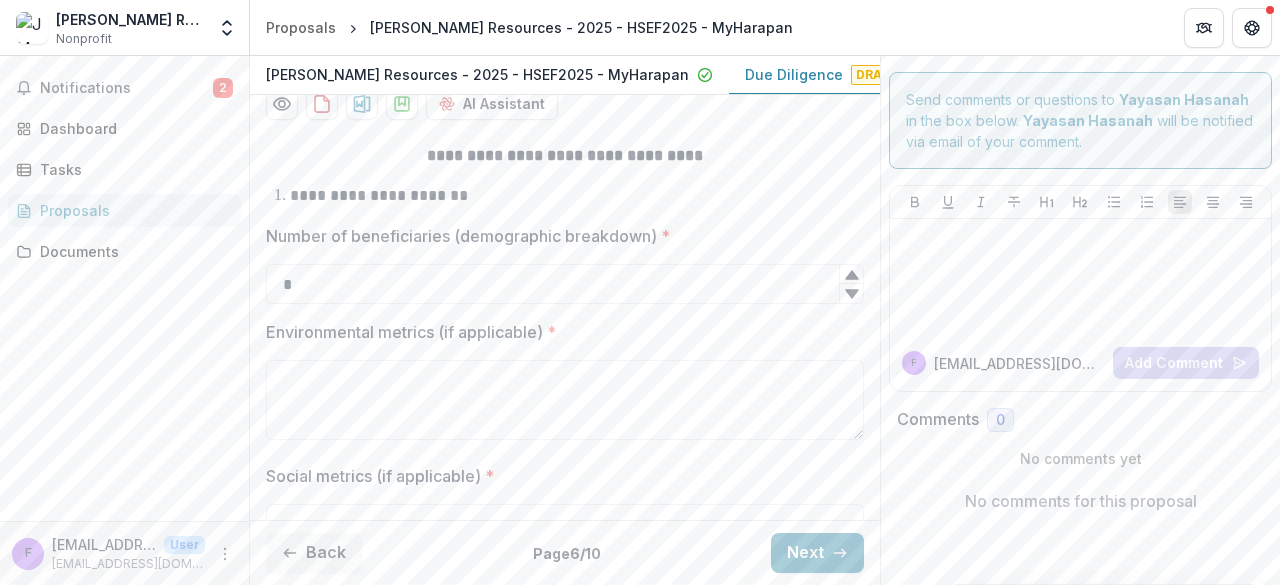 click 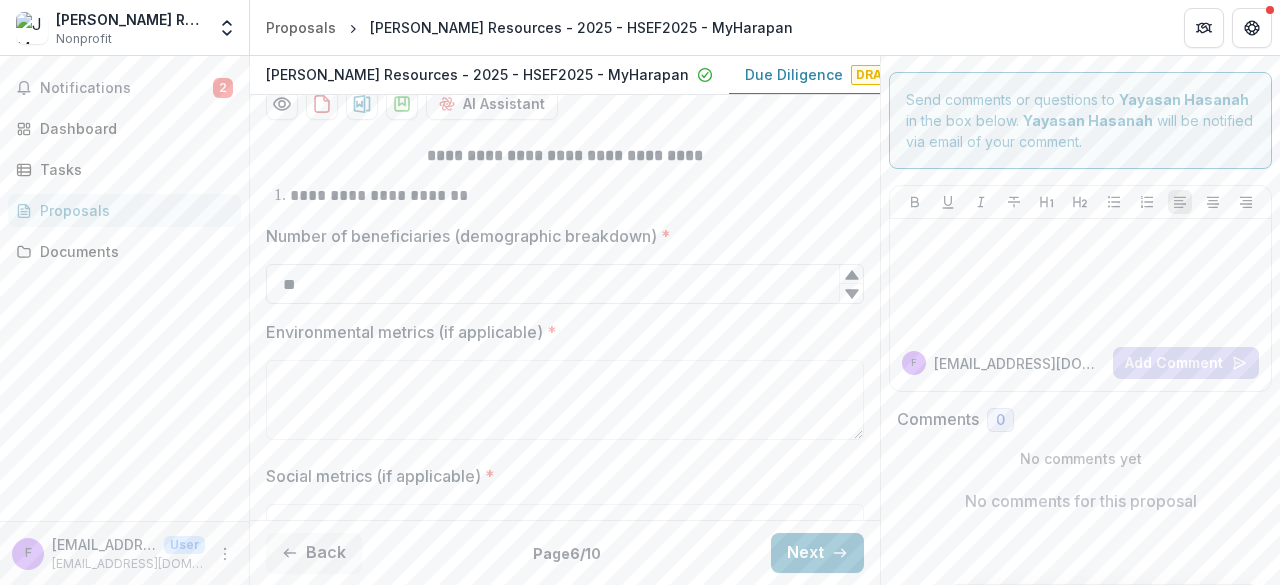 type on "*" 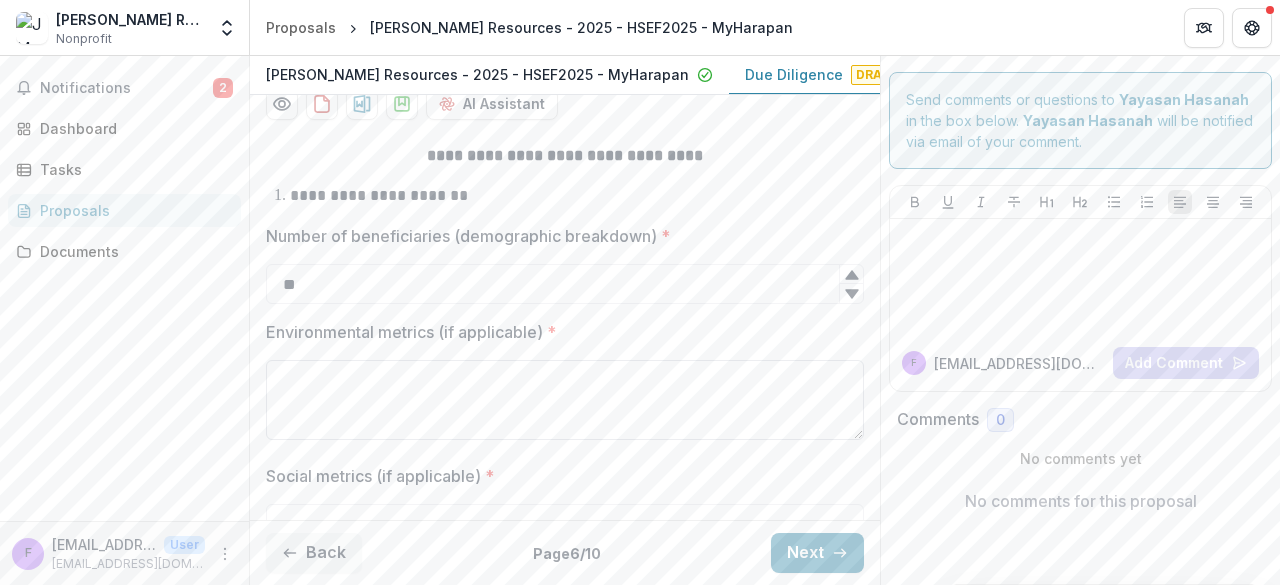 scroll, scrollTop: 526, scrollLeft: 0, axis: vertical 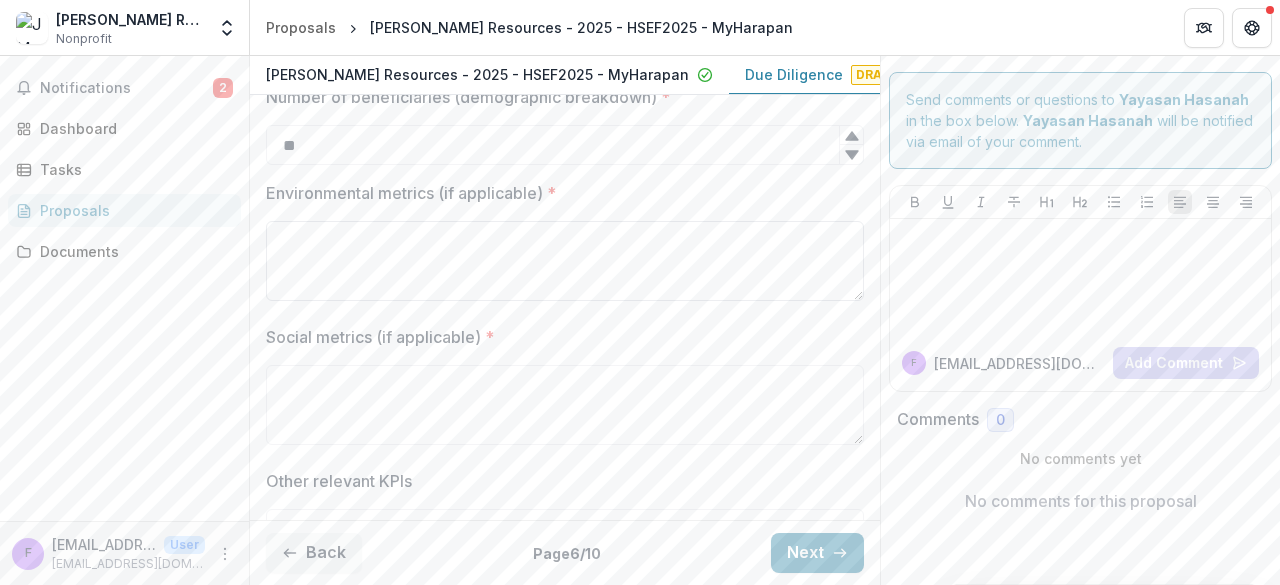 type on "**" 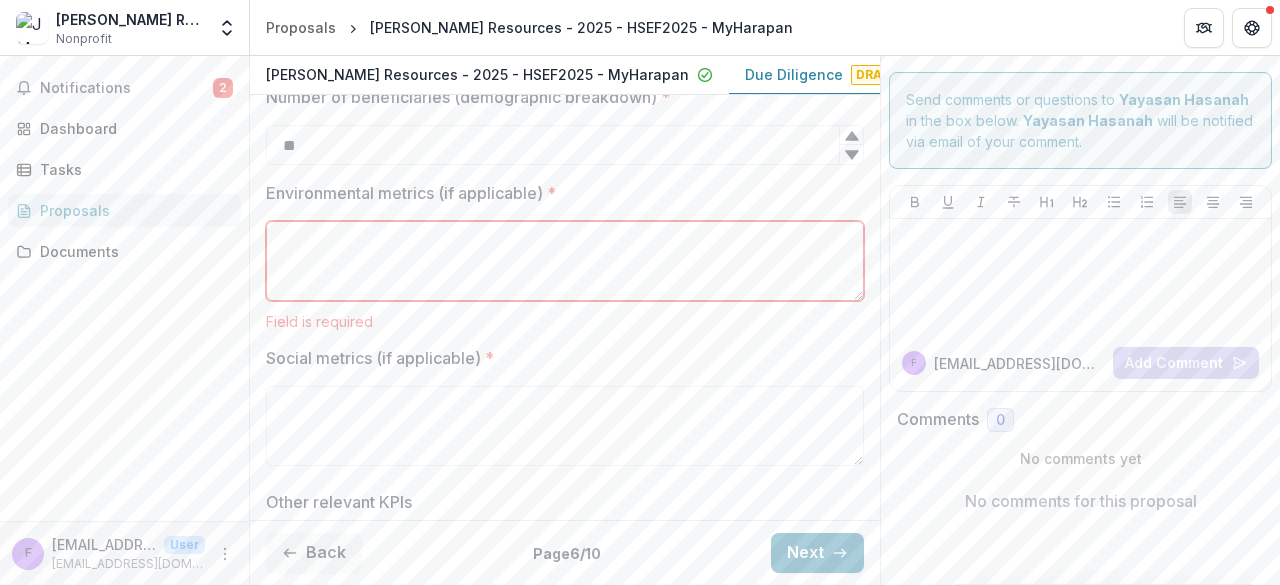 paste on "**********" 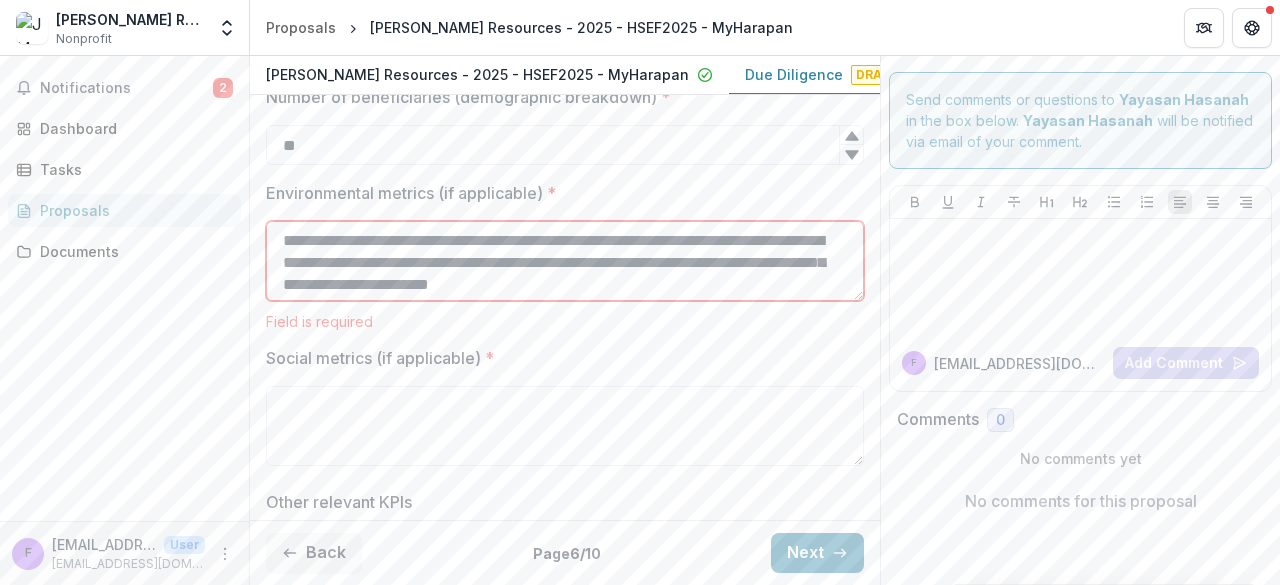 scroll, scrollTop: 16, scrollLeft: 0, axis: vertical 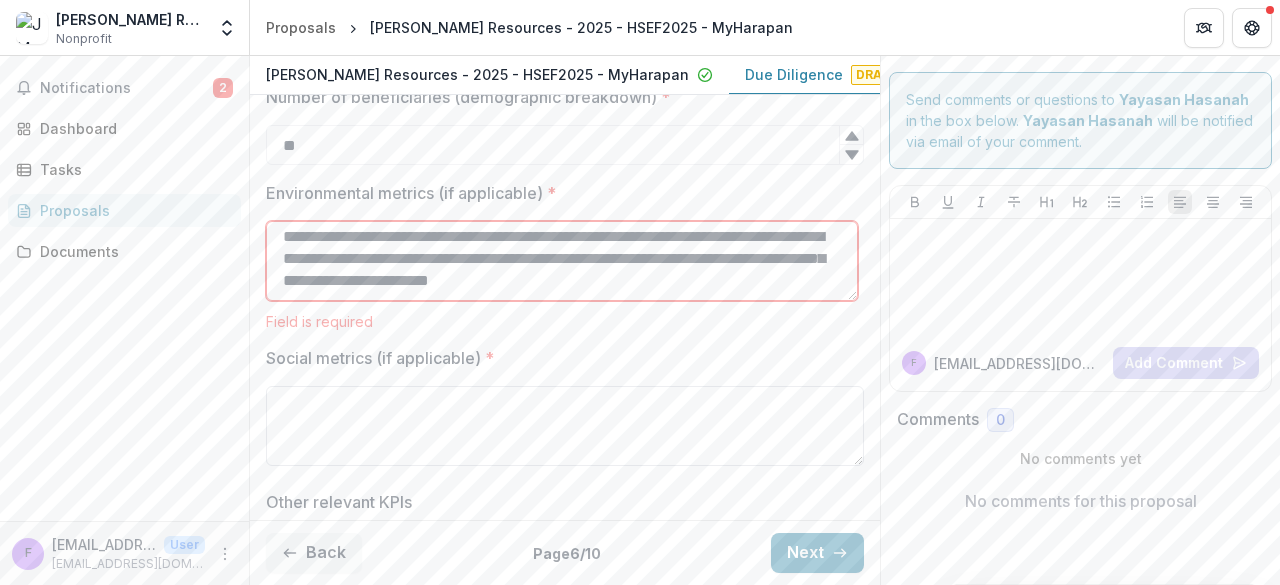 type on "**********" 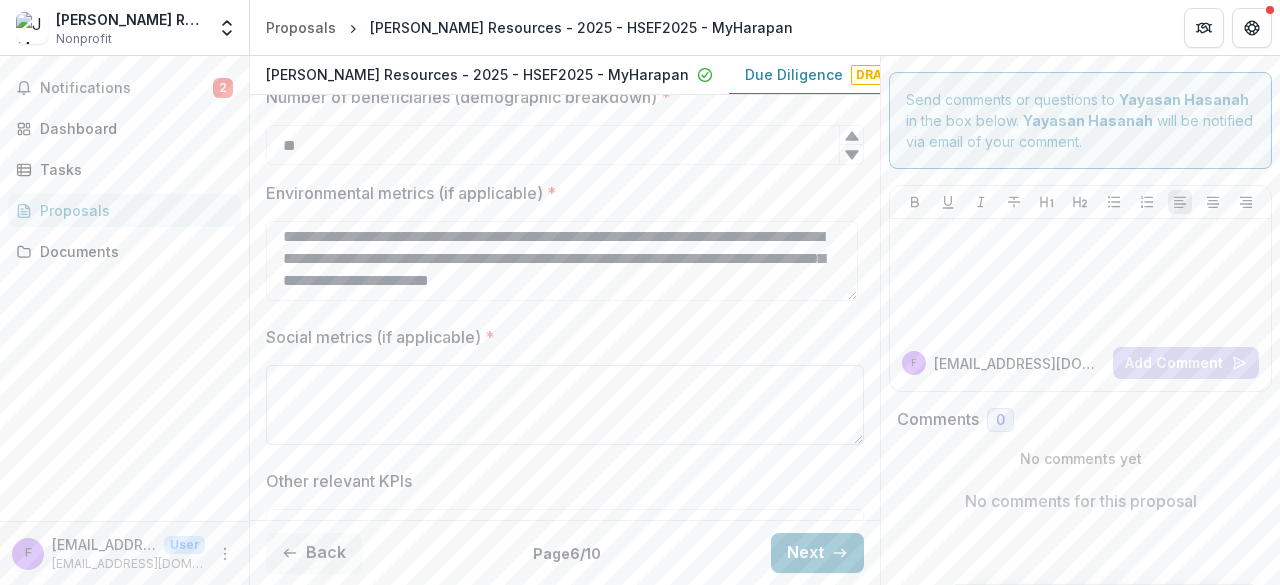 click on "Social metrics (if applicable) *" at bounding box center [565, 405] 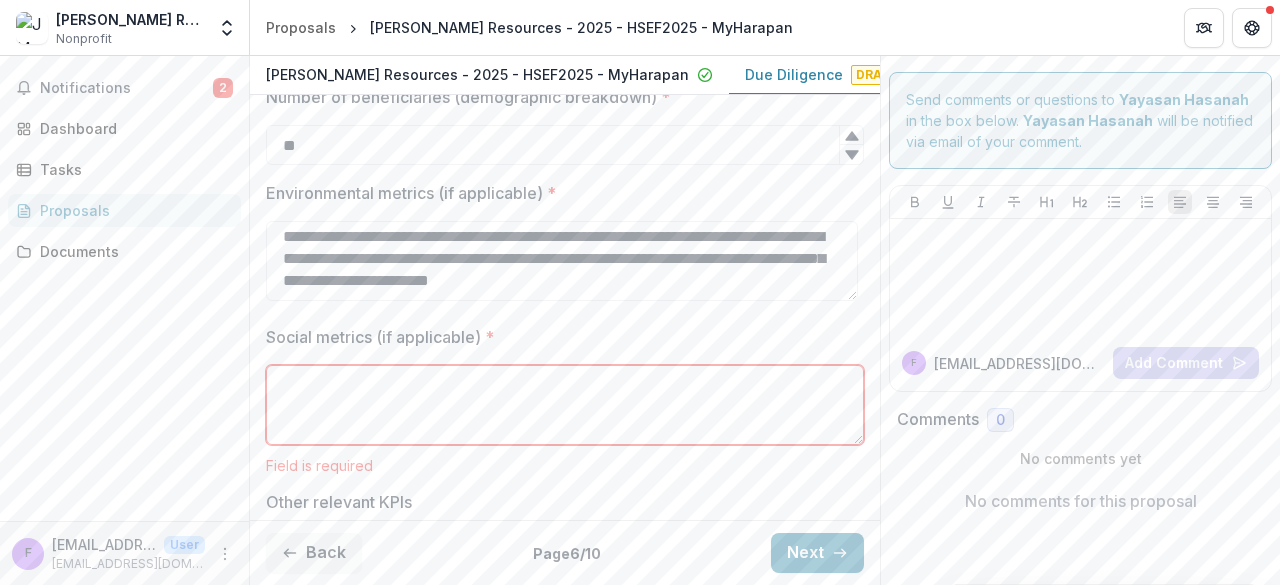 paste on "**********" 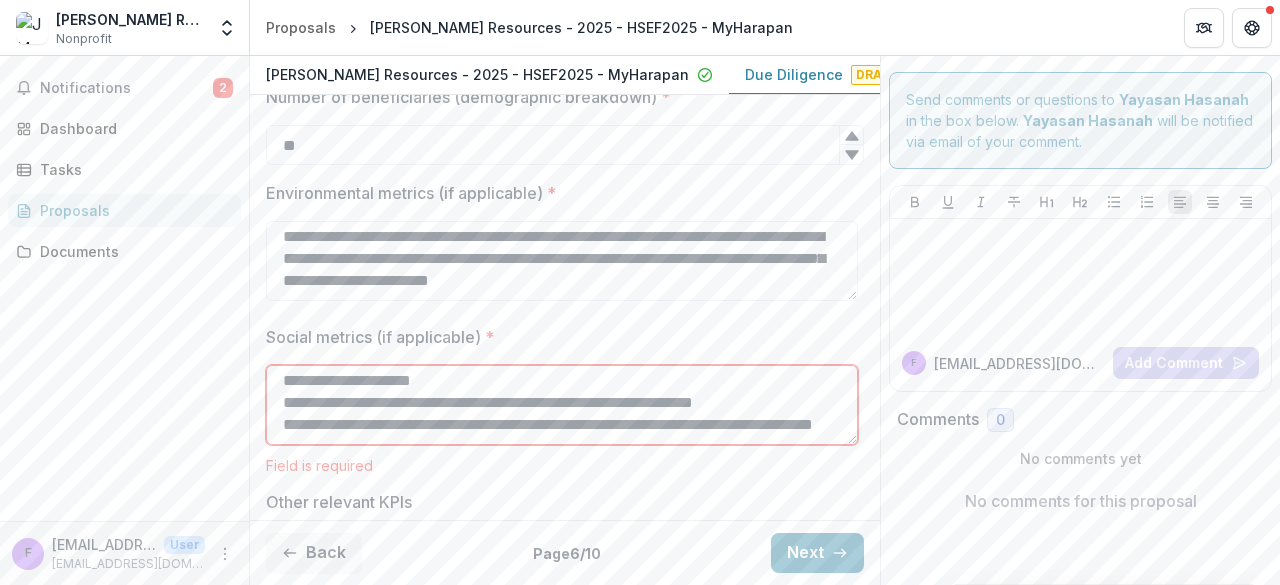 scroll, scrollTop: 25, scrollLeft: 0, axis: vertical 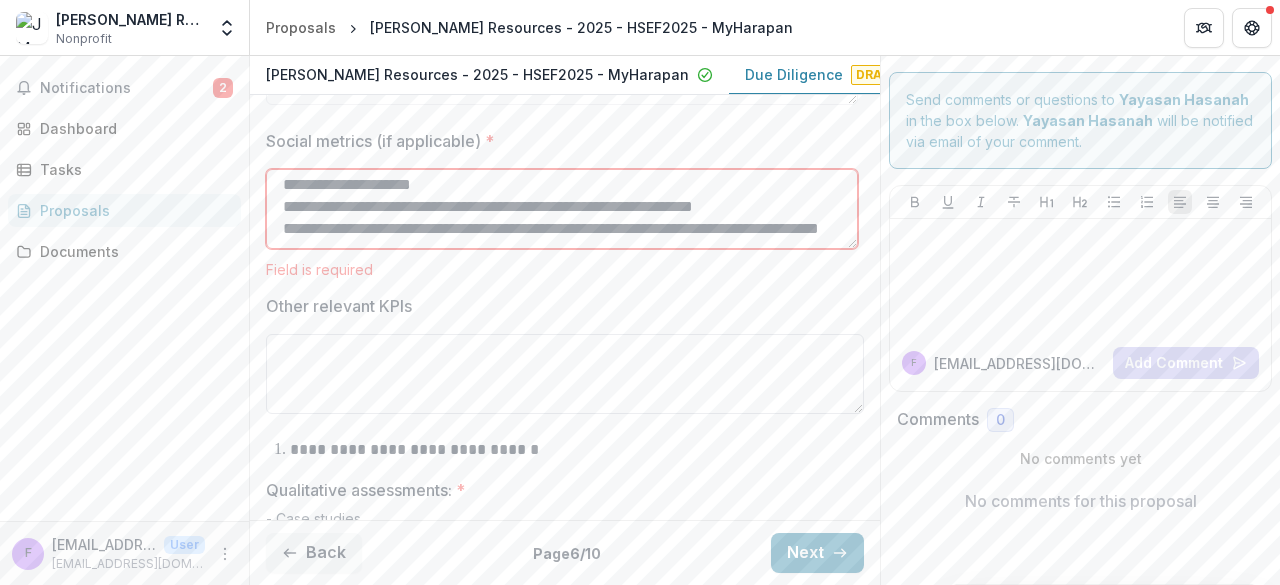 type on "**********" 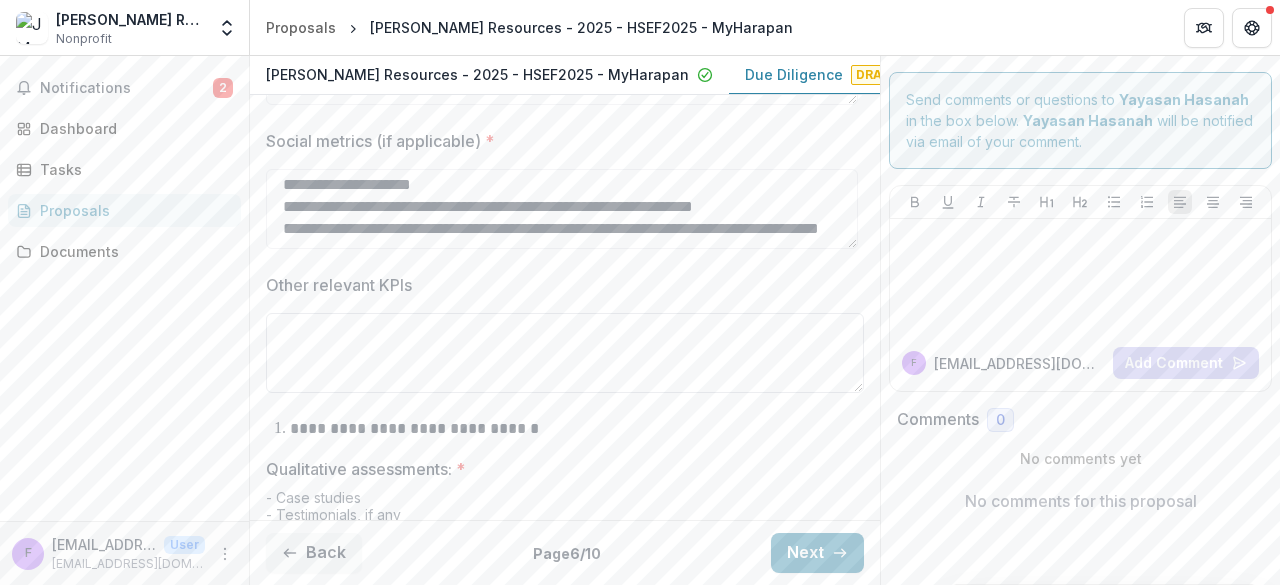 click on "Other relevant KPIs" at bounding box center [565, 353] 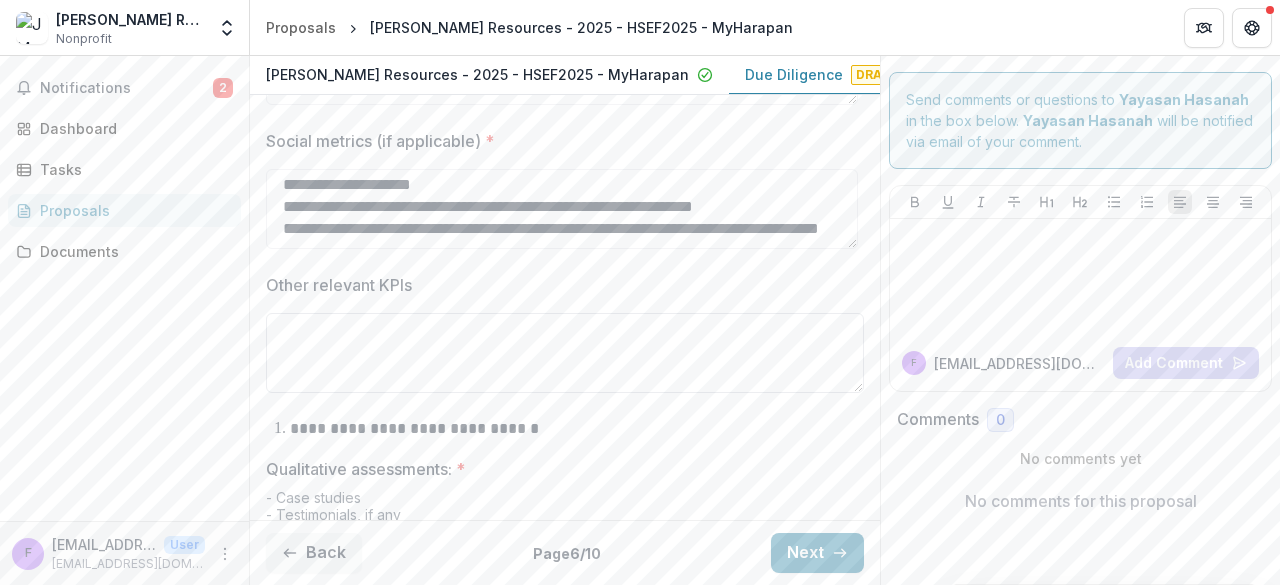 paste on "**********" 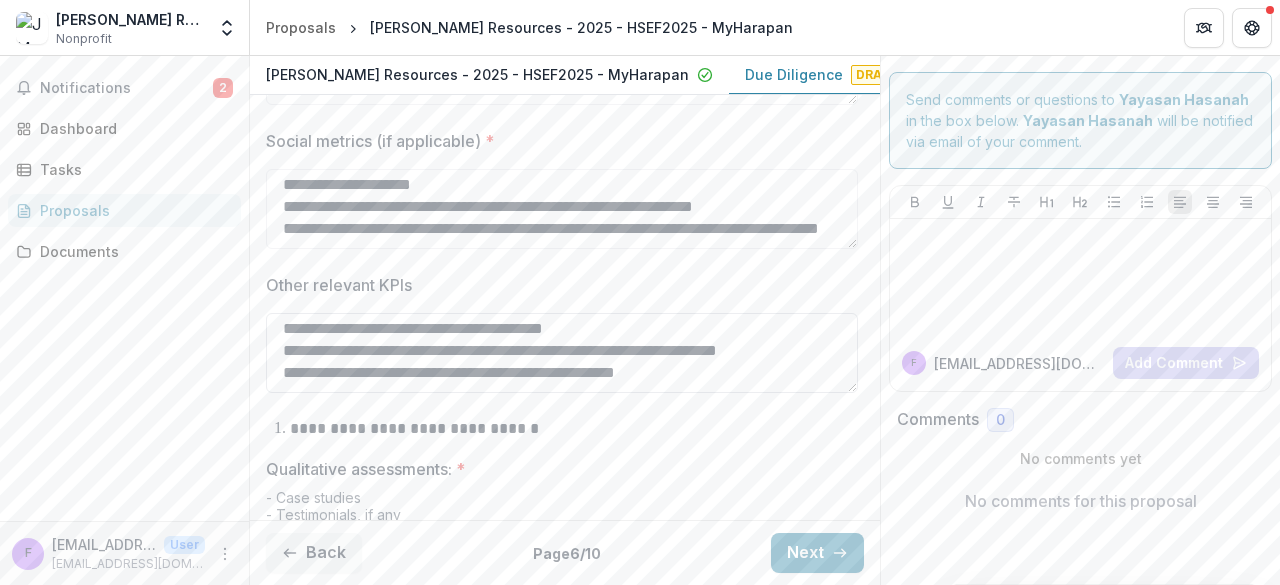 scroll, scrollTop: 25, scrollLeft: 0, axis: vertical 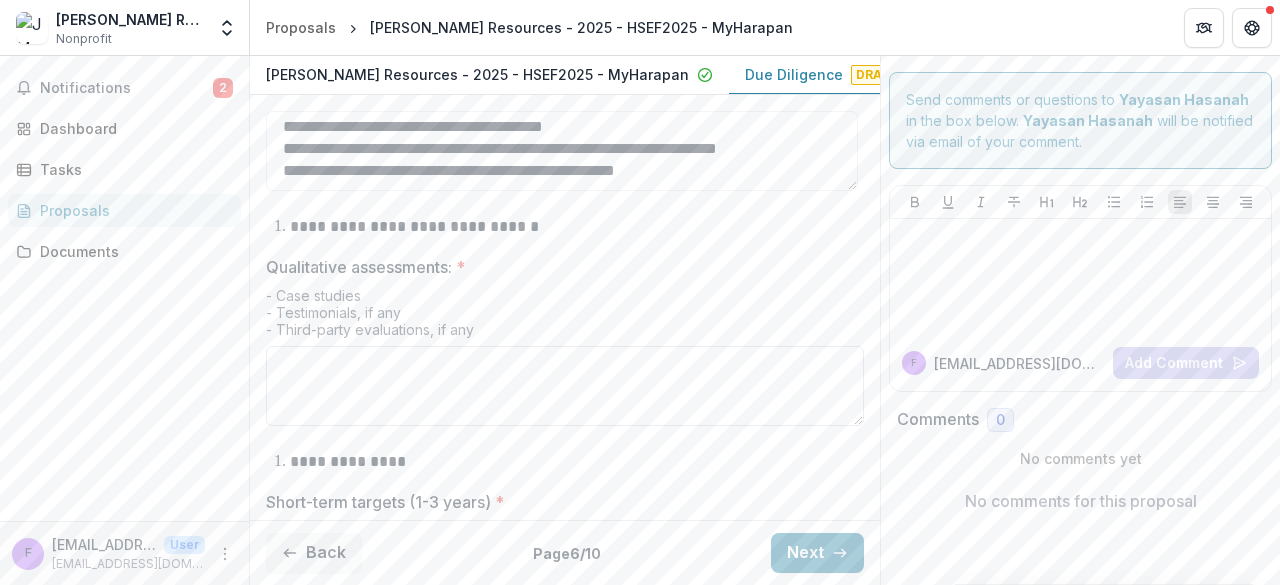 type on "**********" 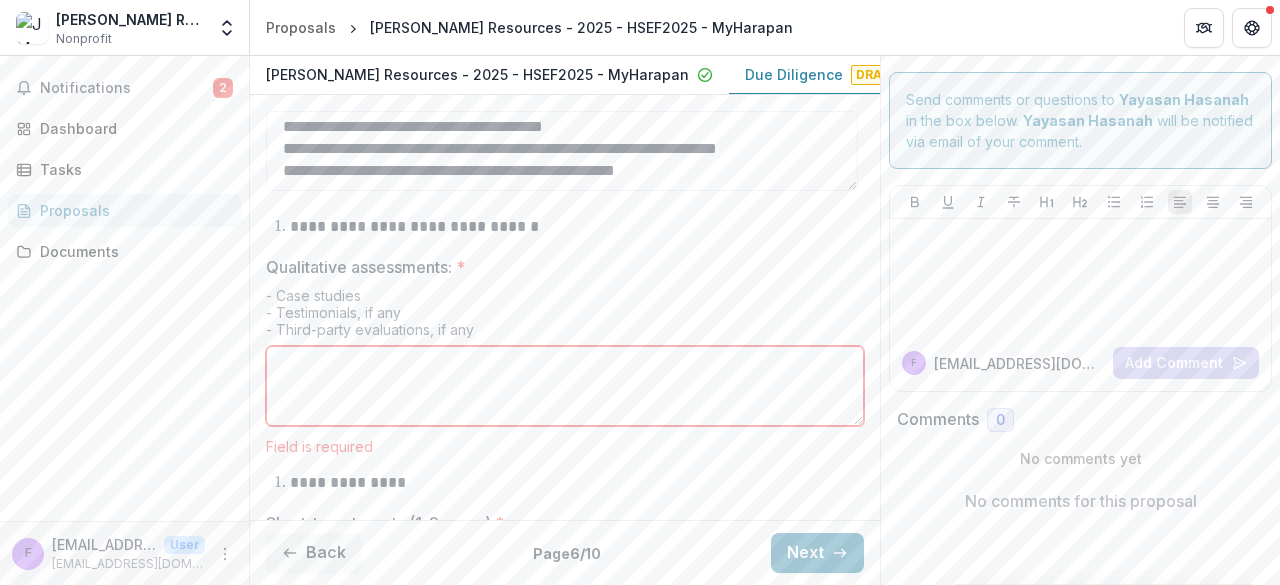 paste on "**********" 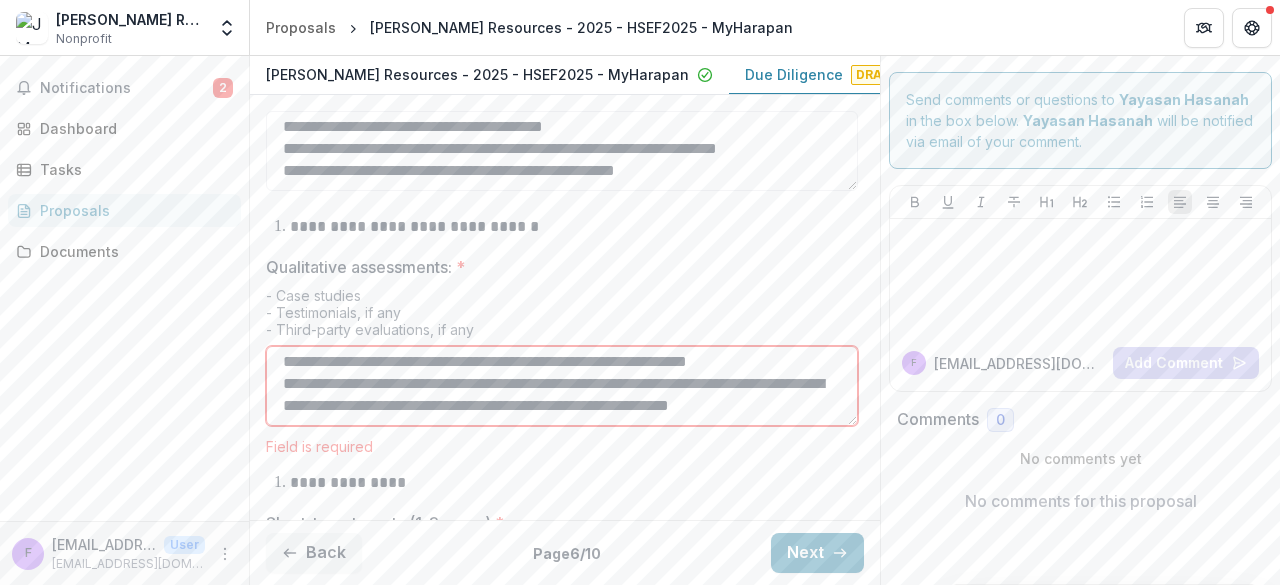 scroll, scrollTop: 47, scrollLeft: 0, axis: vertical 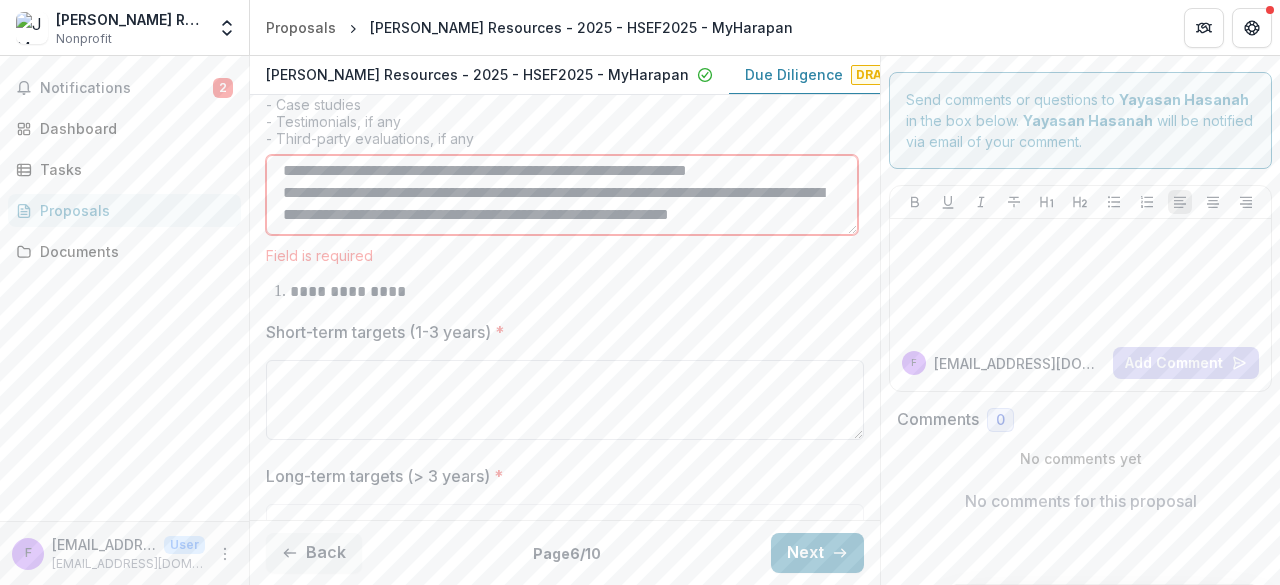type on "**********" 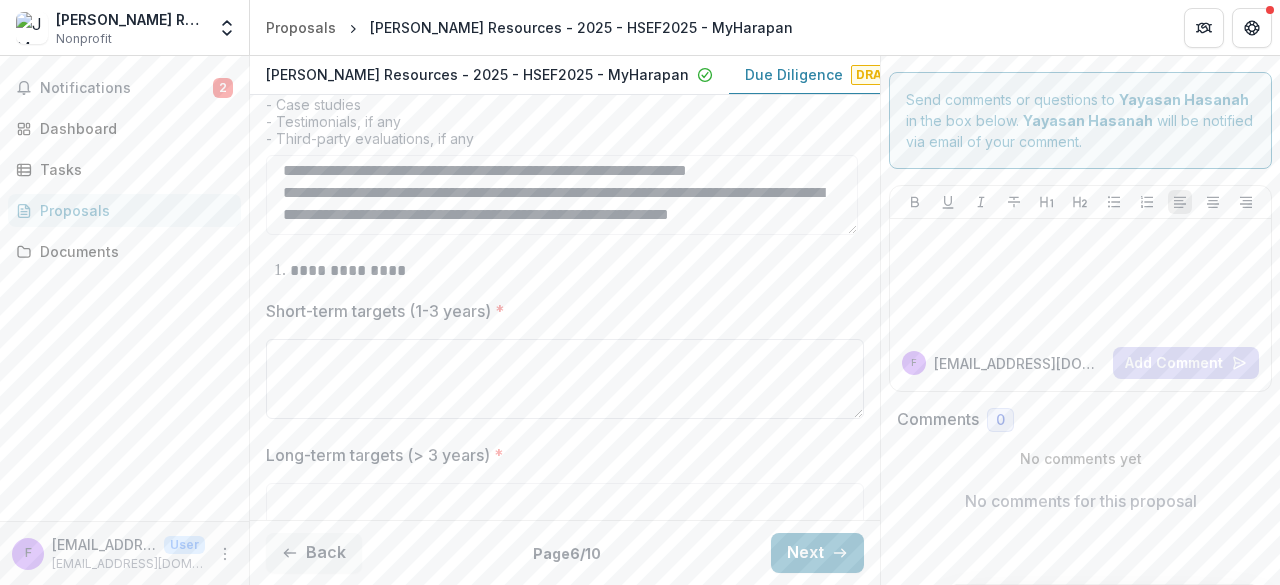 click on "Short-term targets (1-3 years) *" at bounding box center [565, 379] 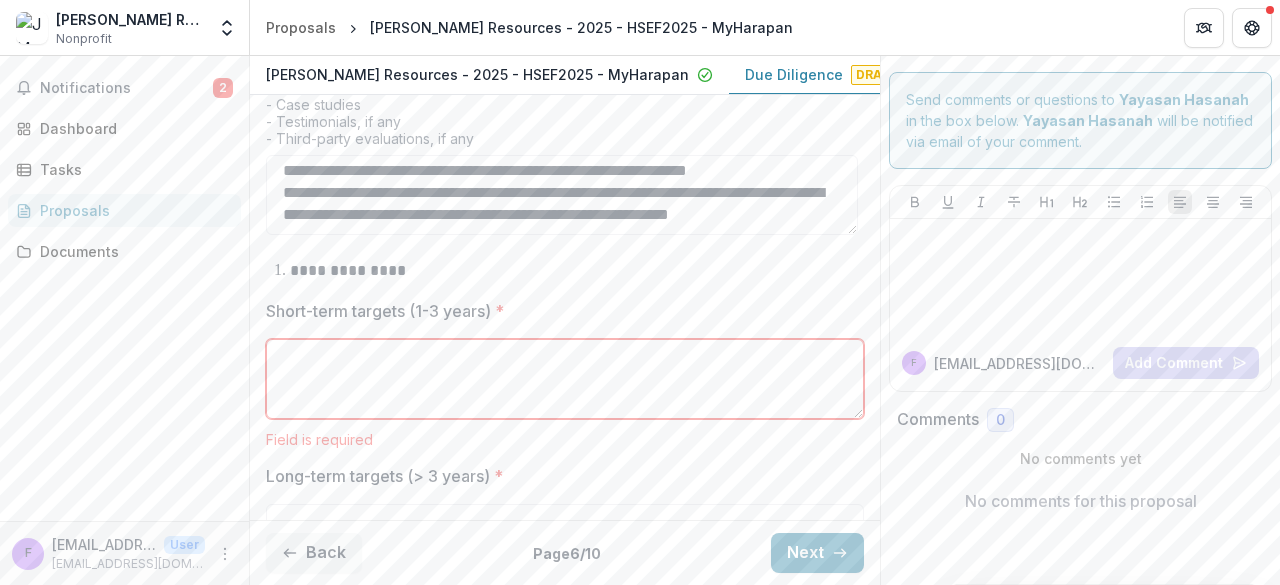 paste on "**********" 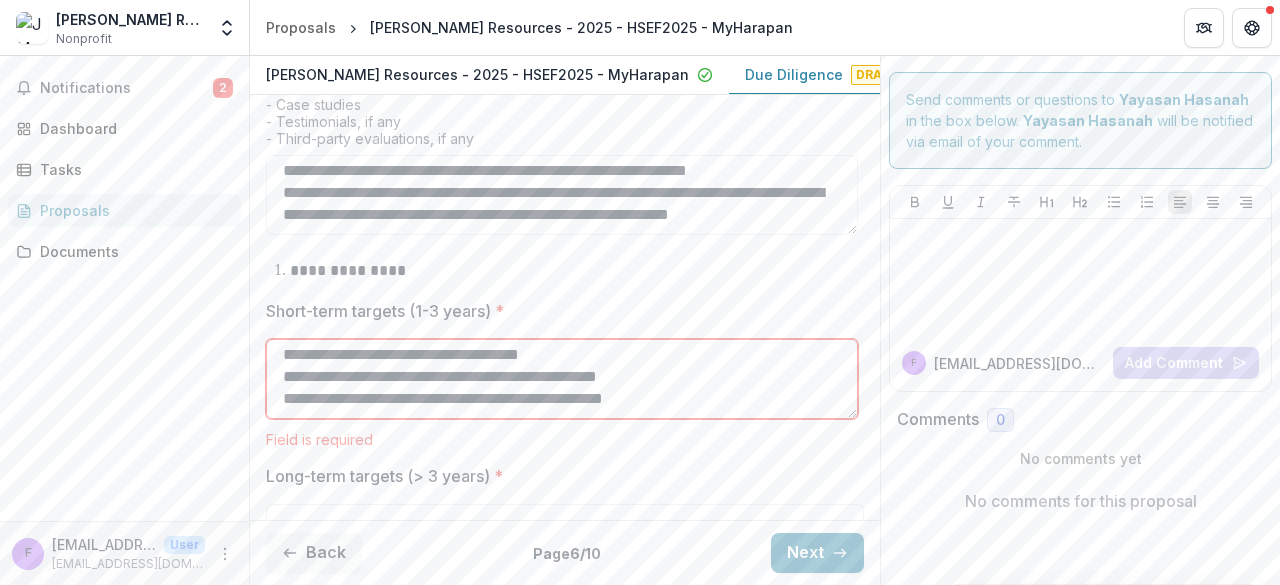 scroll, scrollTop: 25, scrollLeft: 0, axis: vertical 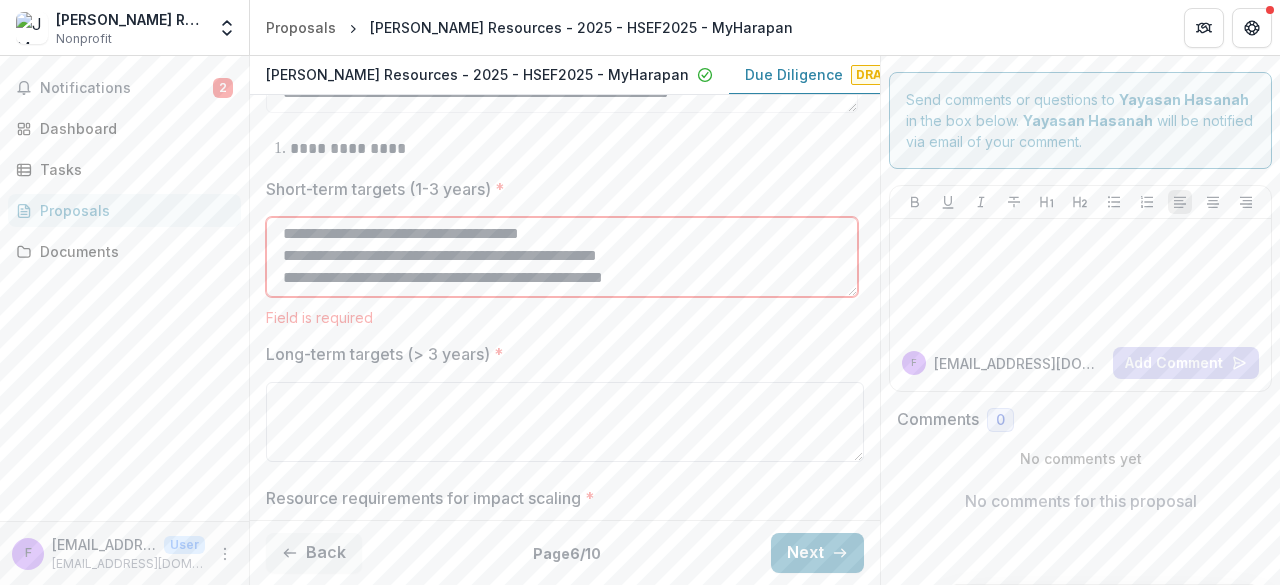 type on "**********" 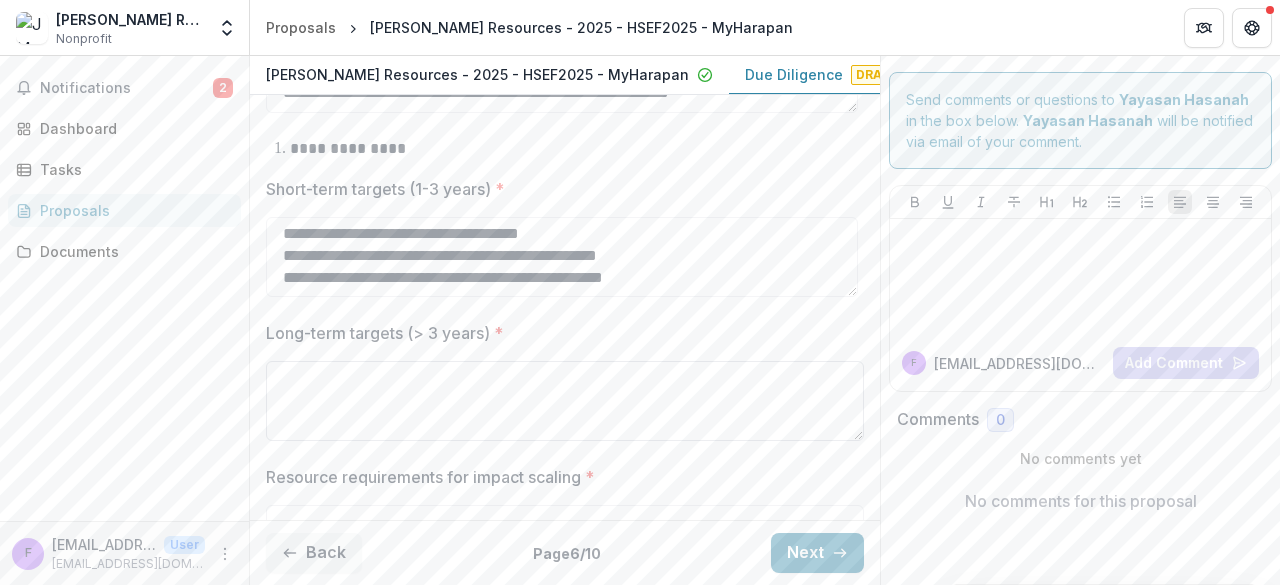 click on "Long-term targets (> 3 years) *" at bounding box center [565, 401] 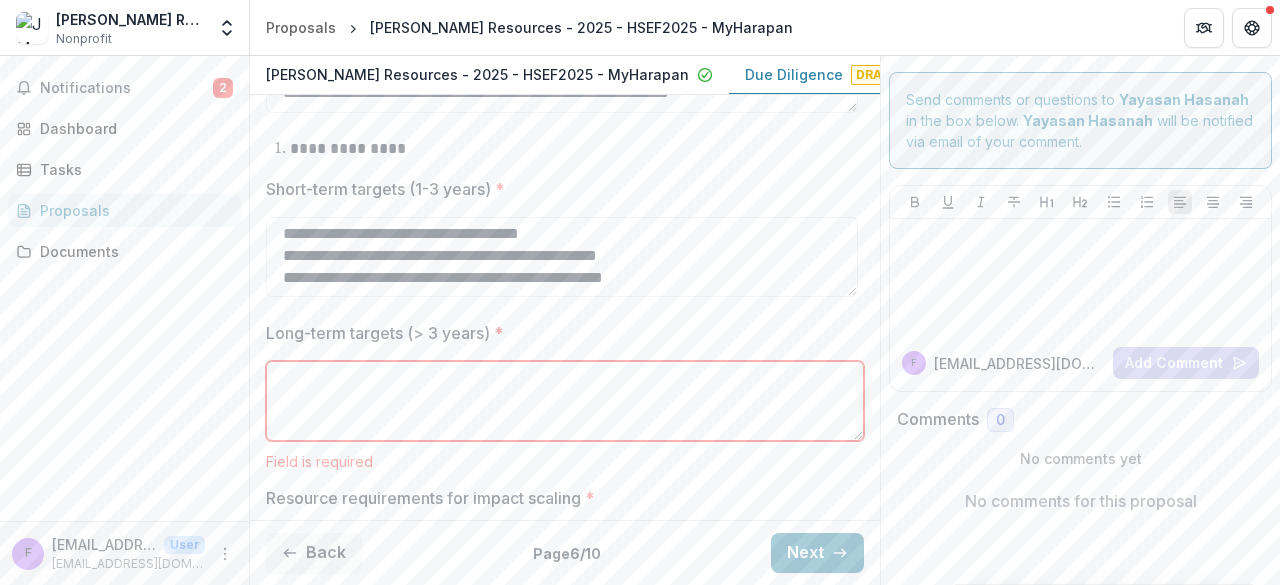 paste on "**********" 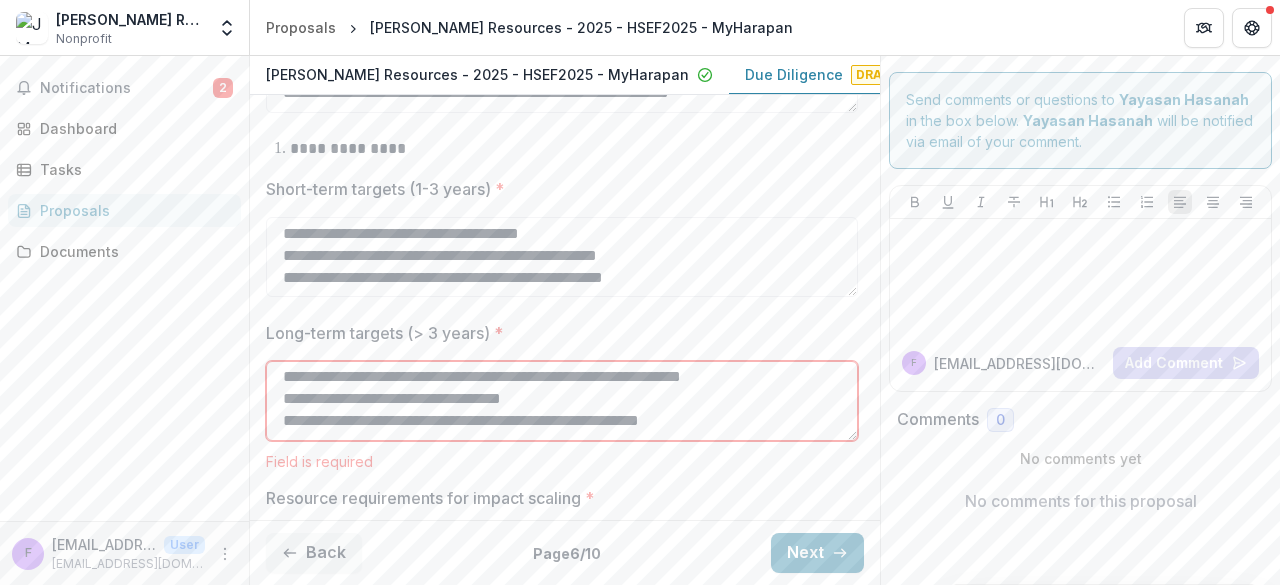 scroll, scrollTop: 25, scrollLeft: 0, axis: vertical 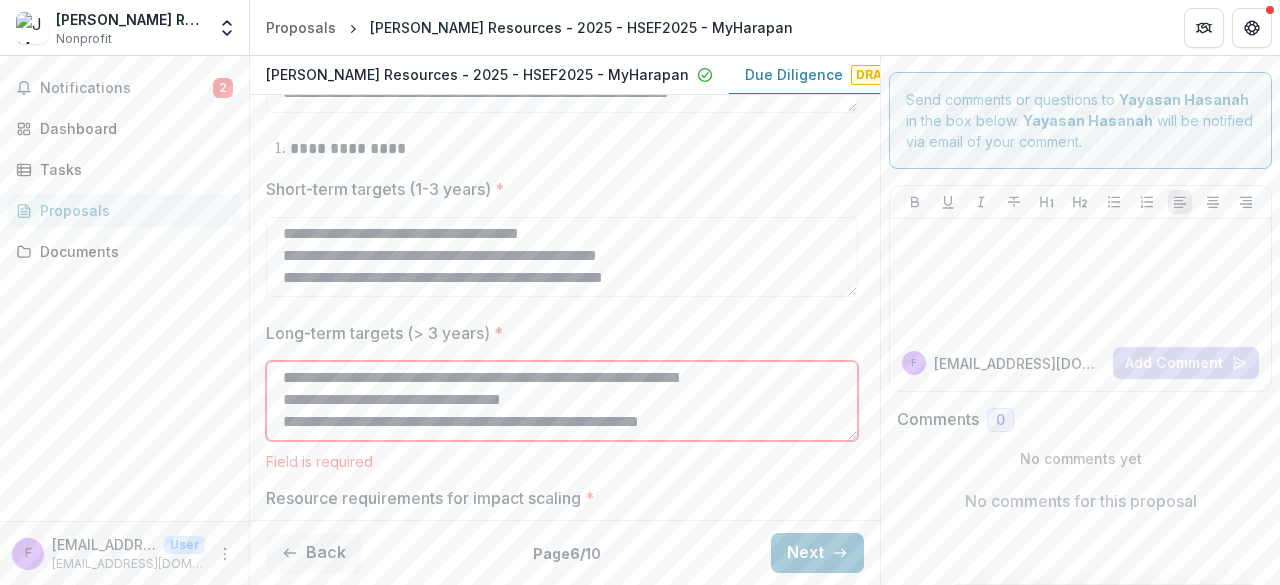 type on "**********" 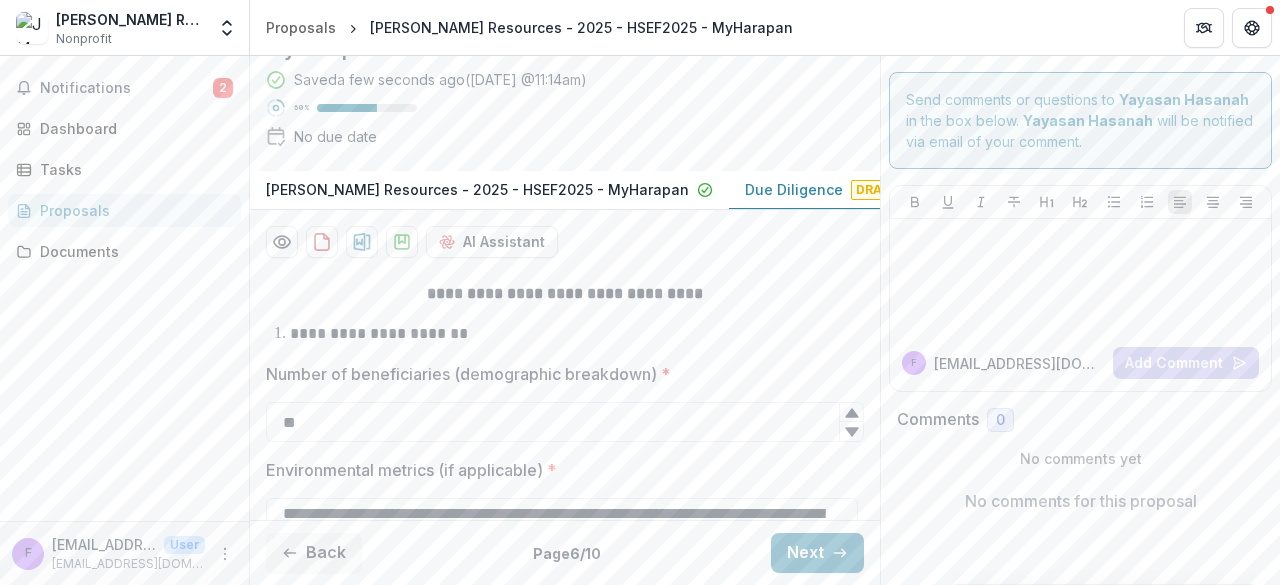scroll, scrollTop: 248, scrollLeft: 0, axis: vertical 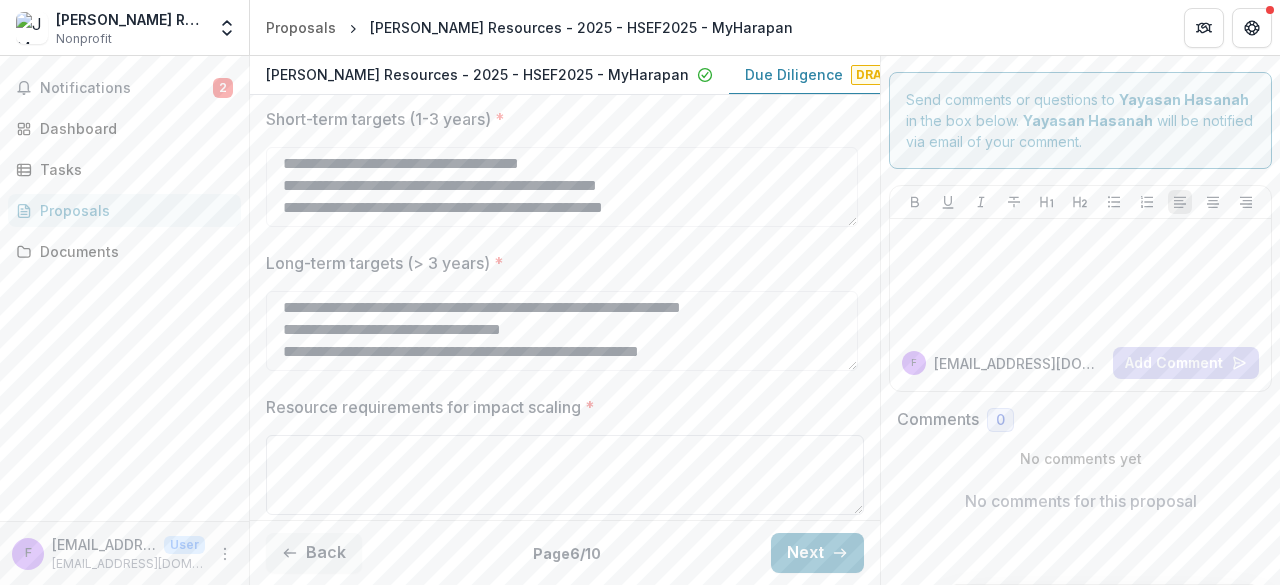 click on "Resource requirements for impact scaling *" at bounding box center [565, 475] 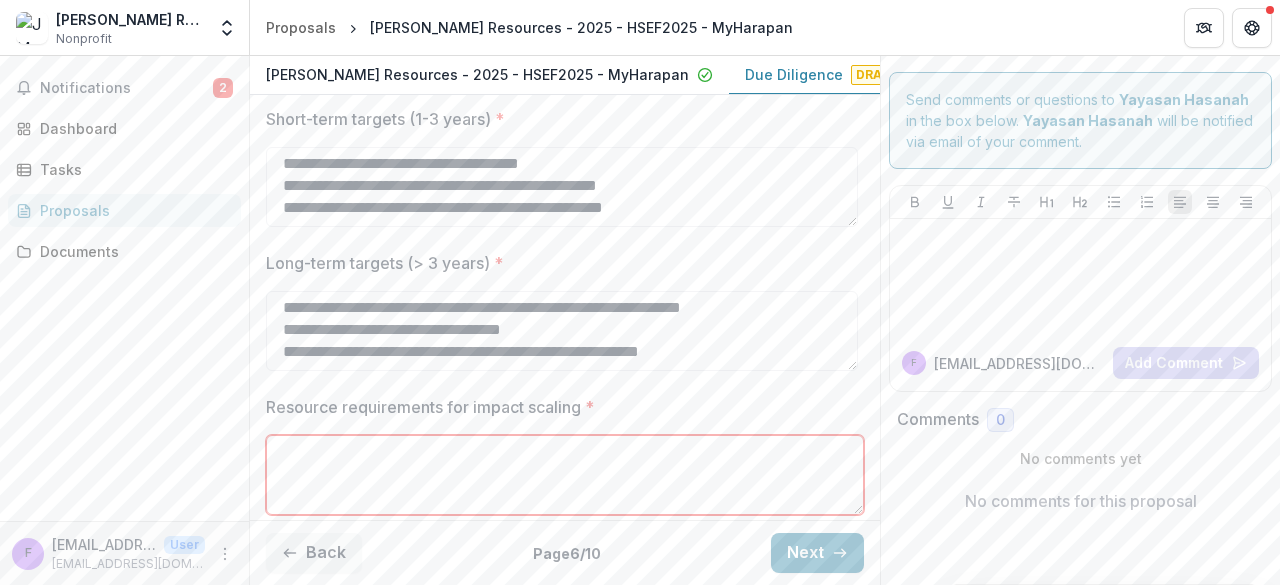 paste on "**********" 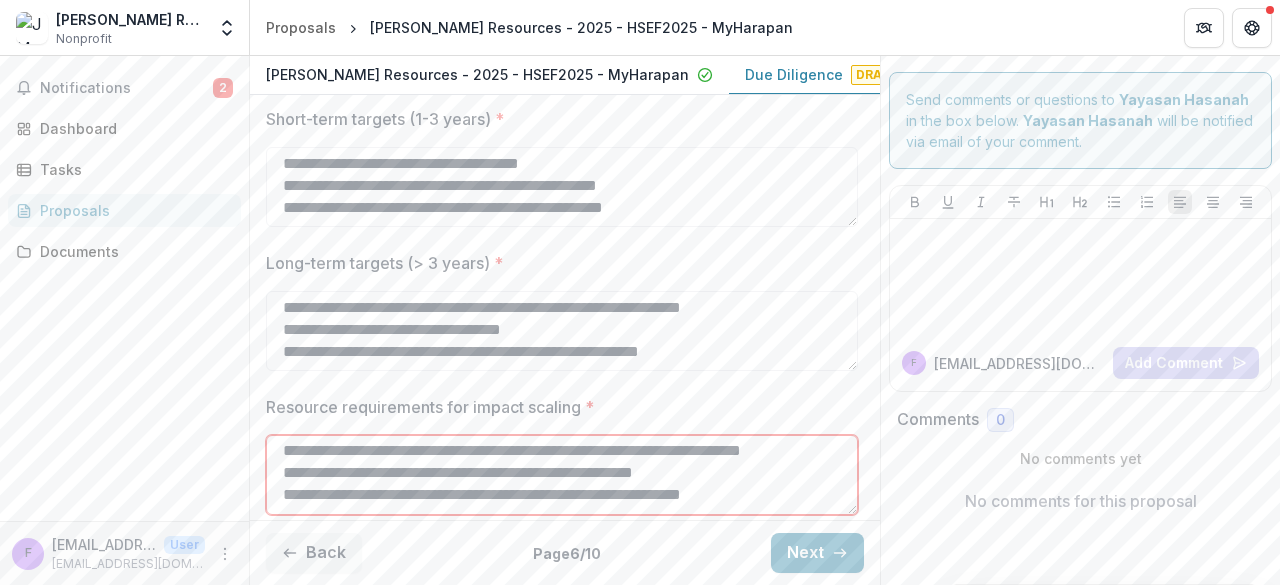 scroll, scrollTop: 25, scrollLeft: 0, axis: vertical 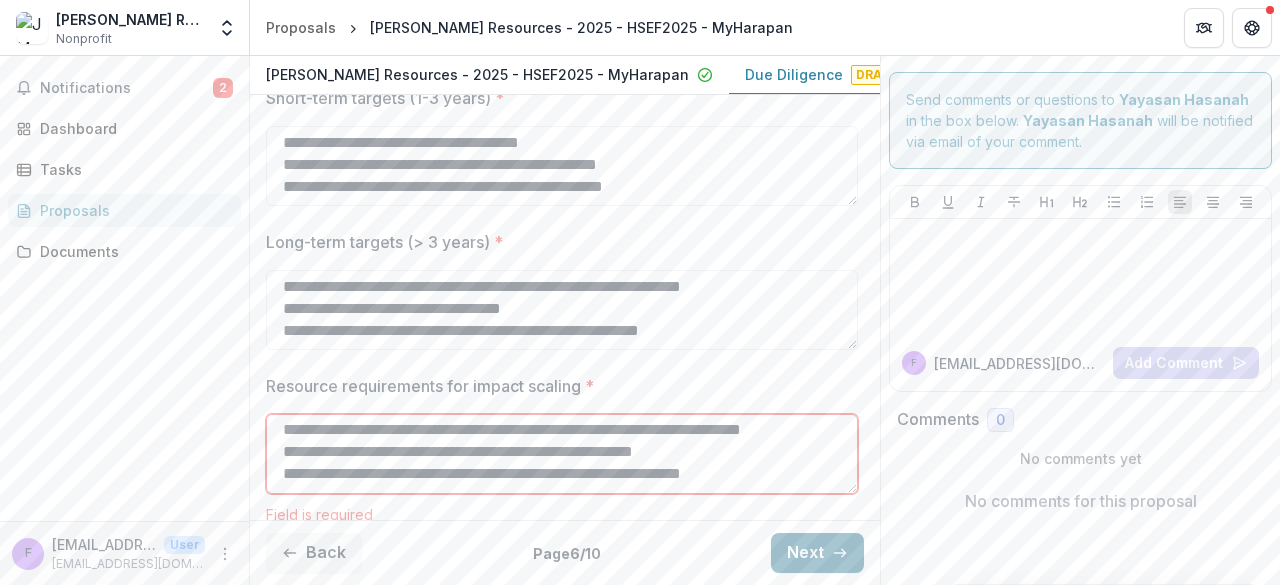 type on "**********" 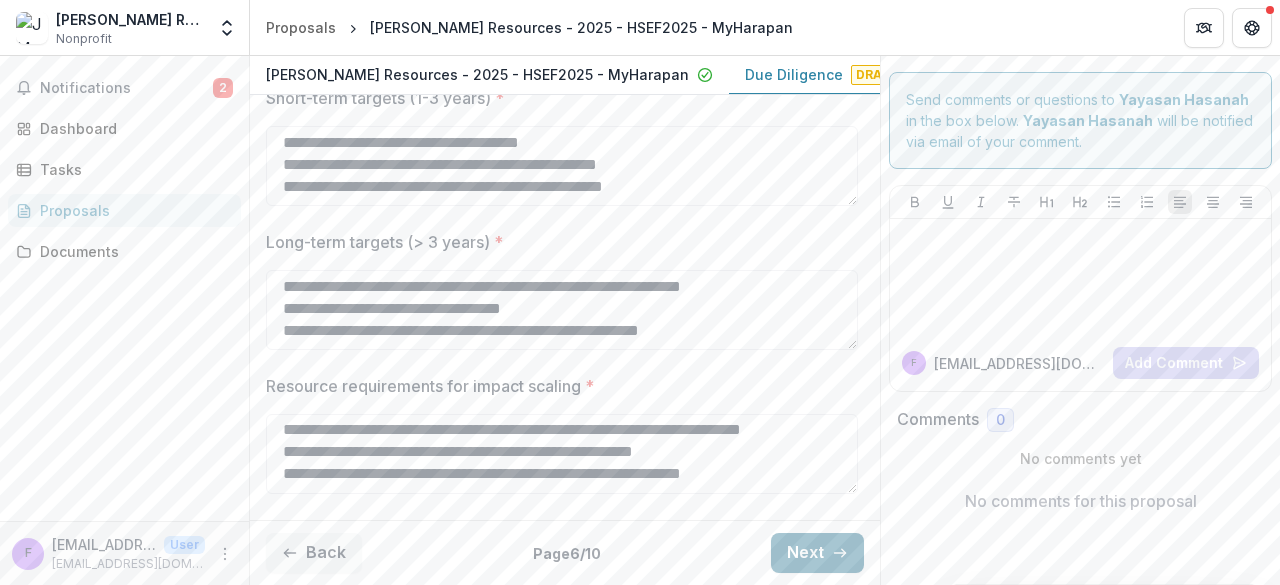 scroll, scrollTop: 1307, scrollLeft: 0, axis: vertical 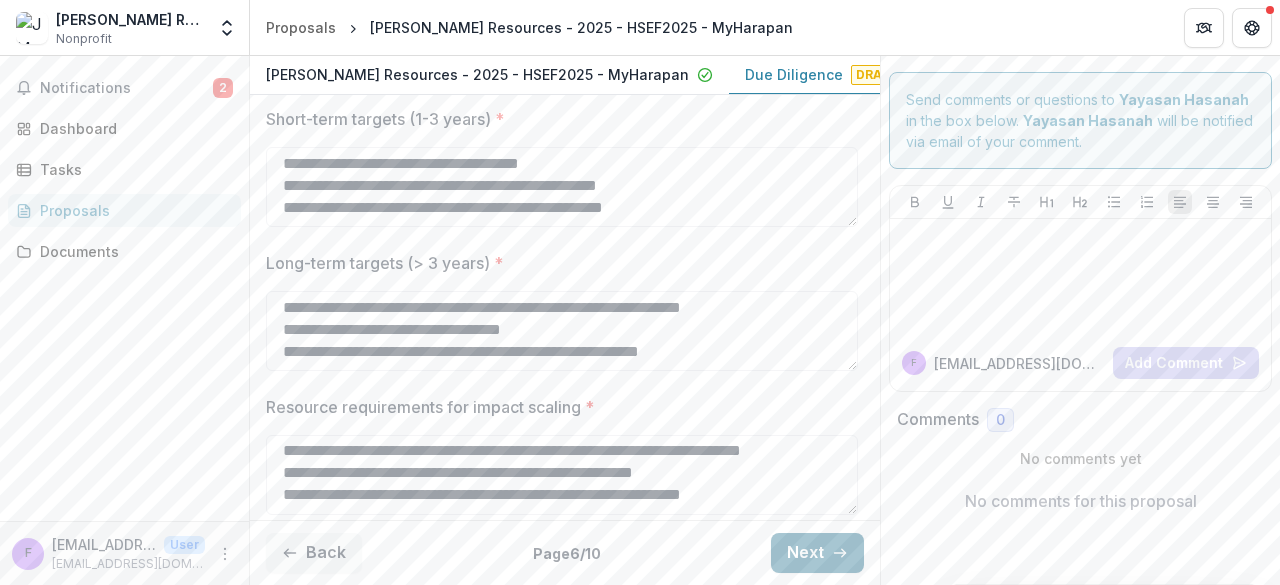 click on "Next" at bounding box center [817, 553] 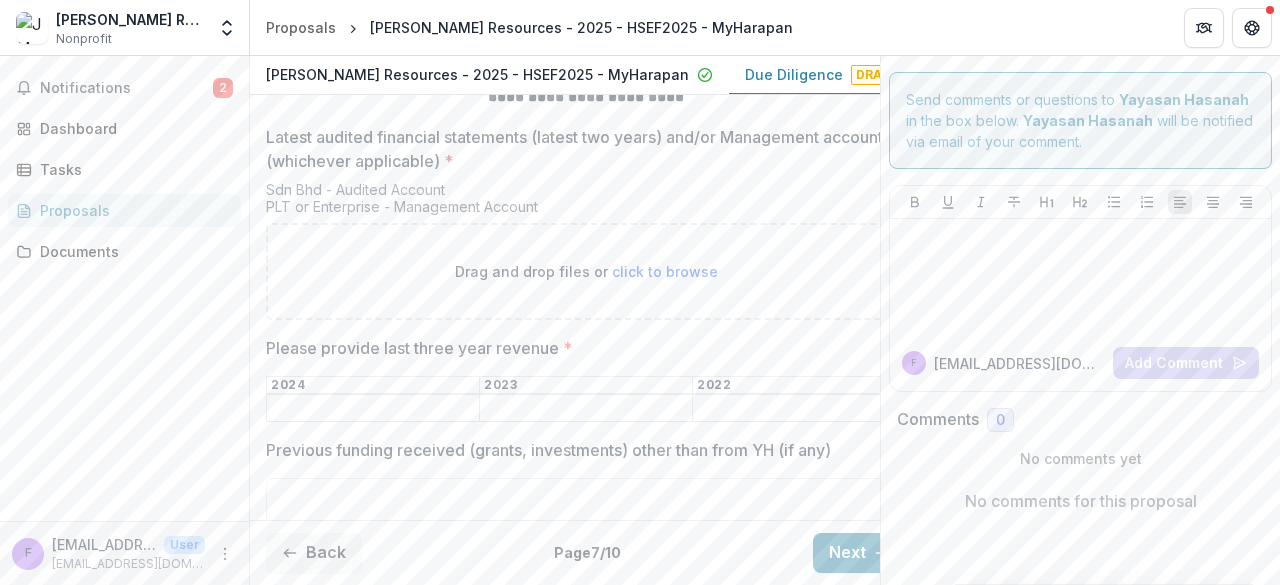 scroll, scrollTop: 502, scrollLeft: 0, axis: vertical 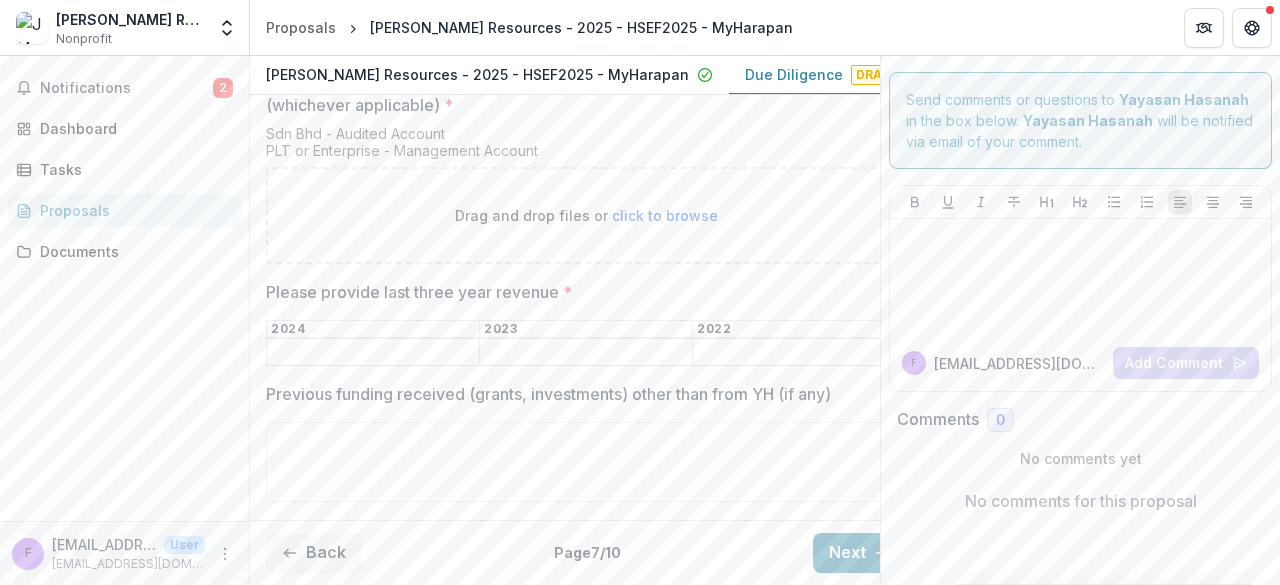 click on "Please provide last three year revenue *" at bounding box center (373, 353) 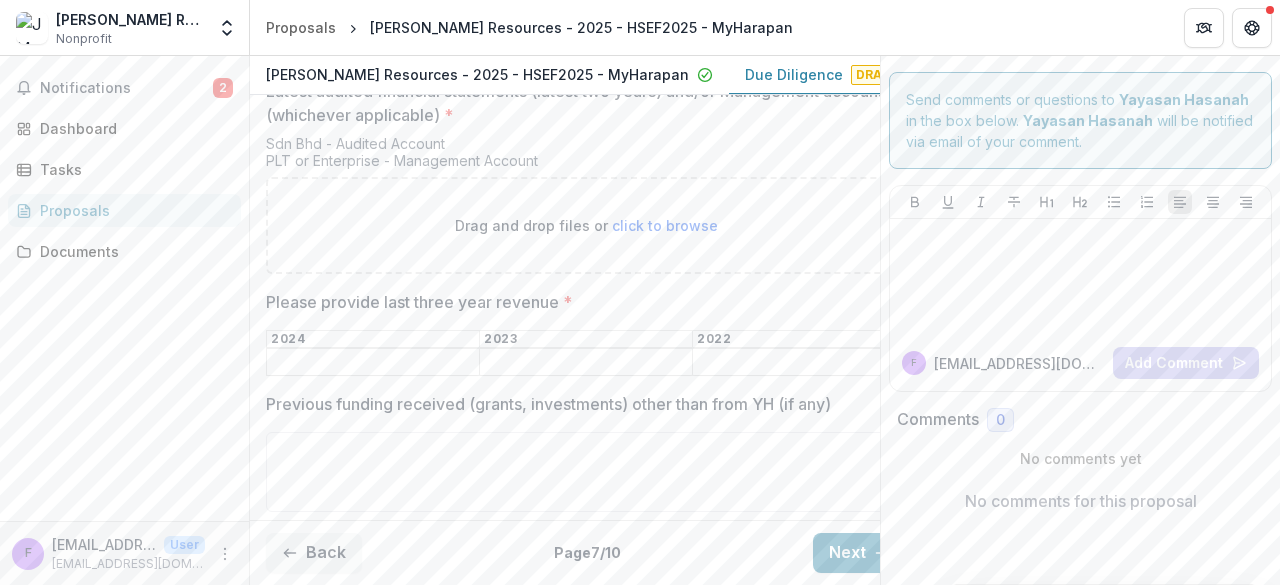 scroll, scrollTop: 502, scrollLeft: 0, axis: vertical 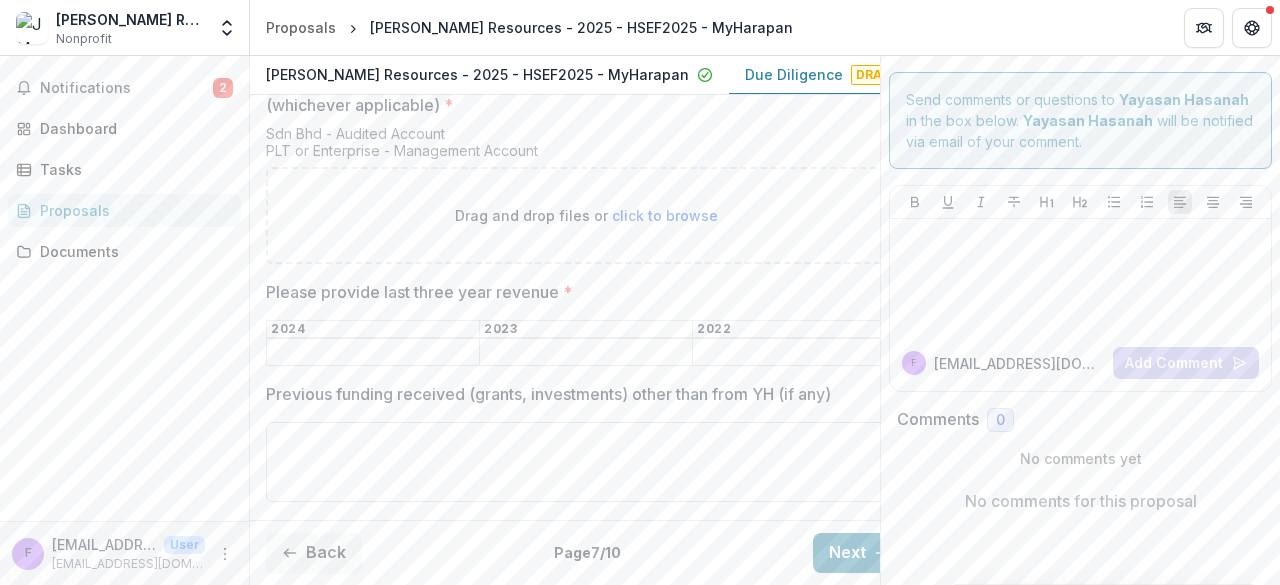 click on "Previous funding received (grants, investments) other than from YH (if any)" at bounding box center [586, 462] 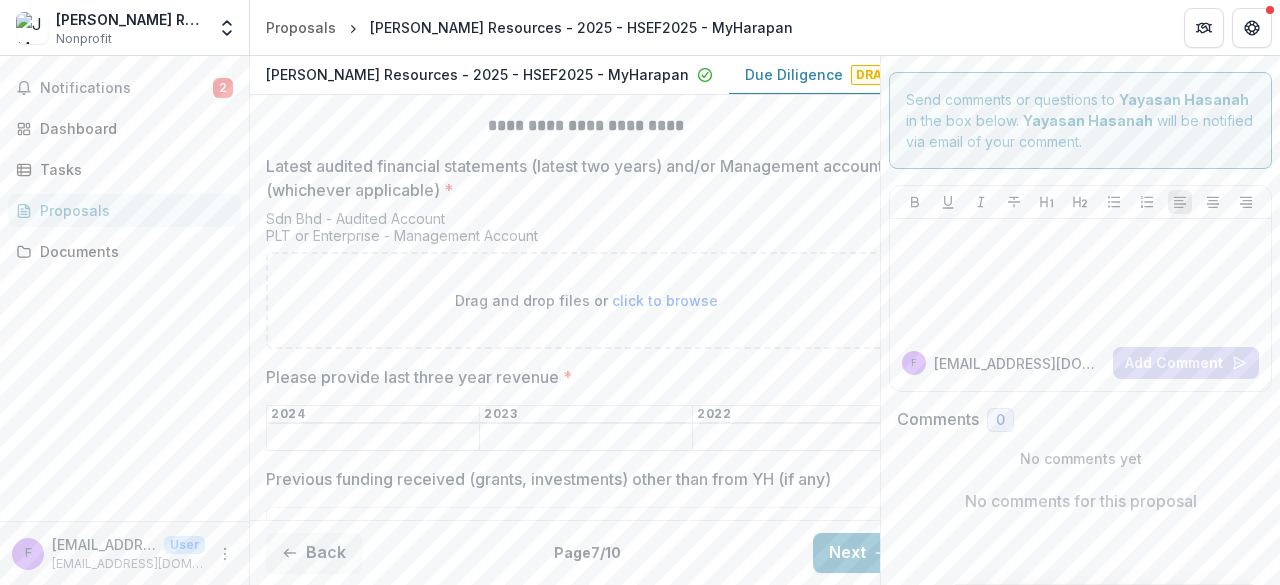 scroll, scrollTop: 400, scrollLeft: 0, axis: vertical 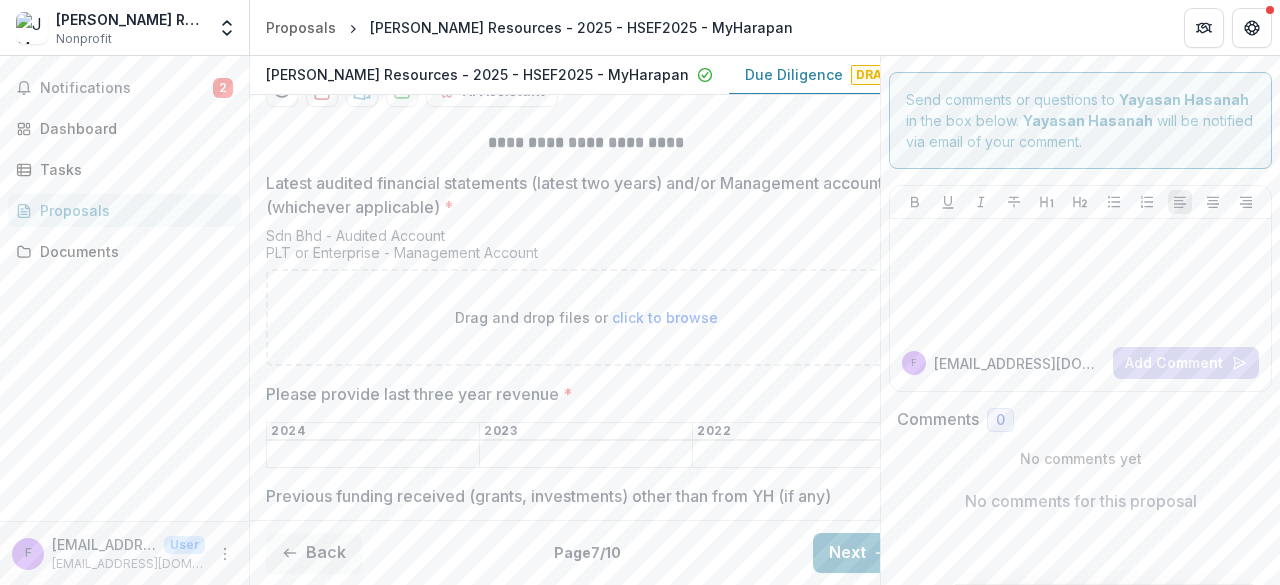 click on "Please provide last three year revenue *" at bounding box center (373, 455) 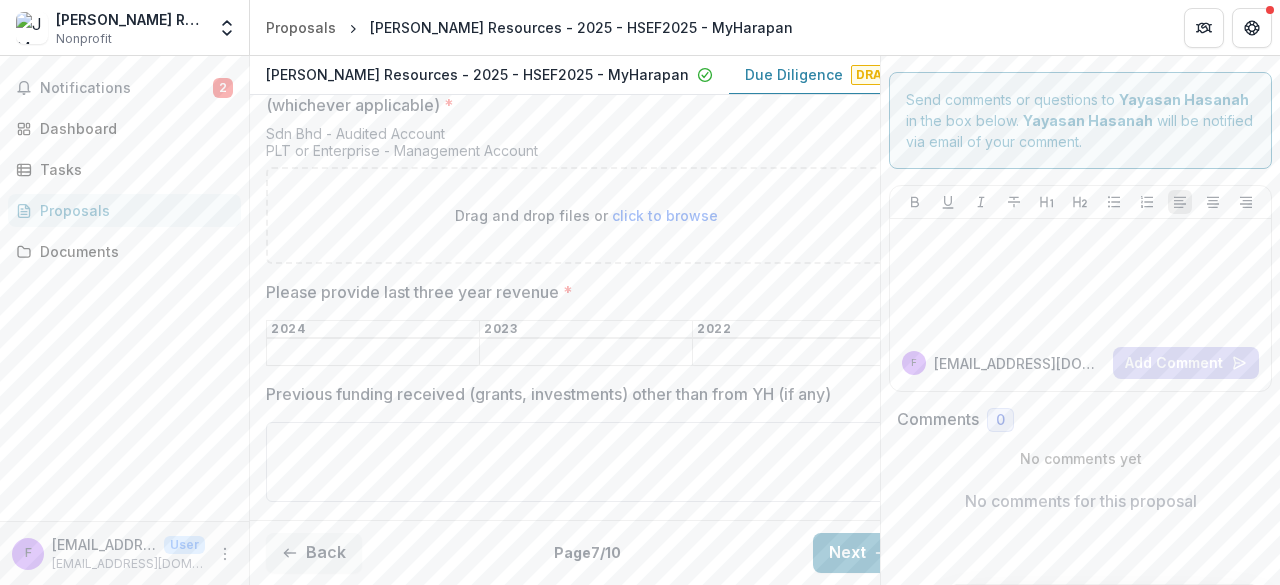click on "Previous funding received (grants, investments) other than from YH (if any)" at bounding box center [586, 462] 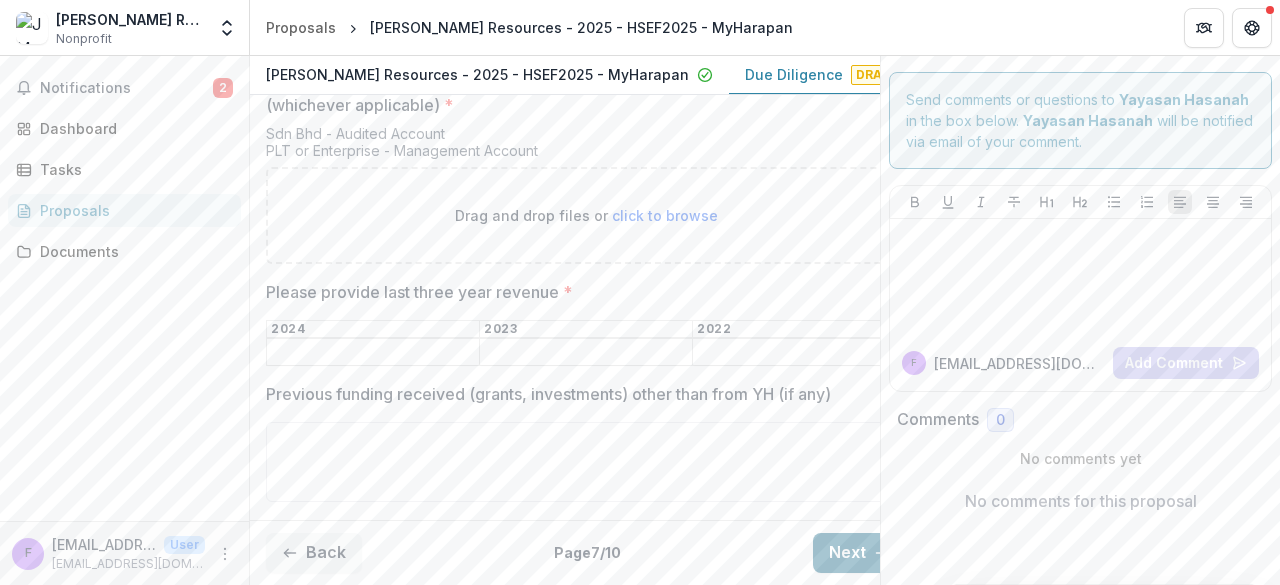 click on "Next" at bounding box center [859, 553] 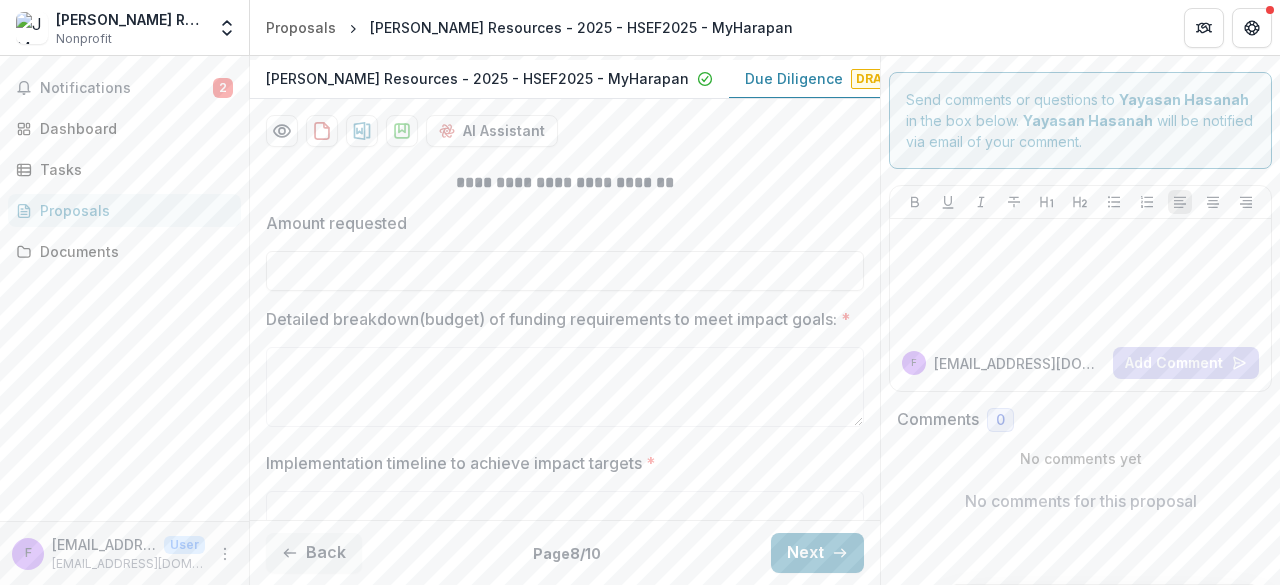 scroll, scrollTop: 383, scrollLeft: 0, axis: vertical 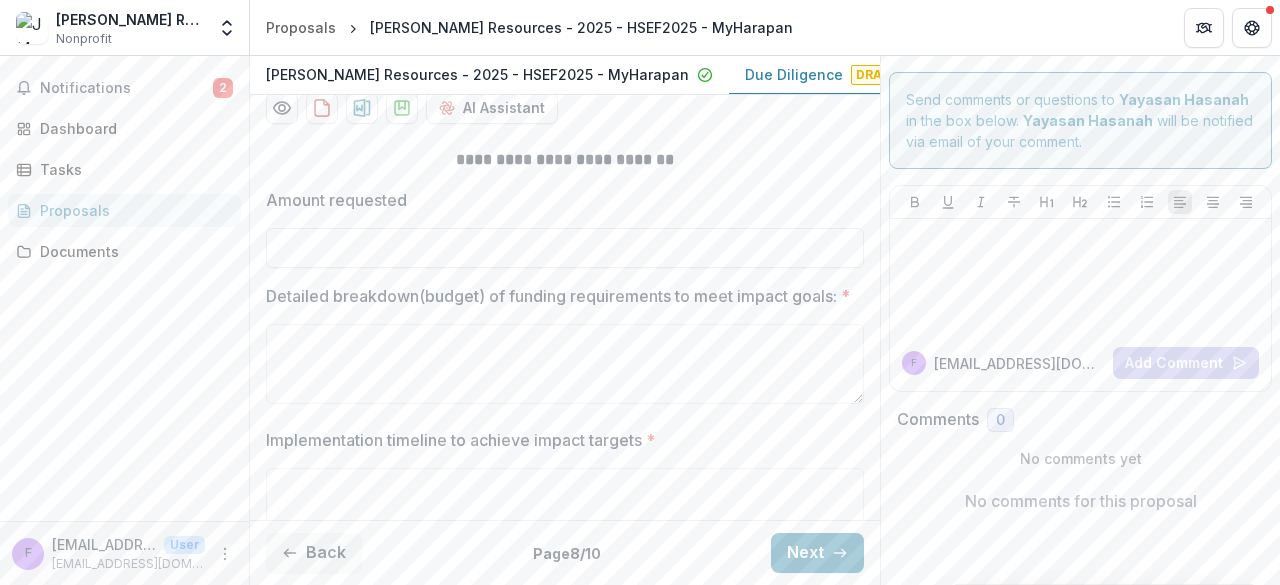 click on "Detailed breakdown(budget) of funding requirements to meet impact goals:  *" at bounding box center [565, 364] 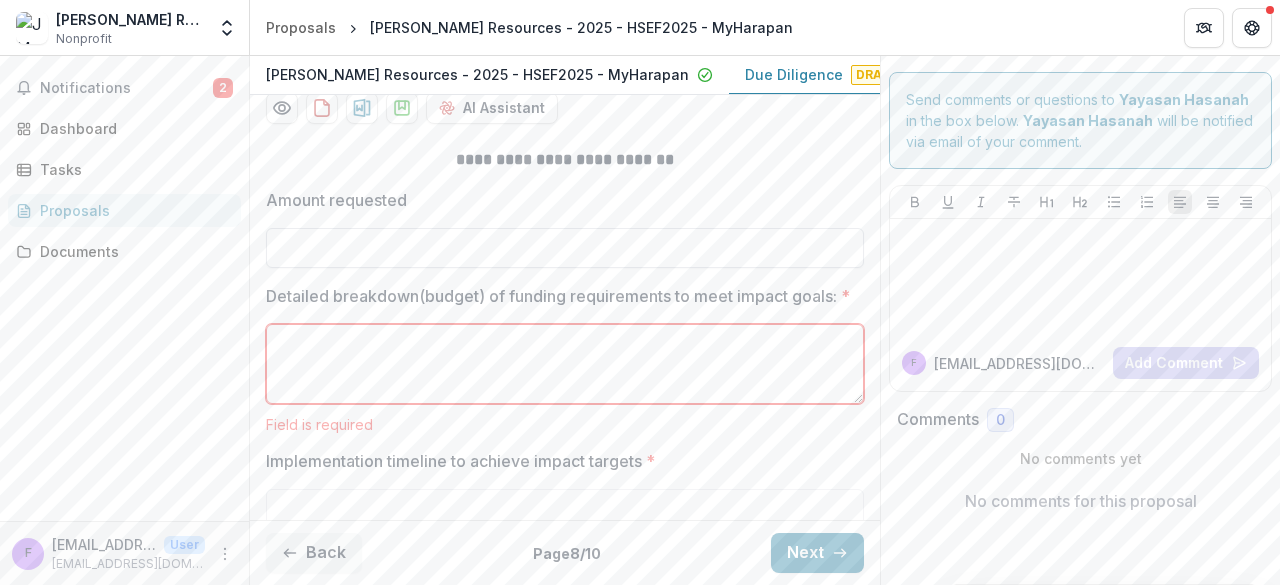 click on "Amount requested" at bounding box center [565, 248] 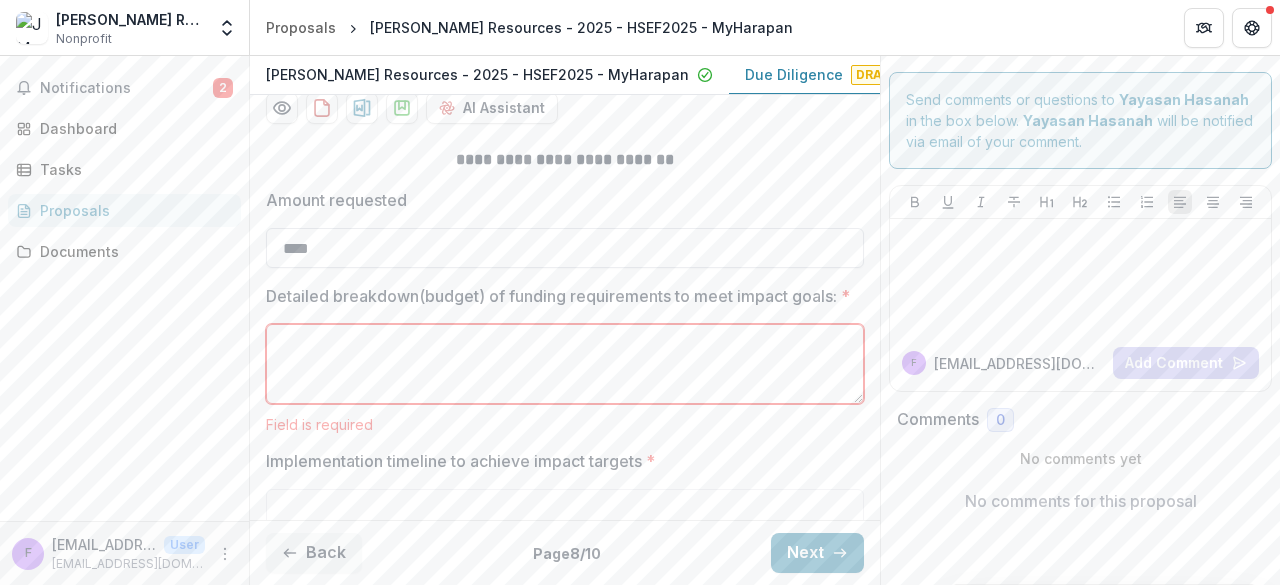 click on "****" at bounding box center [565, 248] 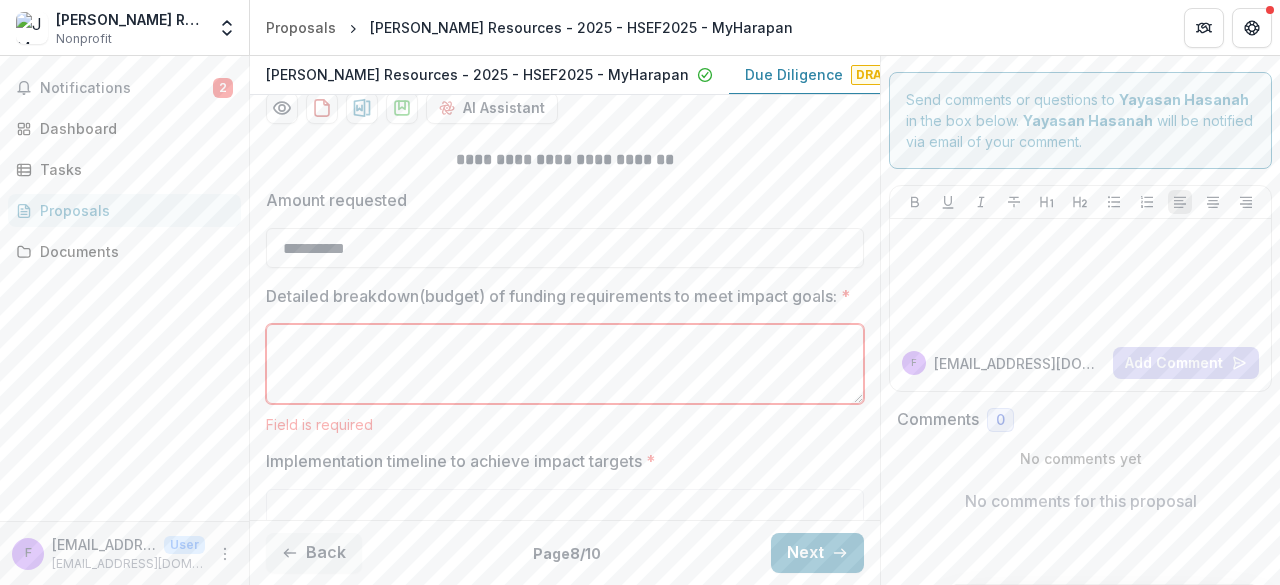 type on "**********" 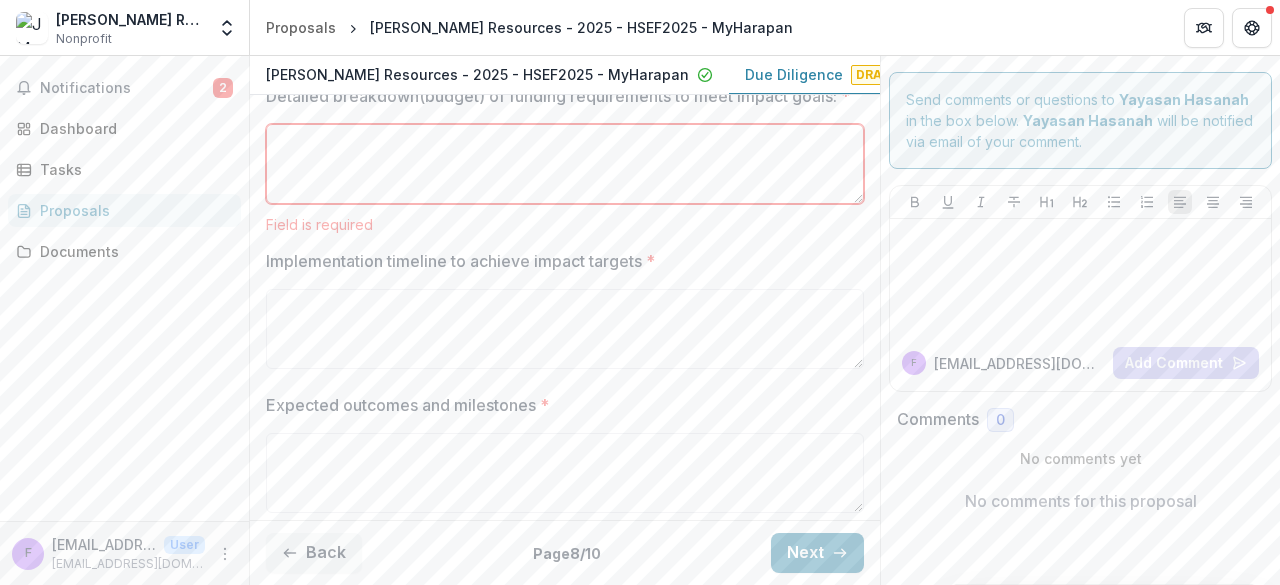 click on "Implementation timeline to achieve impact targets *" at bounding box center [565, 329] 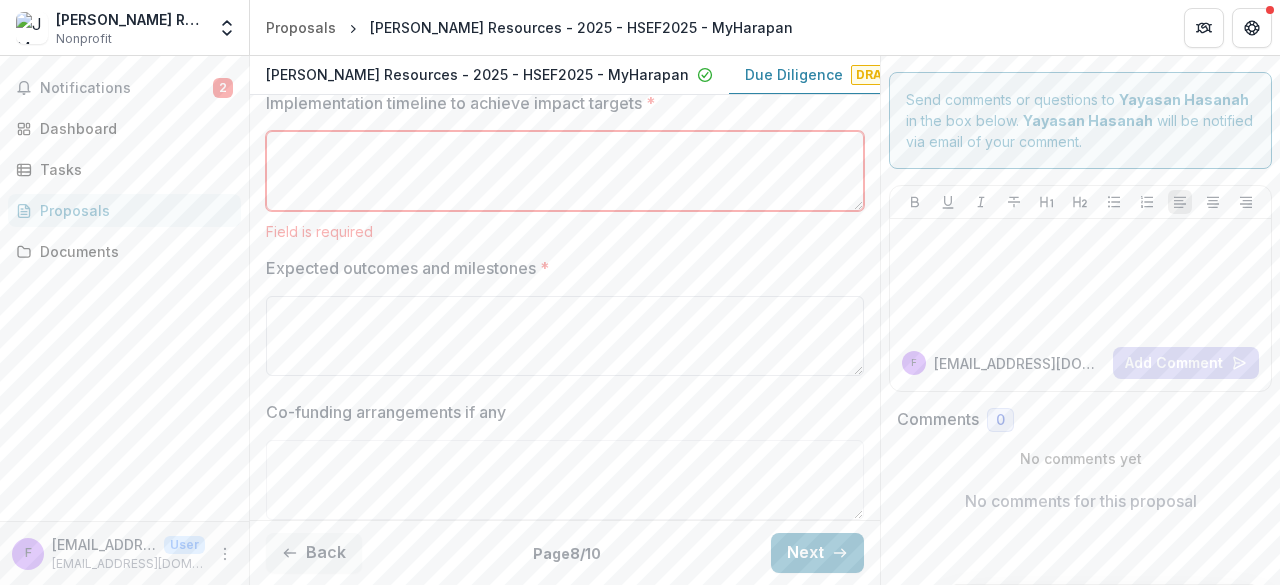 click on "Expected outcomes and milestones  *" at bounding box center [565, 336] 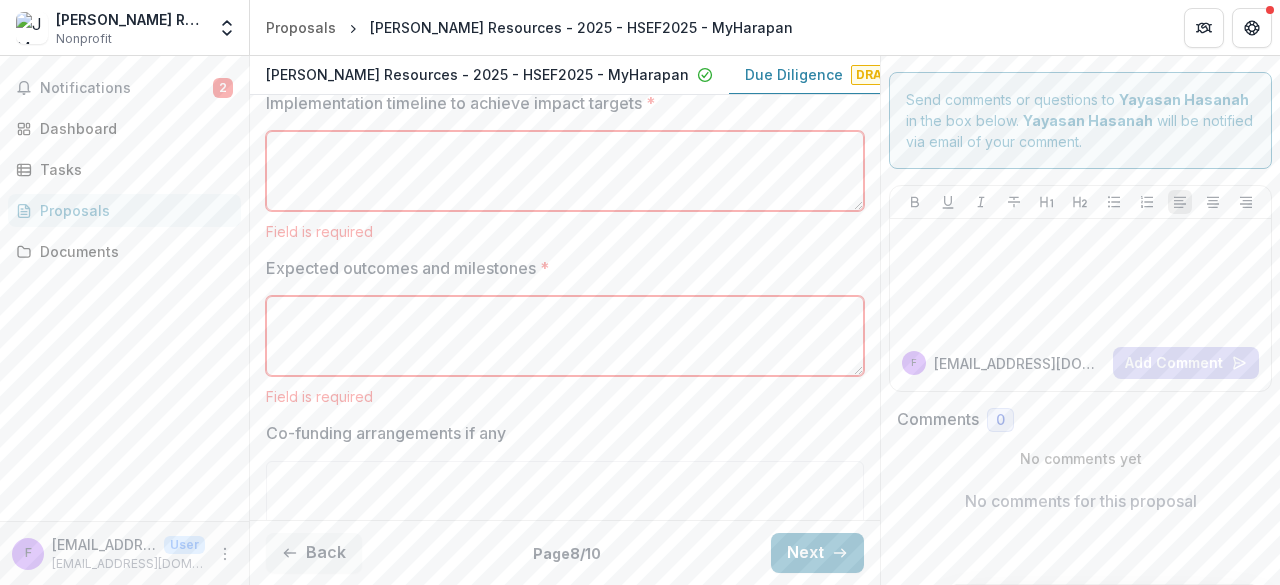 paste on "**********" 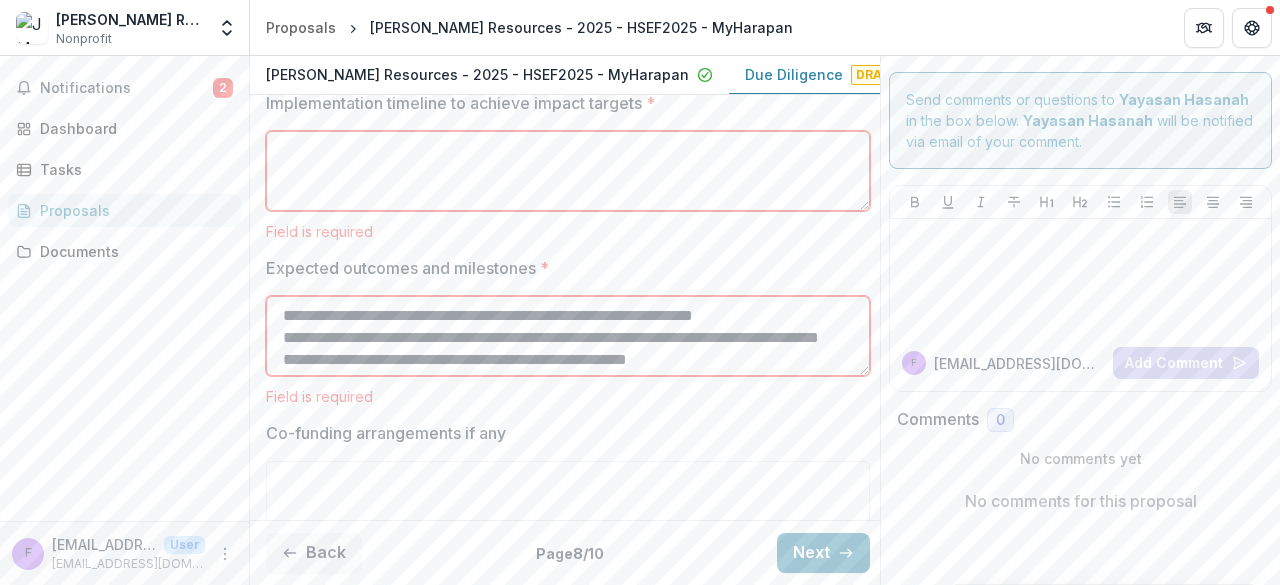 scroll, scrollTop: 135, scrollLeft: 0, axis: vertical 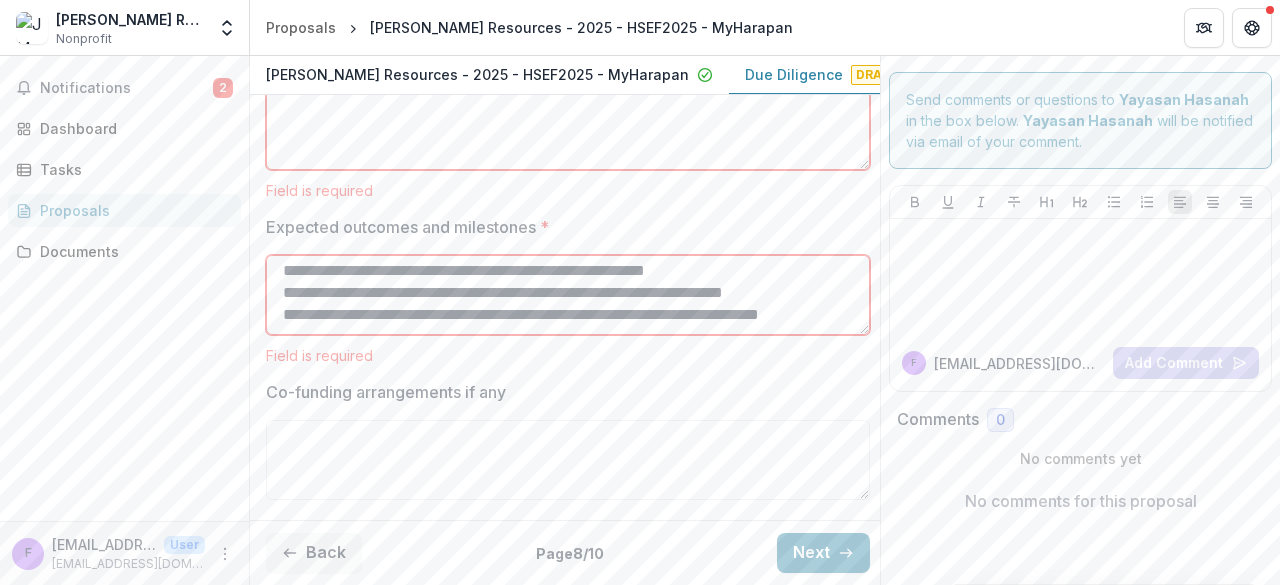type on "**********" 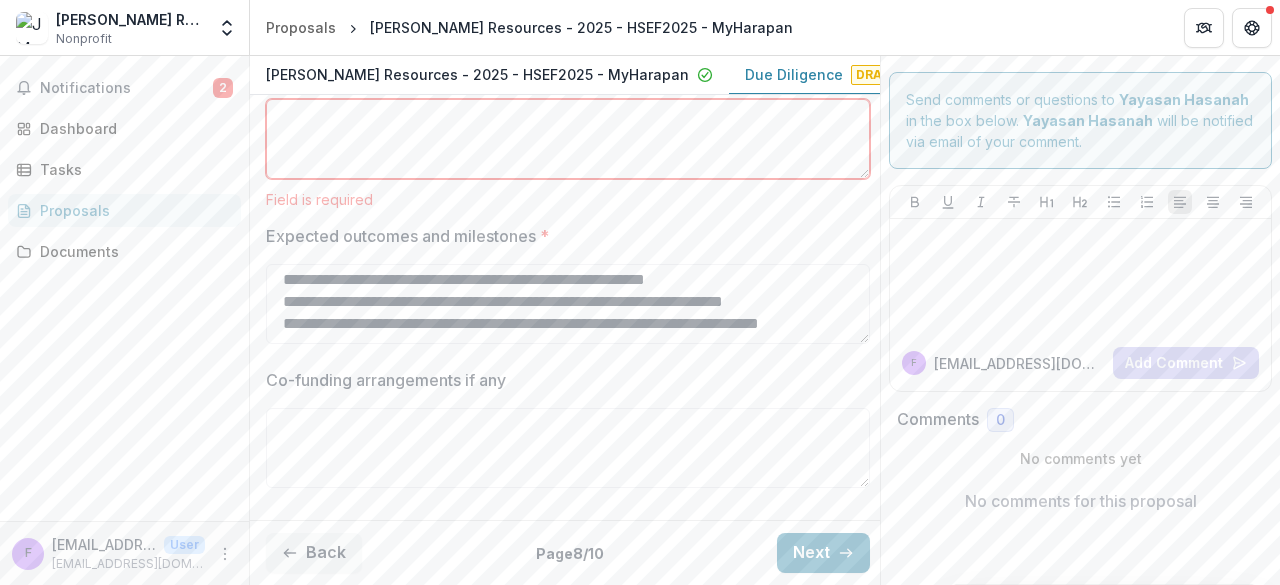 scroll, scrollTop: 762, scrollLeft: 0, axis: vertical 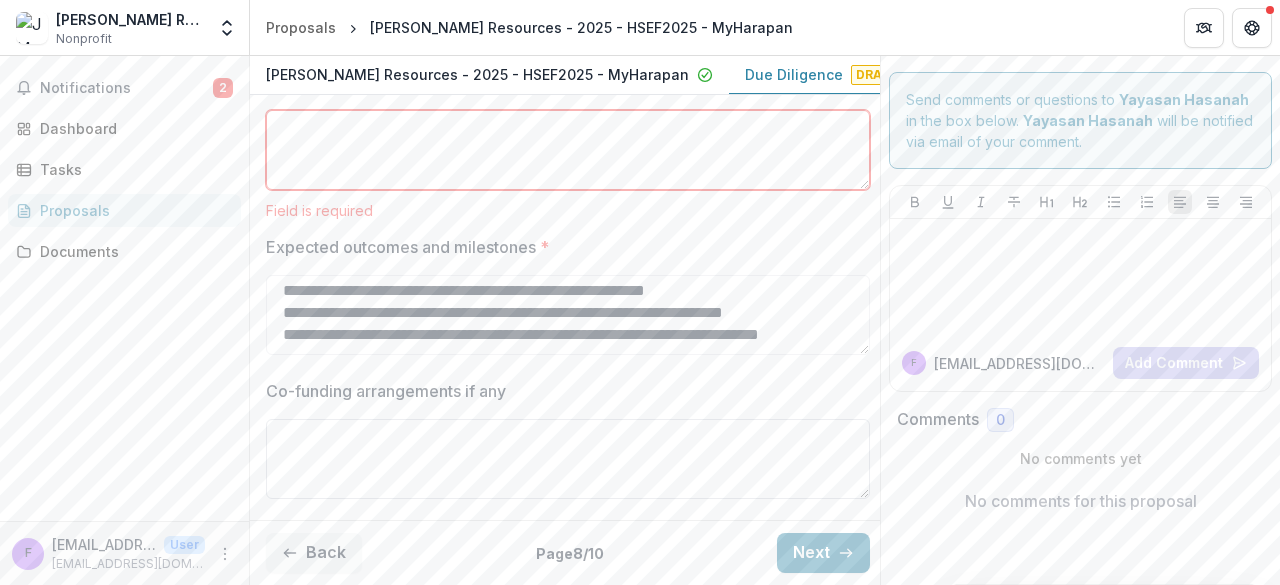 click on "Co-funding arrangements if any" at bounding box center [568, 459] 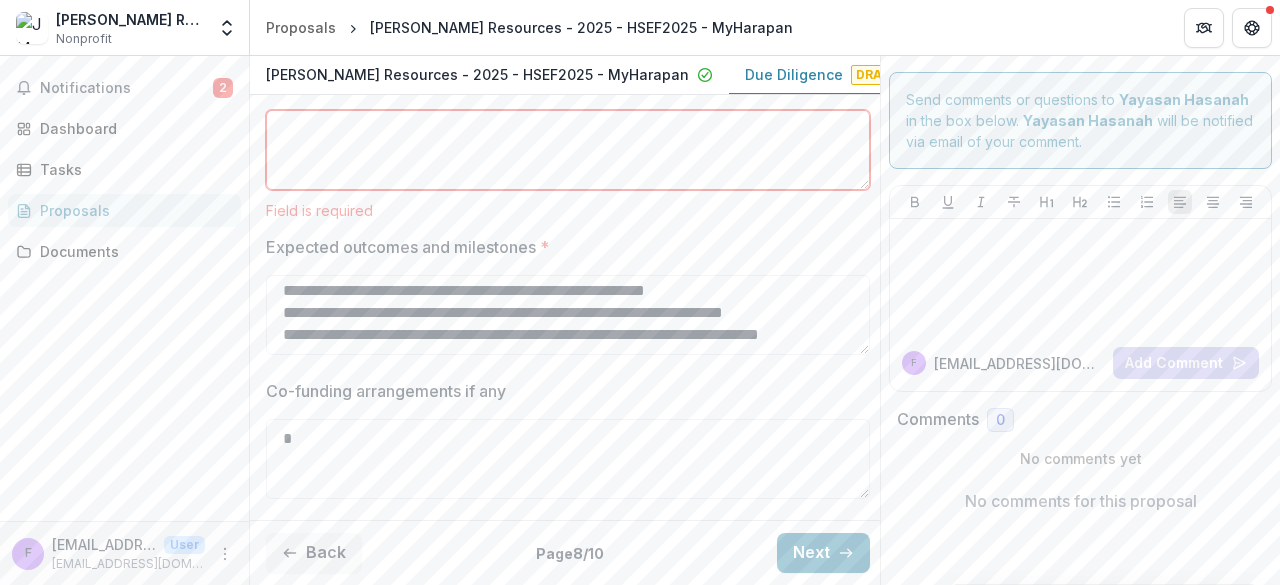type on "*" 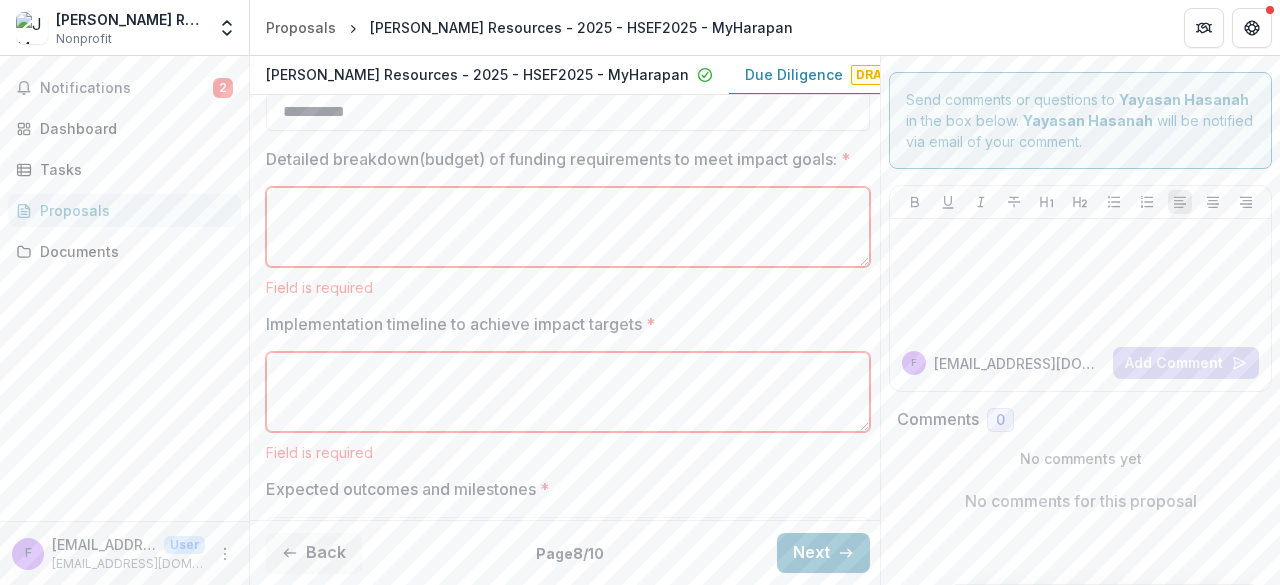 scroll, scrollTop: 510, scrollLeft: 0, axis: vertical 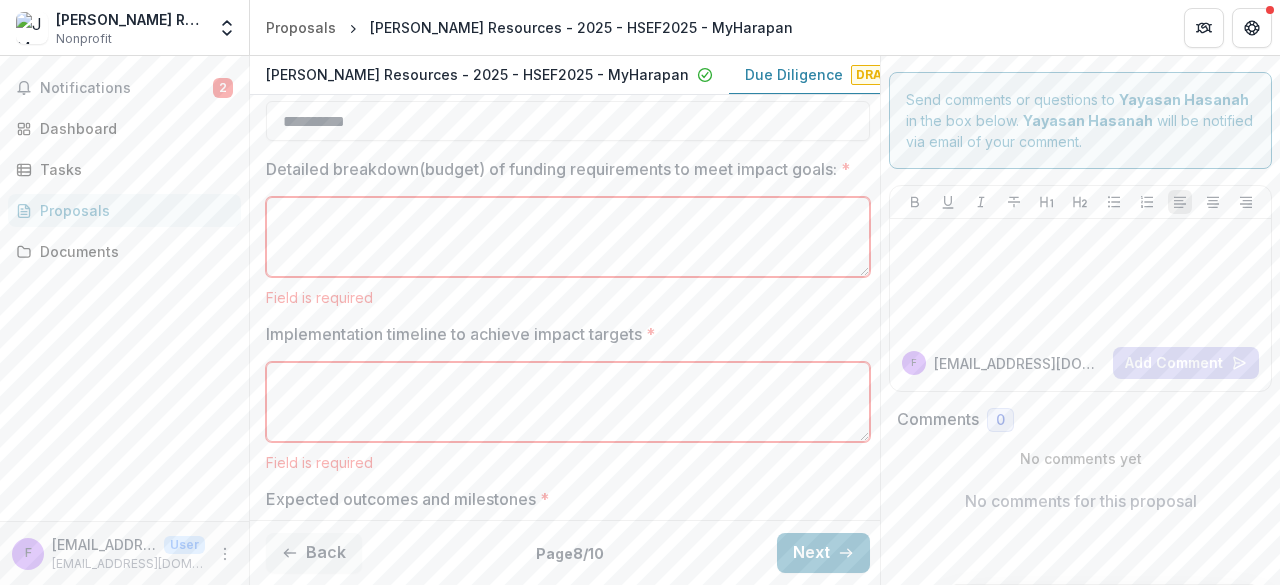 click on "Implementation timeline to achieve impact targets *" at bounding box center [568, 402] 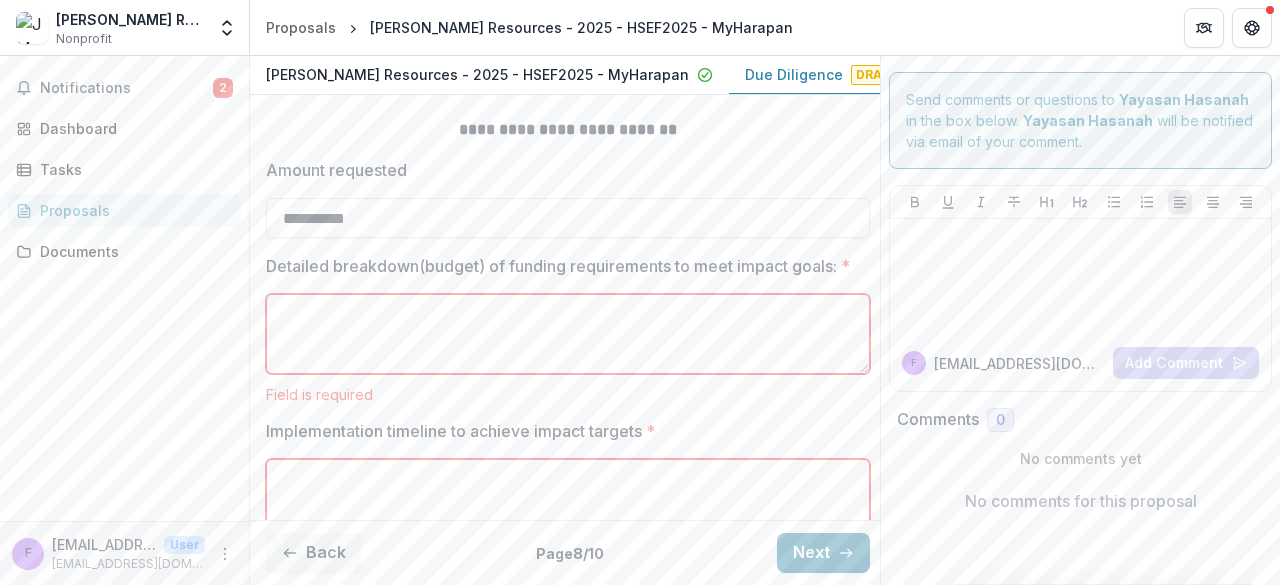 scroll, scrollTop: 412, scrollLeft: 0, axis: vertical 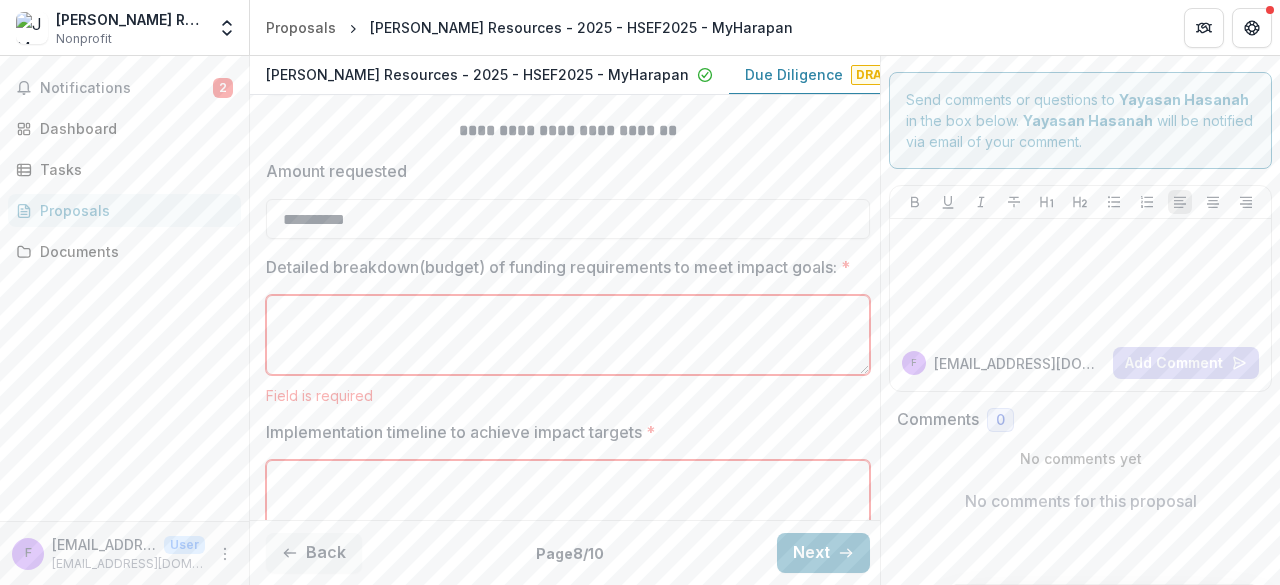 click on "Detailed breakdown(budget) of funding requirements to meet impact goals:  *" at bounding box center [568, 335] 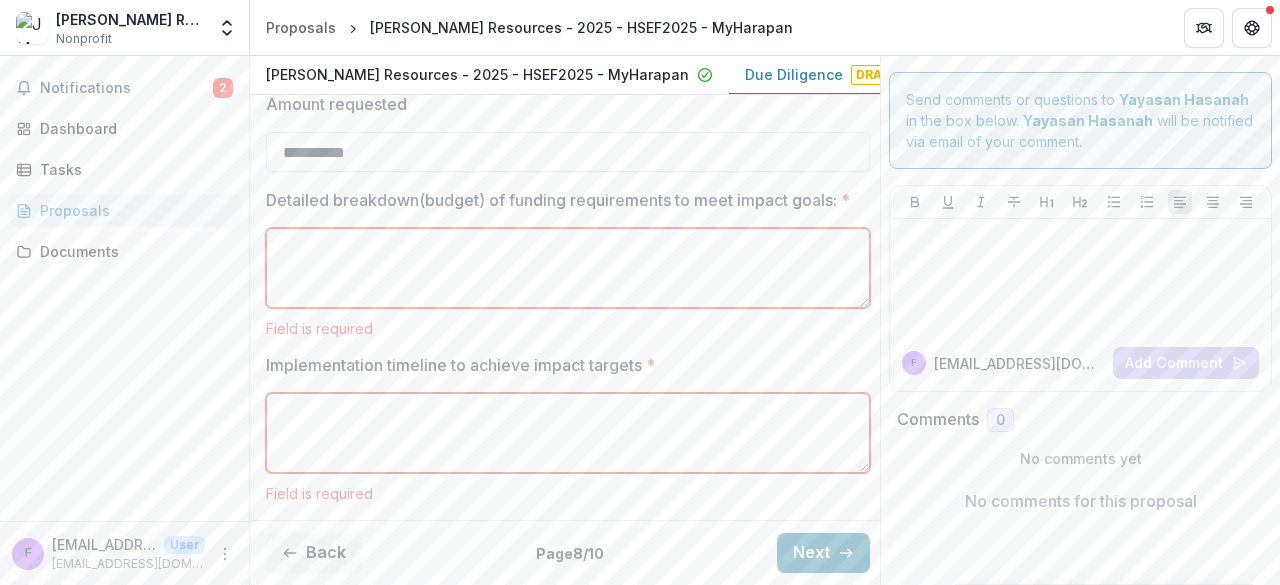 click on "Implementation timeline to achieve impact targets *" at bounding box center (568, 433) 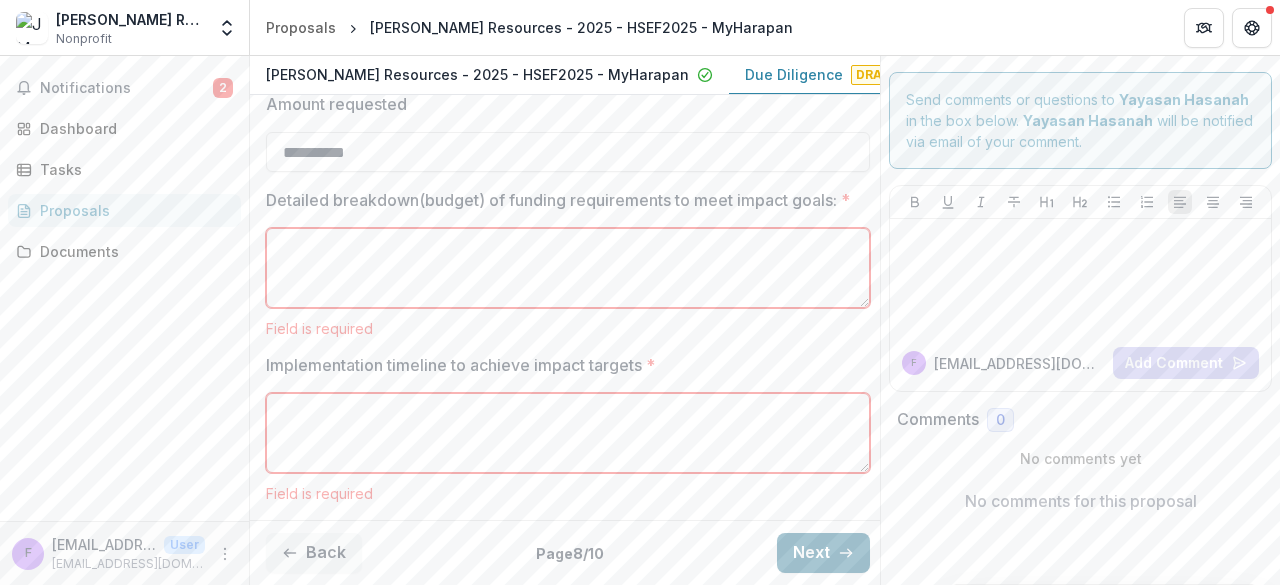 click on "Next" at bounding box center [823, 553] 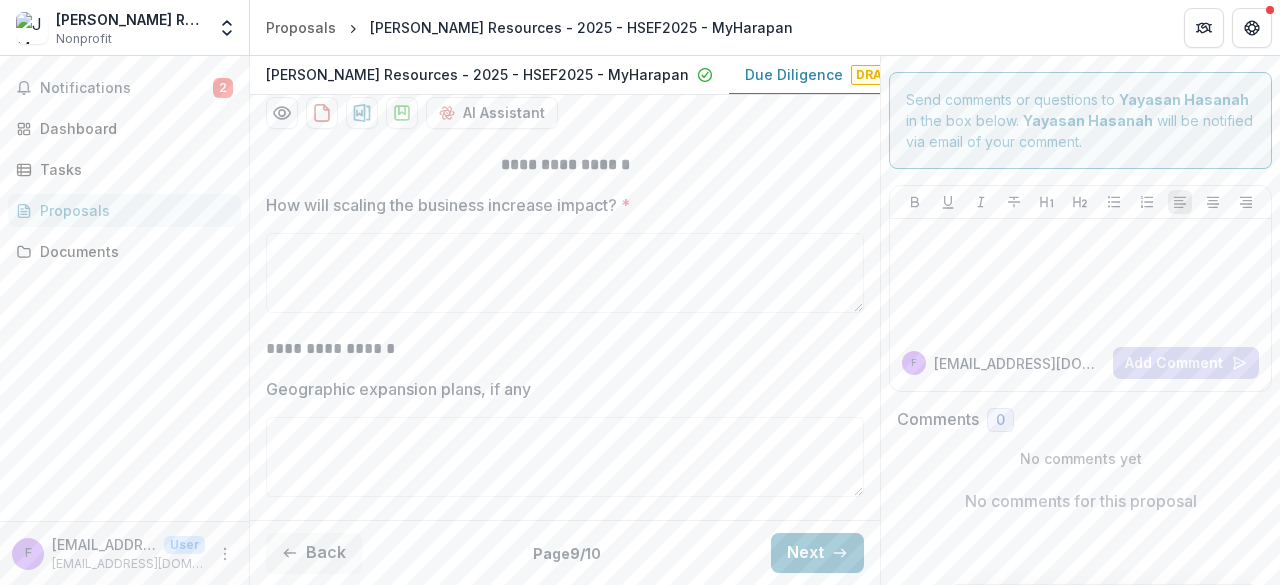 scroll, scrollTop: 390, scrollLeft: 0, axis: vertical 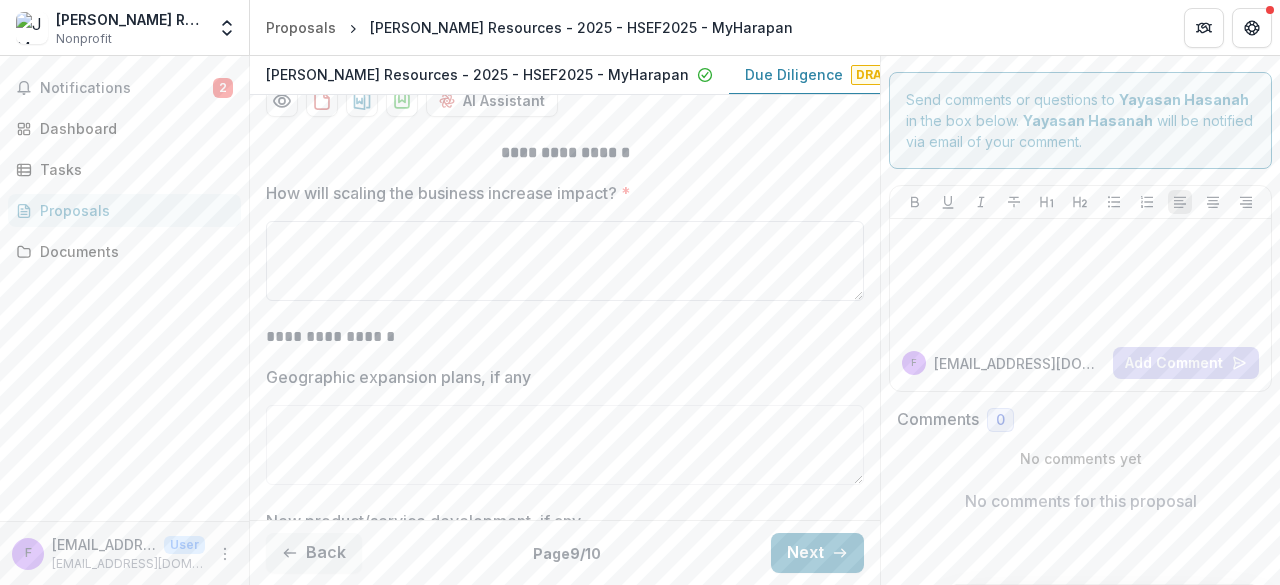 click on "How will scaling the business increase impact? *" at bounding box center [565, 261] 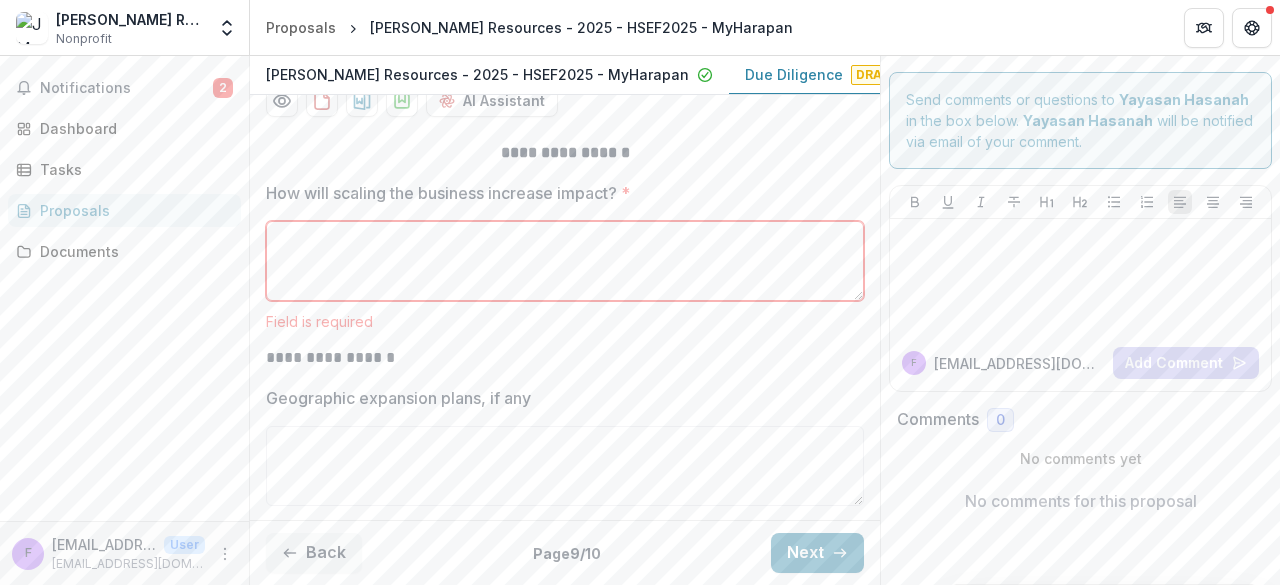 paste on "**********" 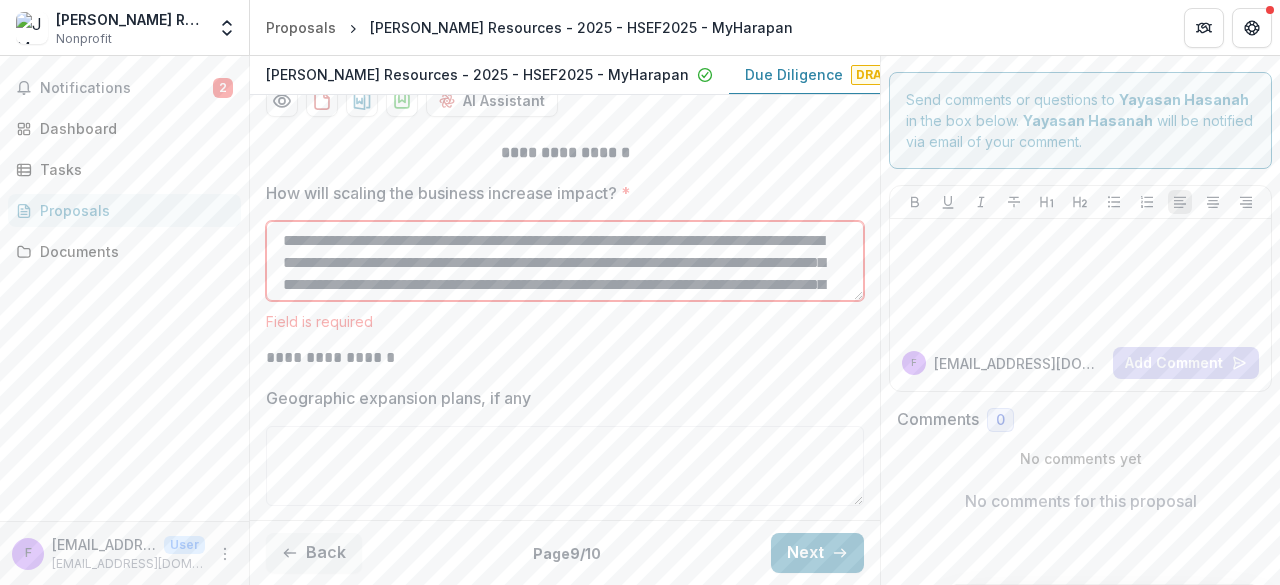 scroll, scrollTop: 60, scrollLeft: 0, axis: vertical 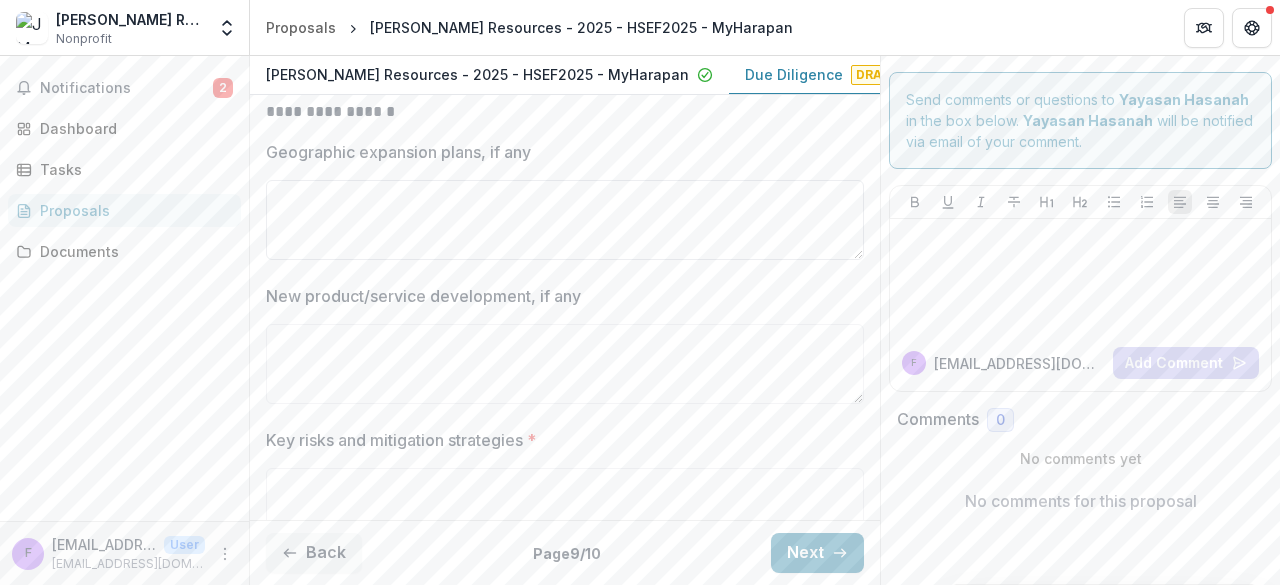 type on "**********" 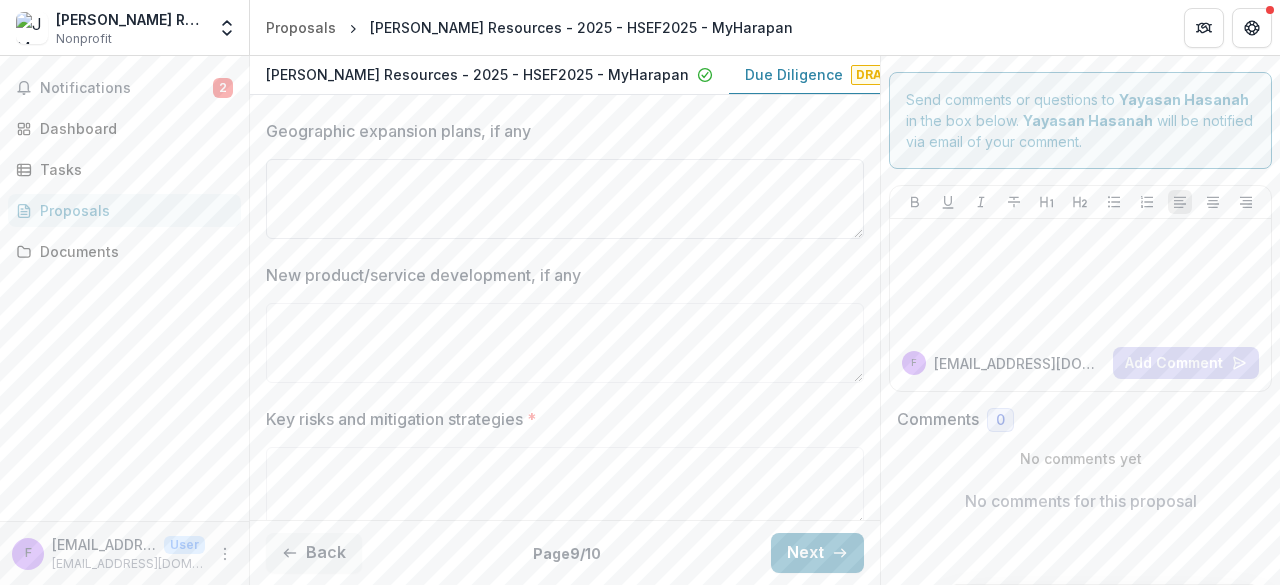 click on "Geographic expansion plans, if any" at bounding box center [565, 199] 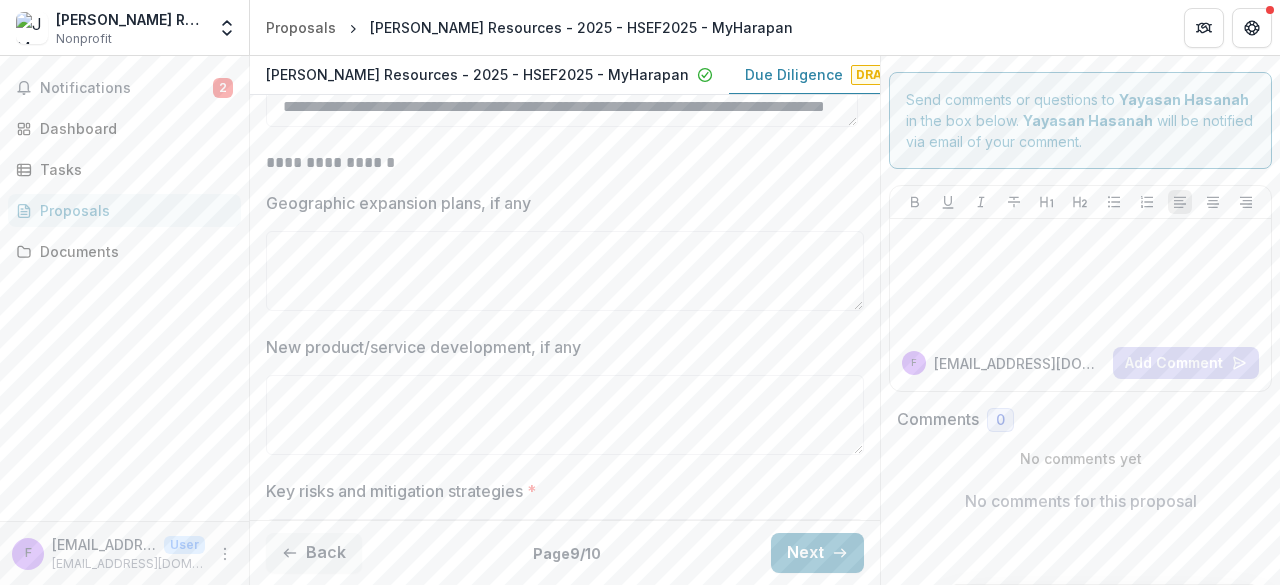 scroll, scrollTop: 544, scrollLeft: 0, axis: vertical 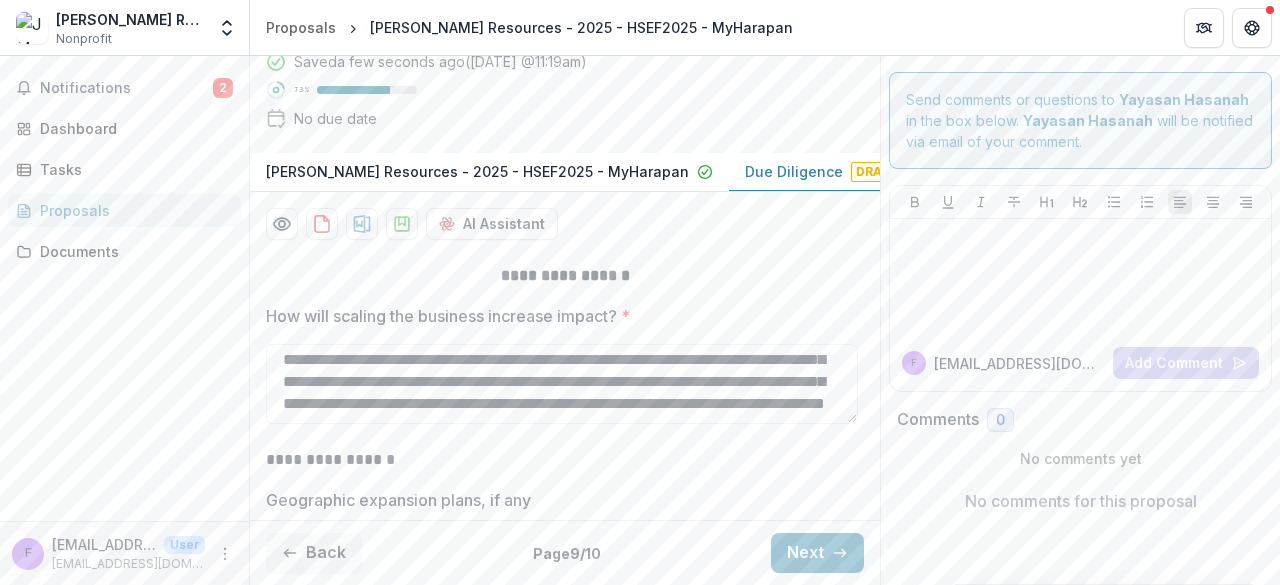 click on "How will scaling the business increase impact? *" at bounding box center [559, 316] 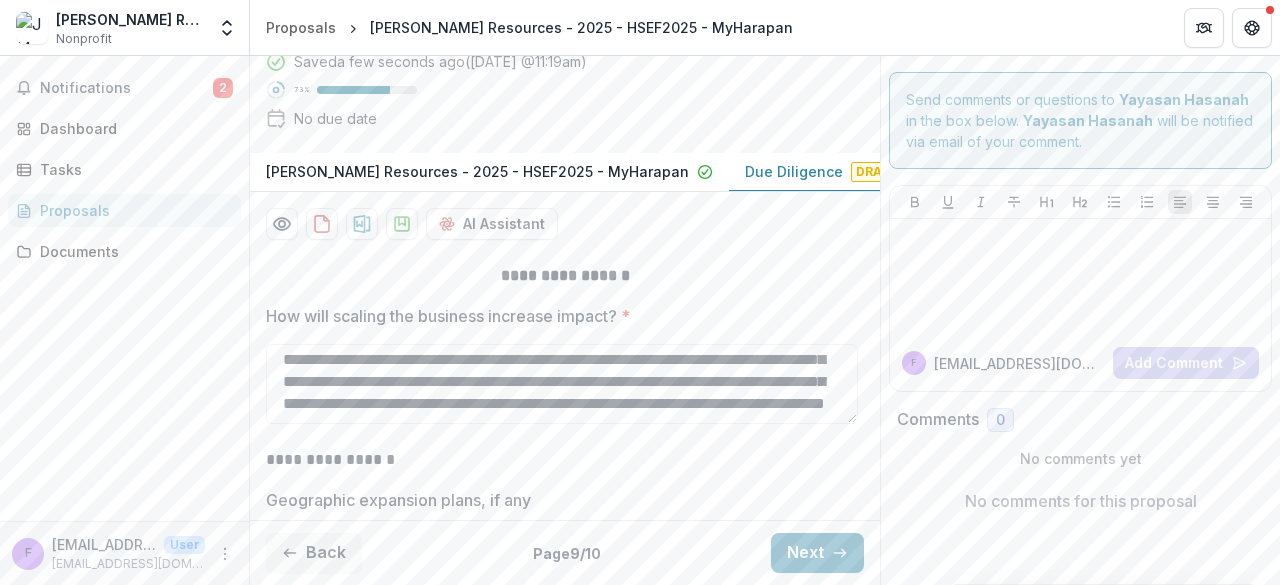 click on "**********" at bounding box center [565, 584] 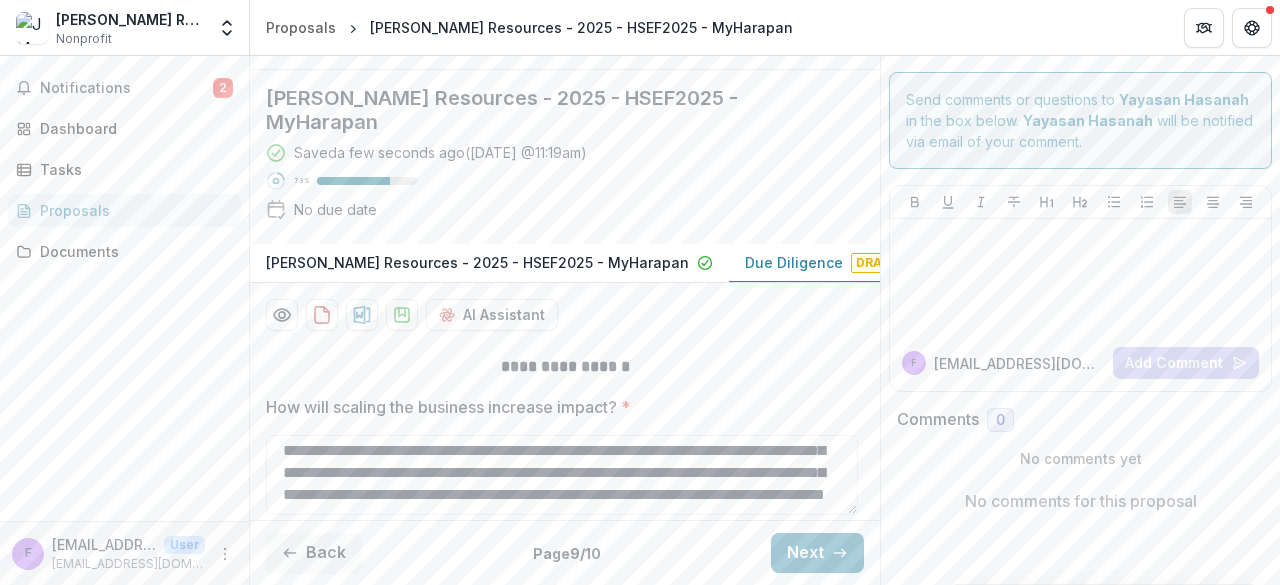 scroll, scrollTop: 292, scrollLeft: 0, axis: vertical 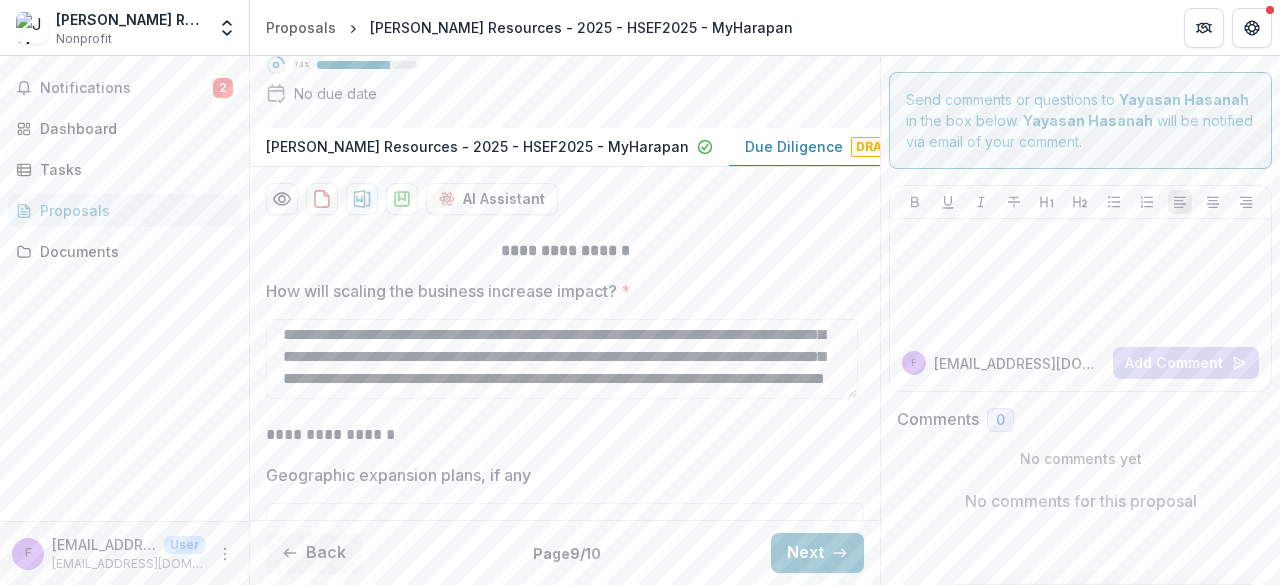 click on "**********" at bounding box center (565, 559) 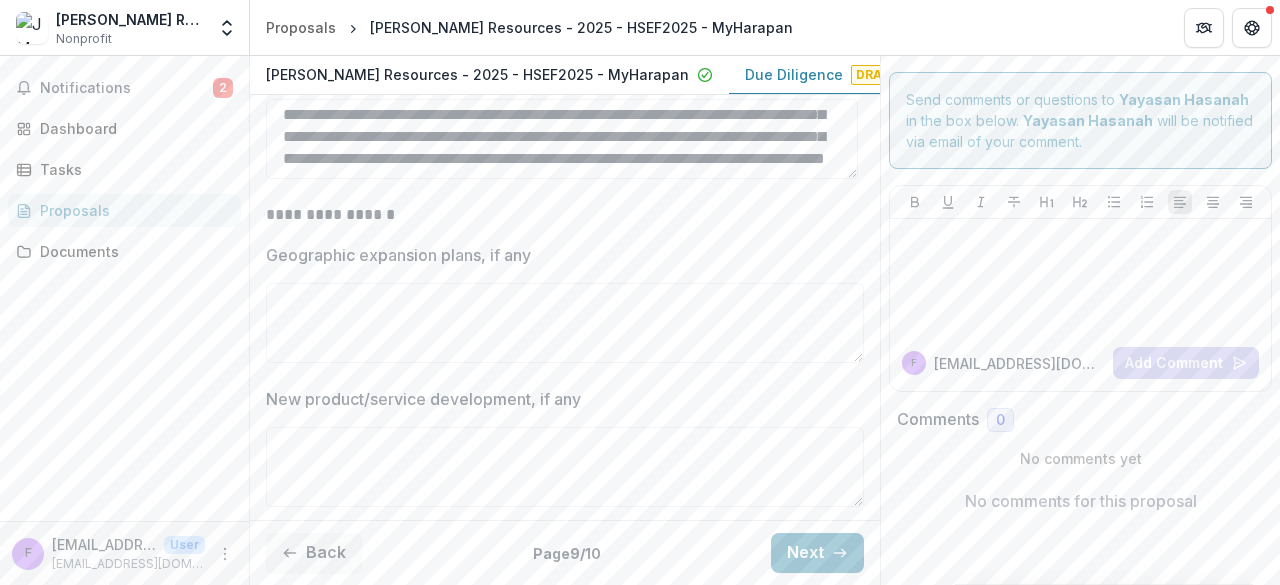 scroll, scrollTop: 516, scrollLeft: 0, axis: vertical 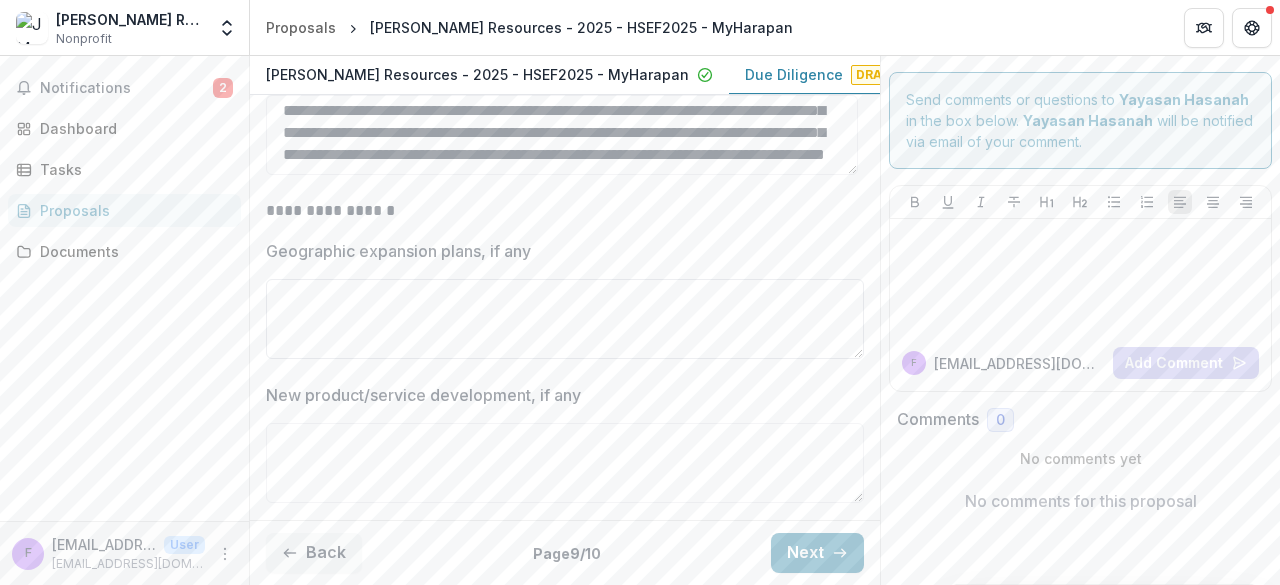 click on "Geographic expansion plans, if any" at bounding box center [565, 319] 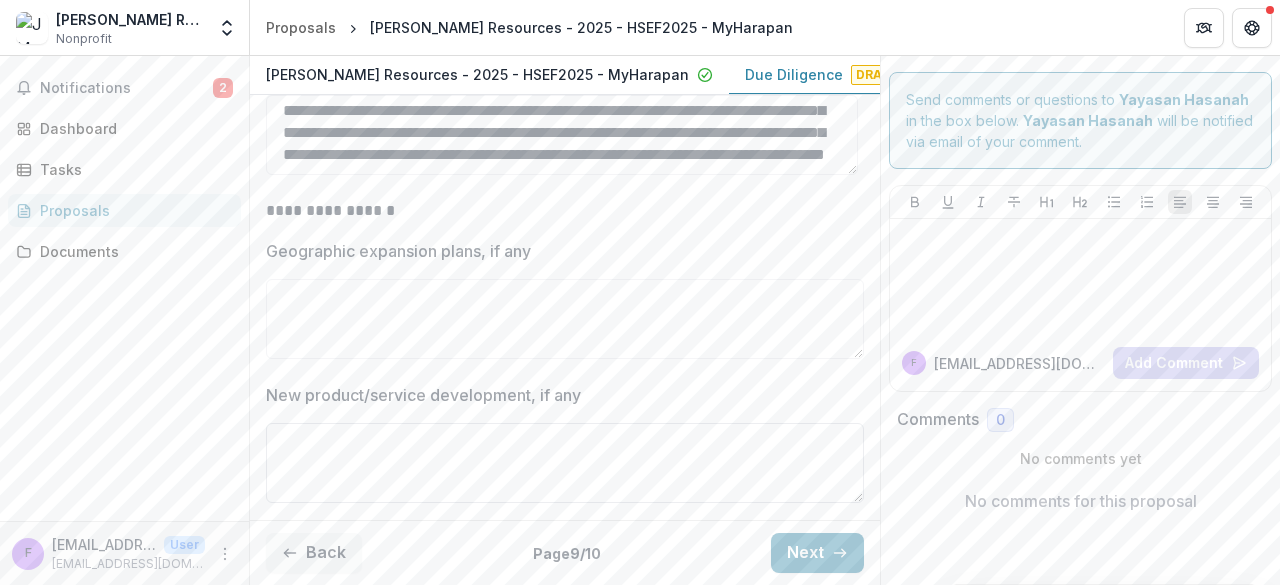 click on "New product/service development, if any" at bounding box center (565, 463) 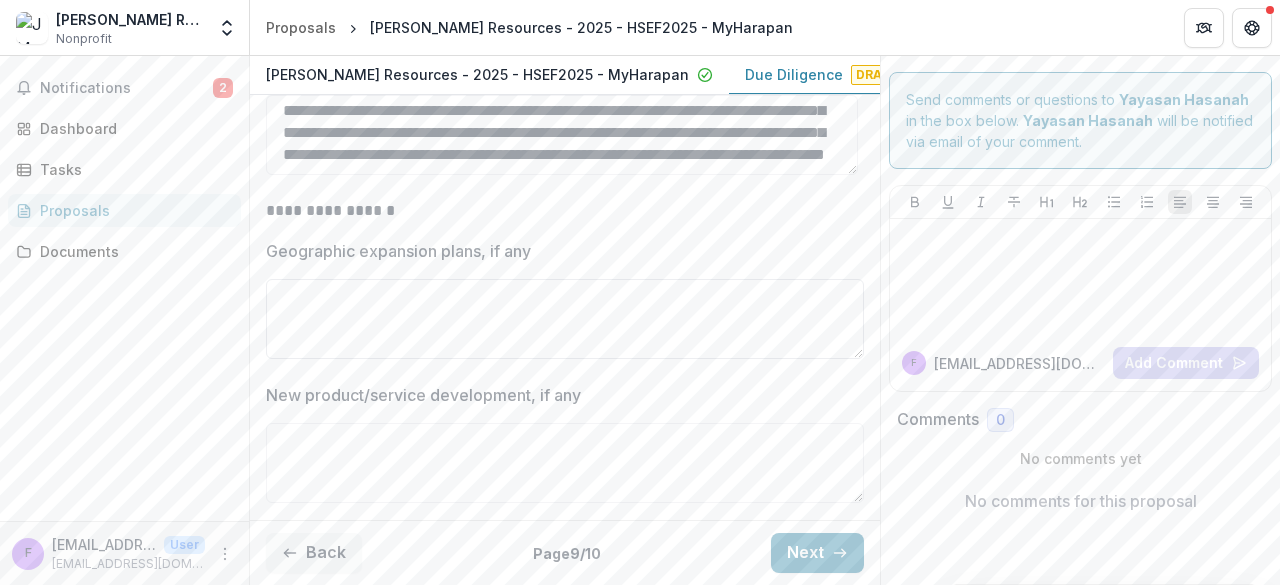 click on "Geographic expansion plans, if any" at bounding box center [565, 319] 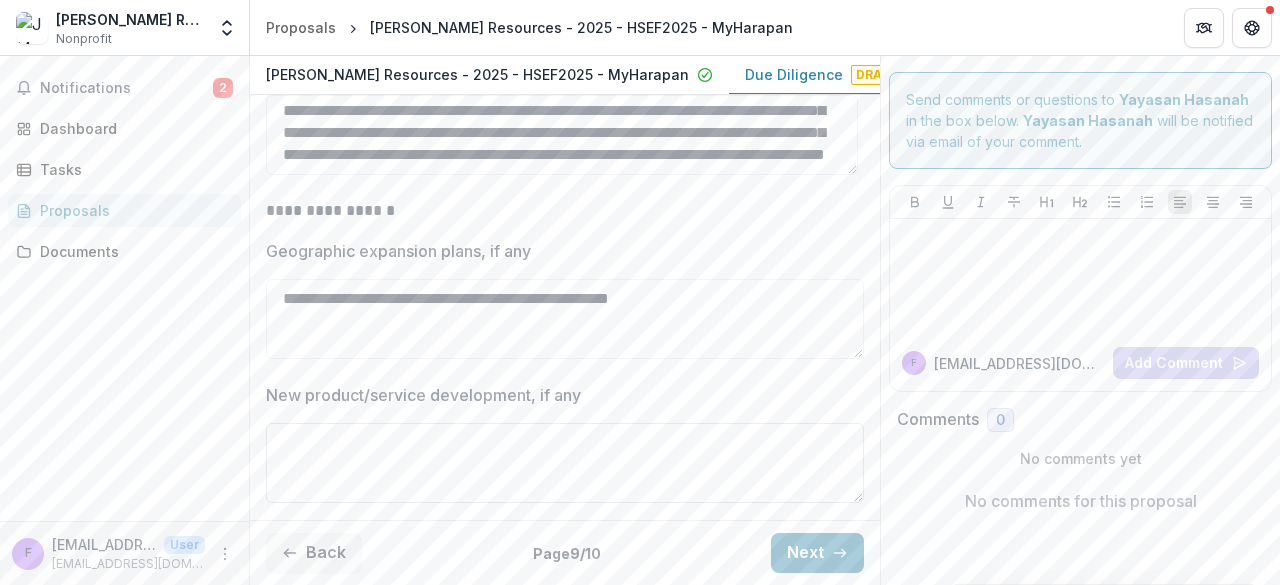 type on "**********" 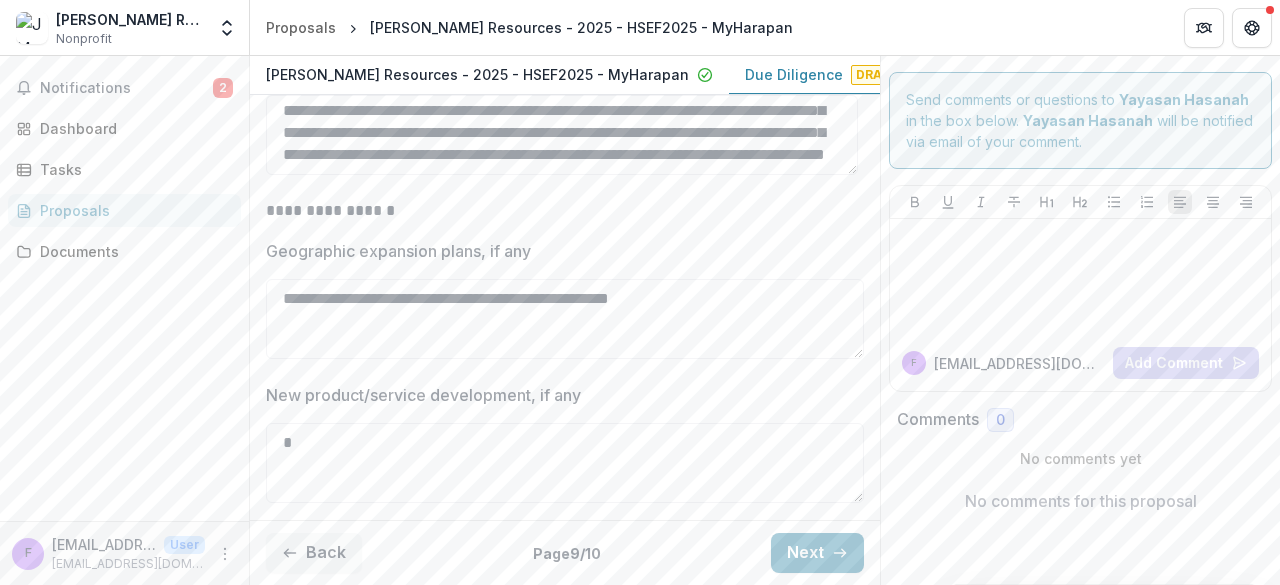 type on "*" 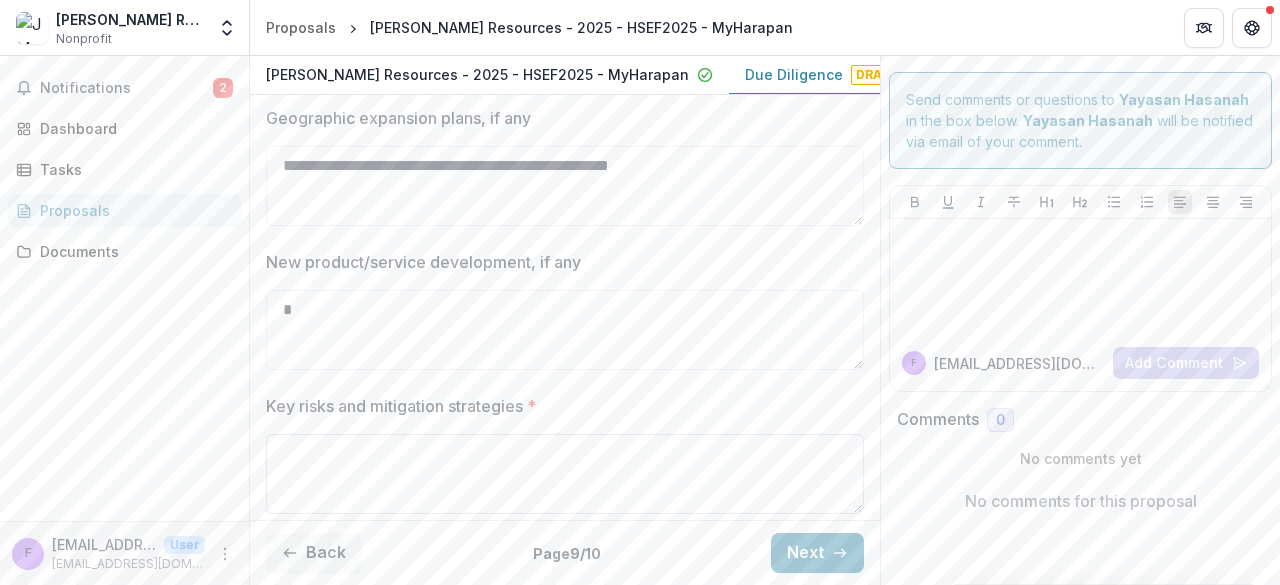click on "Key risks and mitigation strategies *" at bounding box center (565, 474) 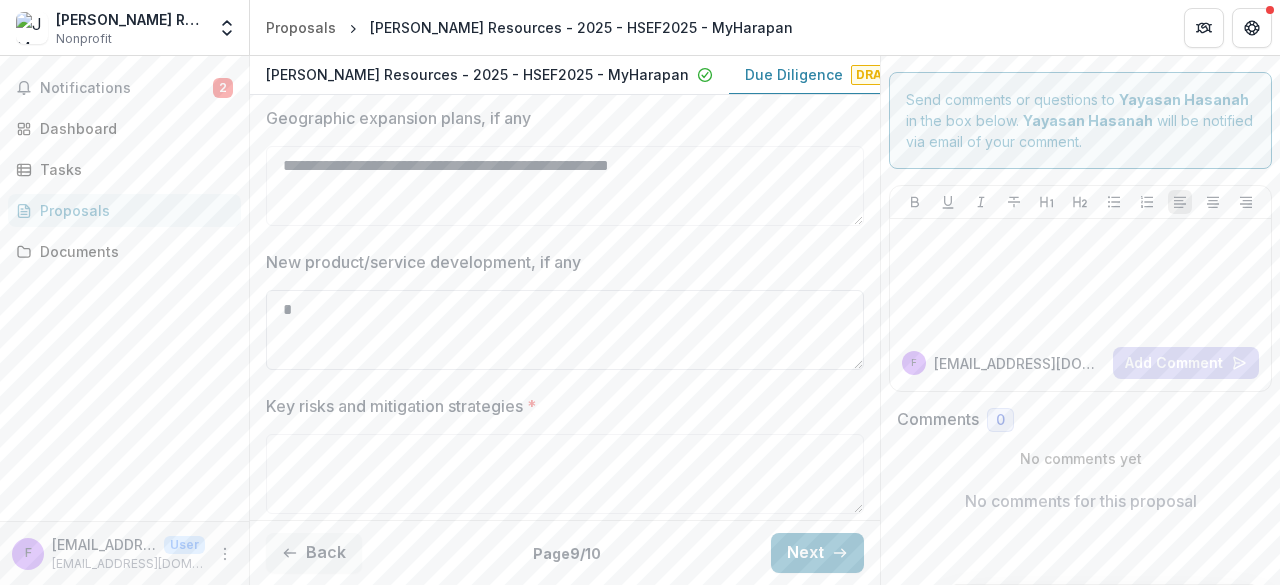 type on "*" 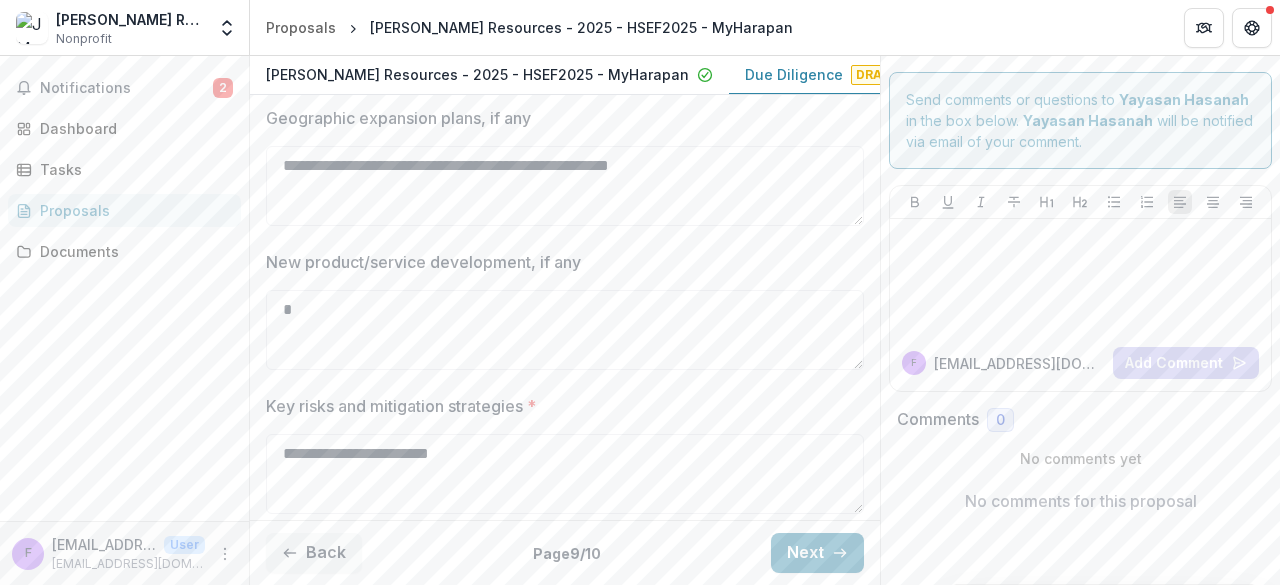 drag, startPoint x: 468, startPoint y: 439, endPoint x: 260, endPoint y: 427, distance: 208.34587 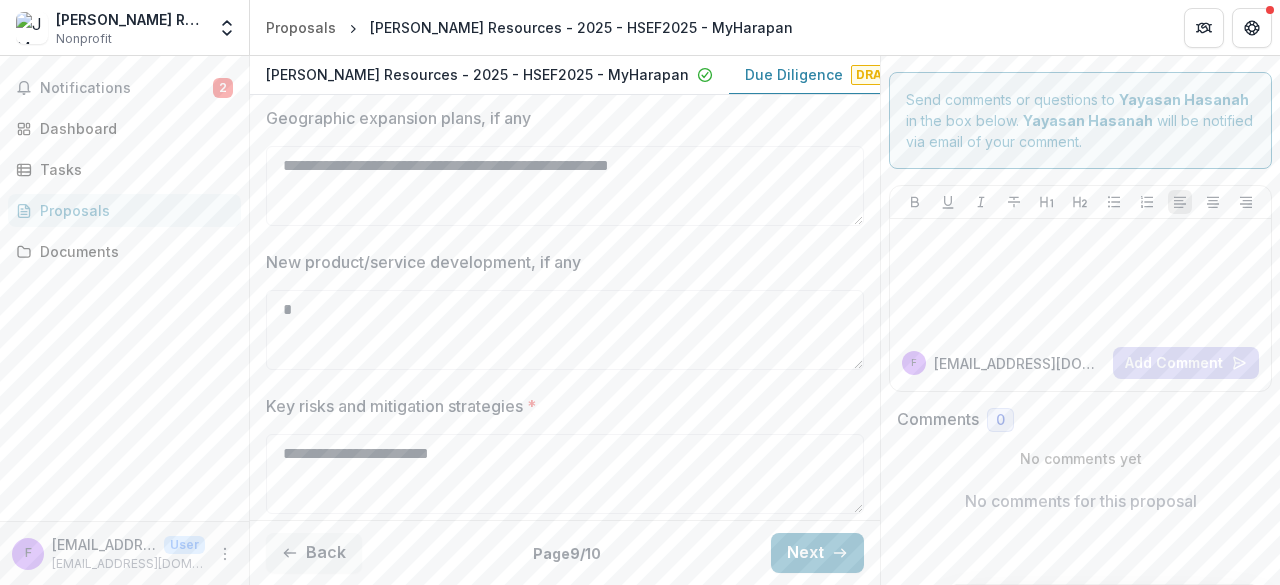 paste on "**********" 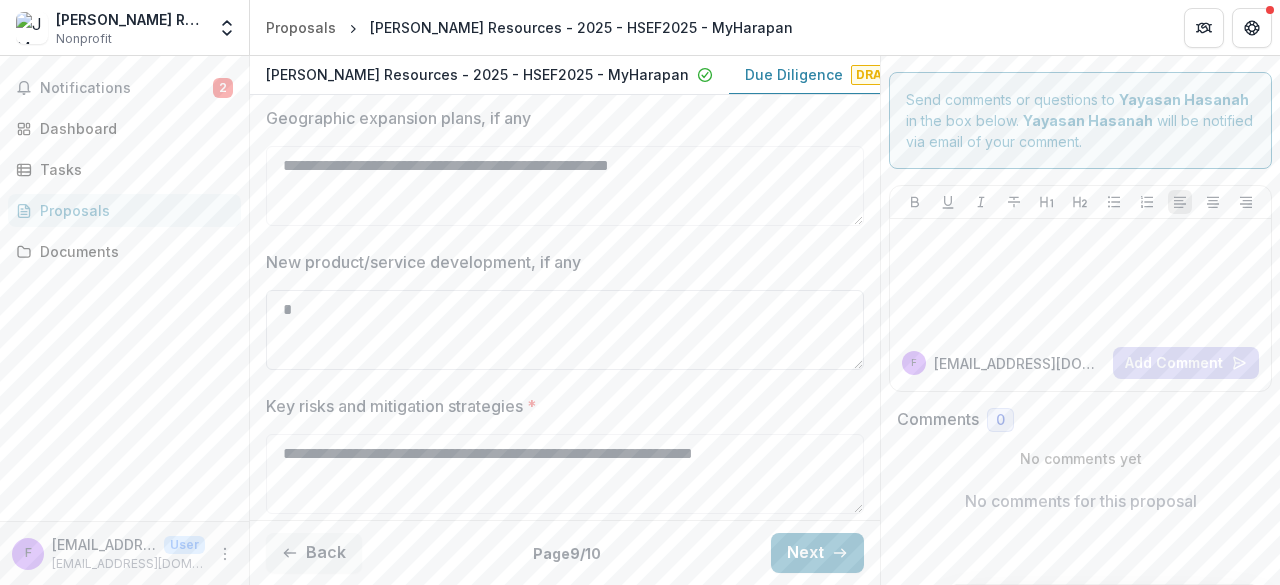type on "**********" 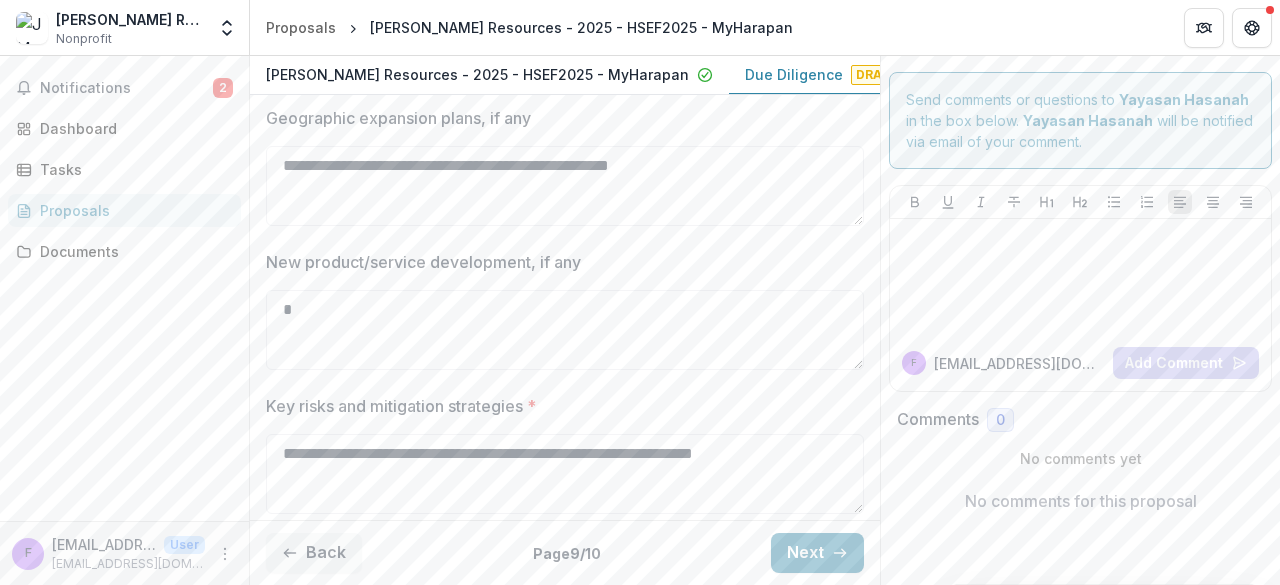 click on "**********" at bounding box center [565, 202] 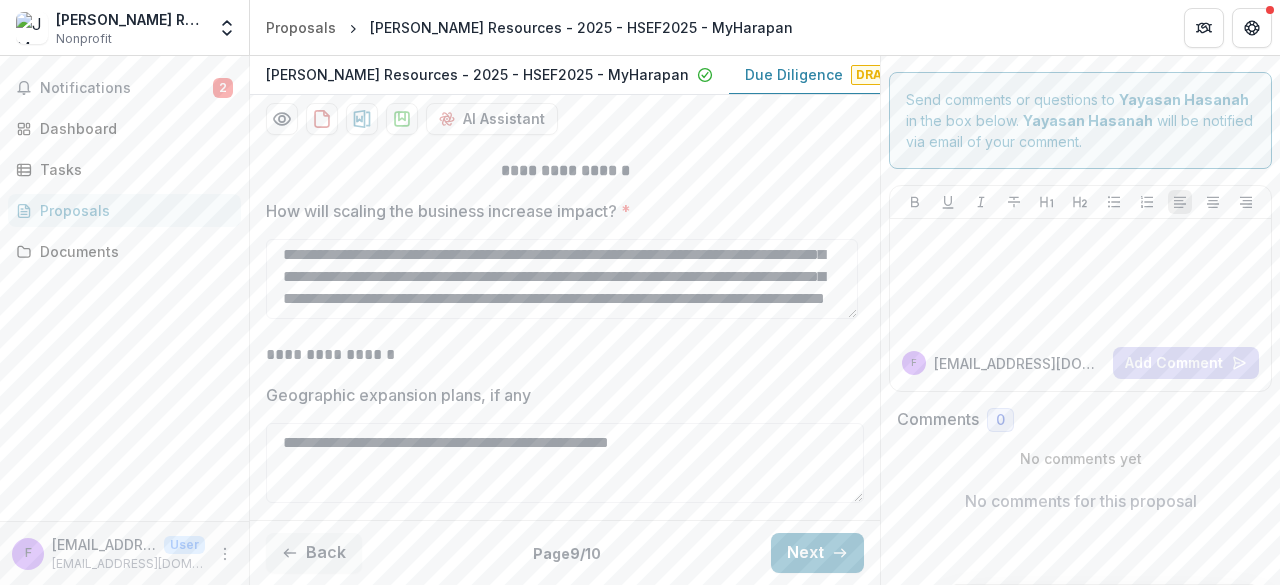 scroll, scrollTop: 368, scrollLeft: 0, axis: vertical 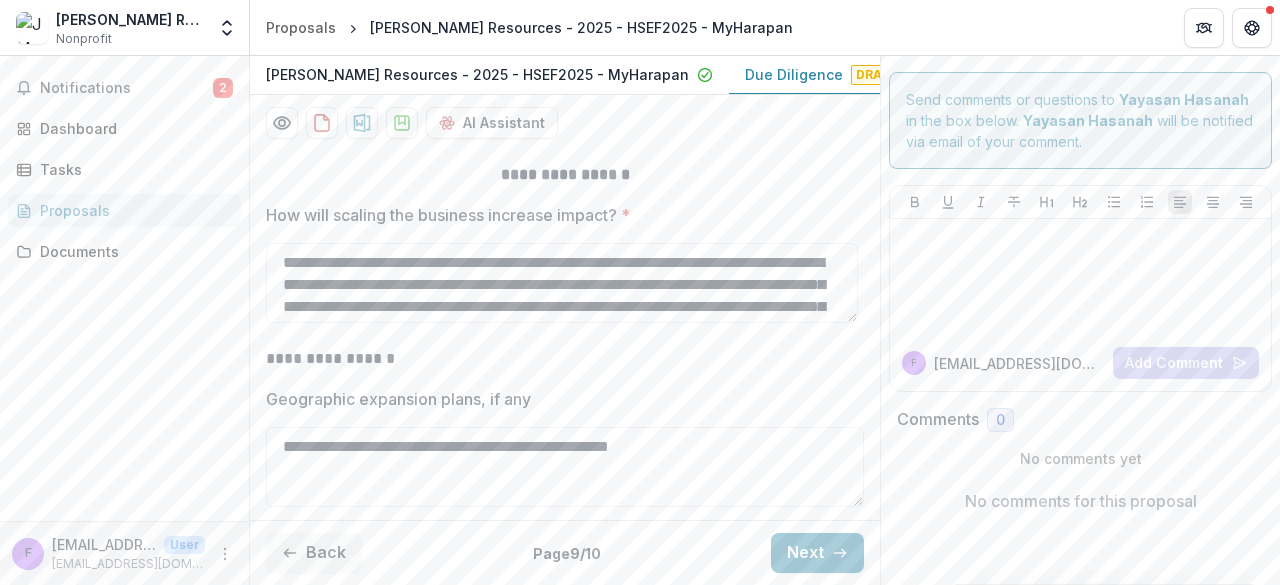 click on "**********" at bounding box center [565, 175] 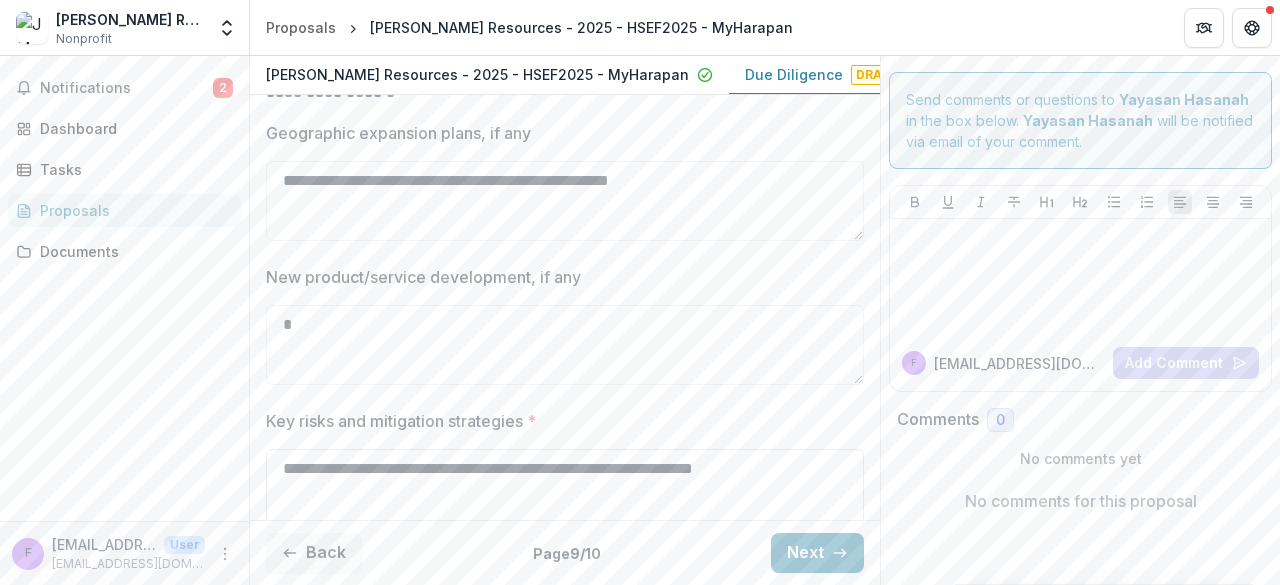 scroll, scrollTop: 649, scrollLeft: 0, axis: vertical 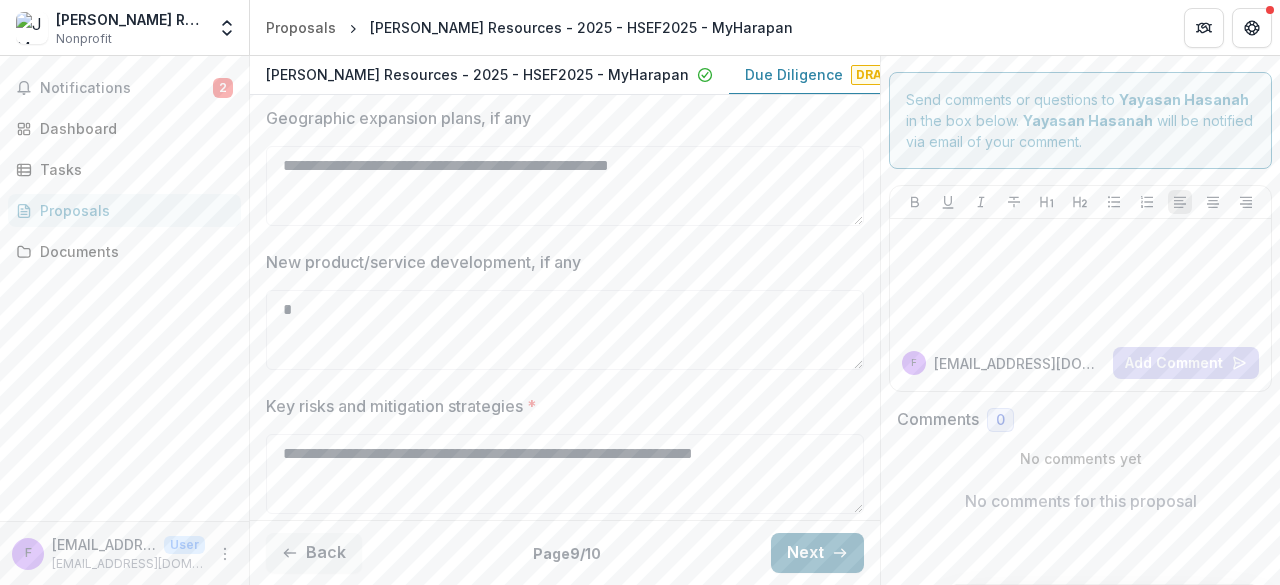 click on "Next" at bounding box center (817, 553) 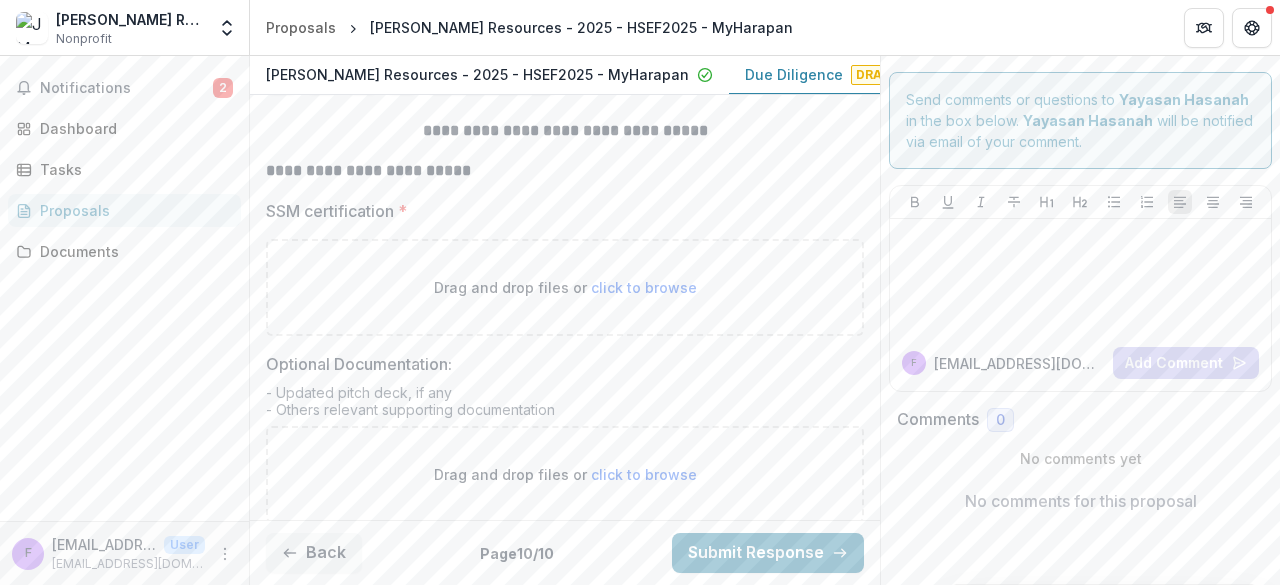 scroll, scrollTop: 412, scrollLeft: 0, axis: vertical 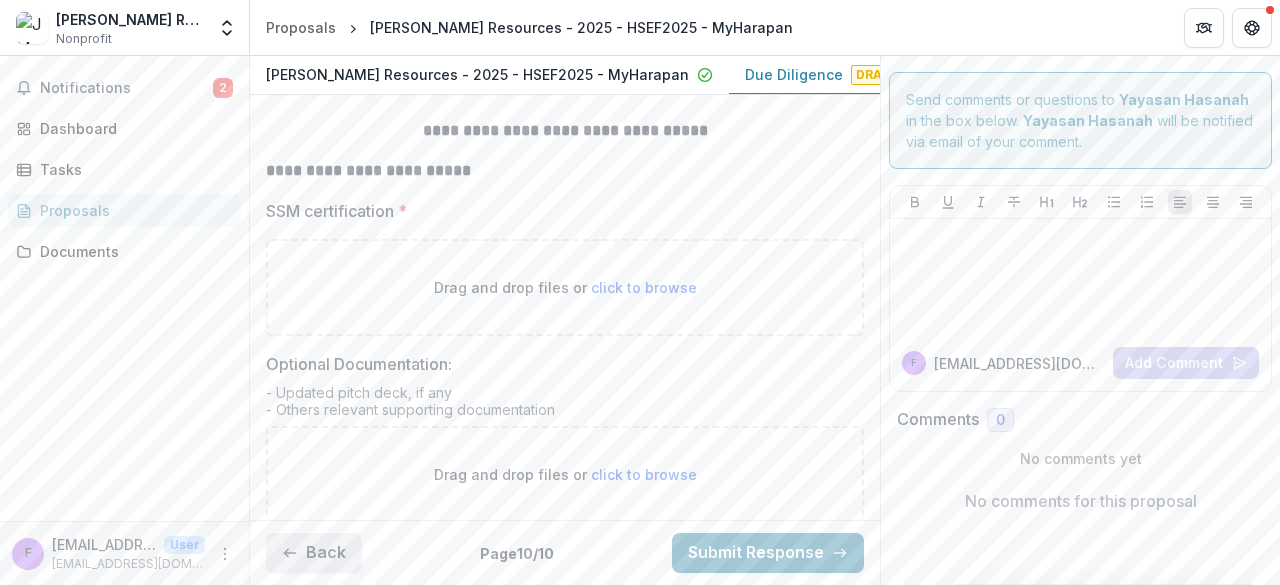 click on "Back" at bounding box center (314, 553) 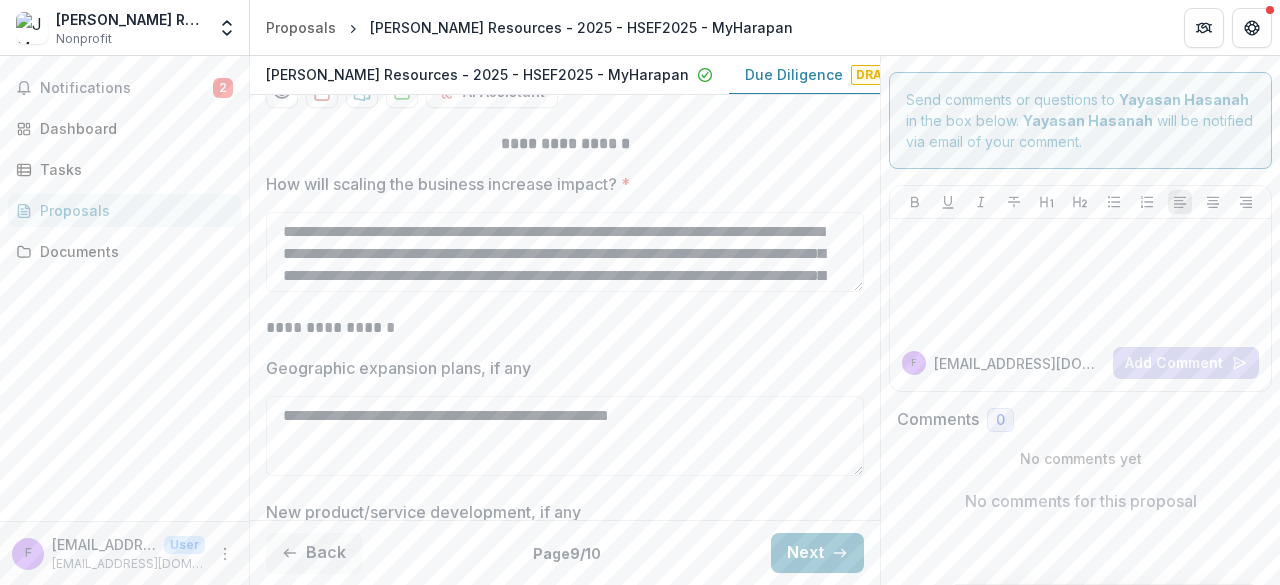 scroll, scrollTop: 402, scrollLeft: 0, axis: vertical 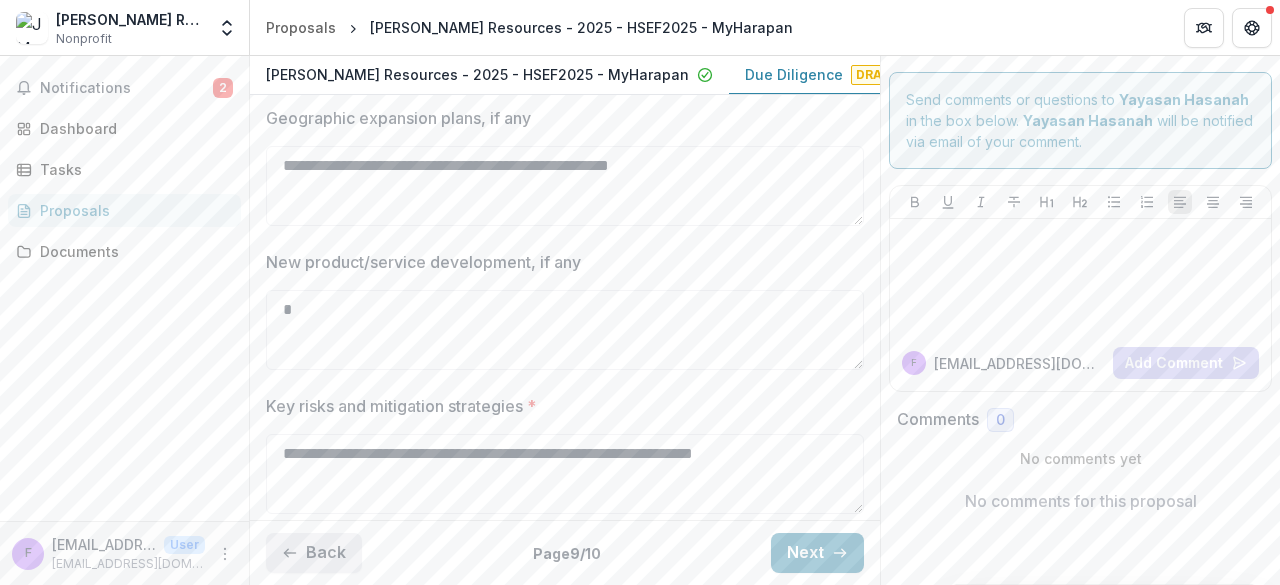 click on "Back" at bounding box center [314, 553] 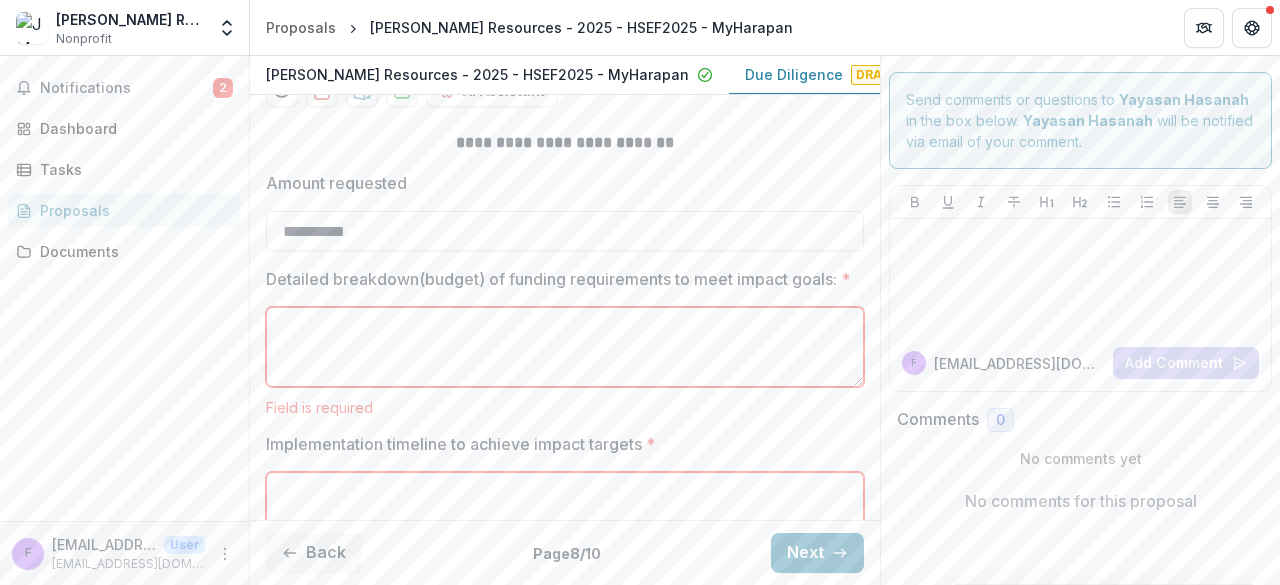 scroll, scrollTop: 401, scrollLeft: 0, axis: vertical 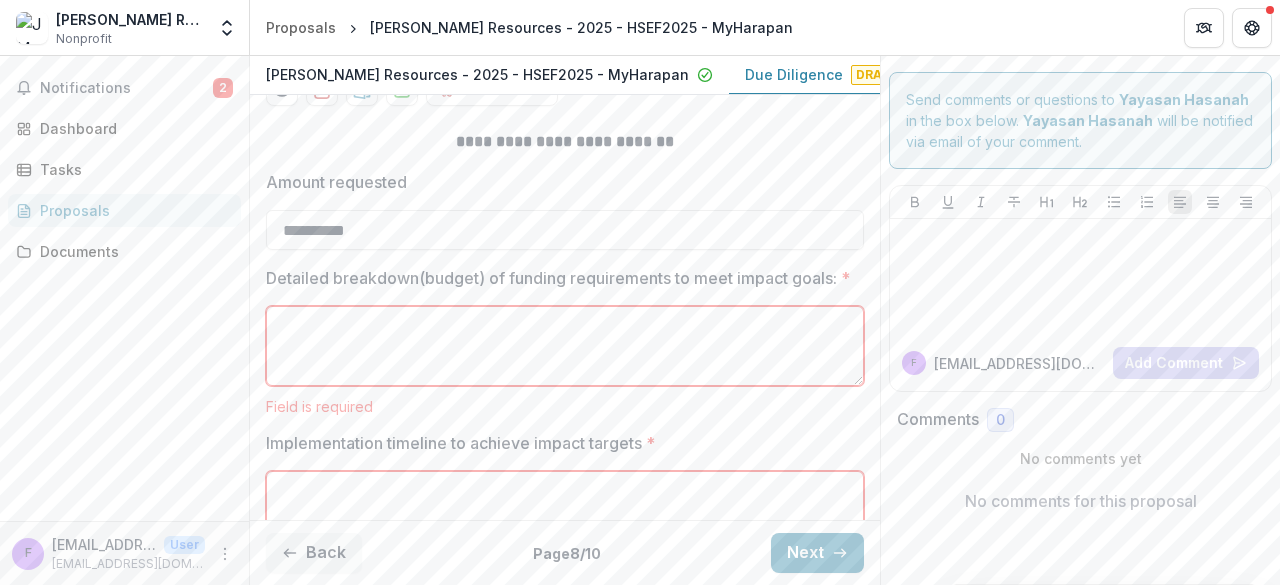 click on "Detailed breakdown(budget) of funding requirements to meet impact goals:  *" at bounding box center (565, 346) 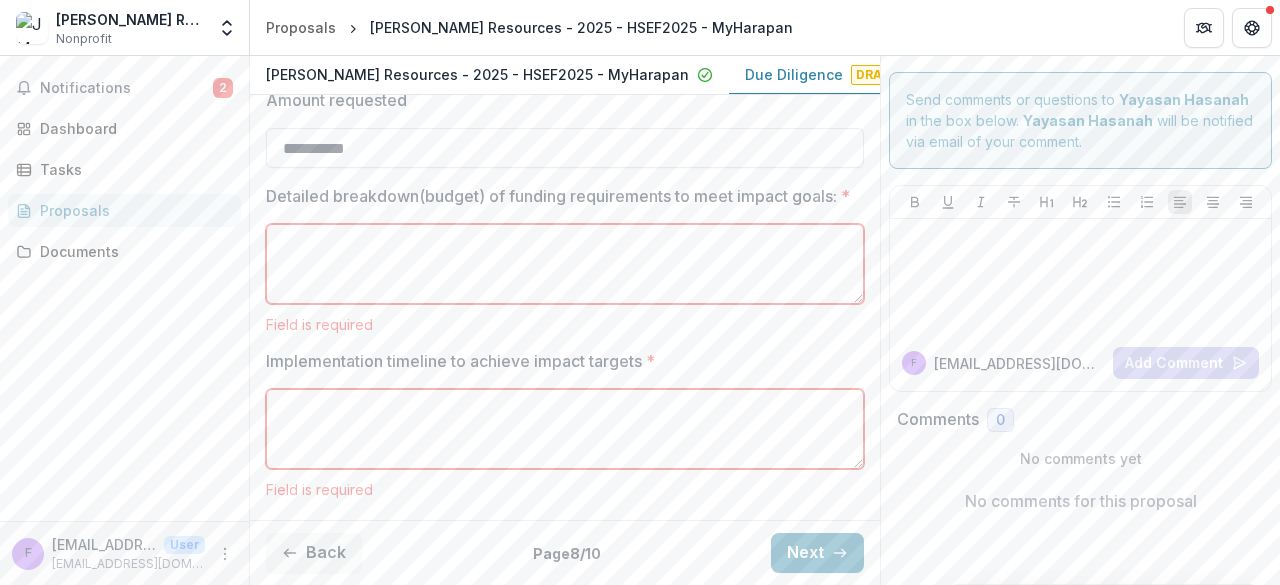 scroll, scrollTop: 556, scrollLeft: 0, axis: vertical 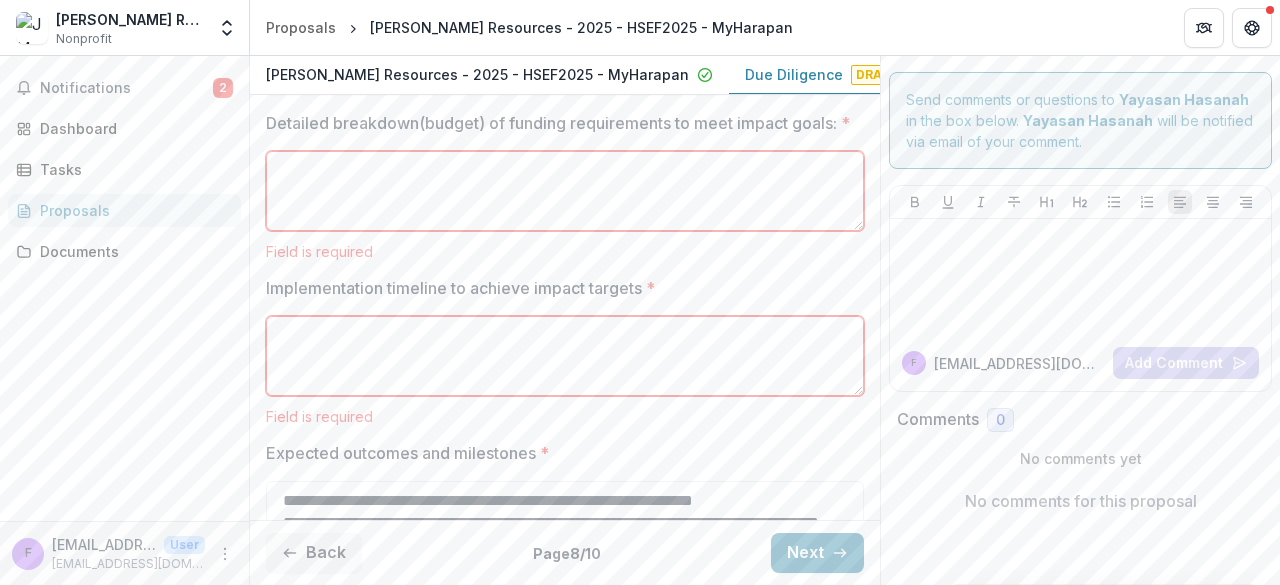 click on "Implementation timeline to achieve impact targets *" at bounding box center (565, 356) 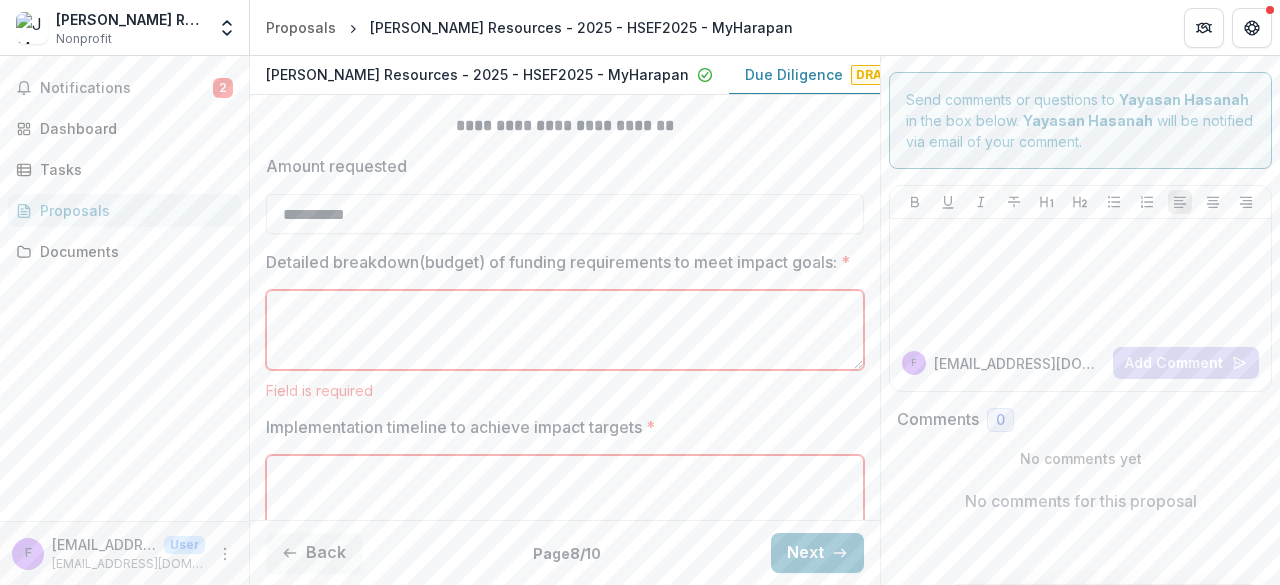 scroll, scrollTop: 416, scrollLeft: 0, axis: vertical 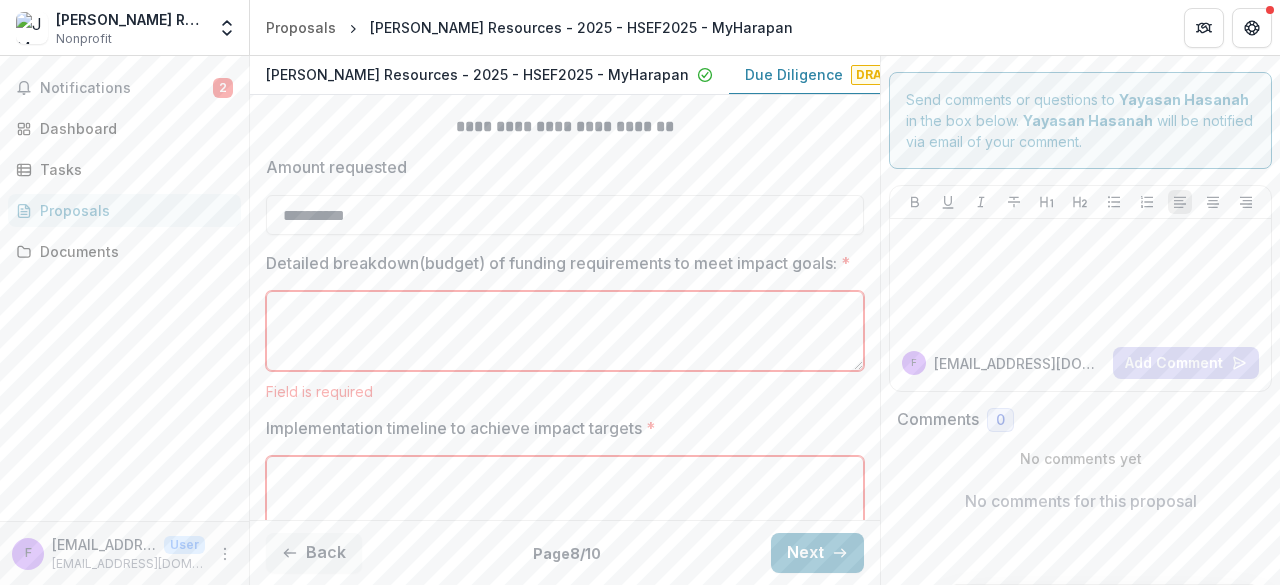 click on "Detailed breakdown(budget) of funding requirements to meet impact goals:  *" at bounding box center (565, 331) 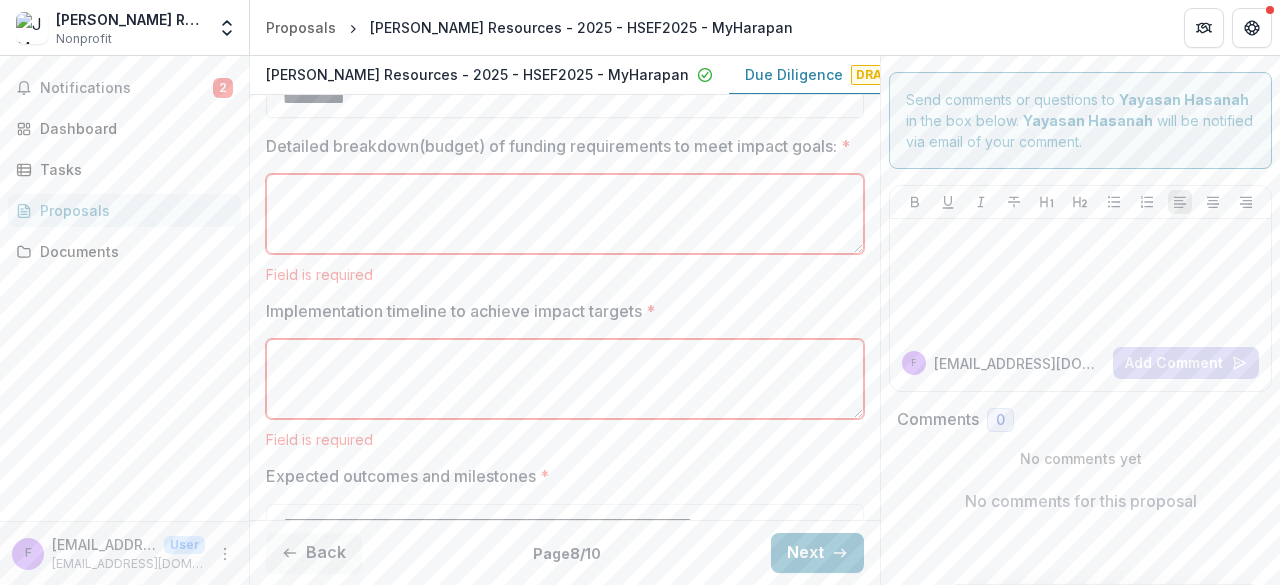 scroll, scrollTop: 490, scrollLeft: 0, axis: vertical 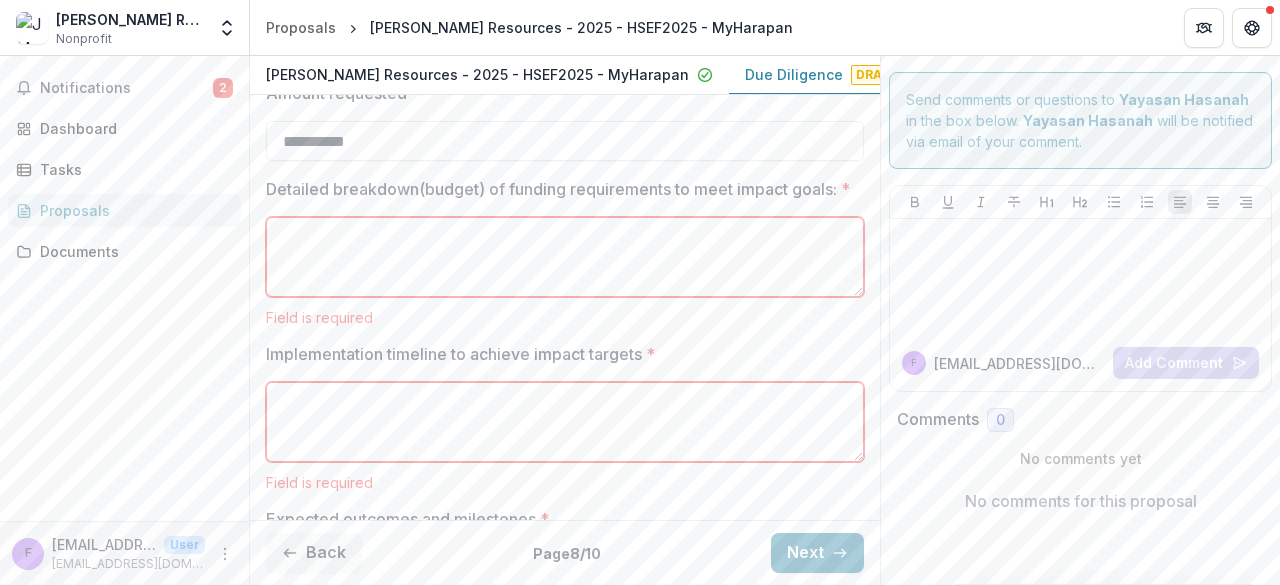 paste on "**********" 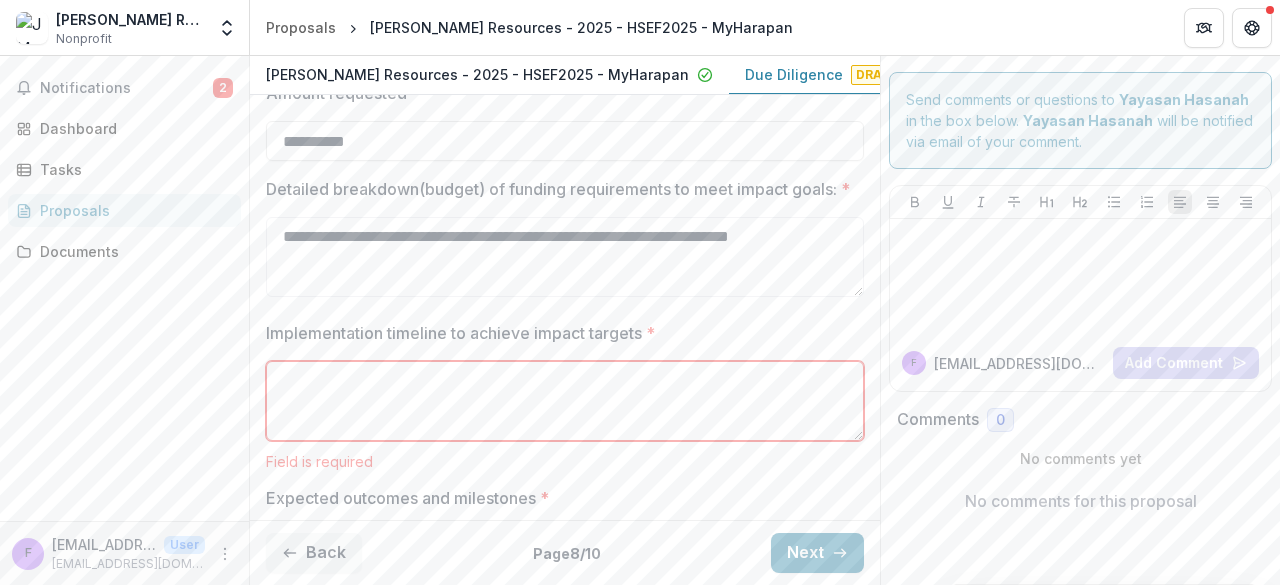 paste on "*********" 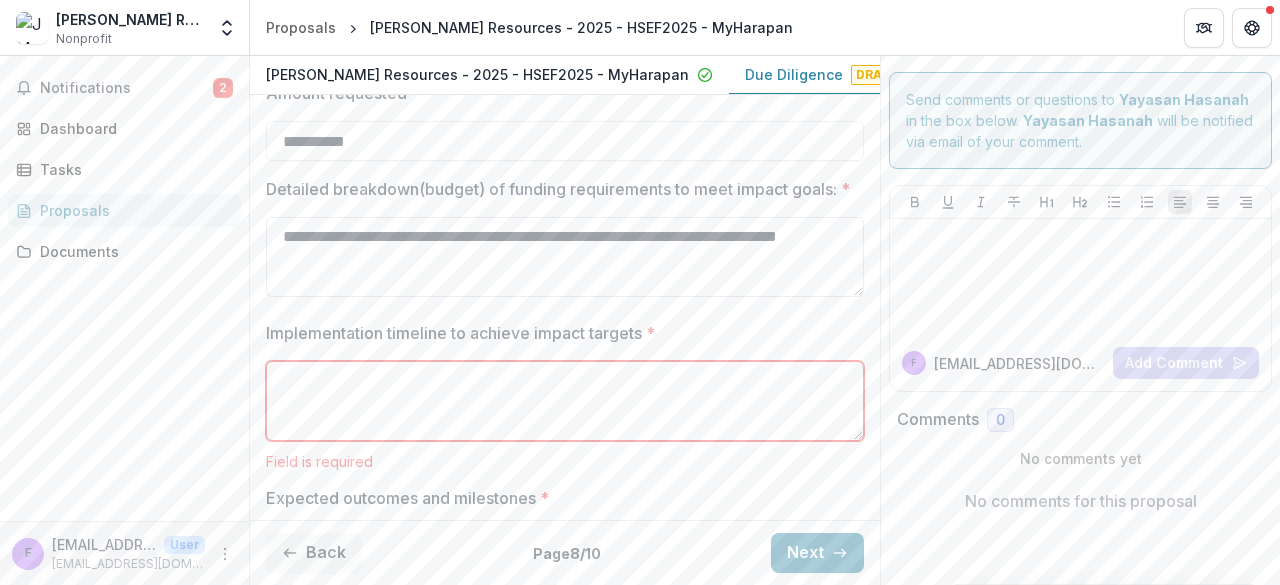 drag, startPoint x: 382, startPoint y: 245, endPoint x: 280, endPoint y: 213, distance: 106.901825 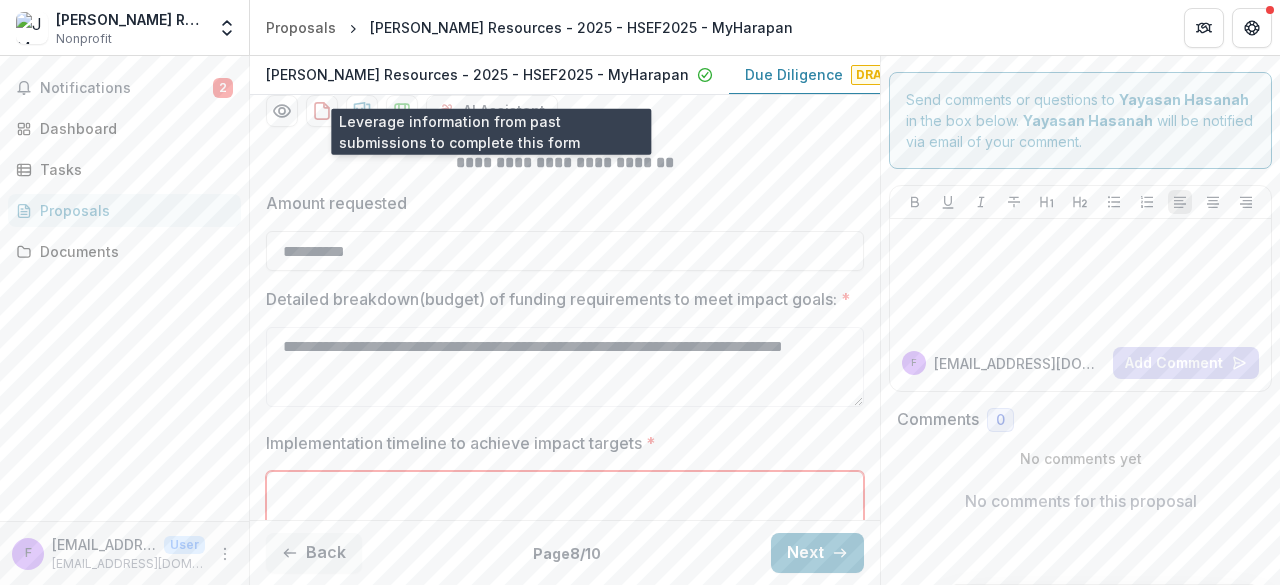 scroll, scrollTop: 381, scrollLeft: 0, axis: vertical 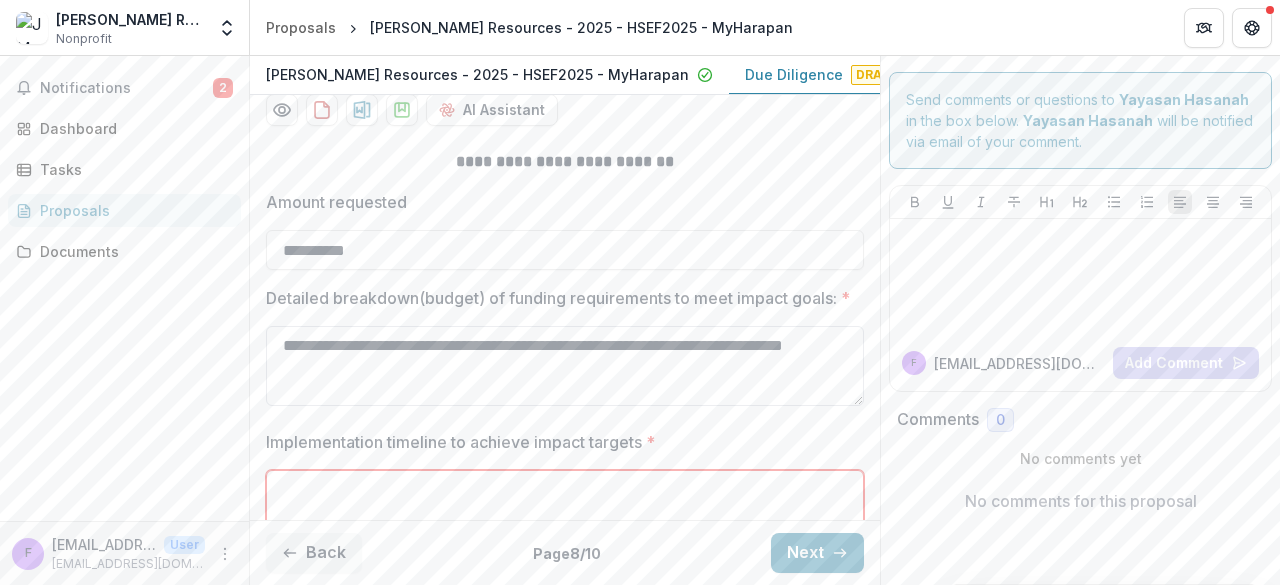 drag, startPoint x: 364, startPoint y: 343, endPoint x: 282, endPoint y: 311, distance: 88.02273 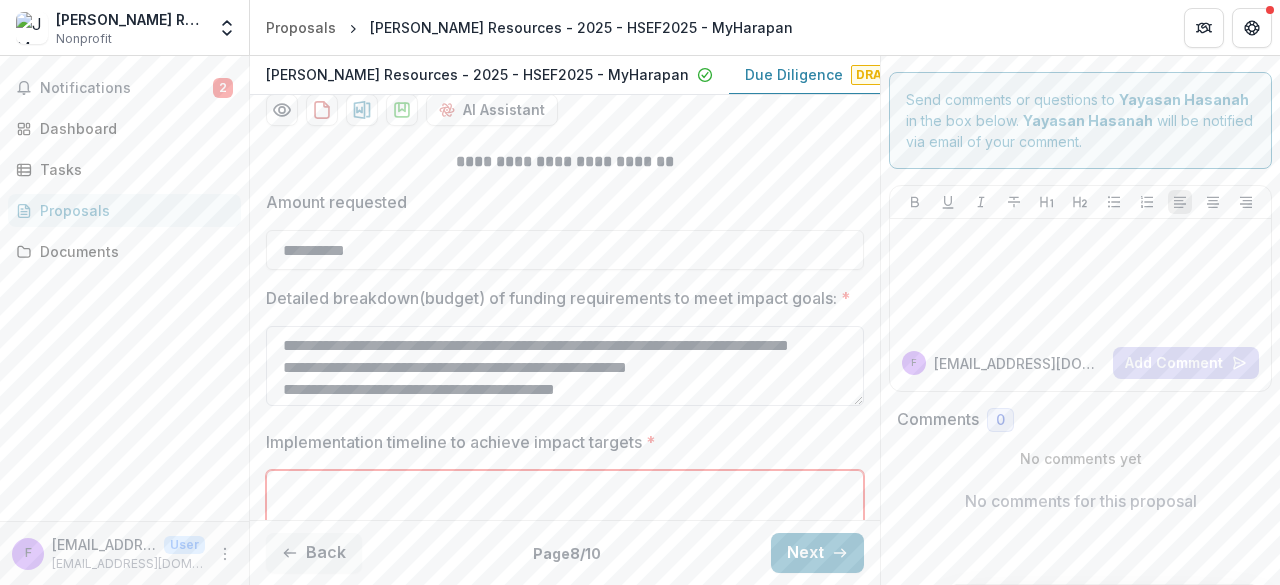 scroll, scrollTop: 82, scrollLeft: 0, axis: vertical 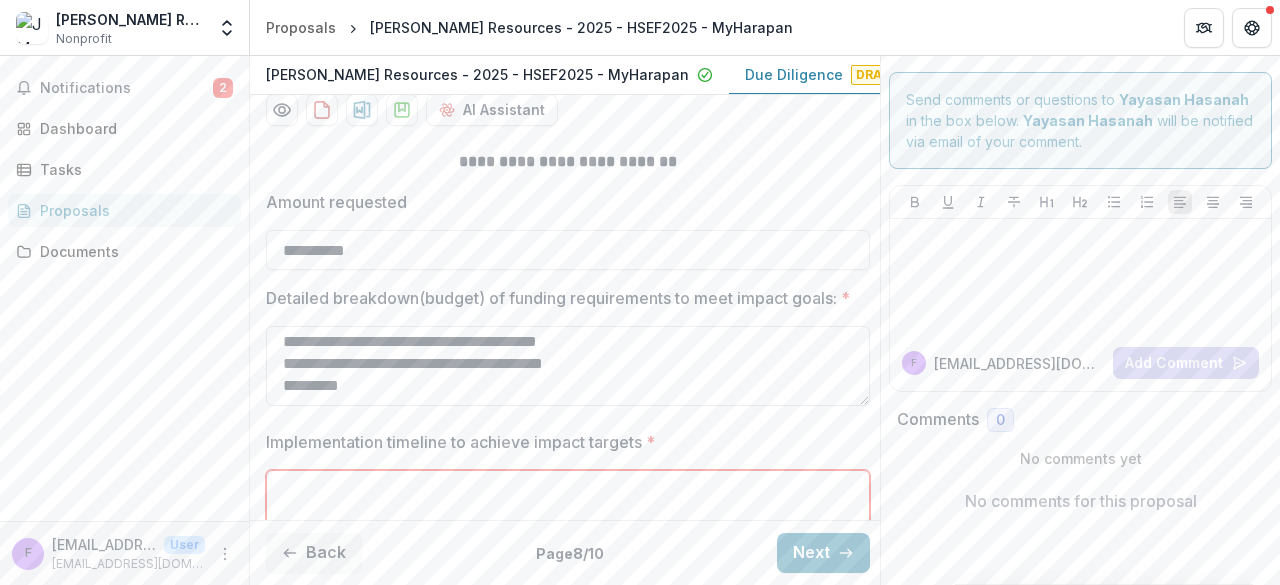 paste on "**********" 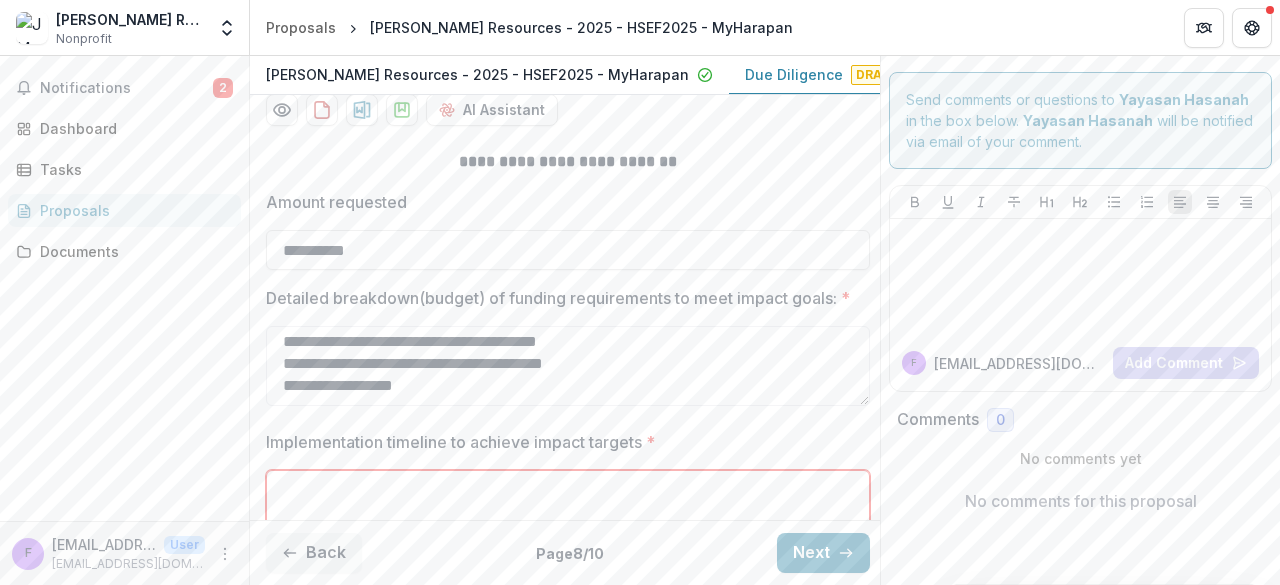 scroll, scrollTop: 113, scrollLeft: 0, axis: vertical 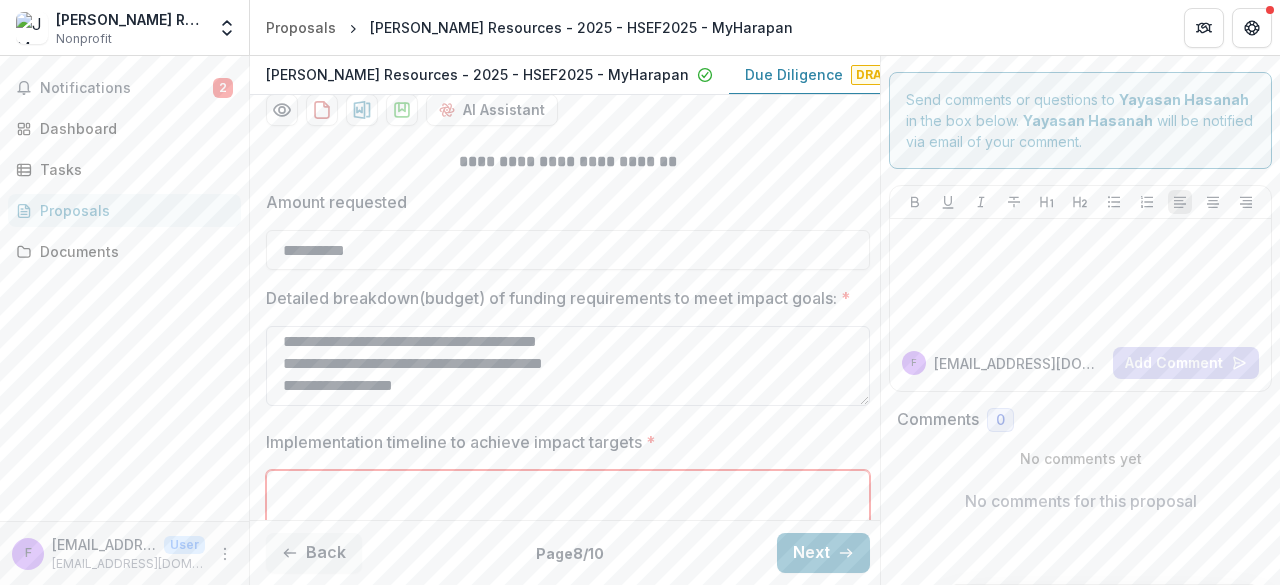 click on "**********" at bounding box center (568, 366) 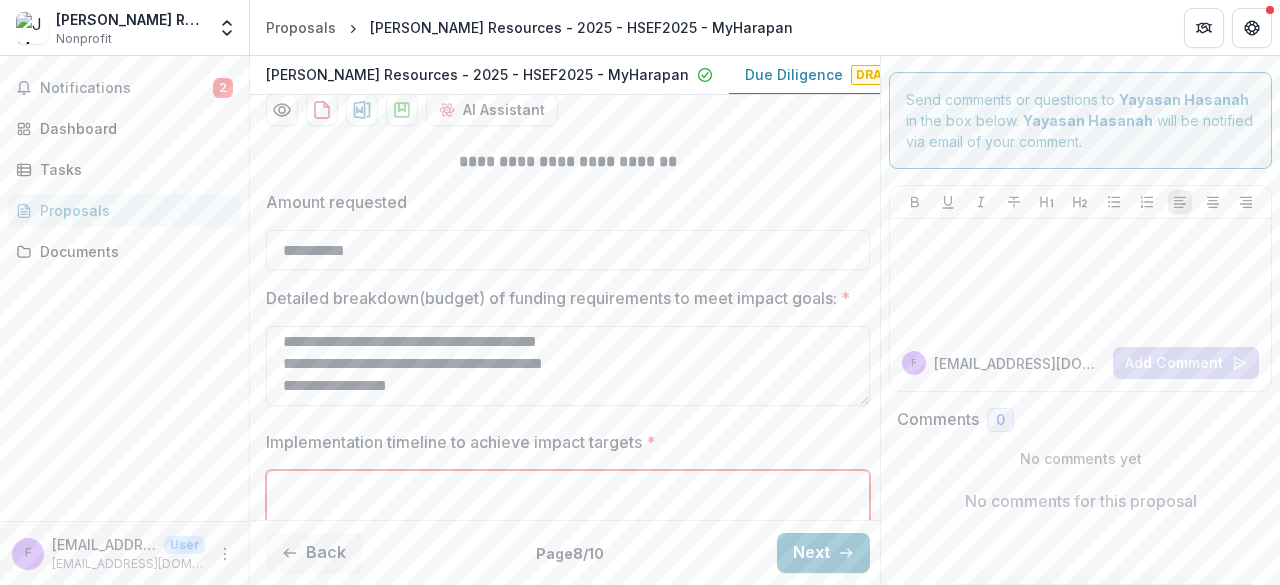 scroll, scrollTop: 91, scrollLeft: 0, axis: vertical 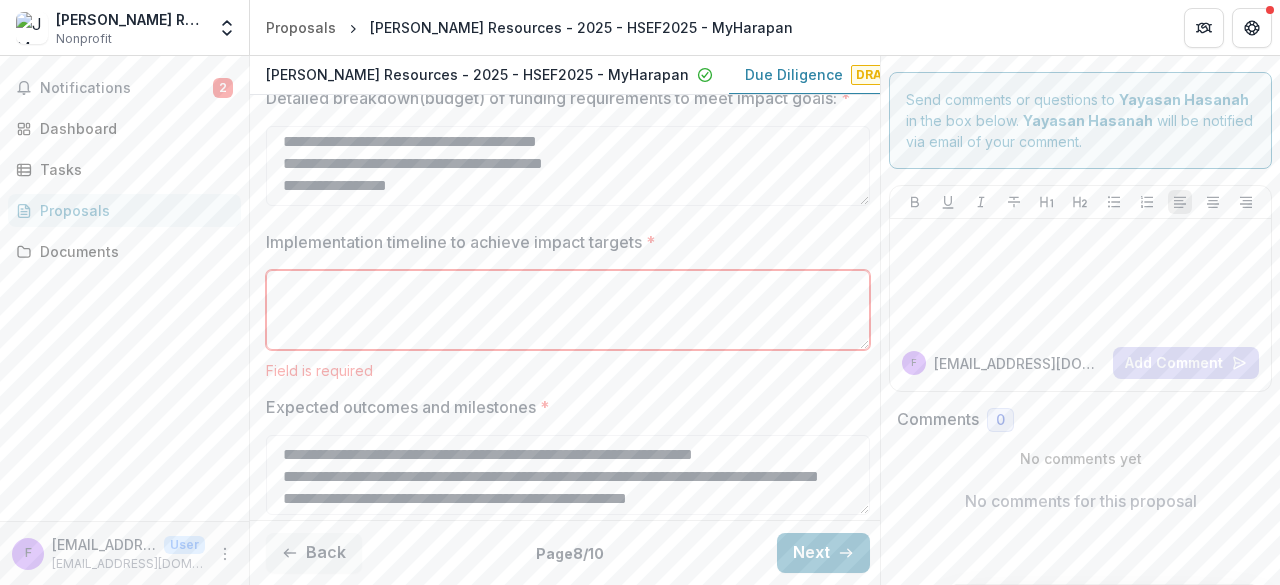 type on "**********" 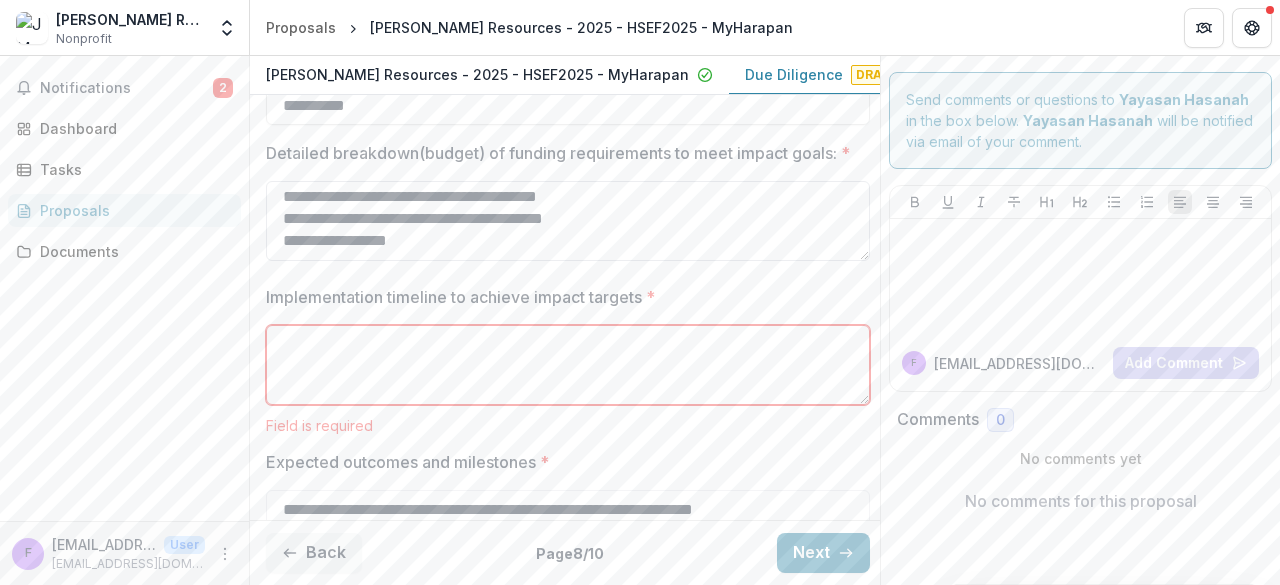 scroll, scrollTop: 481, scrollLeft: 0, axis: vertical 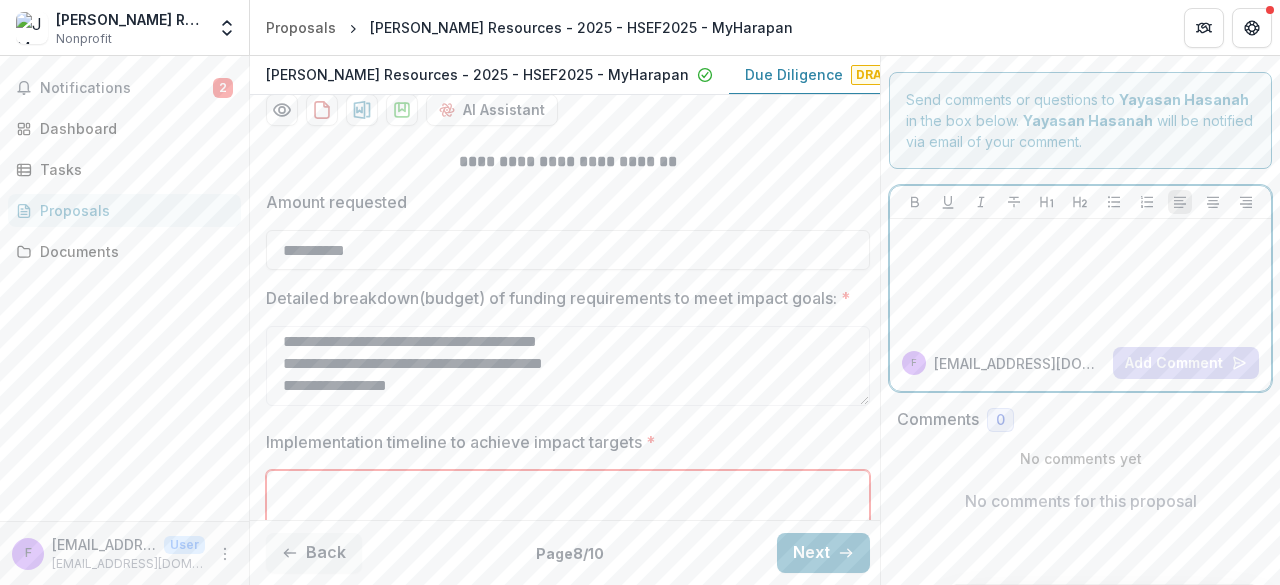 click at bounding box center [1080, 277] 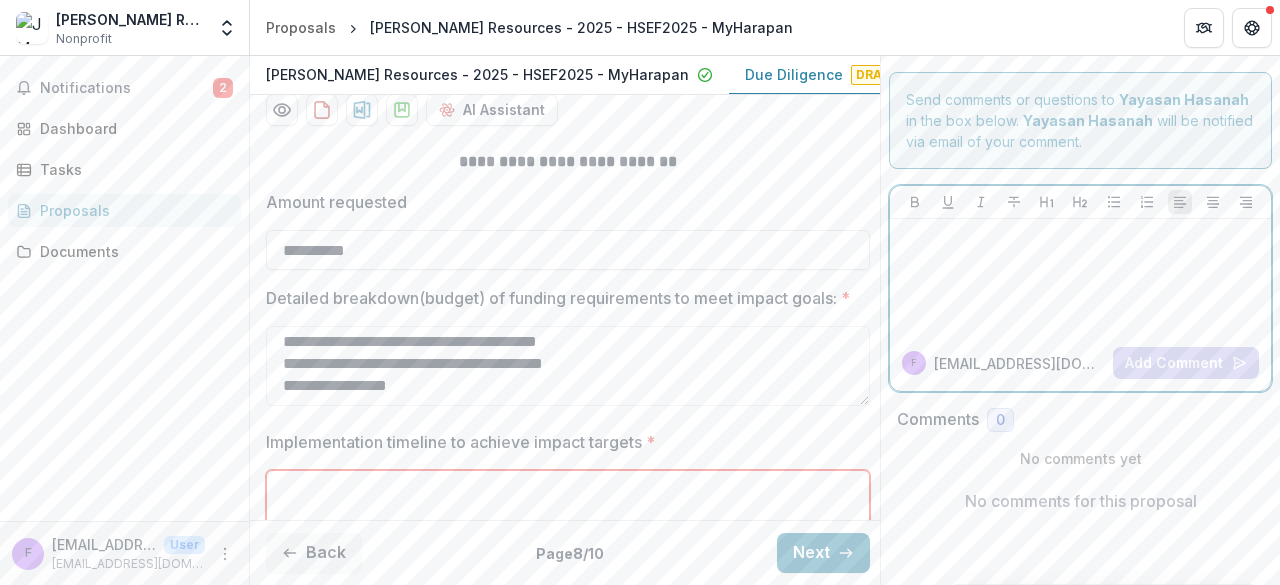 click at bounding box center [1080, 277] 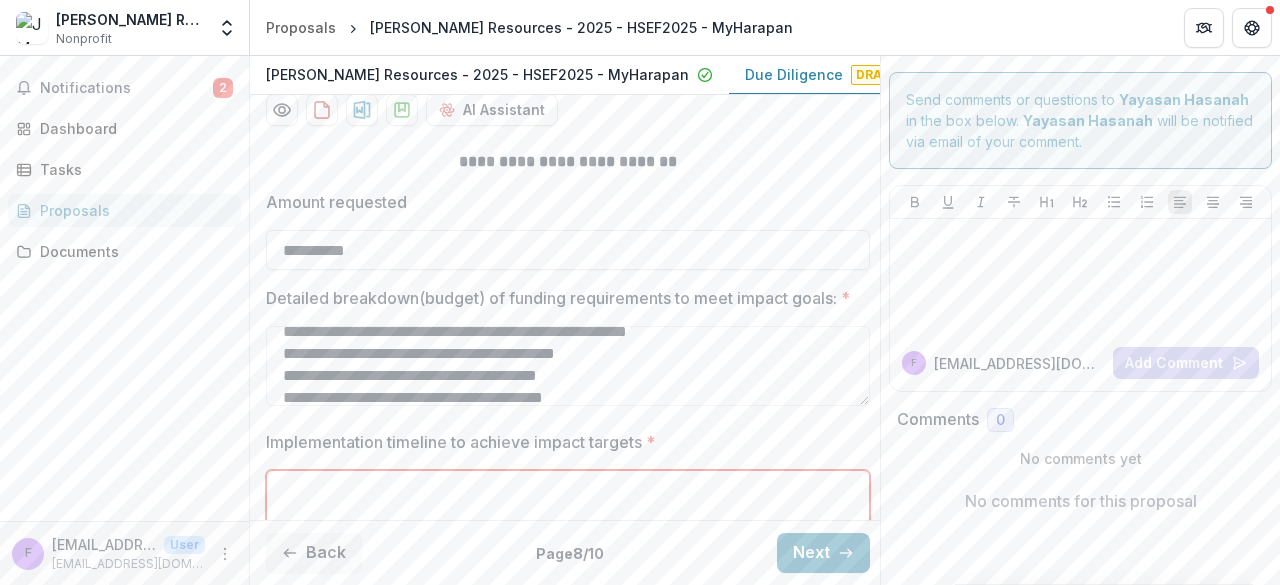 scroll, scrollTop: 0, scrollLeft: 0, axis: both 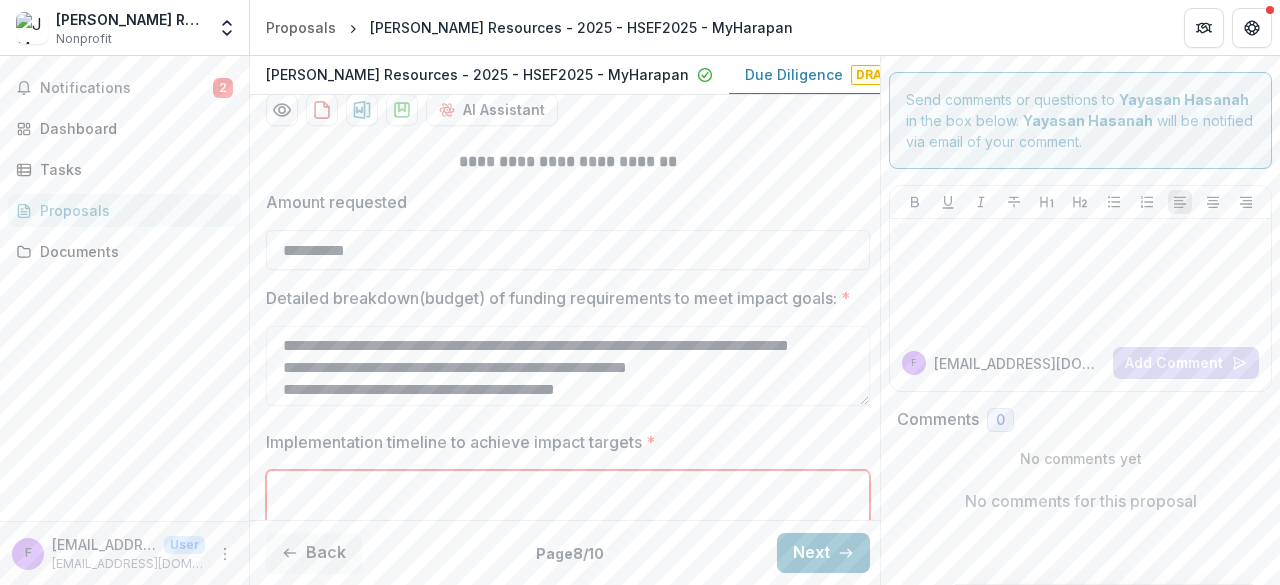 drag, startPoint x: 331, startPoint y: 331, endPoint x: 256, endPoint y: 322, distance: 75.53807 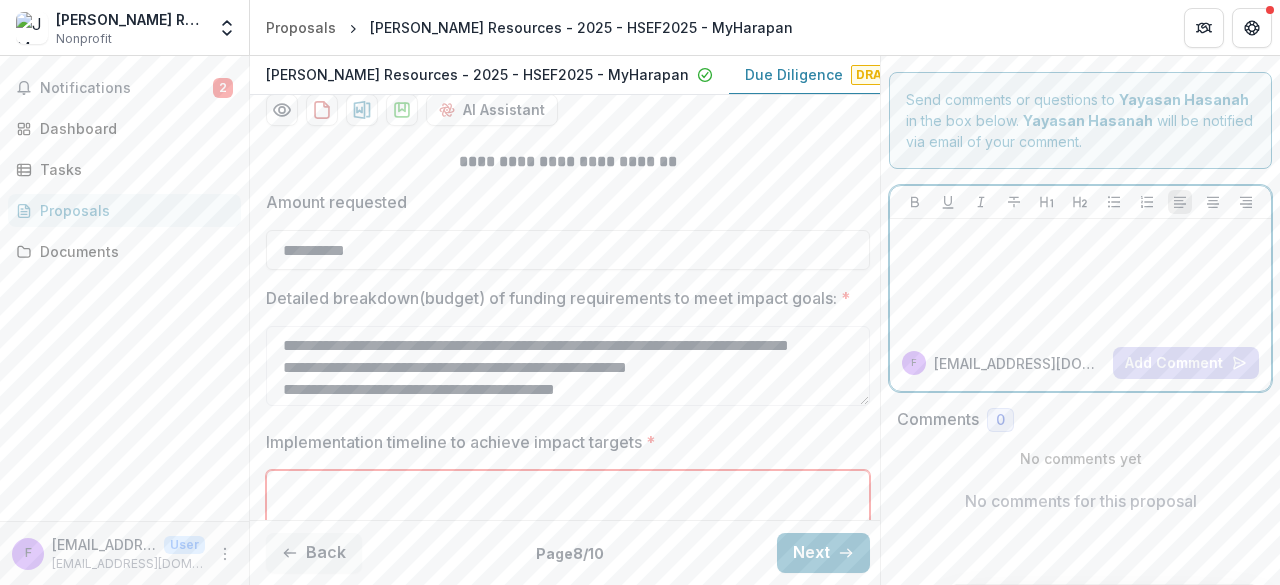 click at bounding box center (1080, 238) 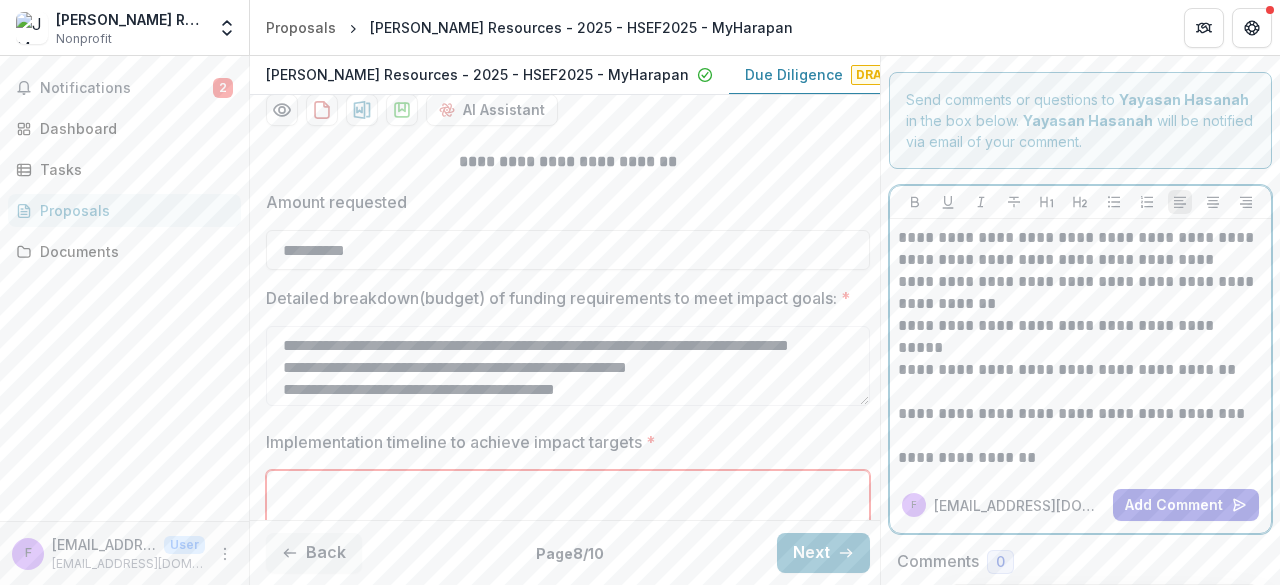click on "**********" at bounding box center [1078, 249] 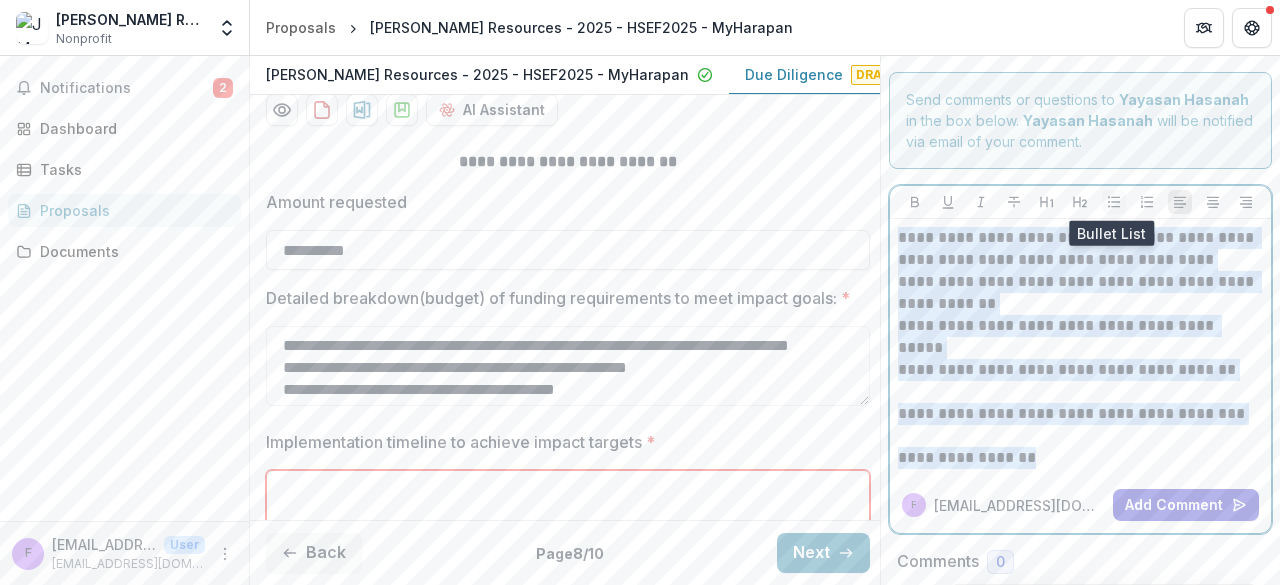 click 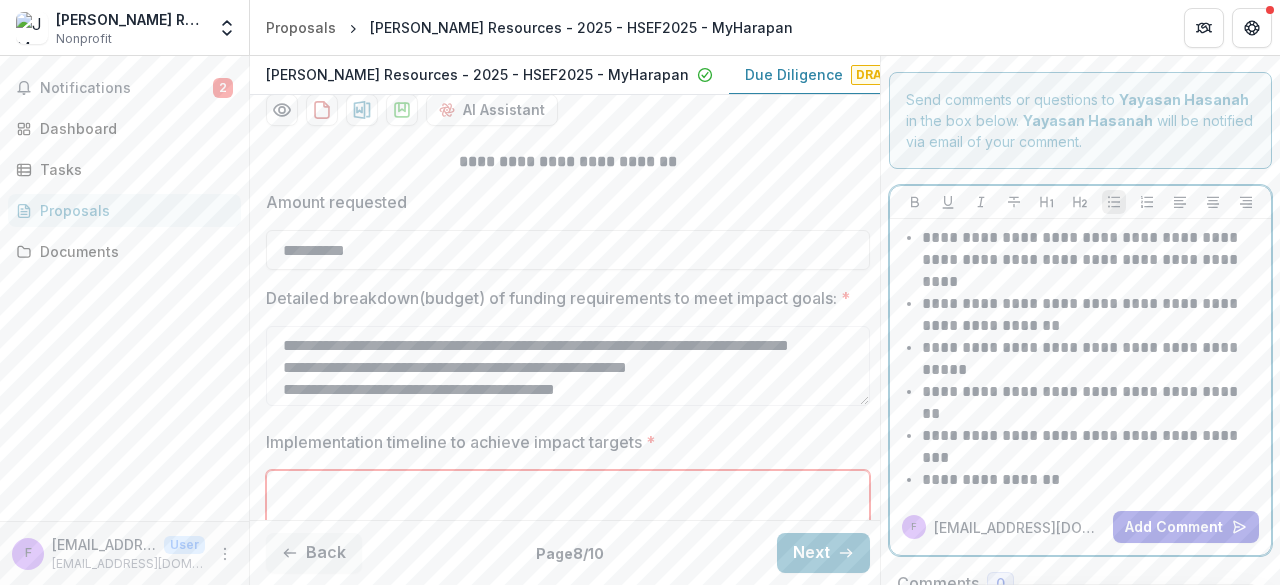 click on "**********" at bounding box center [1090, 260] 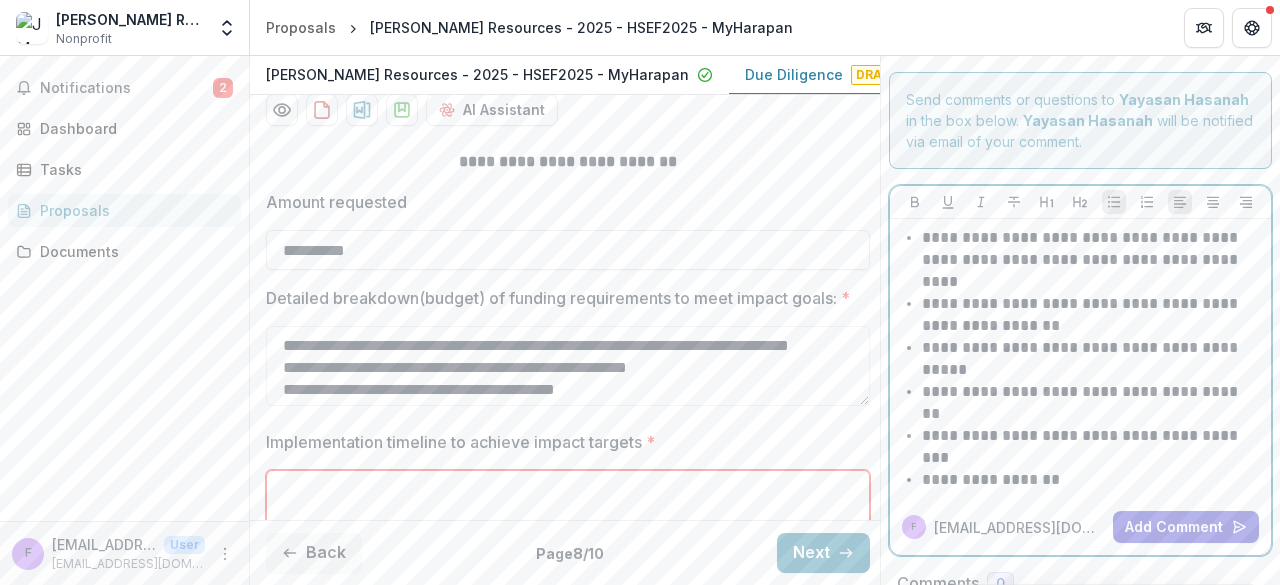 type 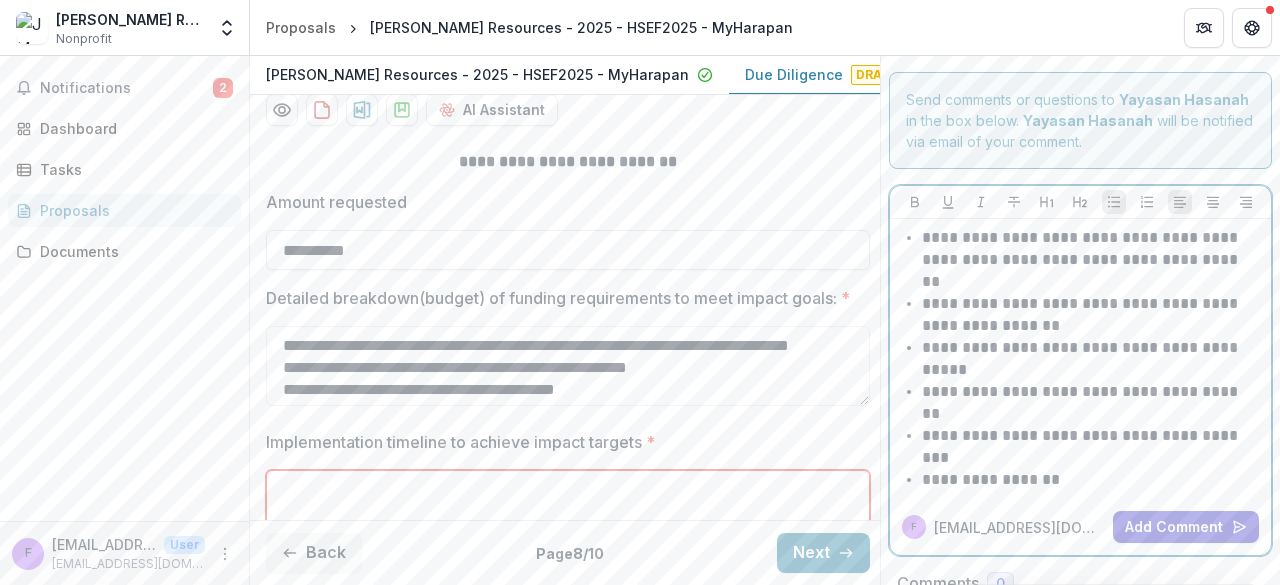 click on "**********" at bounding box center [1090, 315] 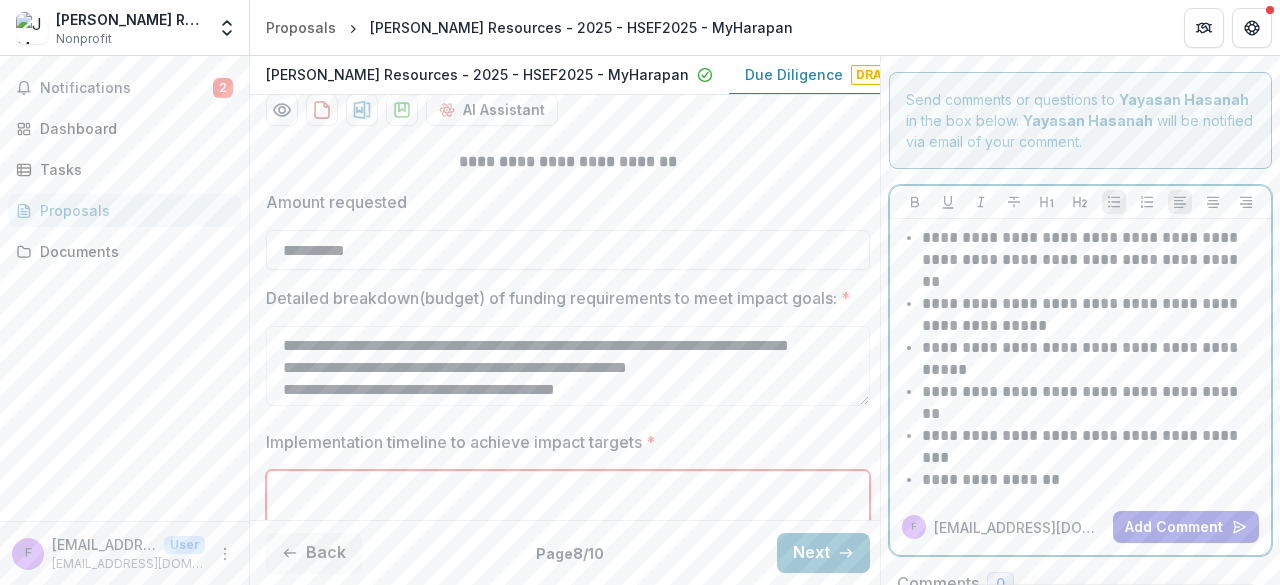 click on "**********" at bounding box center [1090, 359] 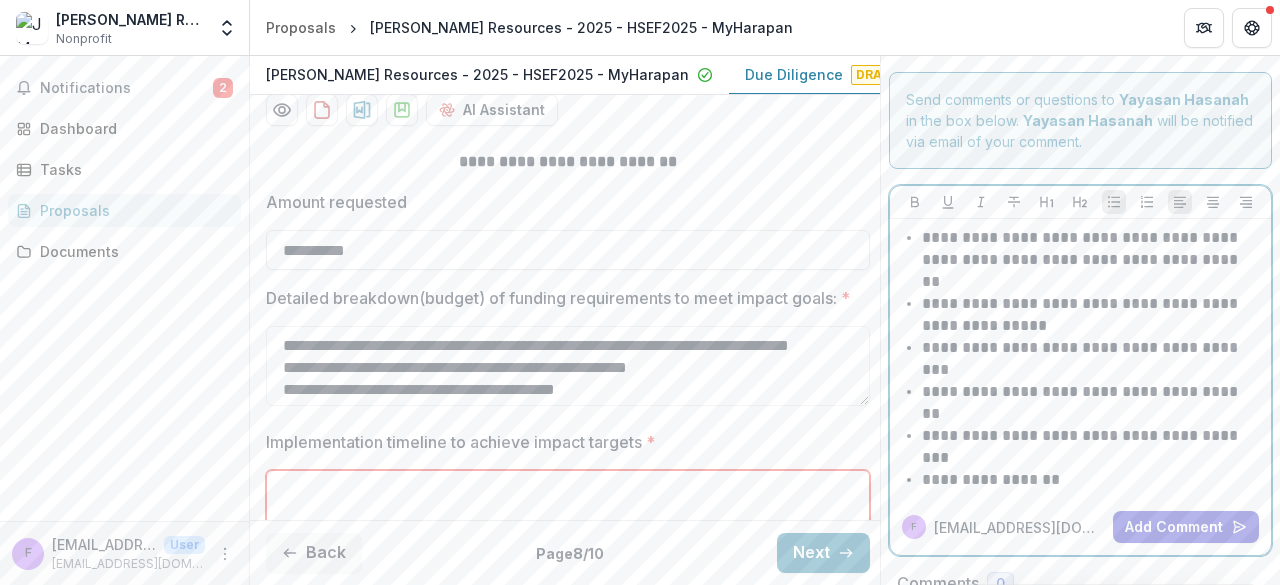 click on "**********" at bounding box center [1090, 403] 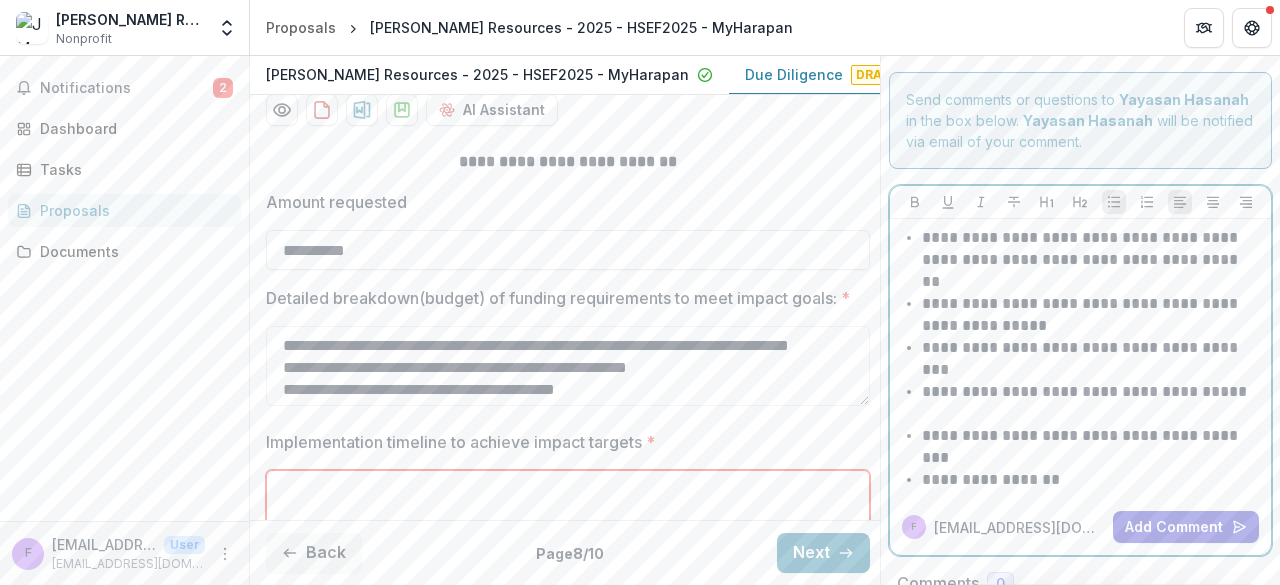 click on "**********" at bounding box center [1090, 447] 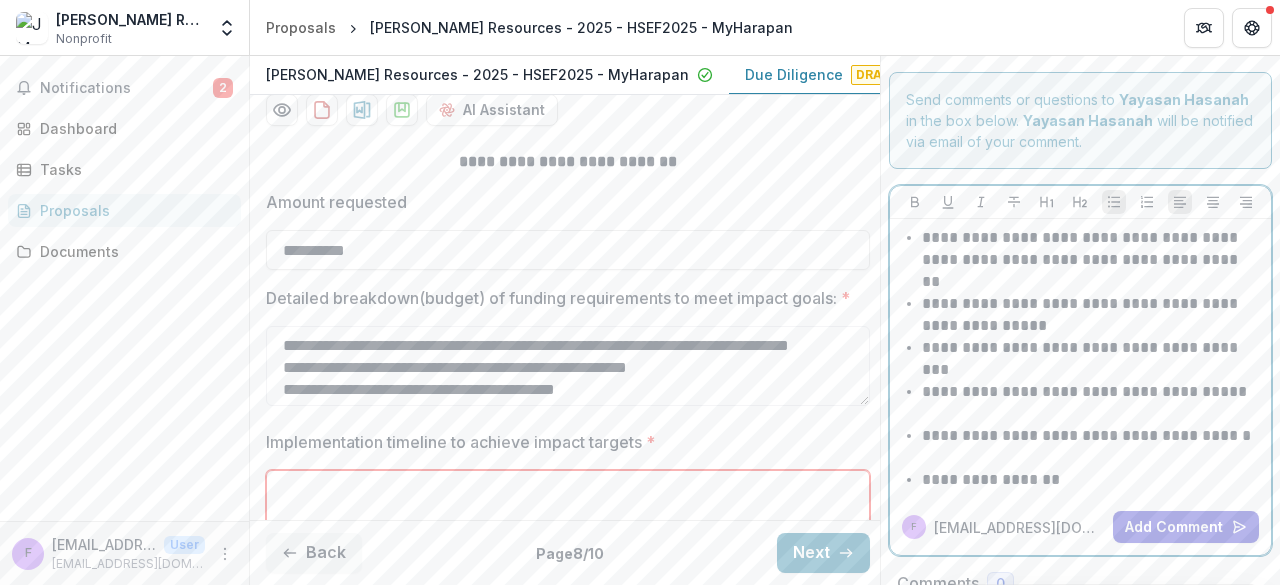 scroll, scrollTop: 109, scrollLeft: 0, axis: vertical 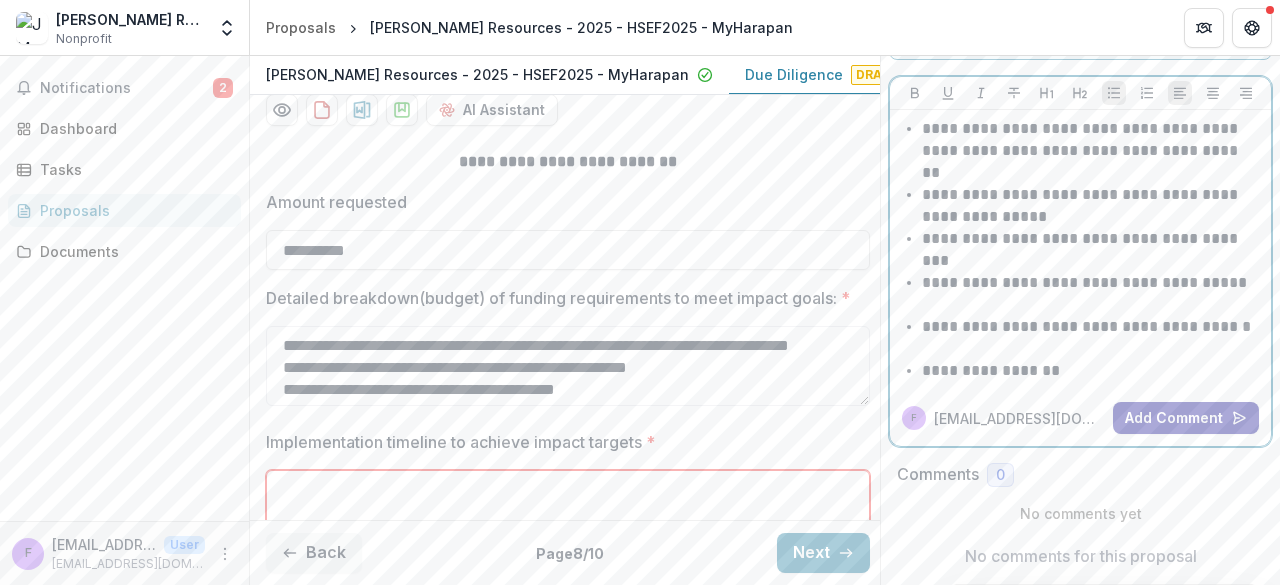 click on "Add Comment" at bounding box center [1186, 418] 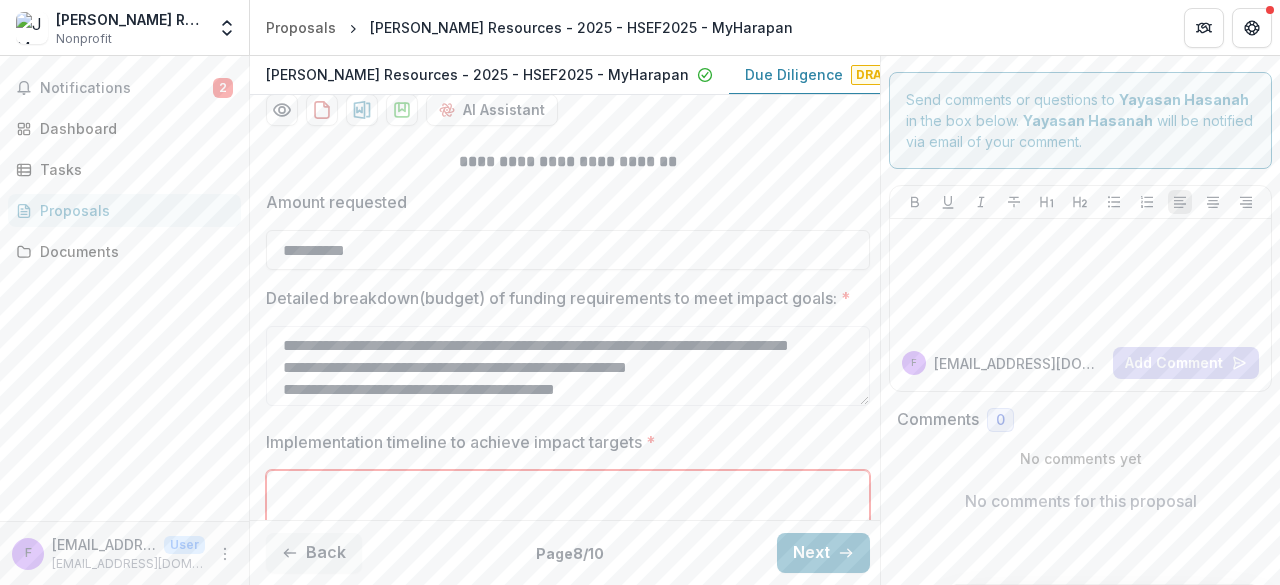 scroll, scrollTop: 0, scrollLeft: 0, axis: both 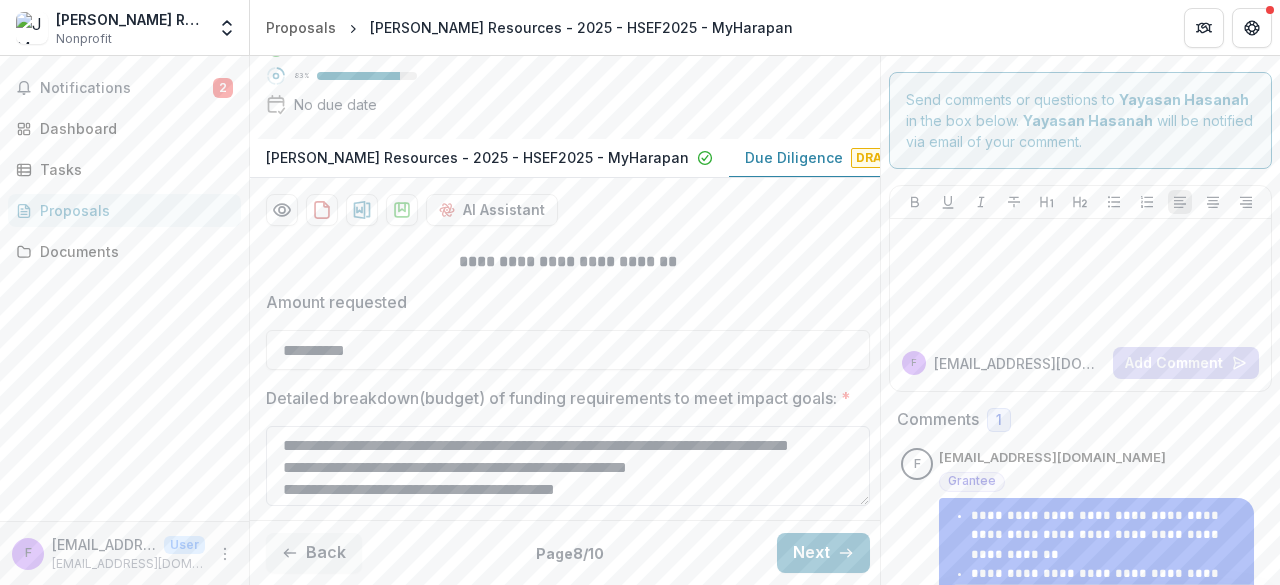 click on "**********" at bounding box center (568, 466) 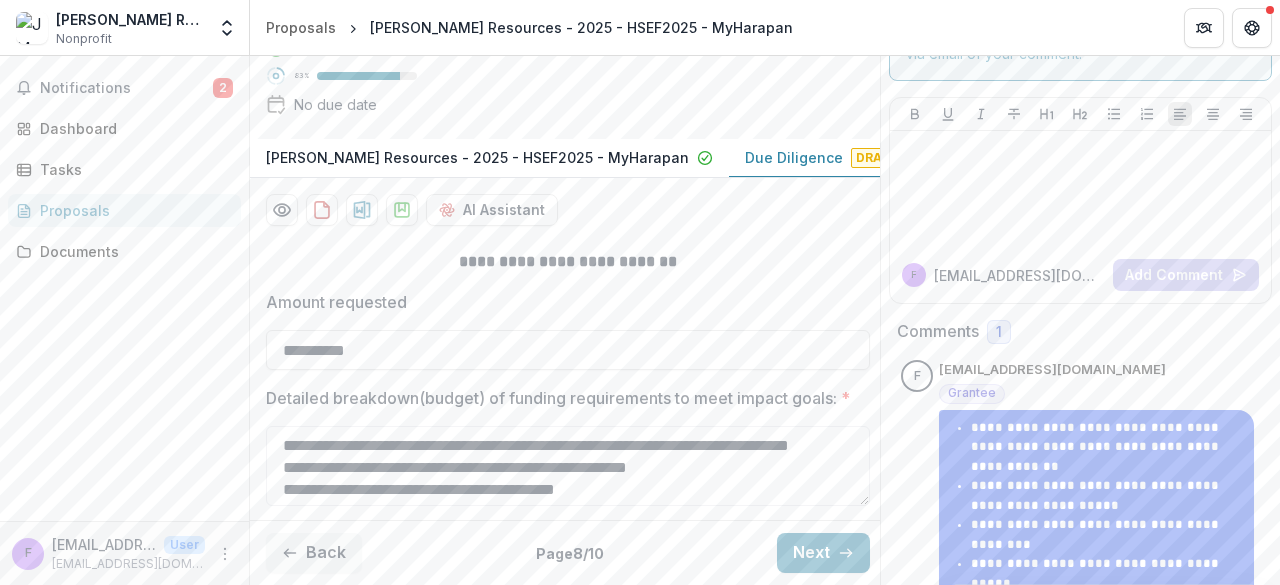 scroll, scrollTop: 190, scrollLeft: 0, axis: vertical 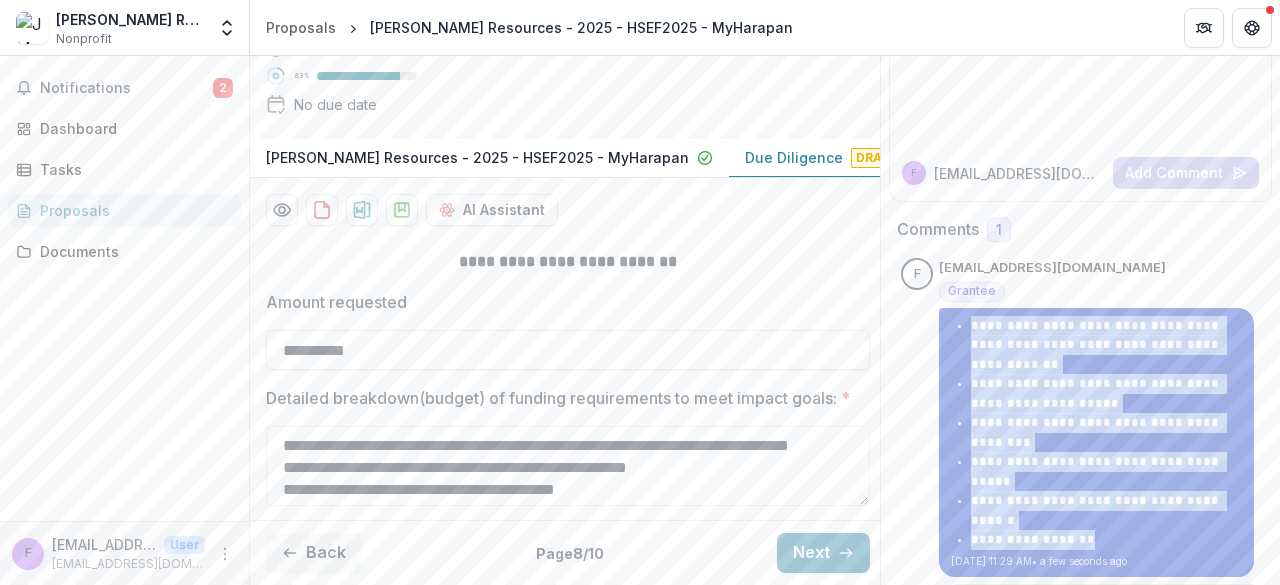drag, startPoint x: 964, startPoint y: 327, endPoint x: 1082, endPoint y: 535, distance: 239.14012 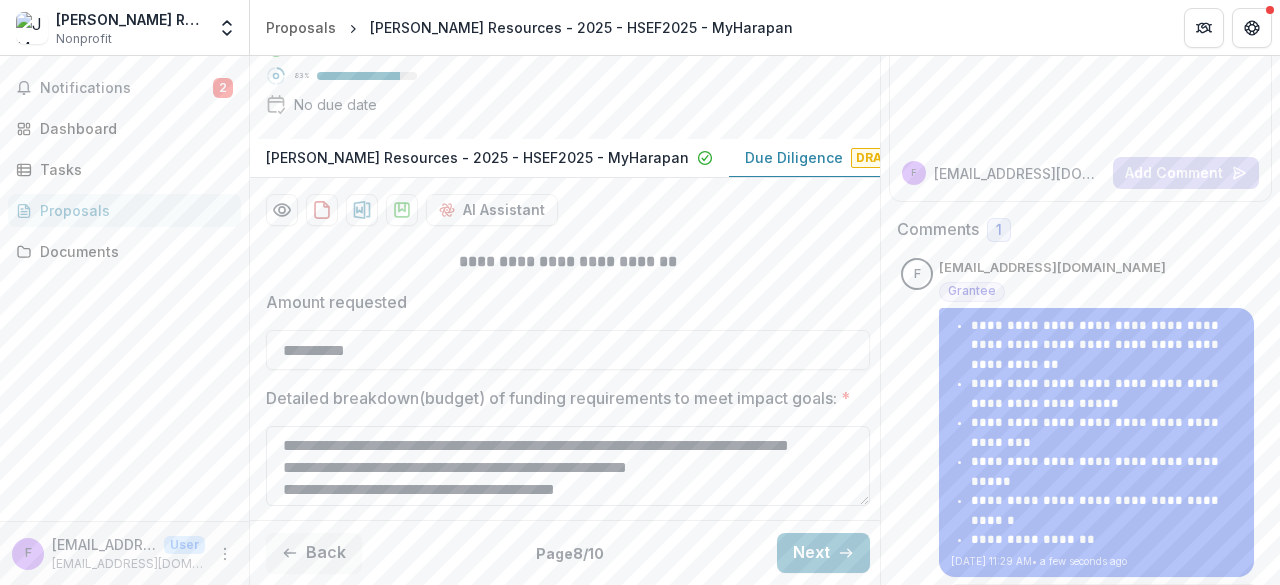 click on "**********" at bounding box center (568, 466) 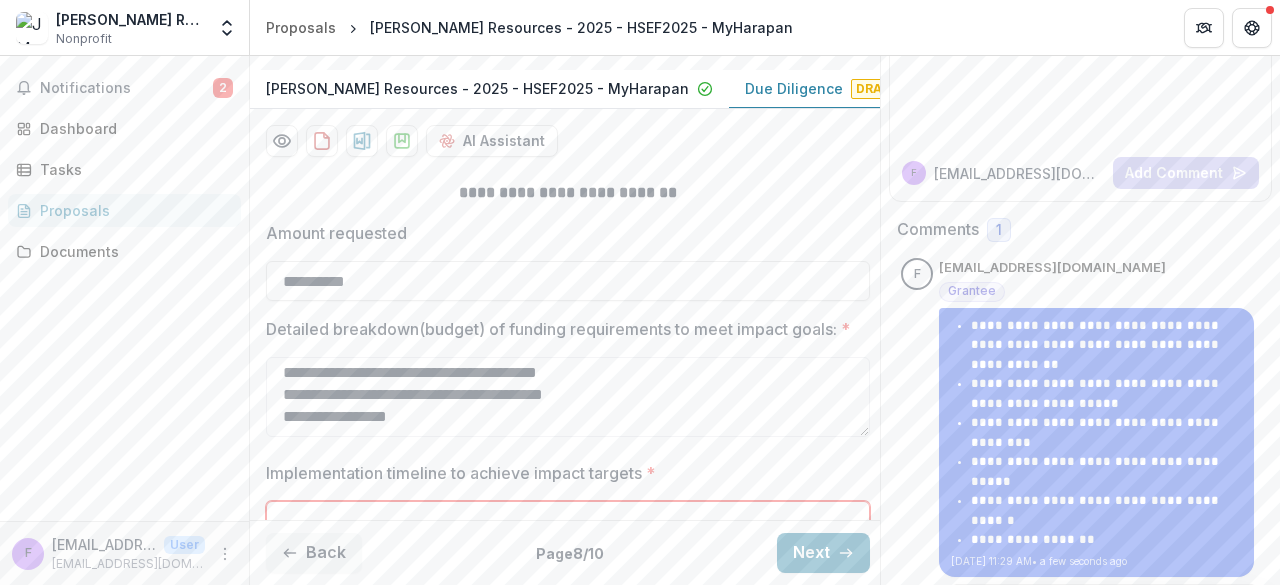scroll, scrollTop: 381, scrollLeft: 0, axis: vertical 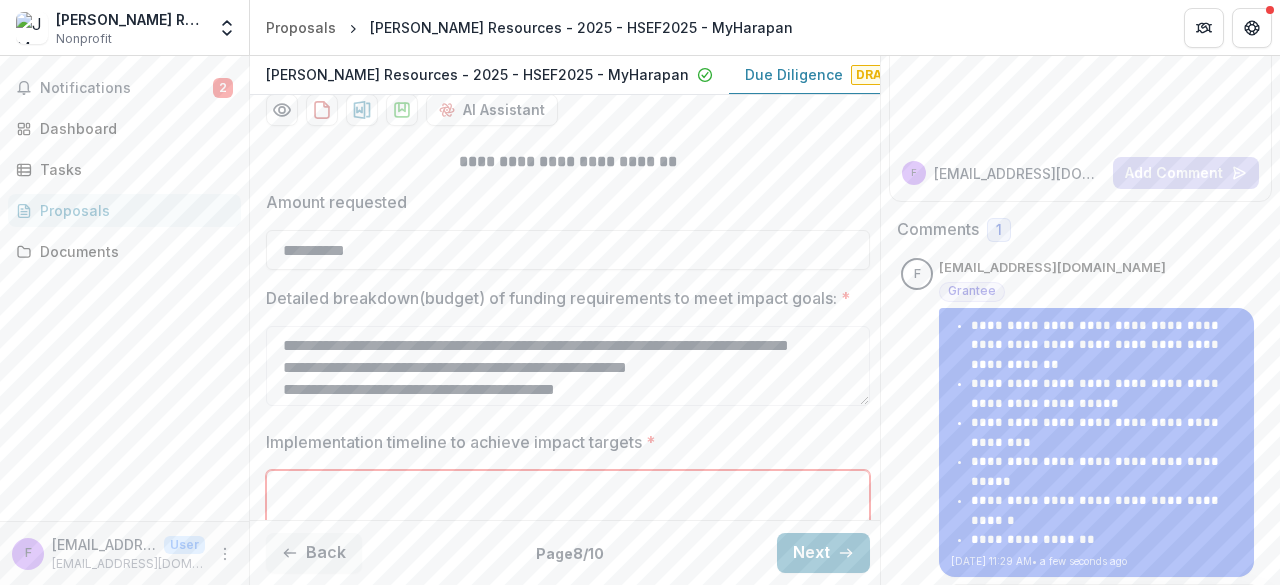 drag, startPoint x: 472, startPoint y: 355, endPoint x: 266, endPoint y: 291, distance: 215.71277 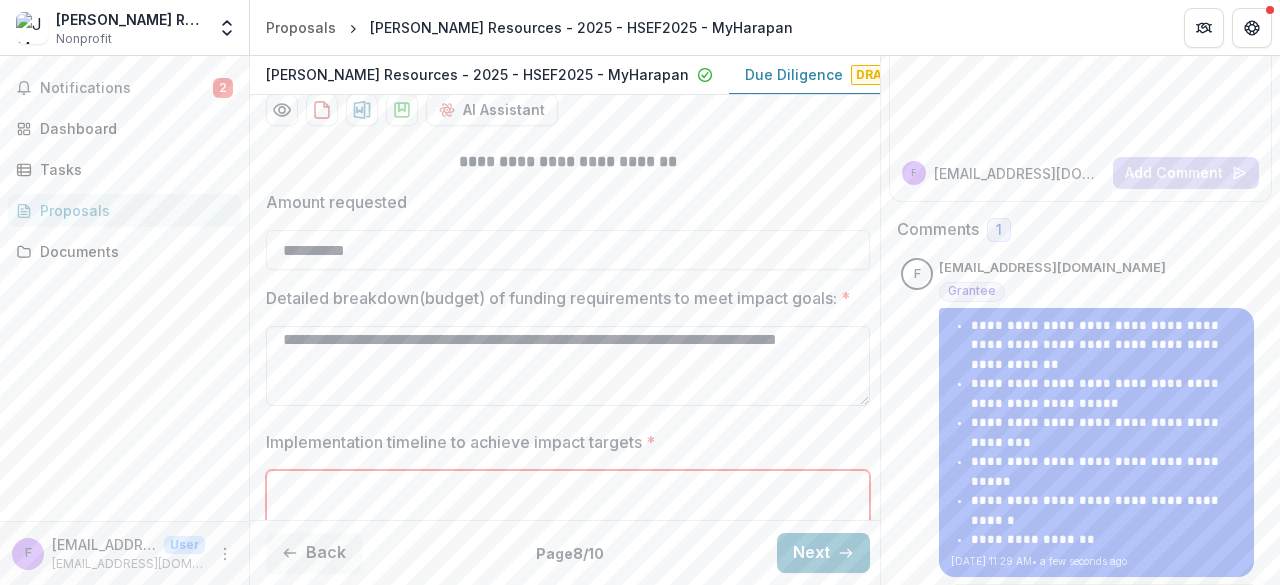 scroll, scrollTop: 0, scrollLeft: 0, axis: both 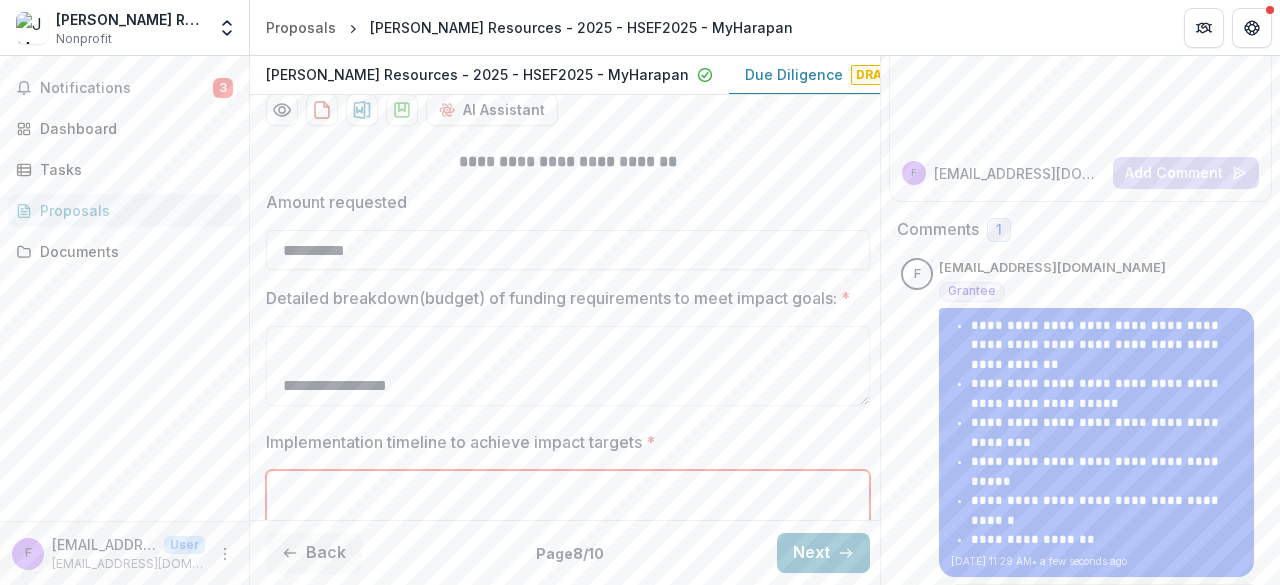 drag, startPoint x: 282, startPoint y: 318, endPoint x: 693, endPoint y: 473, distance: 439.2562 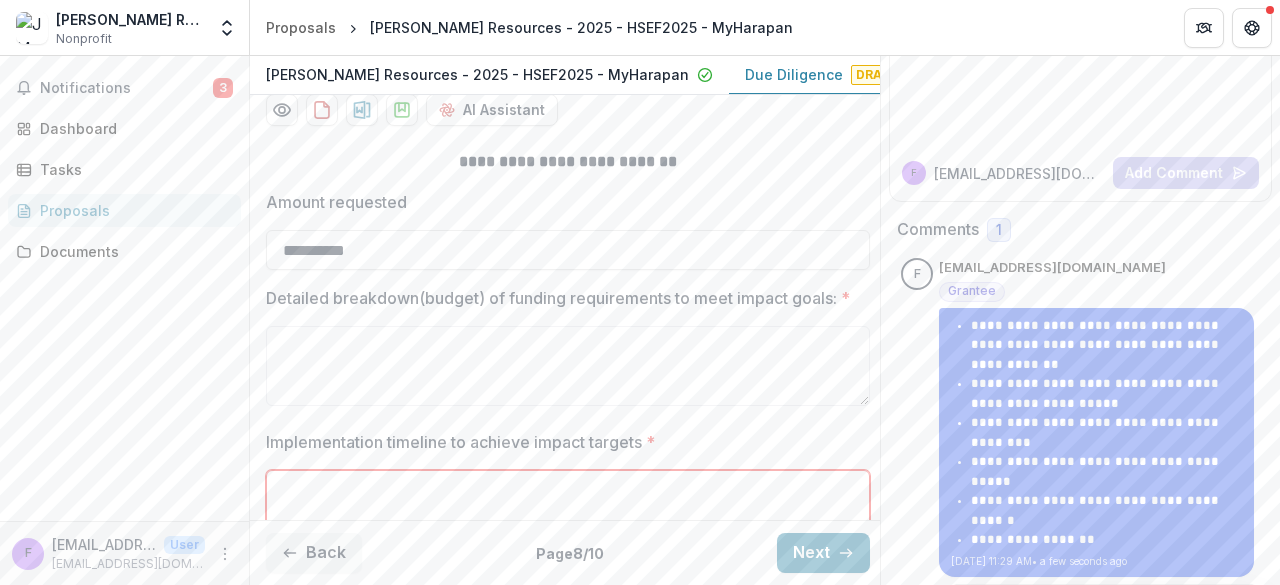 scroll, scrollTop: 0, scrollLeft: 0, axis: both 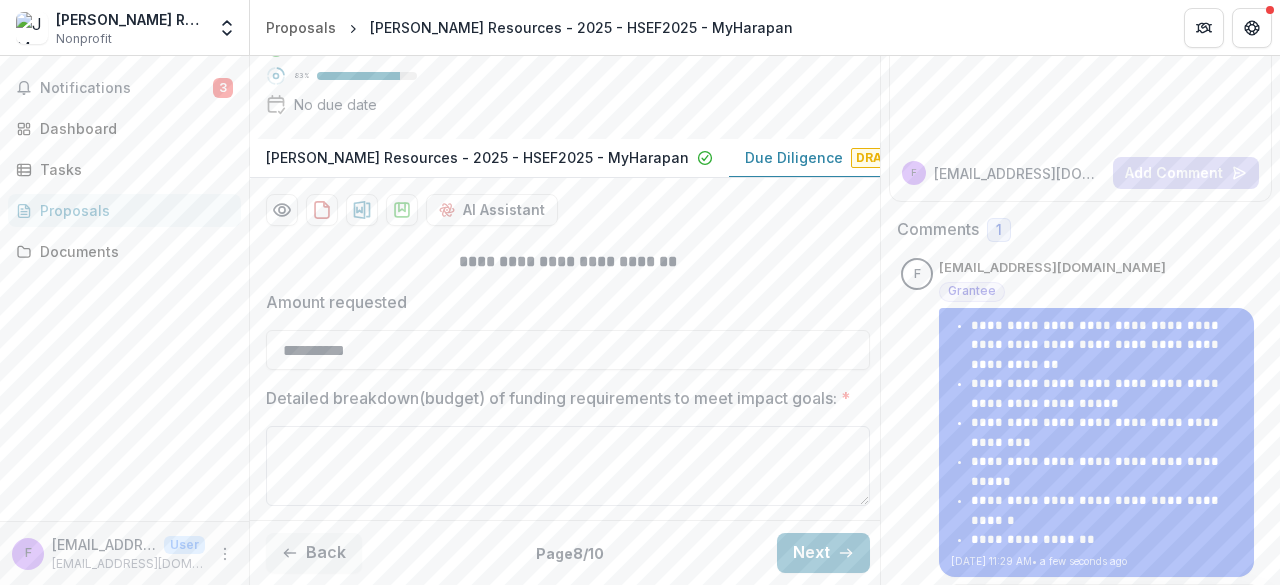 click on "Detailed breakdown(budget) of funding requirements to meet impact goals:  *" at bounding box center (568, 466) 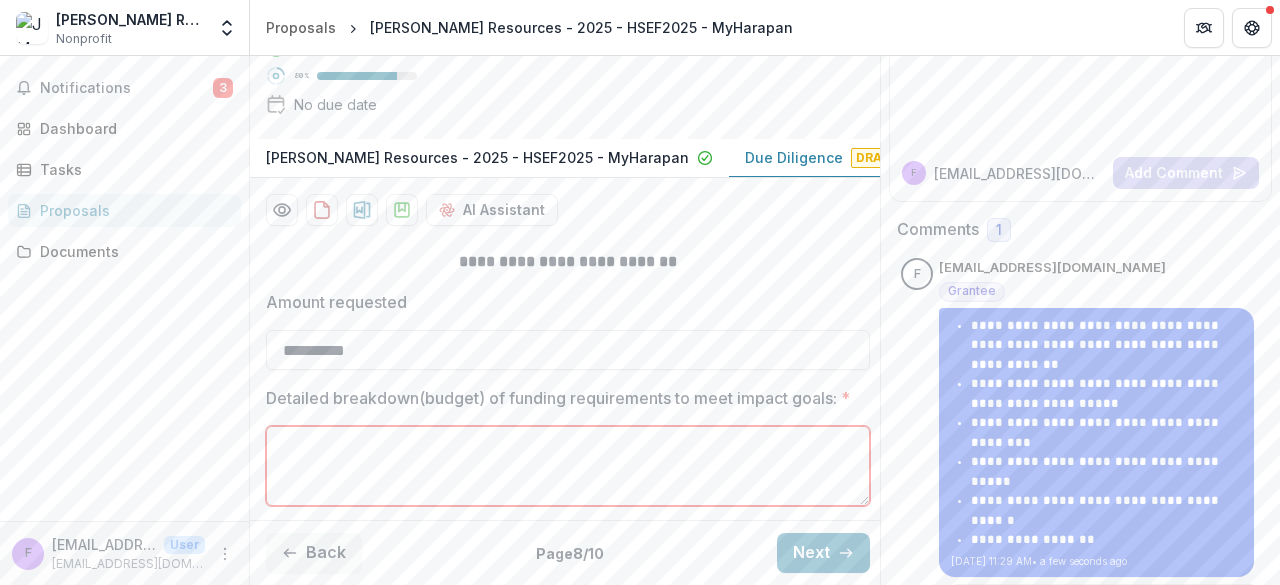 paste on "**********" 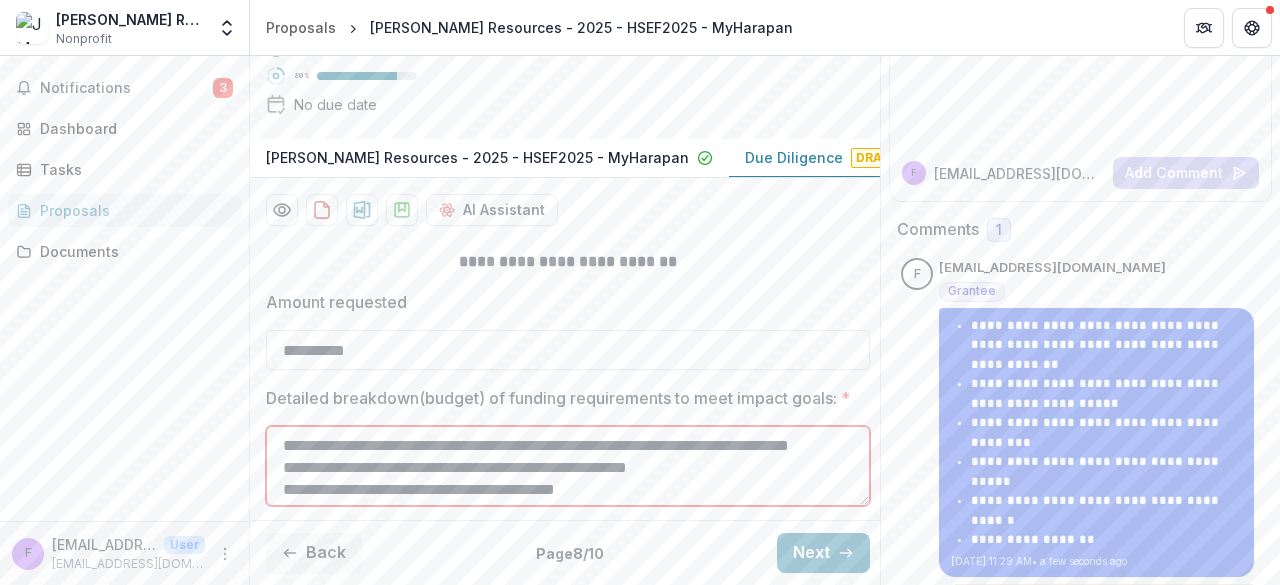 scroll, scrollTop: 82, scrollLeft: 0, axis: vertical 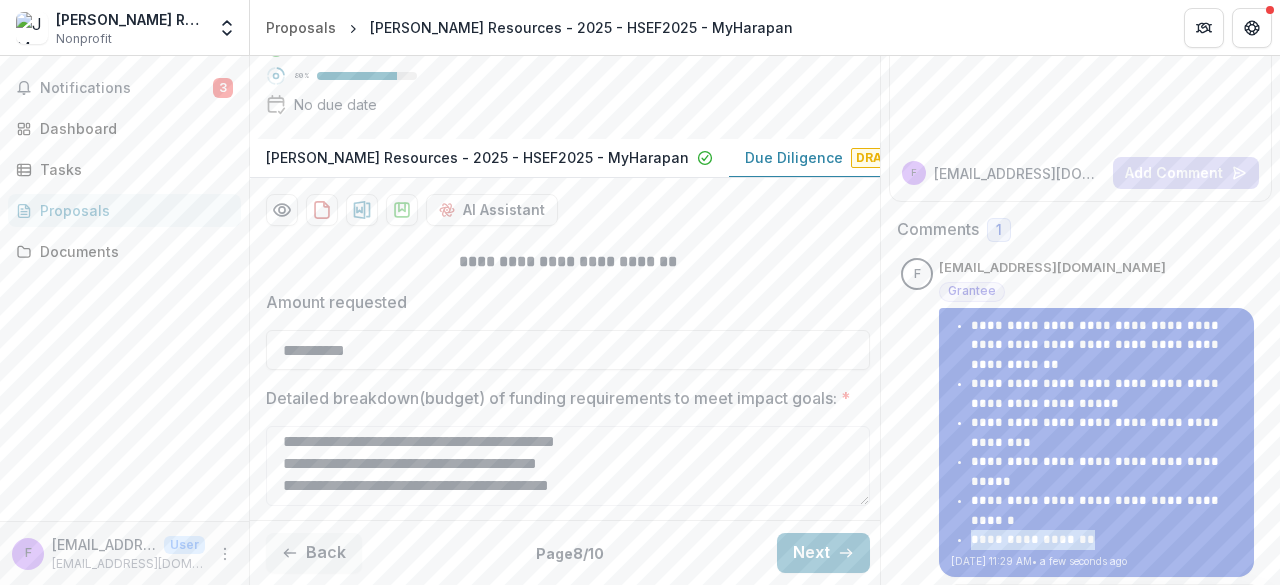 drag, startPoint x: 1097, startPoint y: 539, endPoint x: 968, endPoint y: 537, distance: 129.0155 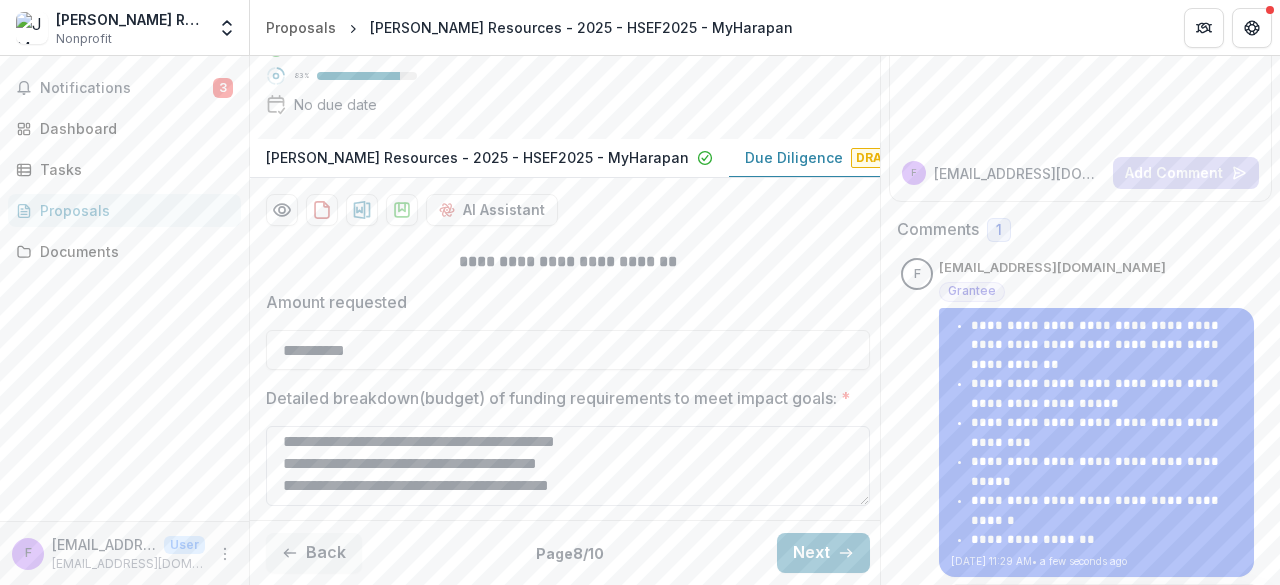 click on "**********" at bounding box center (568, 466) 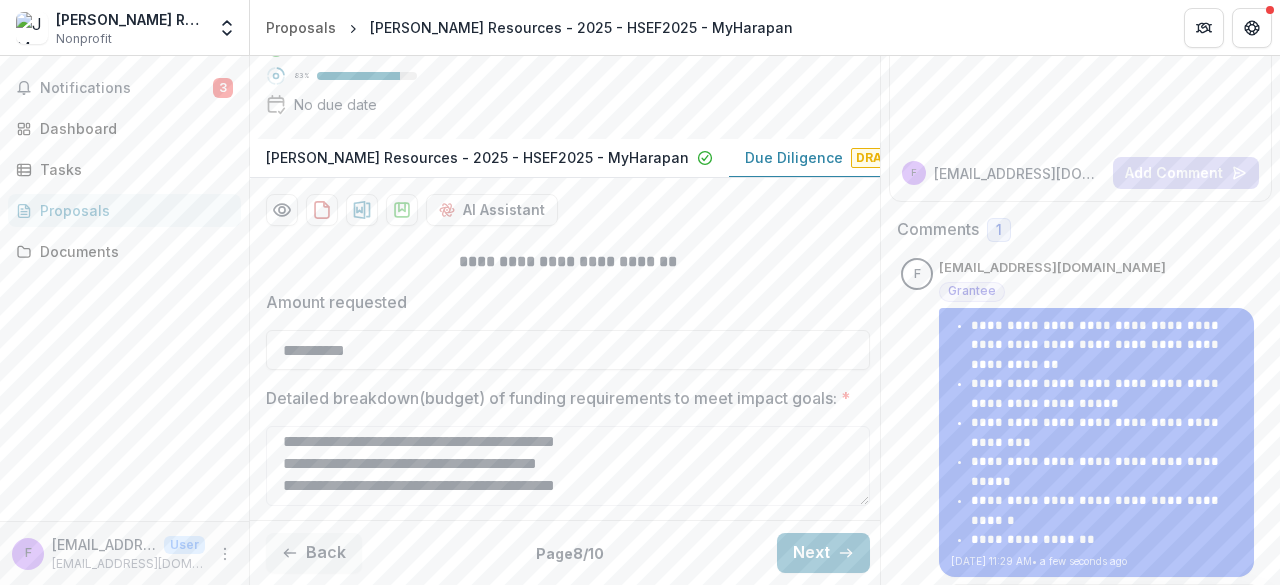 paste on "**********" 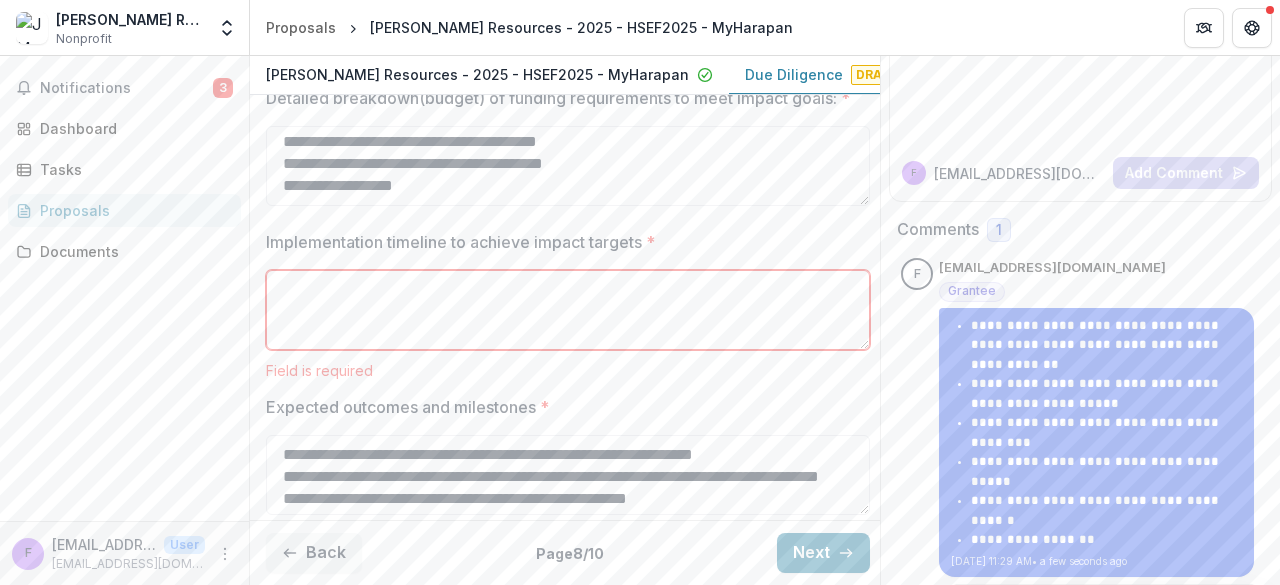 scroll, scrollTop: 481, scrollLeft: 0, axis: vertical 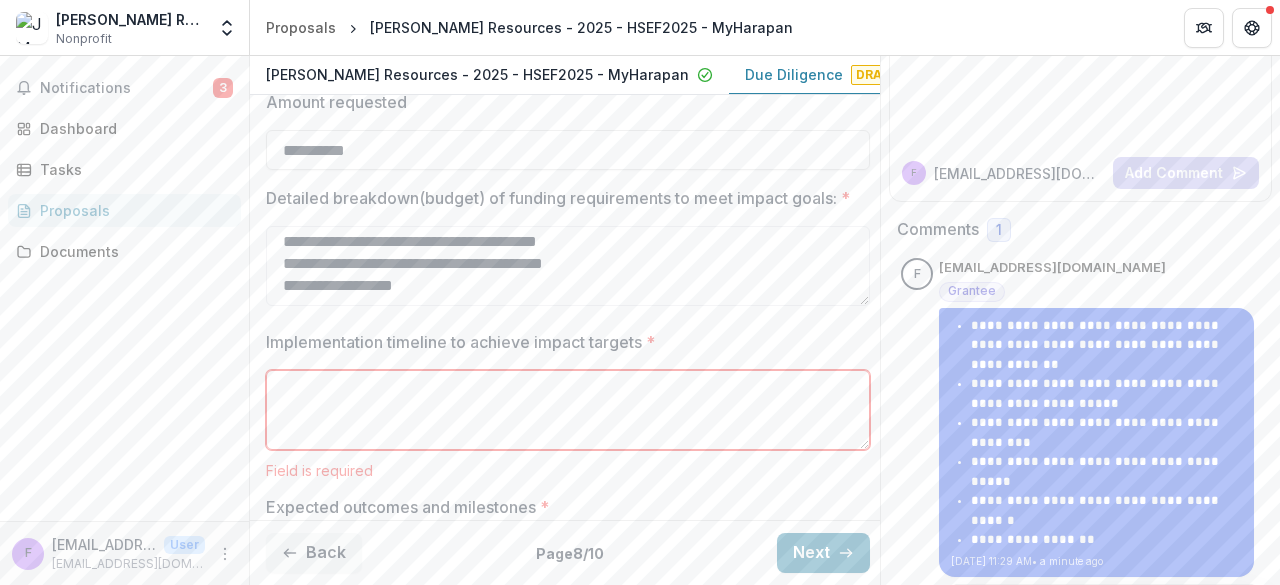 type on "**********" 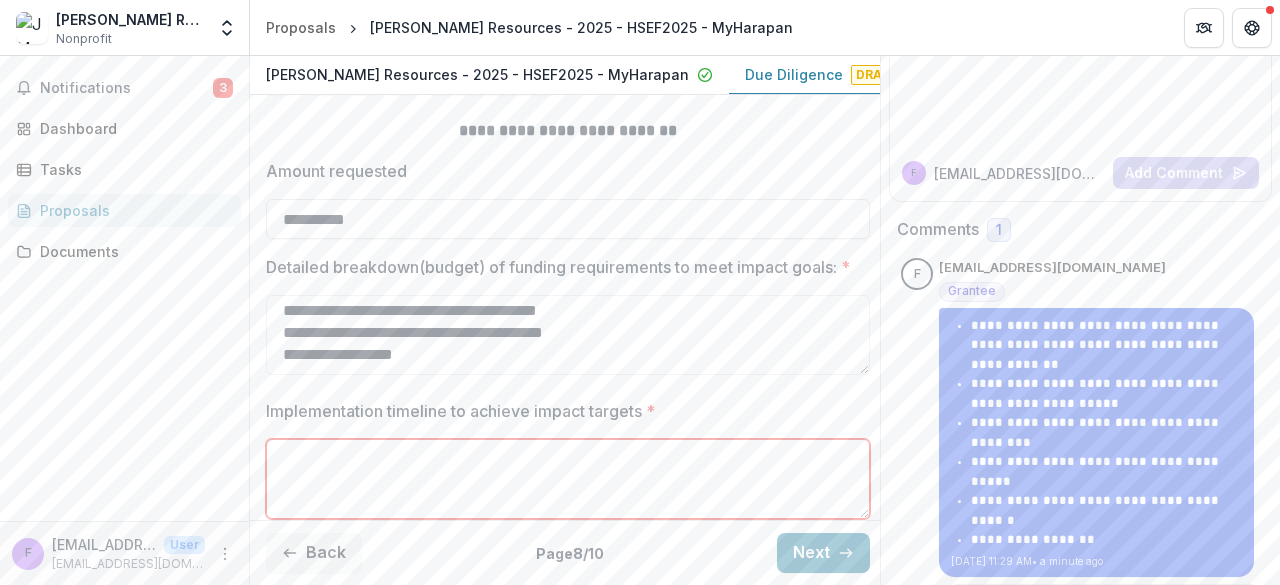 scroll, scrollTop: 381, scrollLeft: 0, axis: vertical 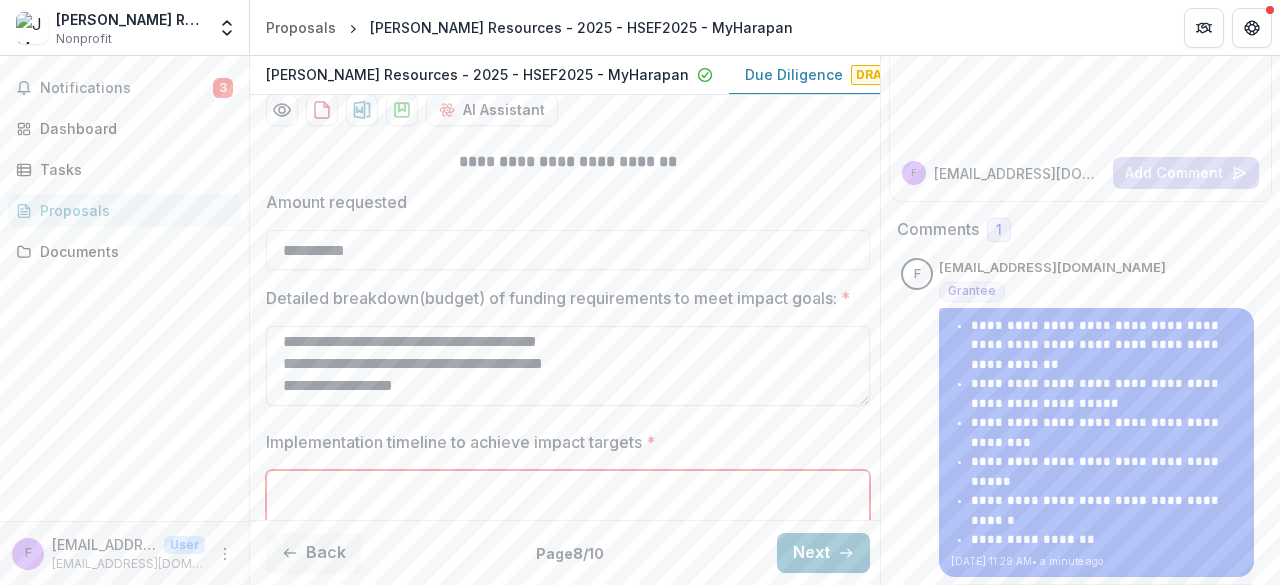 click on "**********" at bounding box center (568, 366) 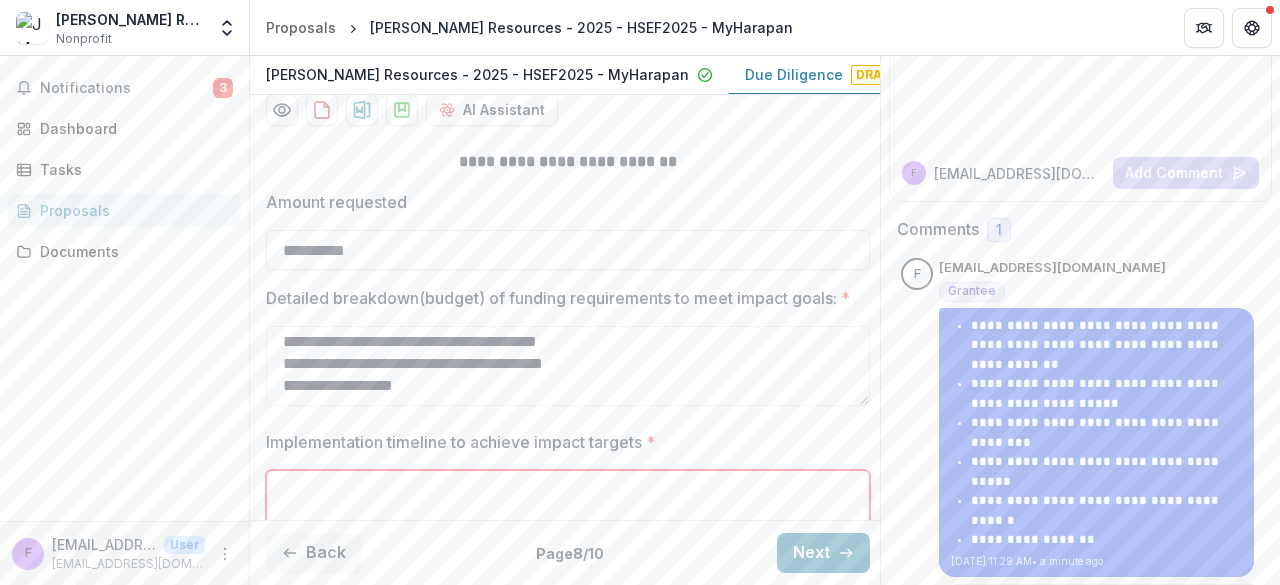 drag, startPoint x: 1170, startPoint y: 339, endPoint x: 729, endPoint y: 251, distance: 449.69434 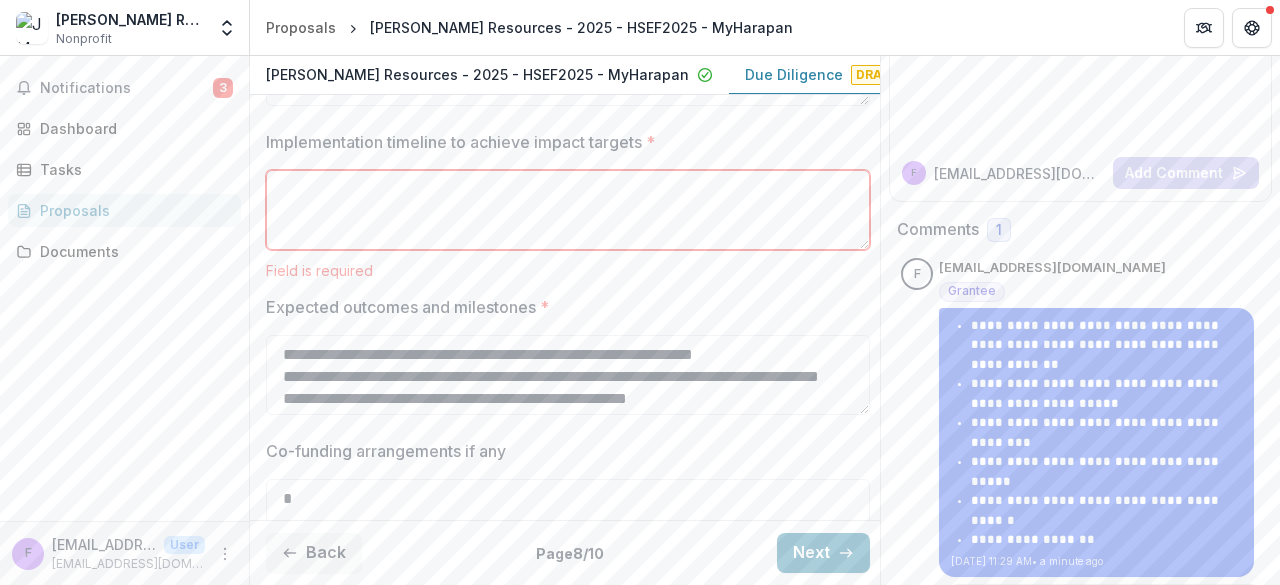 scroll, scrollTop: 741, scrollLeft: 0, axis: vertical 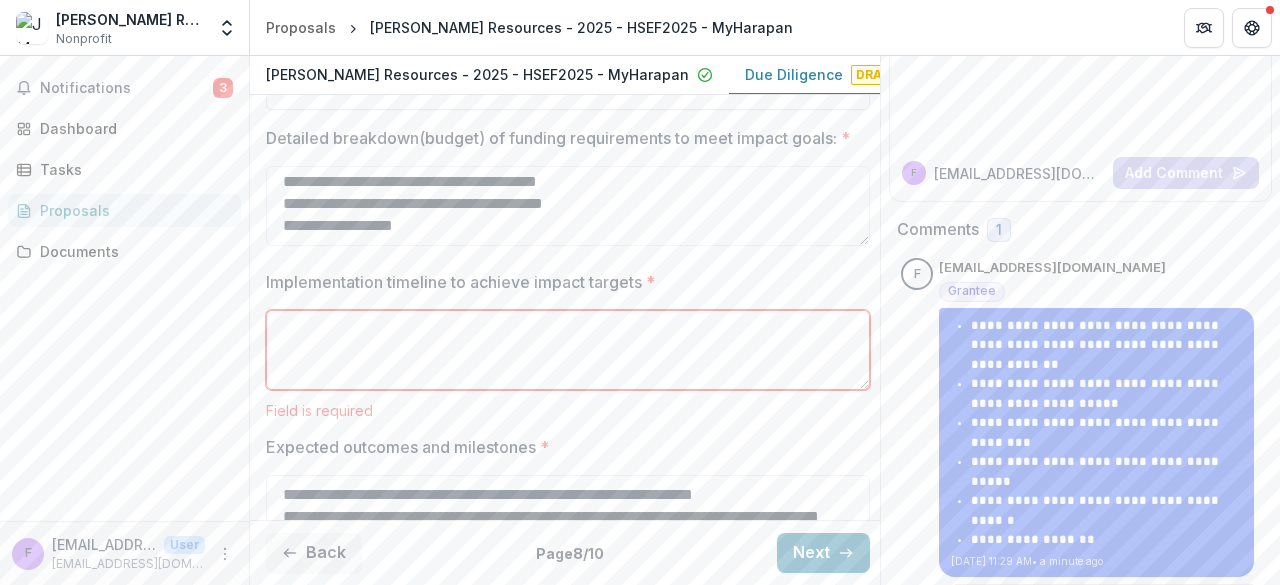 click on "Implementation timeline to achieve impact targets *" at bounding box center [562, 282] 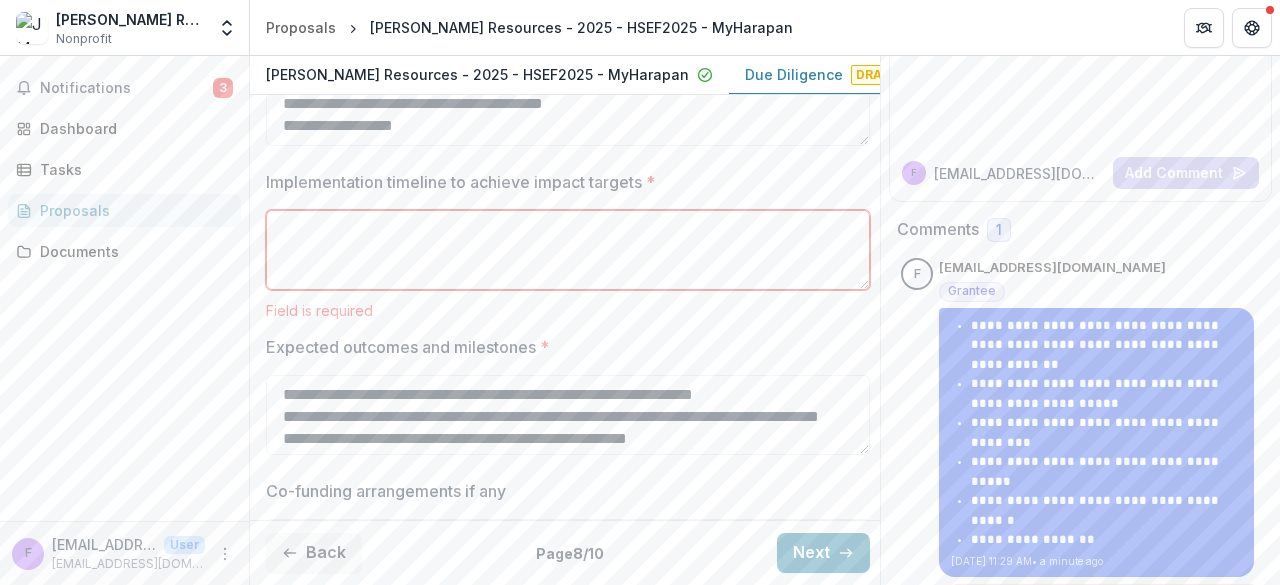 scroll, scrollTop: 541, scrollLeft: 0, axis: vertical 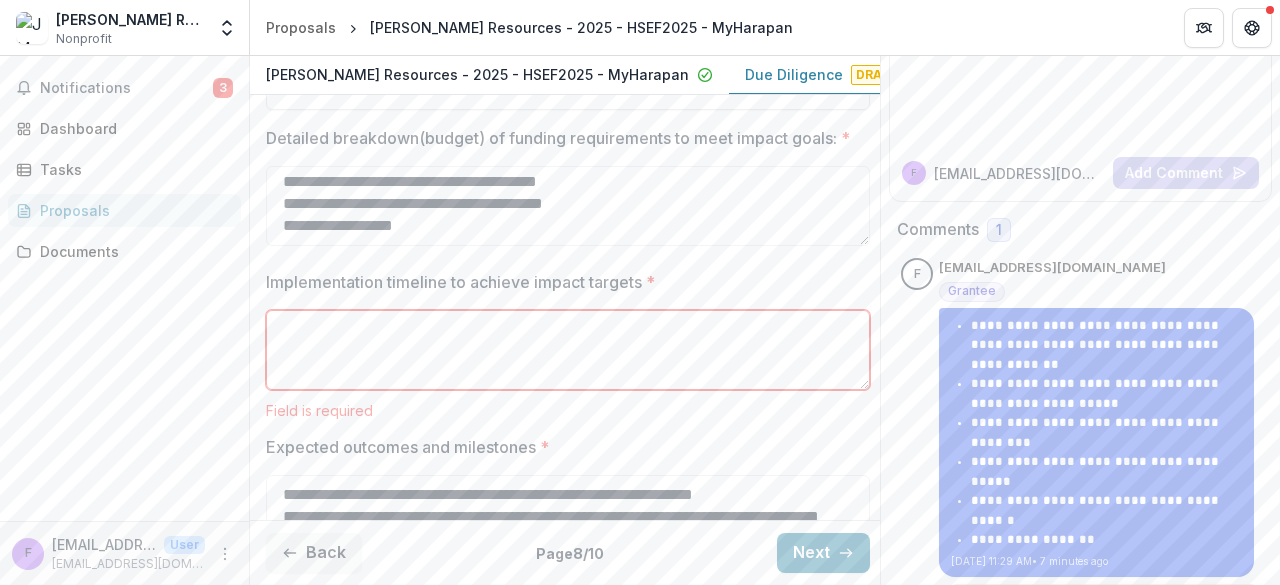 click on "Implementation timeline to achieve impact targets *" at bounding box center [562, 282] 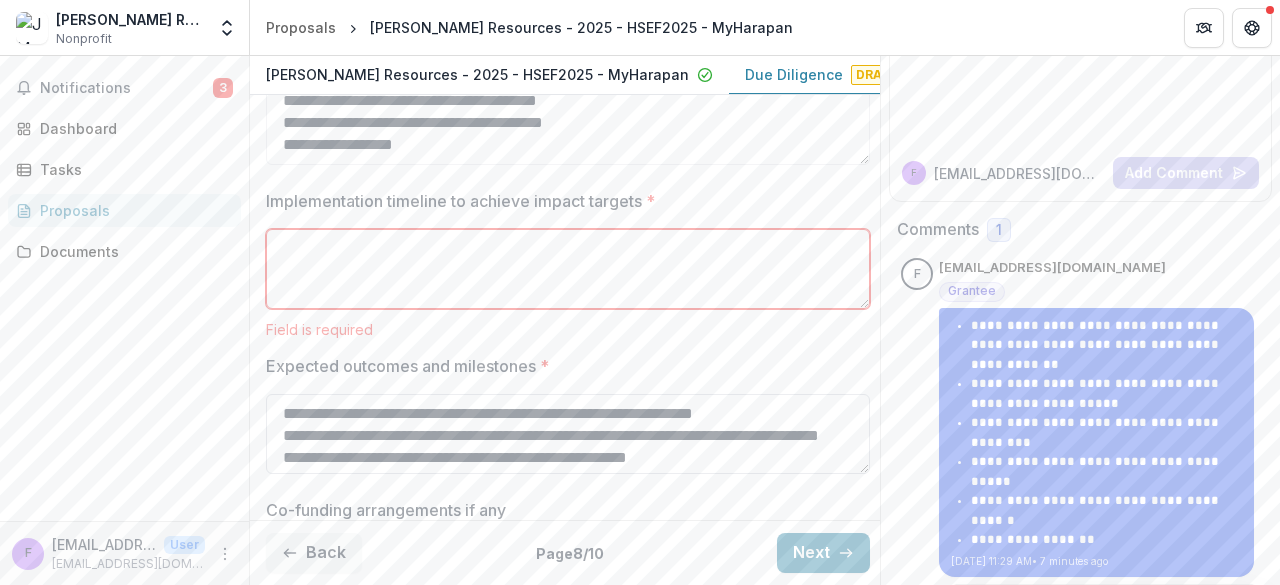 scroll, scrollTop: 741, scrollLeft: 0, axis: vertical 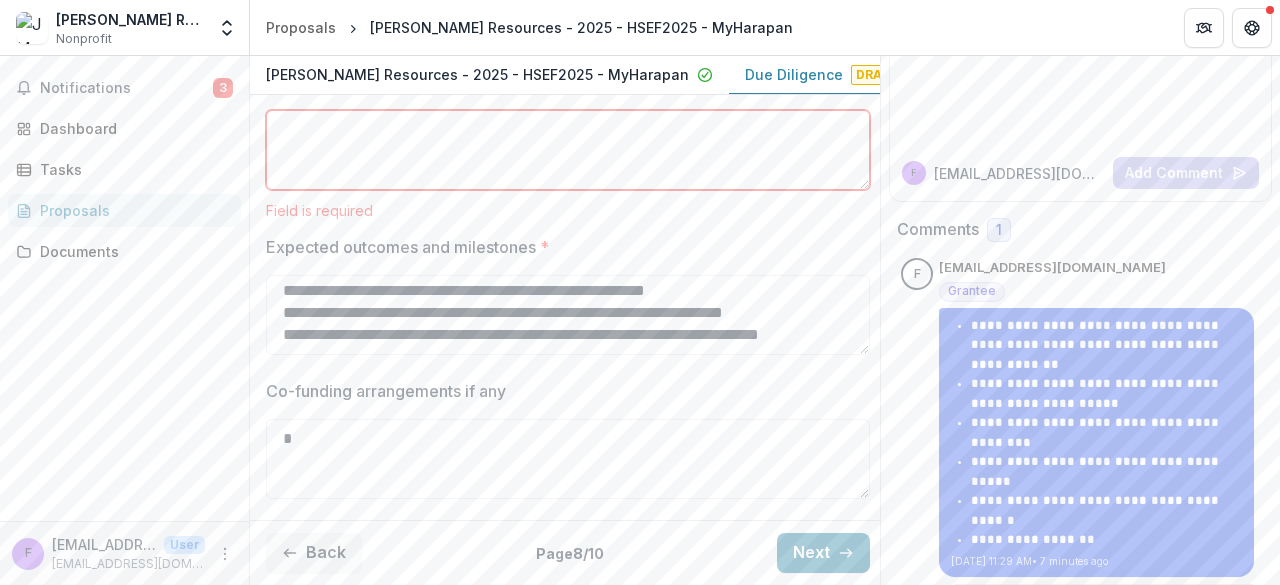 click on "Co-funding arrangements if any" at bounding box center (562, 391) 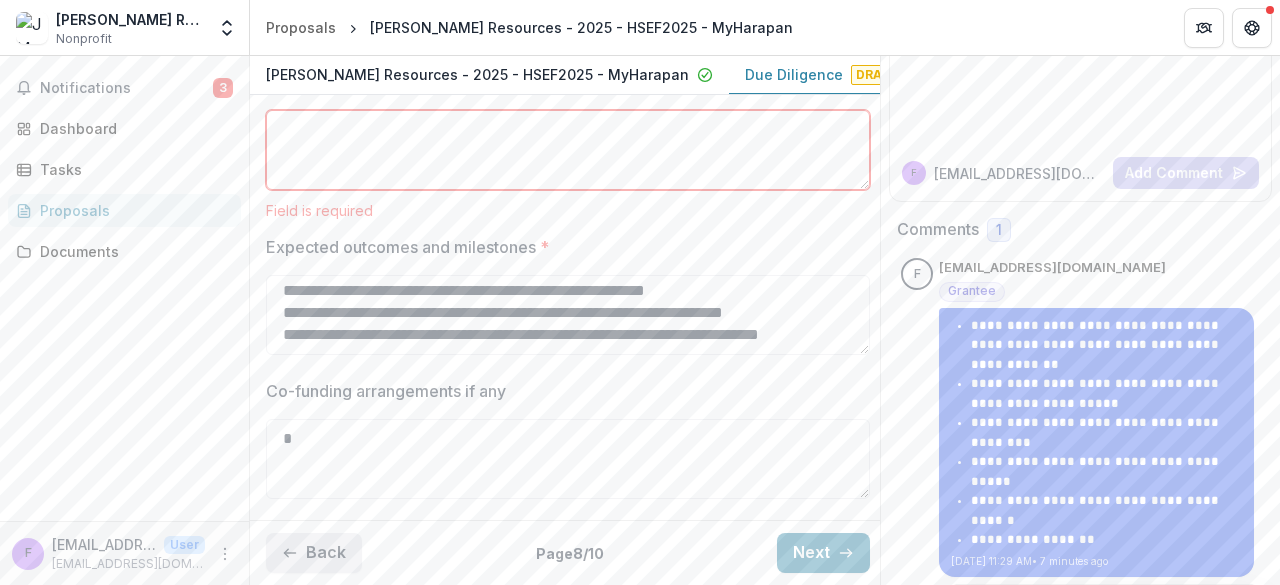 click on "Back" at bounding box center [314, 553] 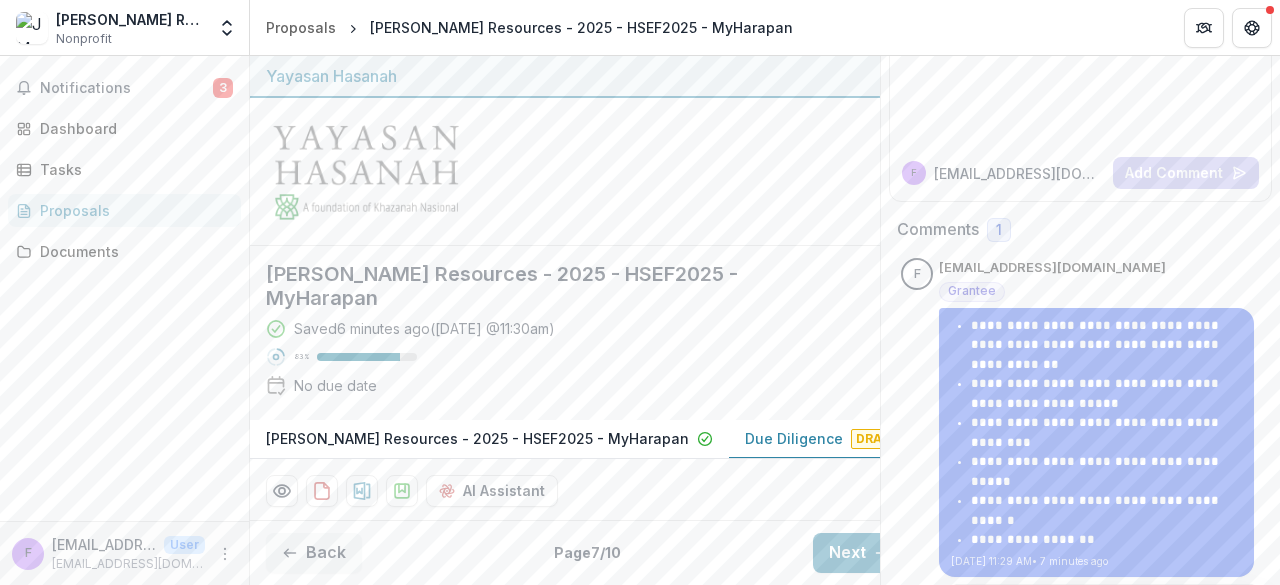 scroll, scrollTop: 502, scrollLeft: 0, axis: vertical 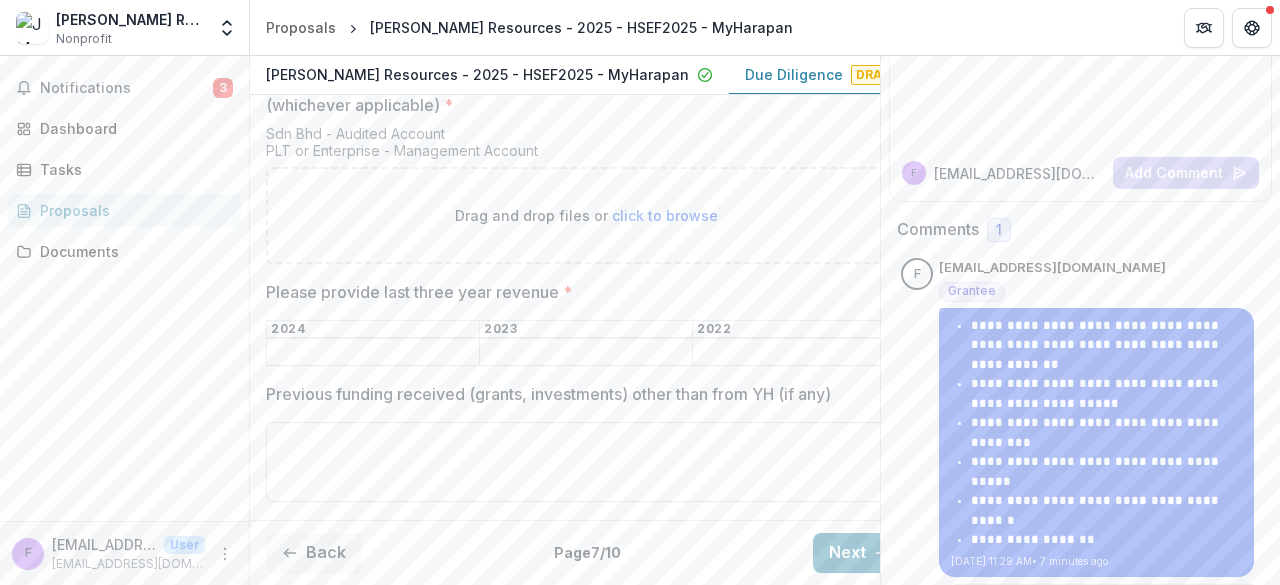 click on "Previous funding received (grants, investments) other than from YH (if any)" at bounding box center (586, 462) 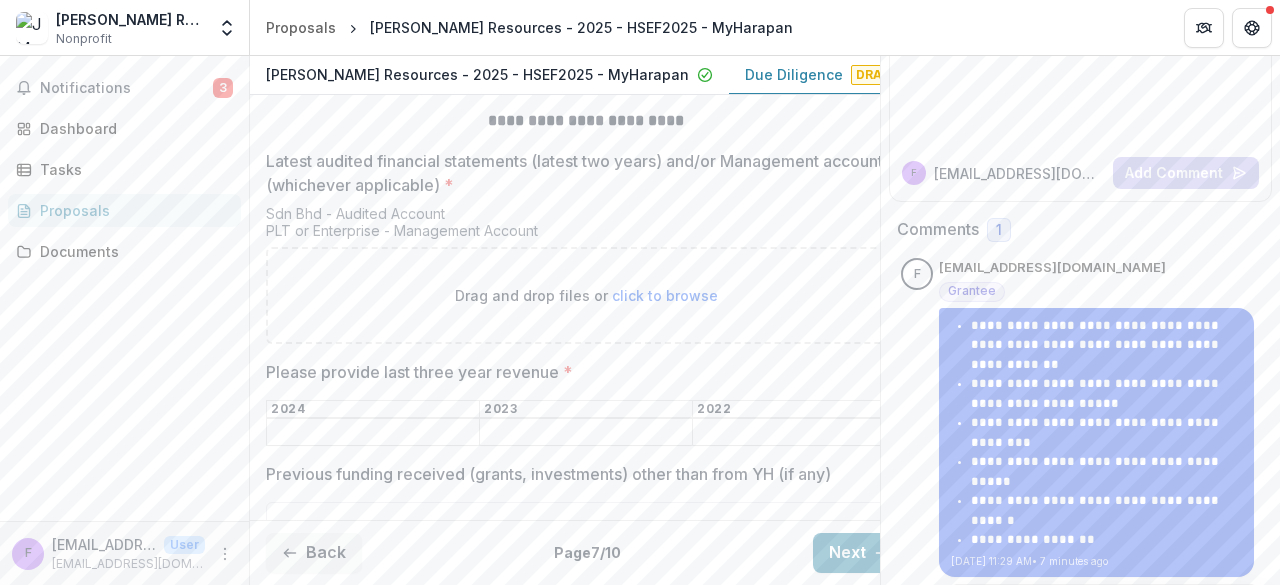 scroll, scrollTop: 502, scrollLeft: 0, axis: vertical 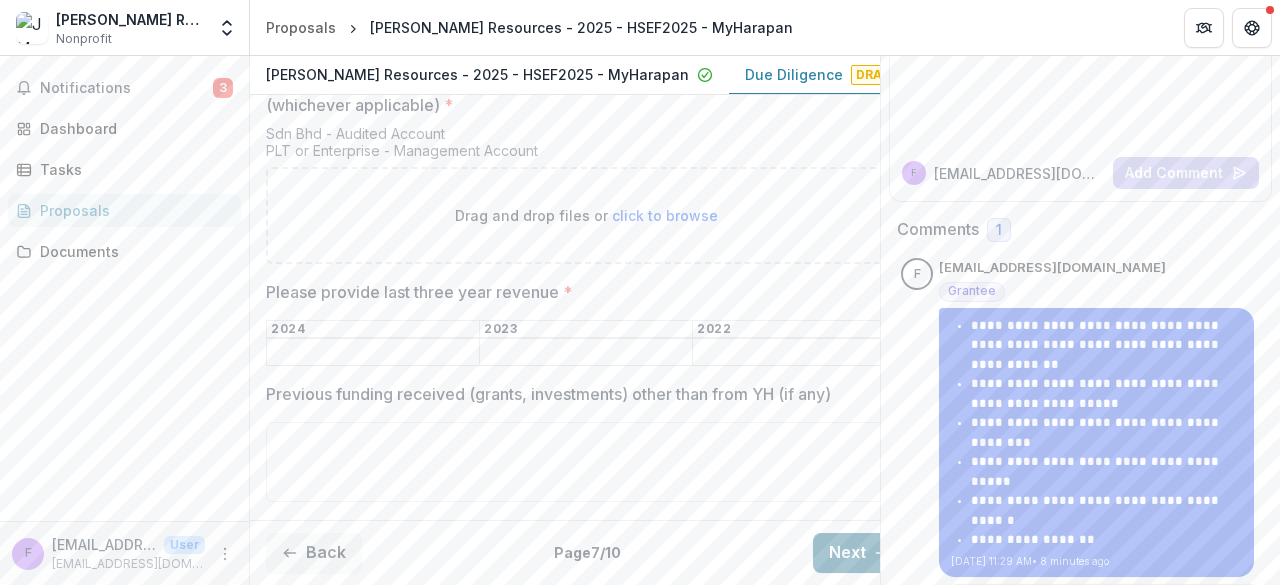 drag, startPoint x: 856, startPoint y: 546, endPoint x: 843, endPoint y: 538, distance: 15.264338 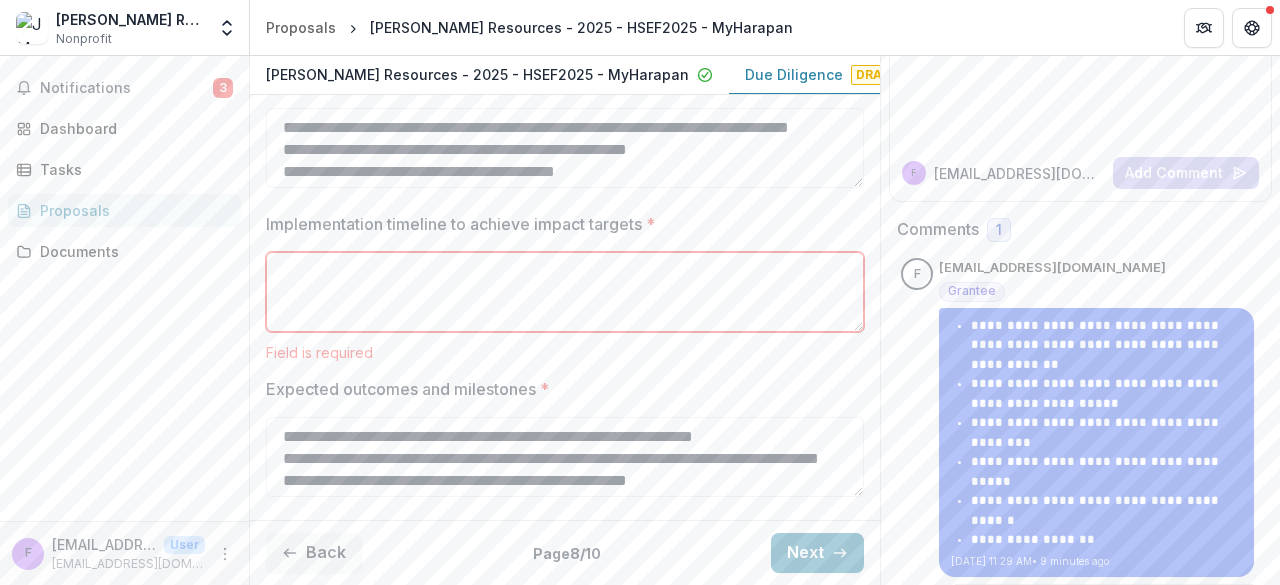scroll, scrollTop: 600, scrollLeft: 0, axis: vertical 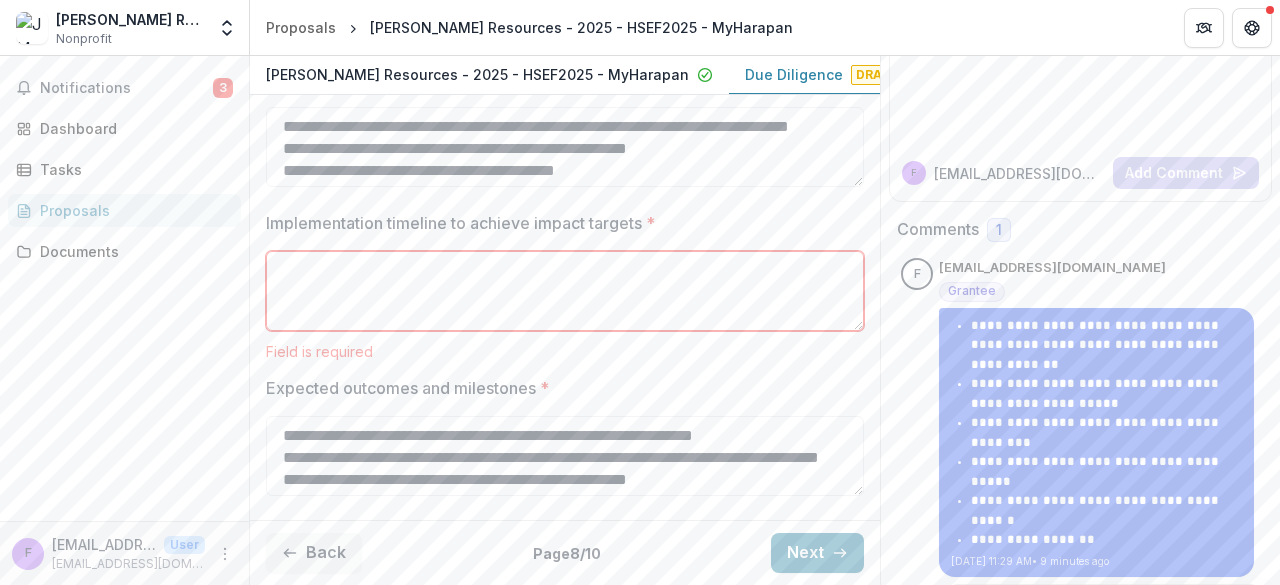 click on "Implementation timeline to achieve impact targets *" at bounding box center [565, 291] 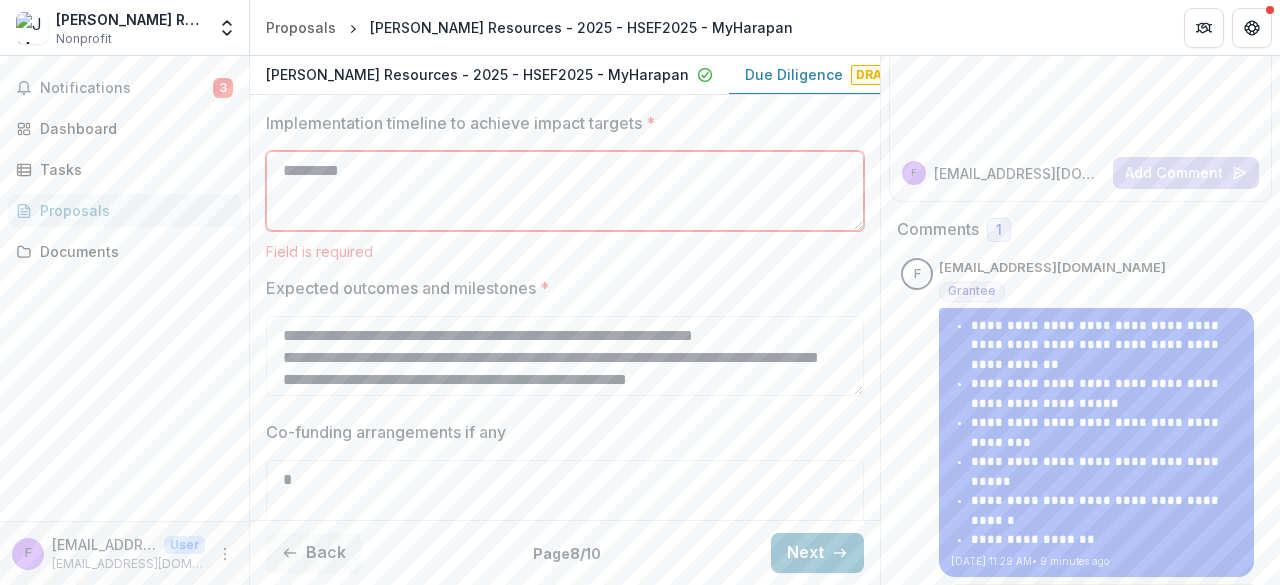 scroll, scrollTop: 500, scrollLeft: 0, axis: vertical 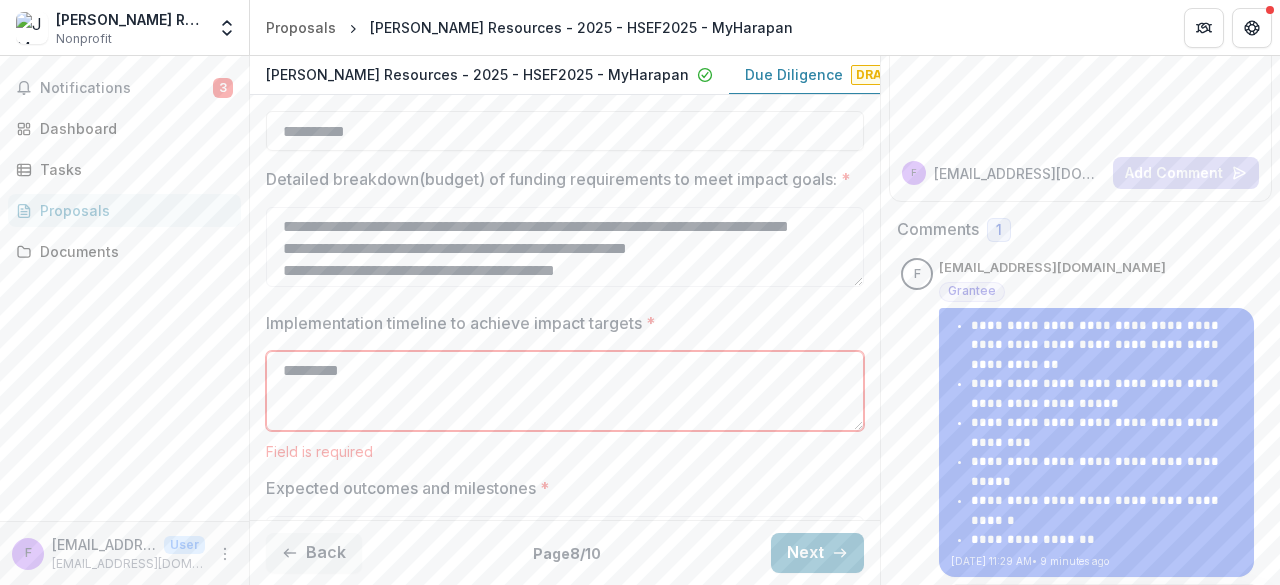 type on "*********" 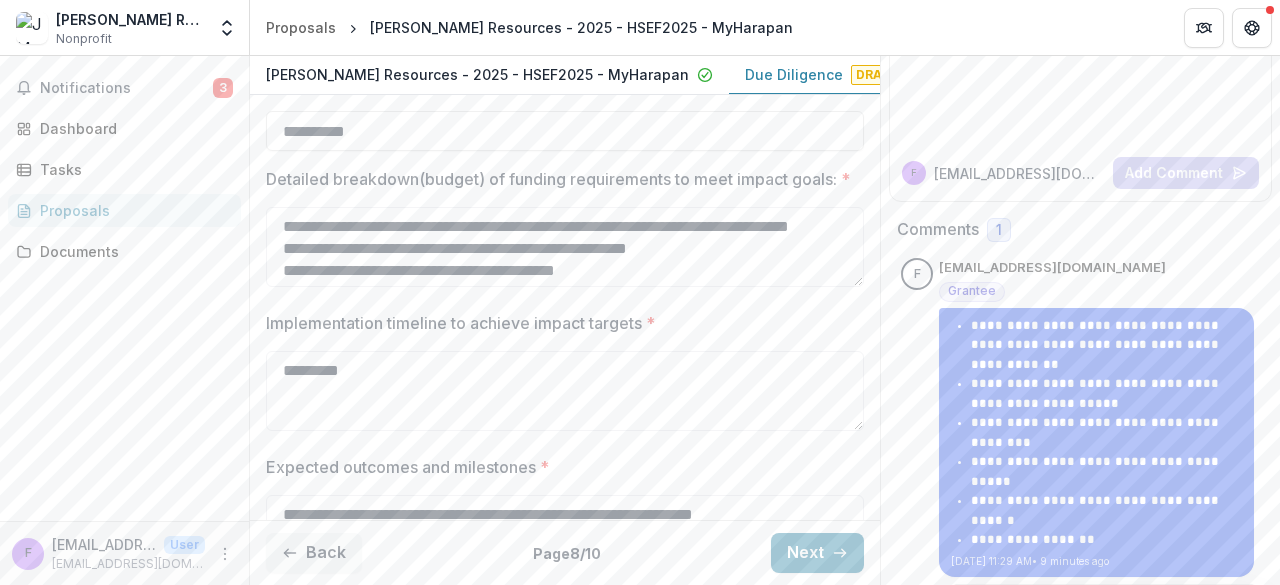 click on "Implementation timeline to achieve impact targets *" at bounding box center [559, 323] 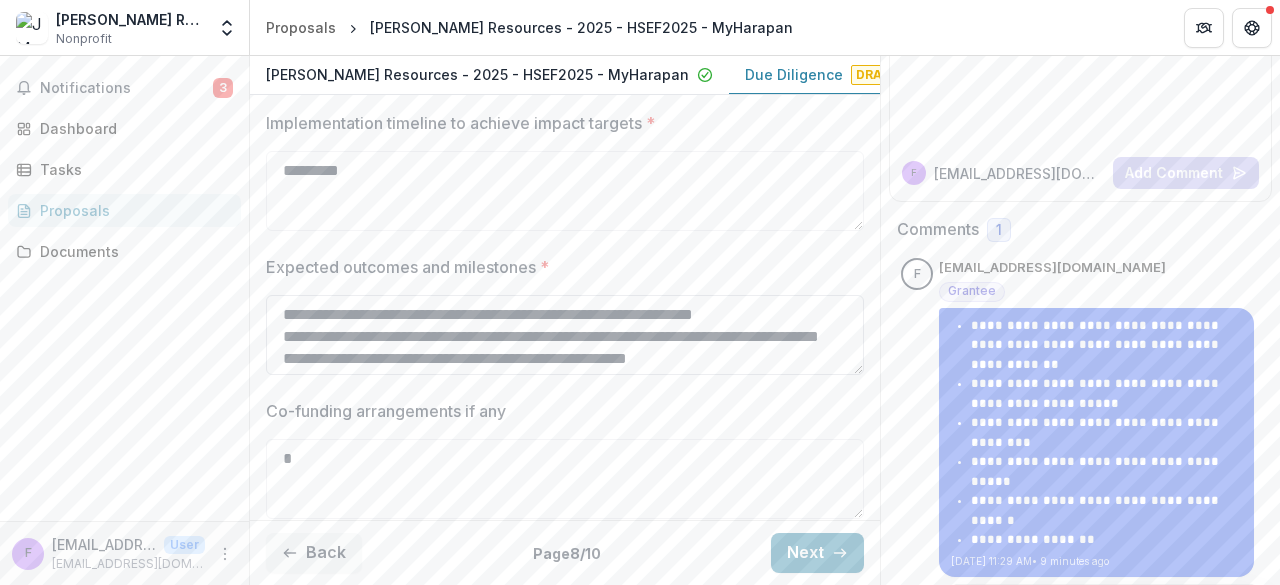 click on "**********" at bounding box center [565, 335] 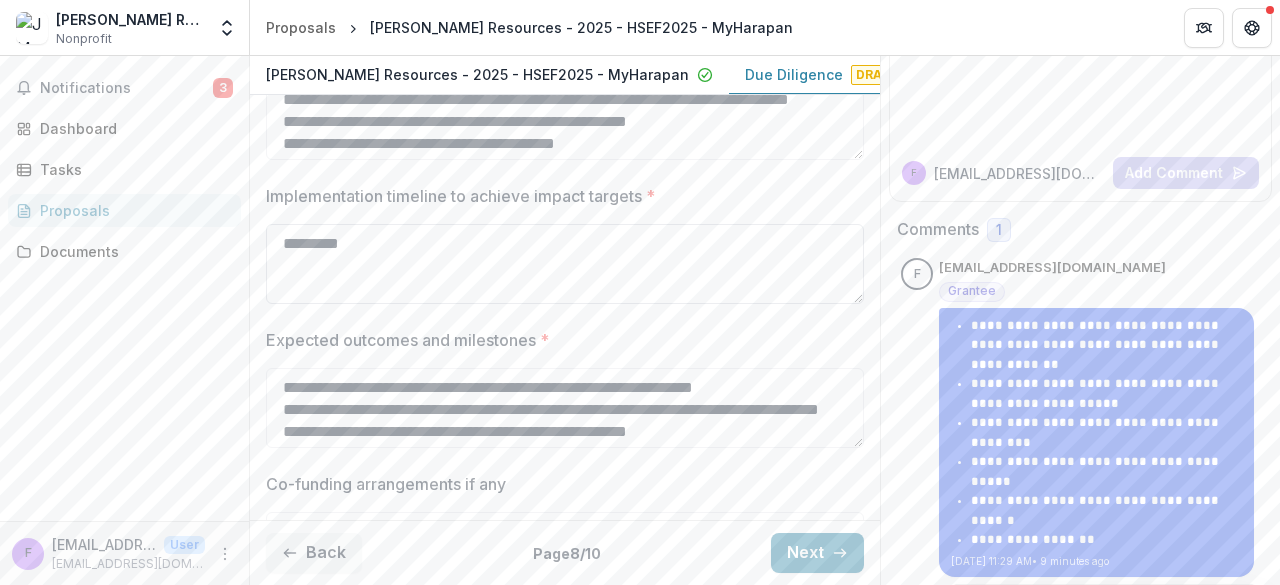 scroll, scrollTop: 600, scrollLeft: 0, axis: vertical 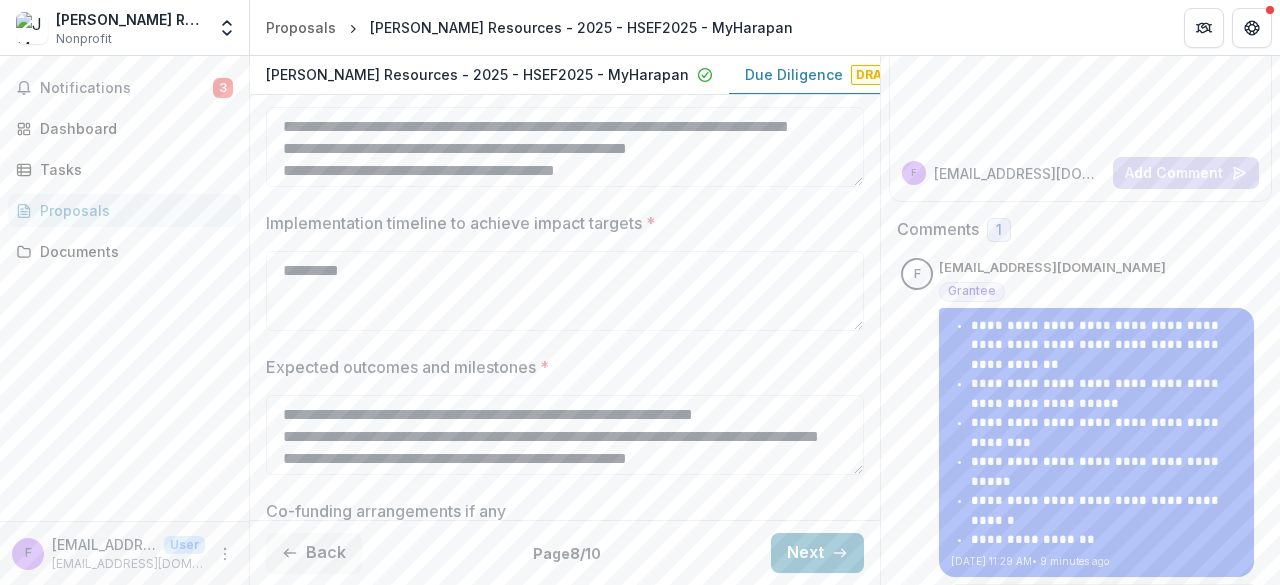 click on "**********" at bounding box center (565, 279) 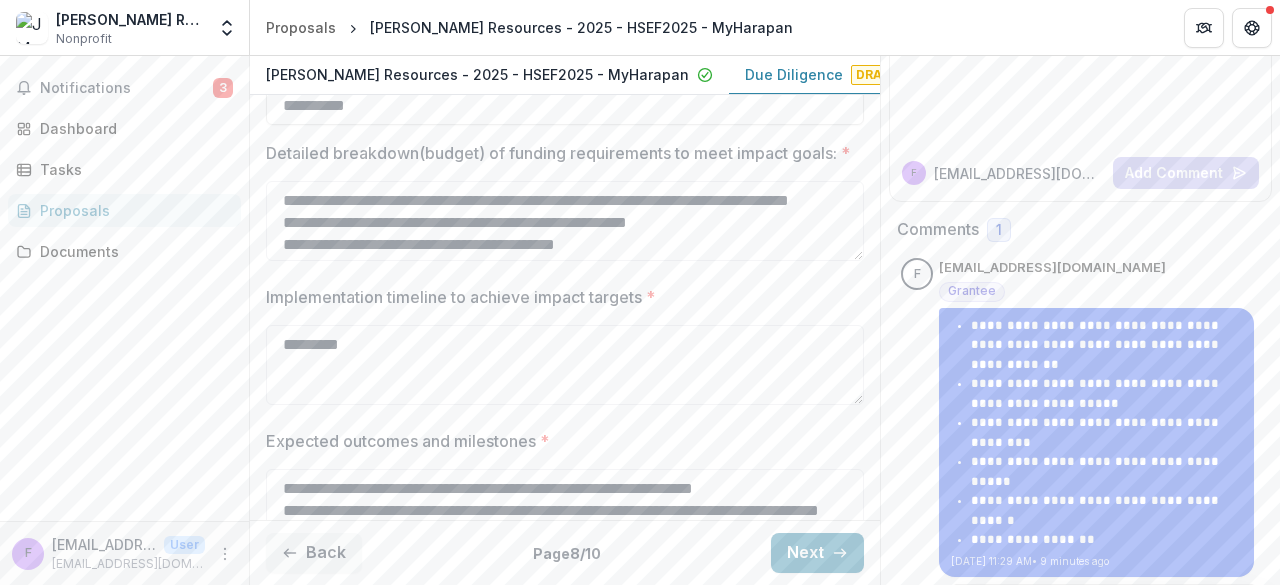 scroll, scrollTop: 400, scrollLeft: 0, axis: vertical 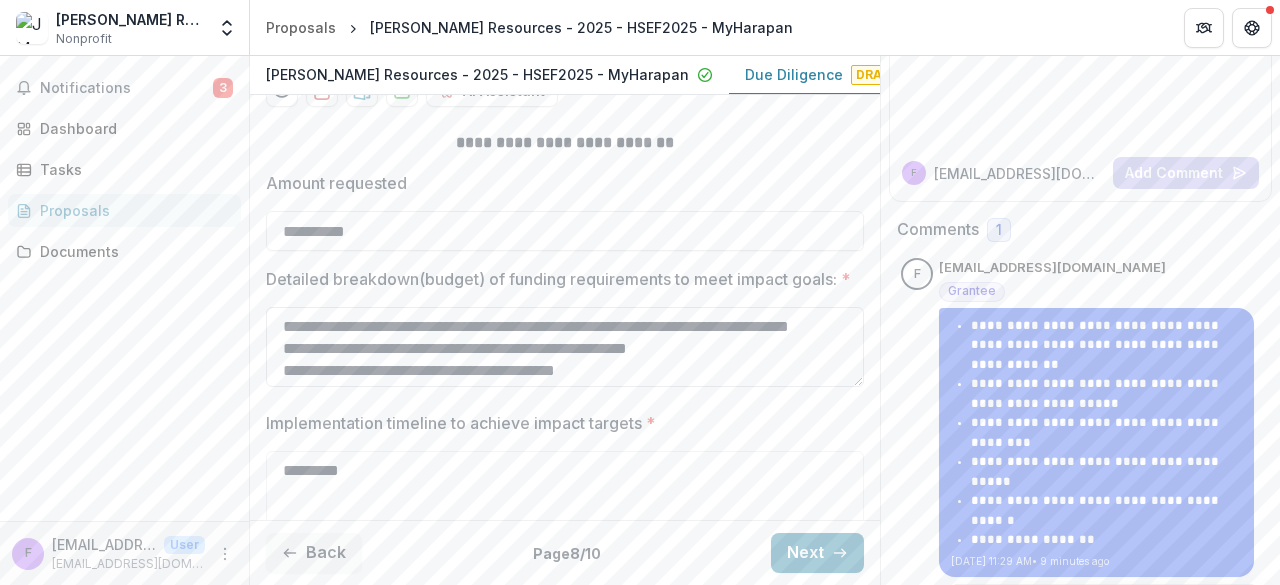 click on "**********" at bounding box center [565, 347] 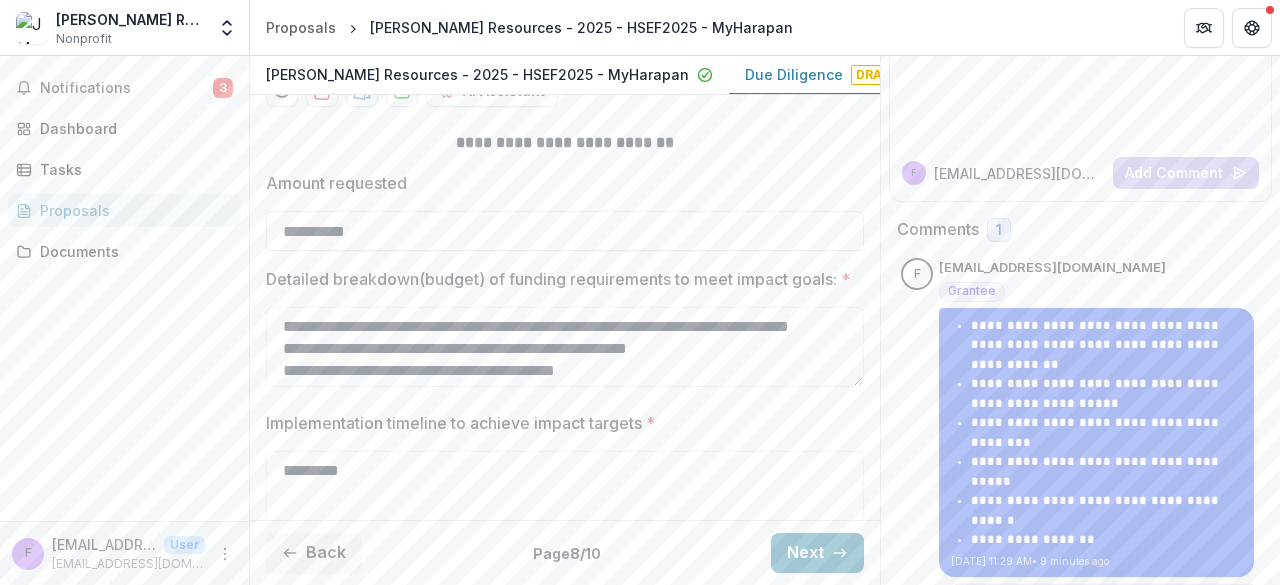 click on "Implementation timeline to achieve impact targets *" at bounding box center (559, 423) 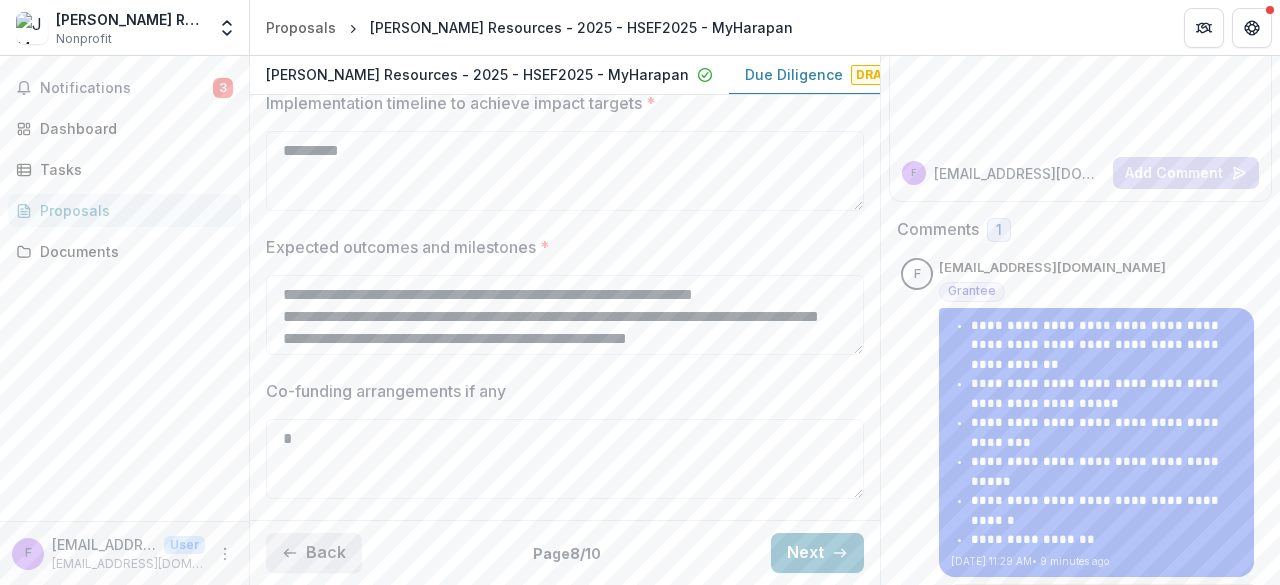 click on "Back" at bounding box center (314, 553) 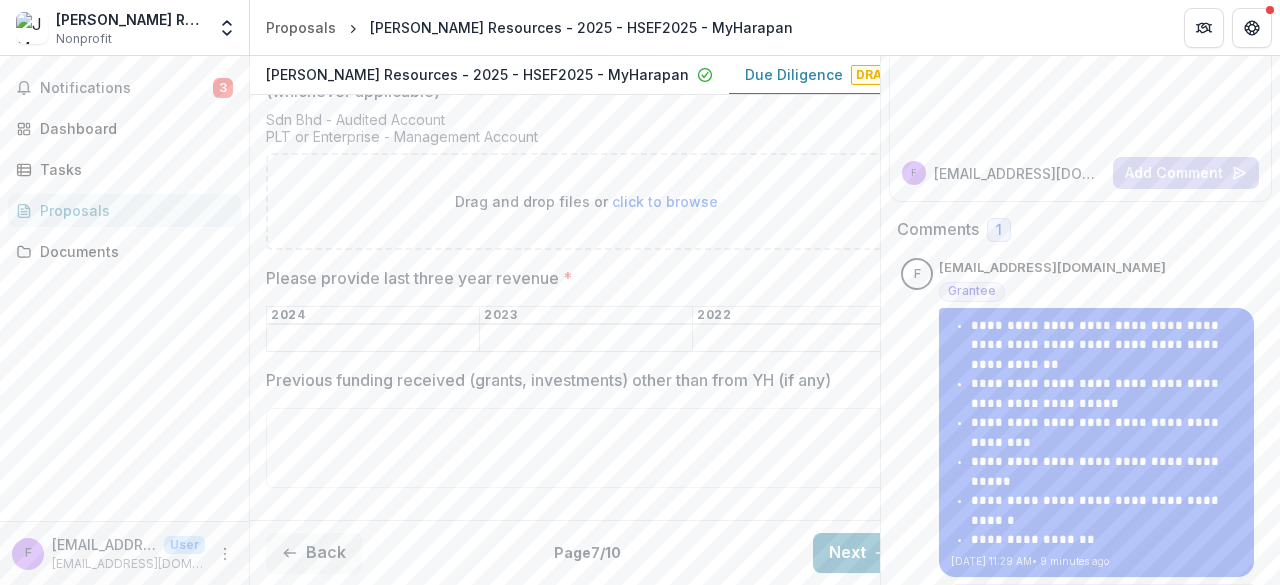 scroll, scrollTop: 0, scrollLeft: 0, axis: both 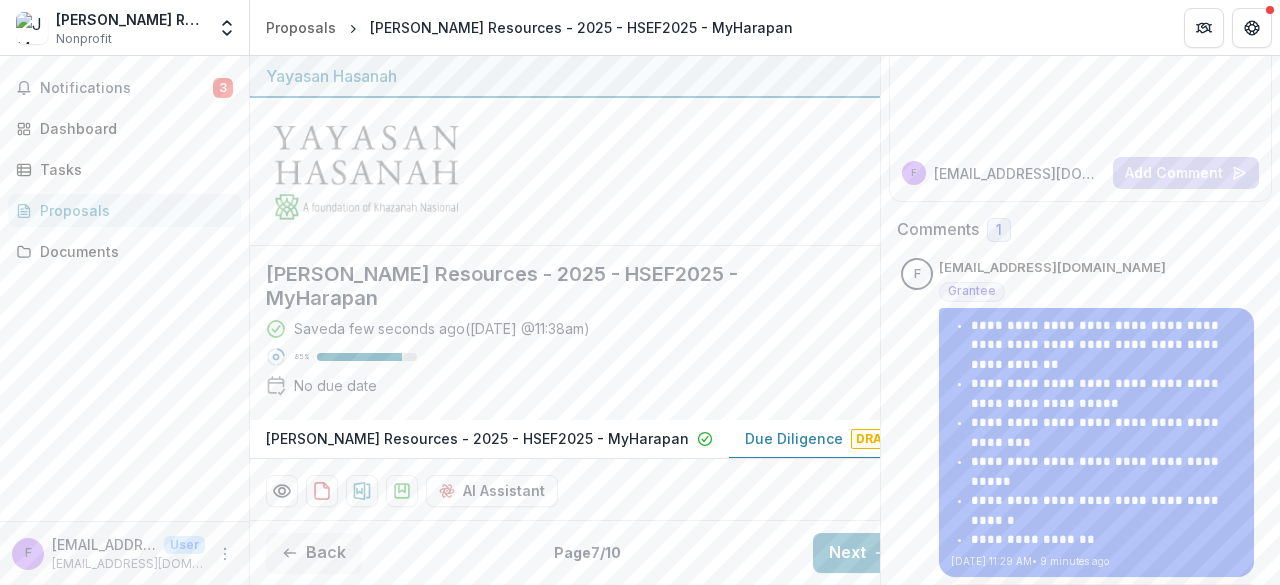drag, startPoint x: 820, startPoint y: 537, endPoint x: 760, endPoint y: 459, distance: 98.40732 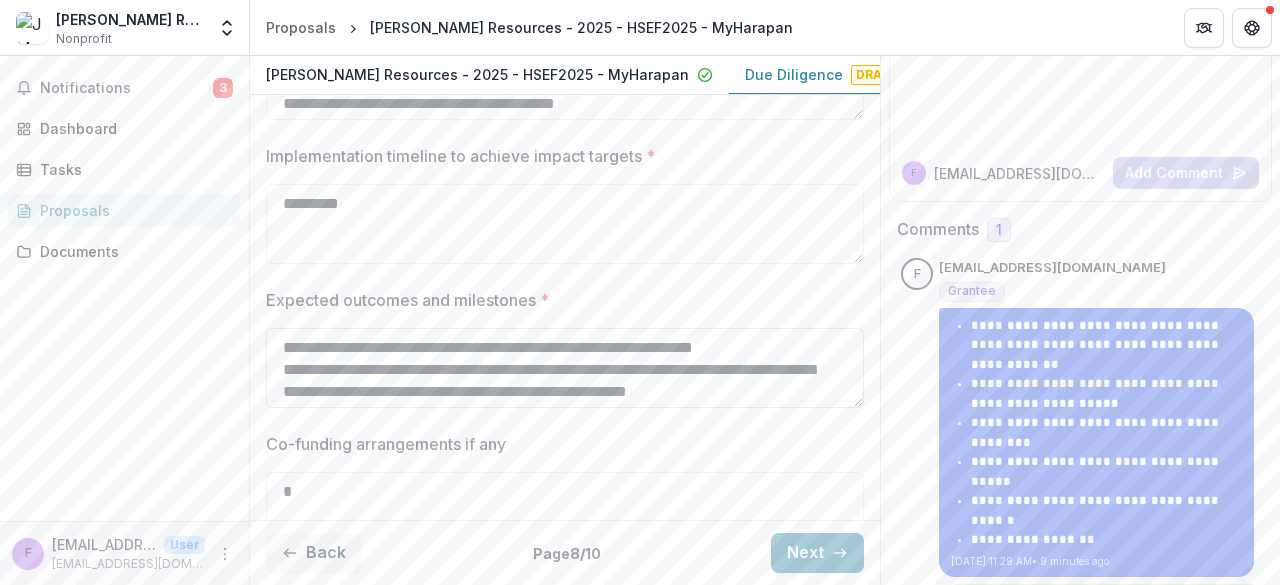scroll, scrollTop: 720, scrollLeft: 0, axis: vertical 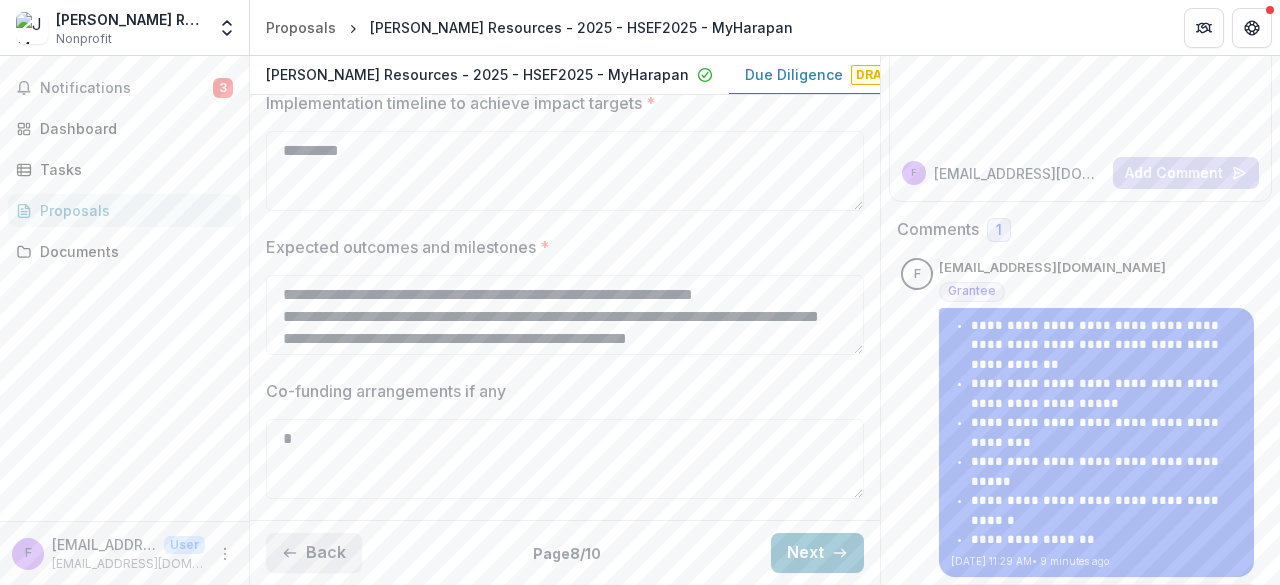 click on "Back" at bounding box center [314, 553] 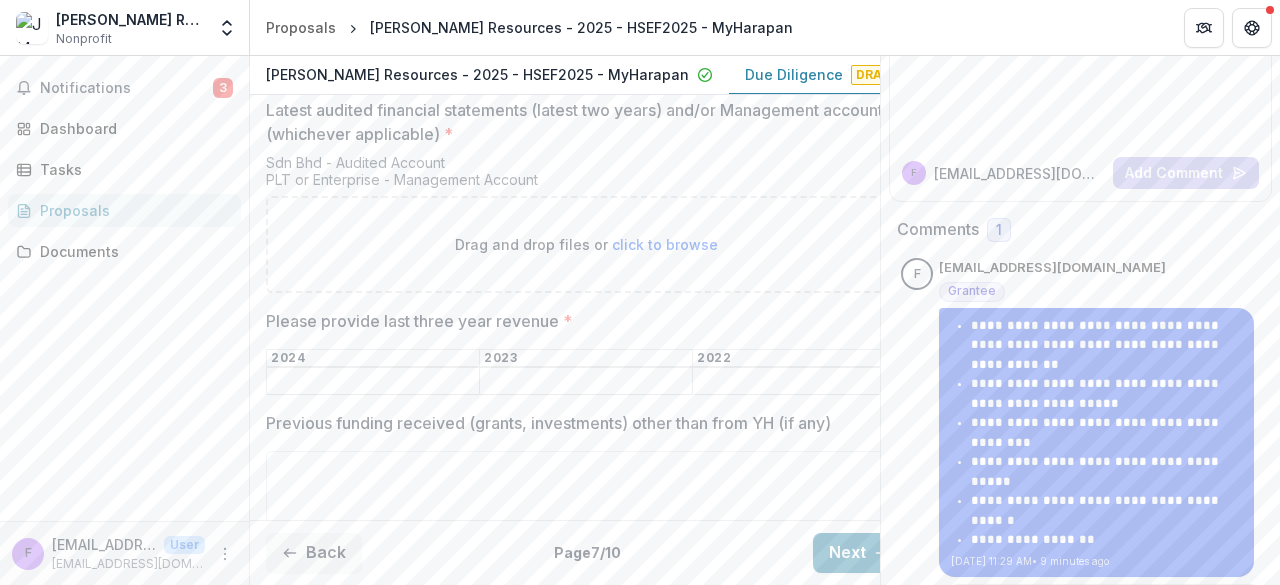 scroll, scrollTop: 502, scrollLeft: 0, axis: vertical 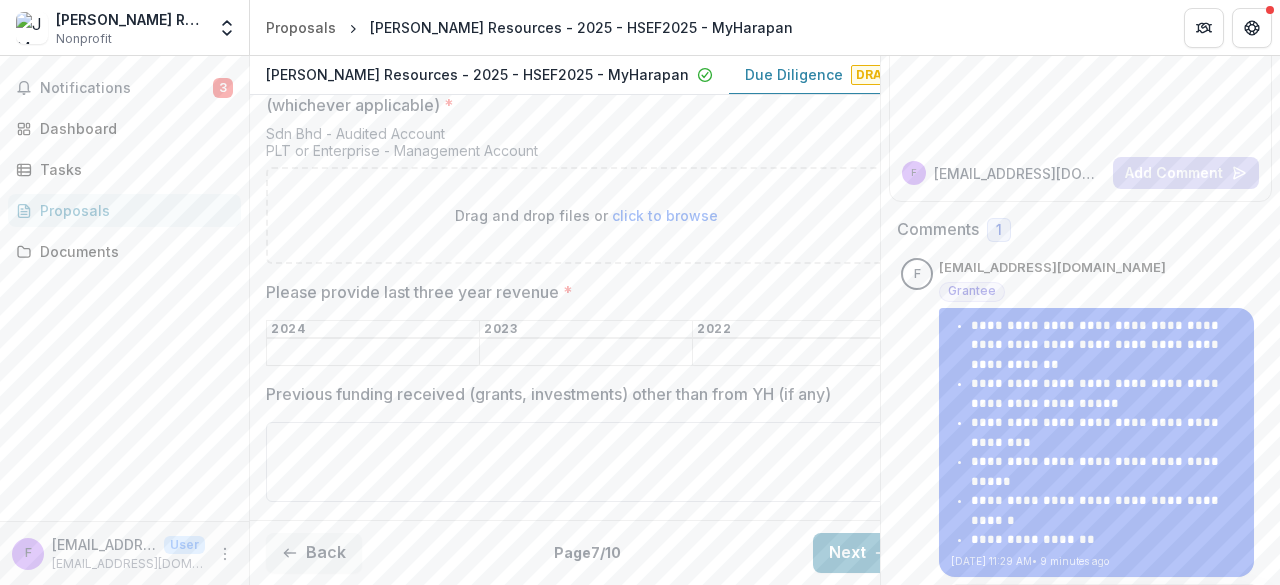 click on "Previous funding received (grants, investments) other than from YH (if any)" at bounding box center (586, 462) 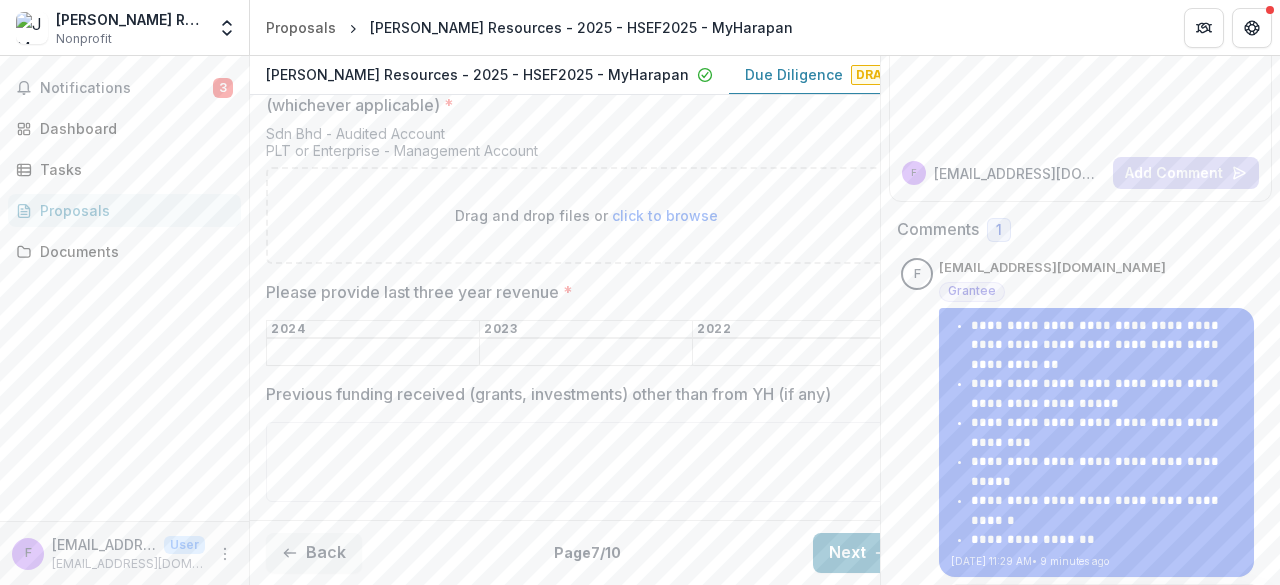 type on "*" 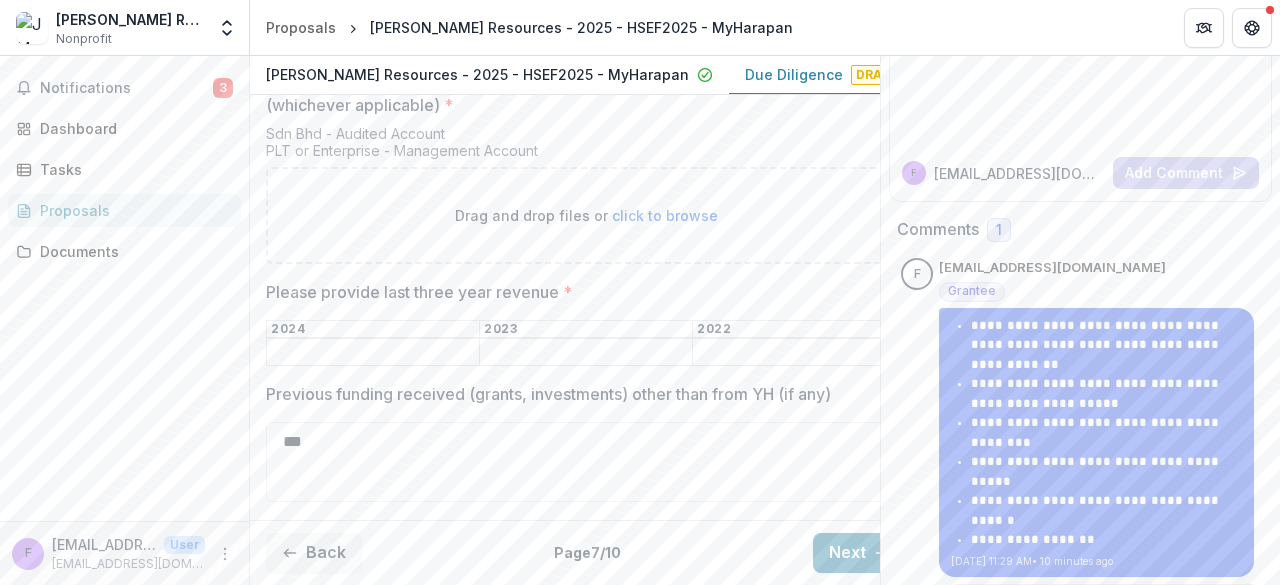 type on "***" 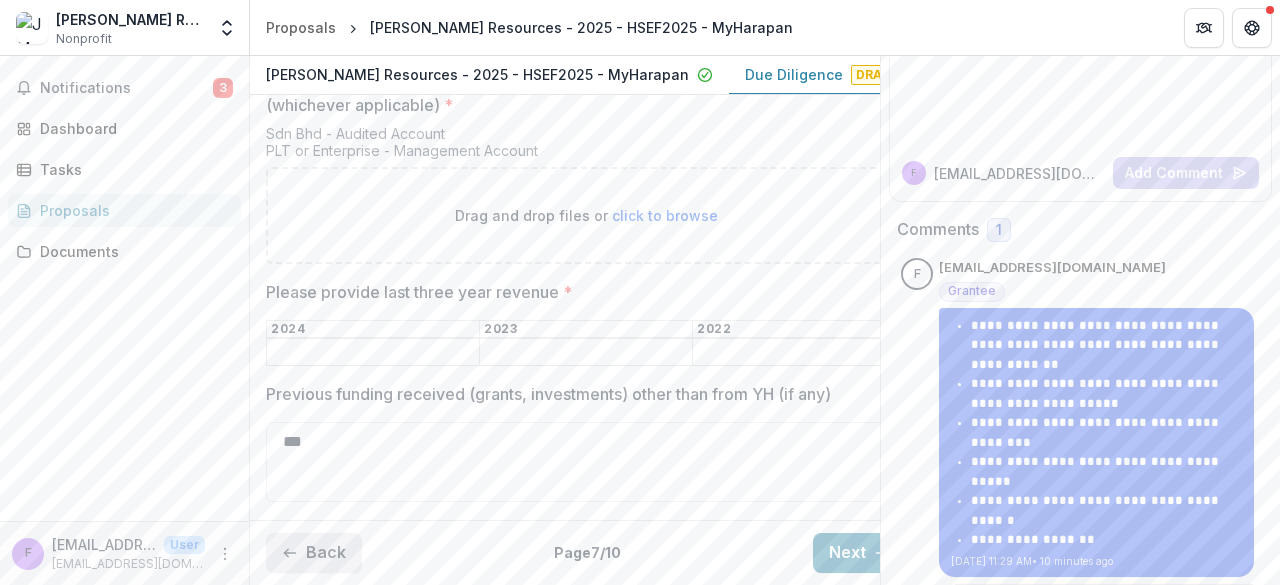 click on "Back" at bounding box center (314, 553) 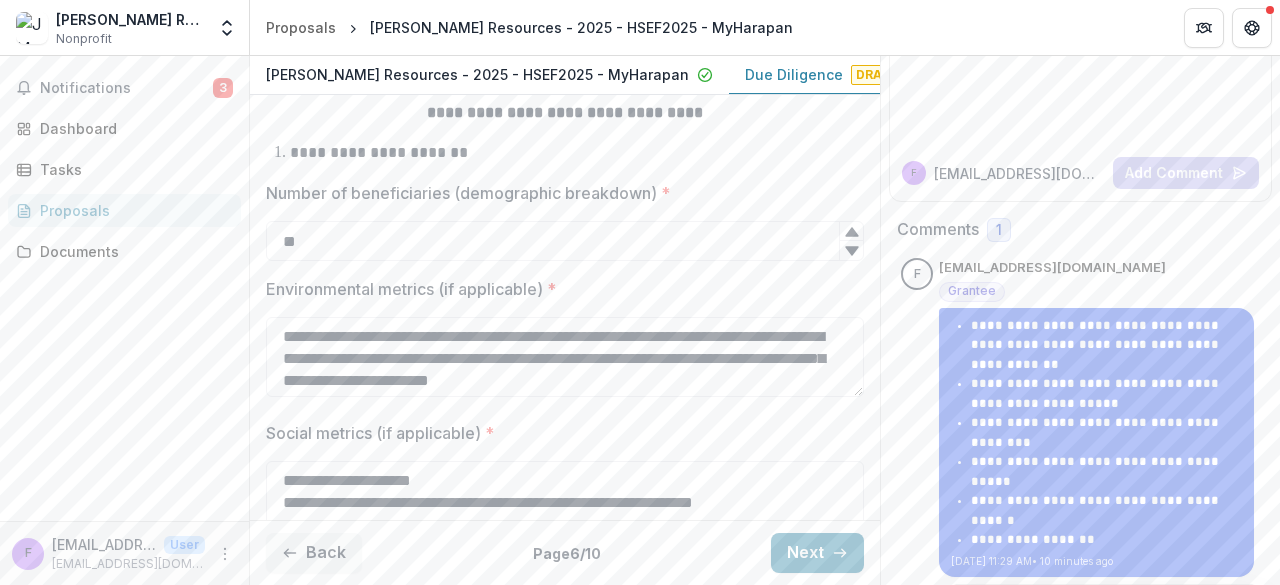 scroll, scrollTop: 400, scrollLeft: 0, axis: vertical 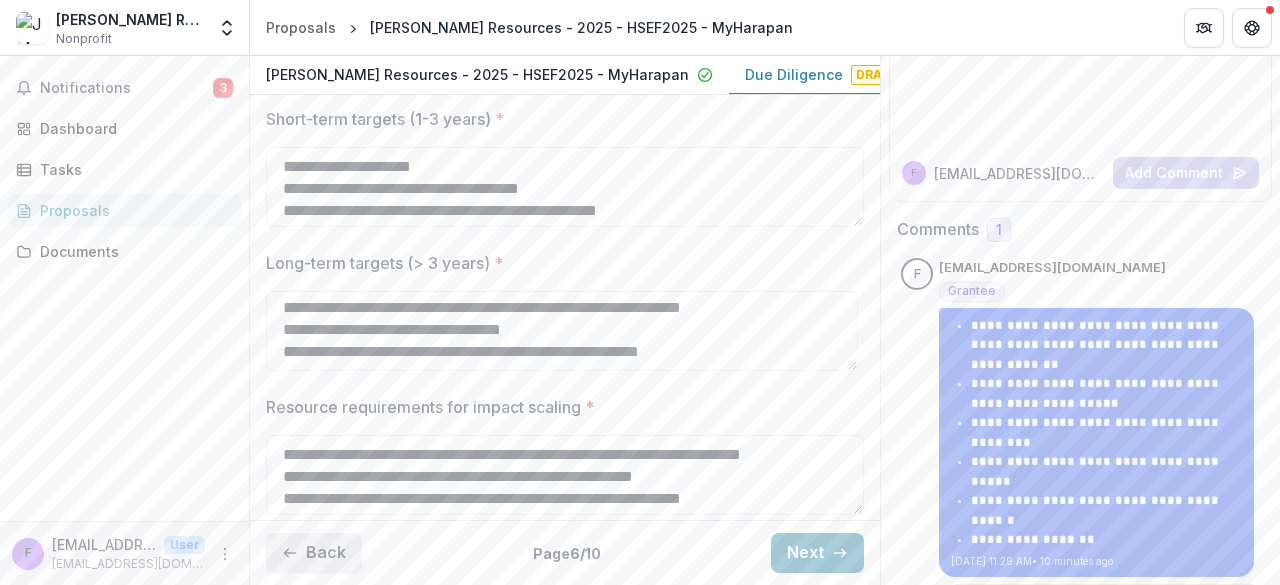 click on "Back" at bounding box center (314, 553) 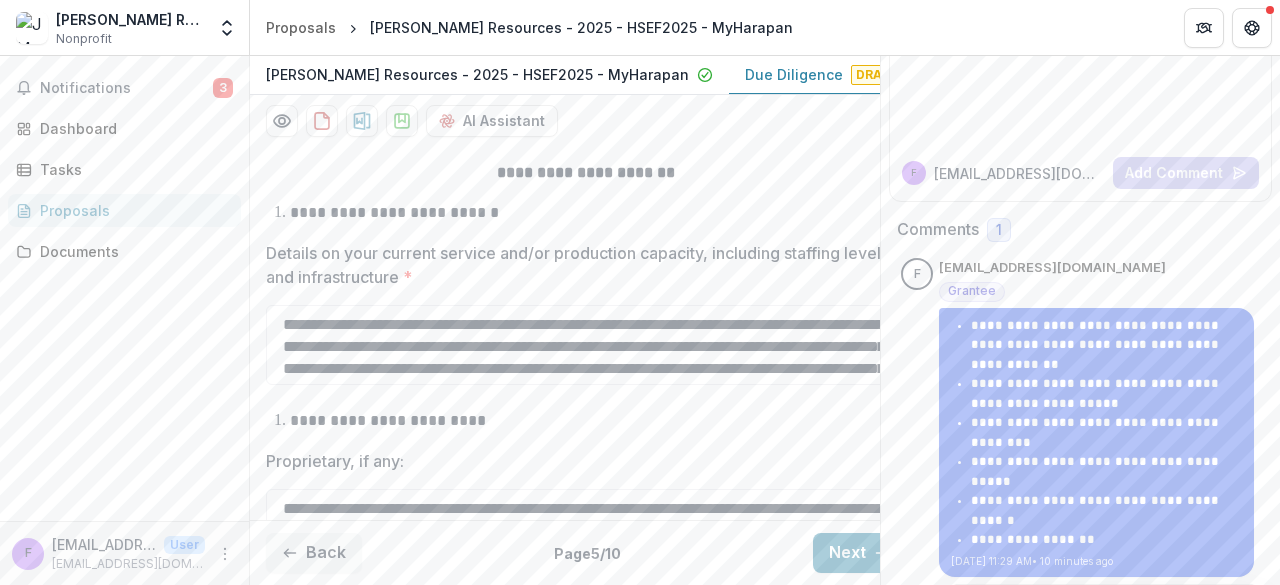 scroll, scrollTop: 440, scrollLeft: 0, axis: vertical 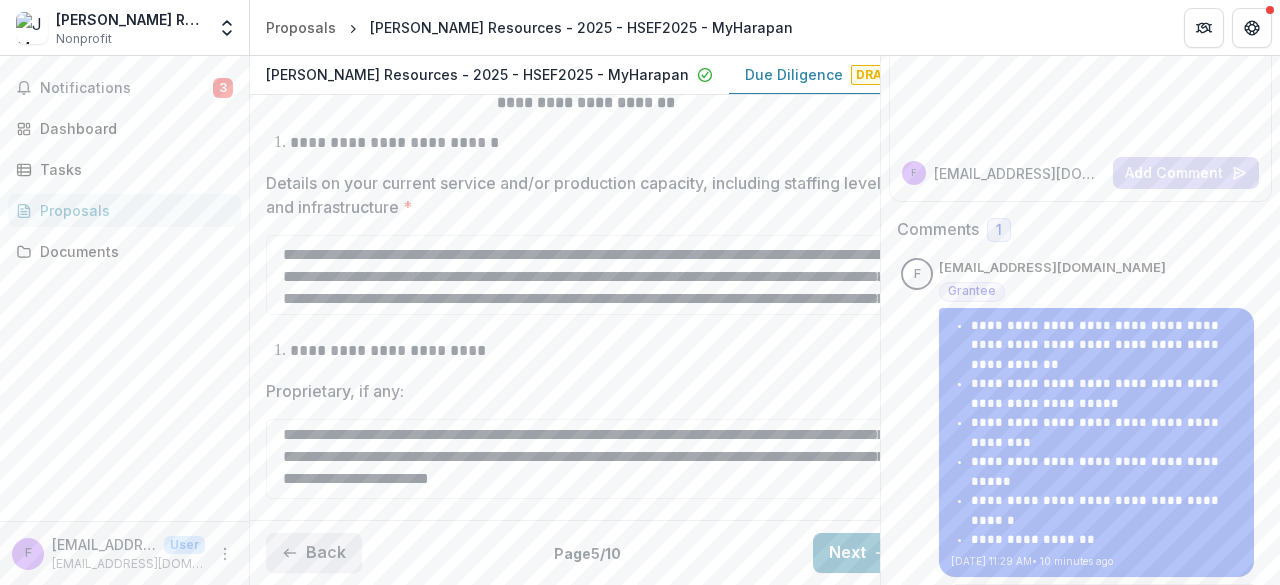 click on "Back" at bounding box center [314, 553] 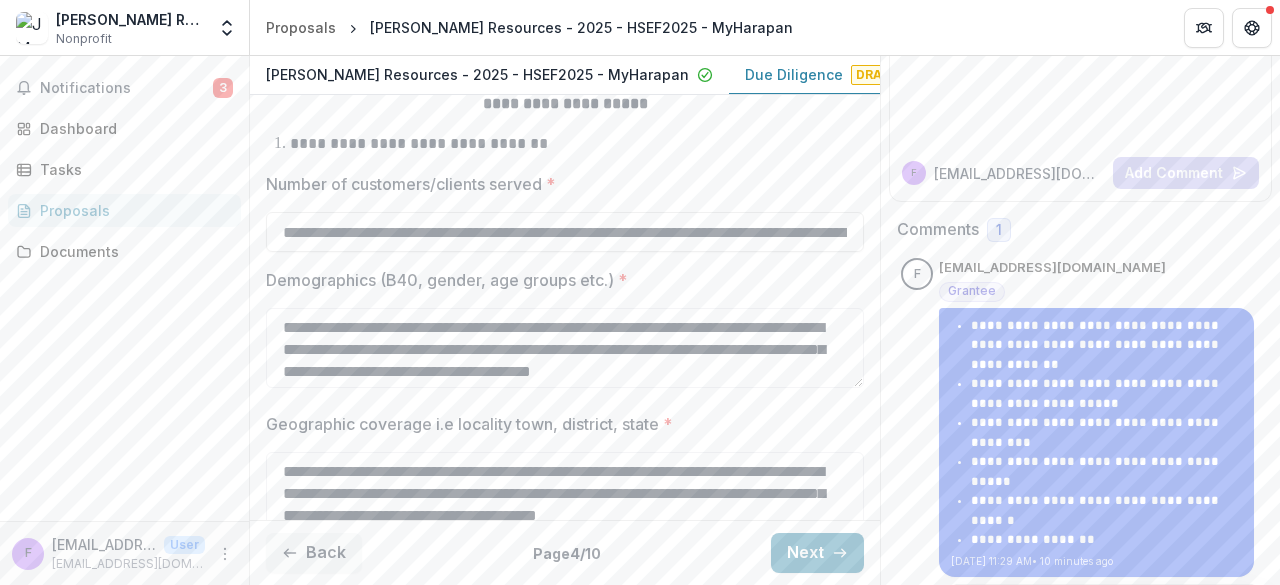 scroll, scrollTop: 457, scrollLeft: 0, axis: vertical 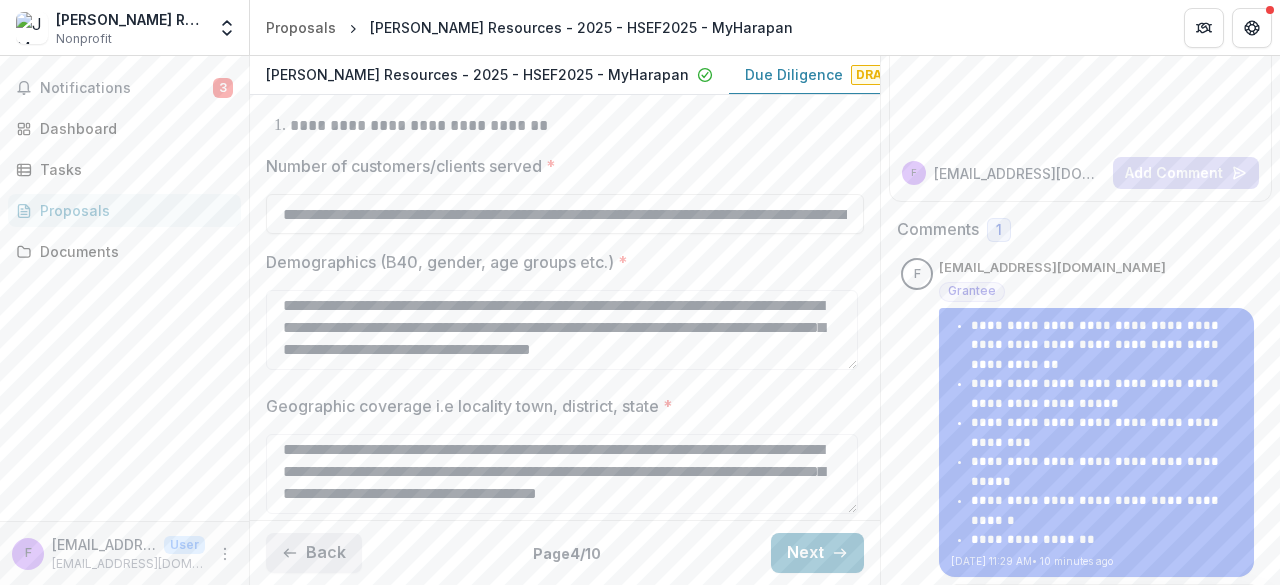 click on "Back" at bounding box center (314, 553) 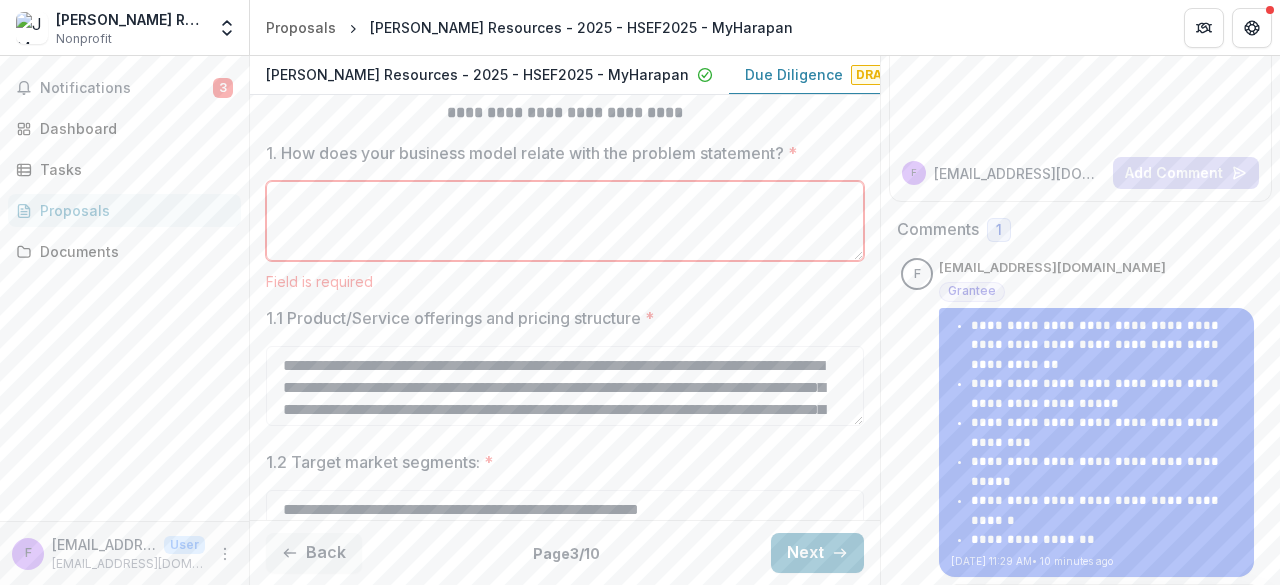 scroll, scrollTop: 330, scrollLeft: 0, axis: vertical 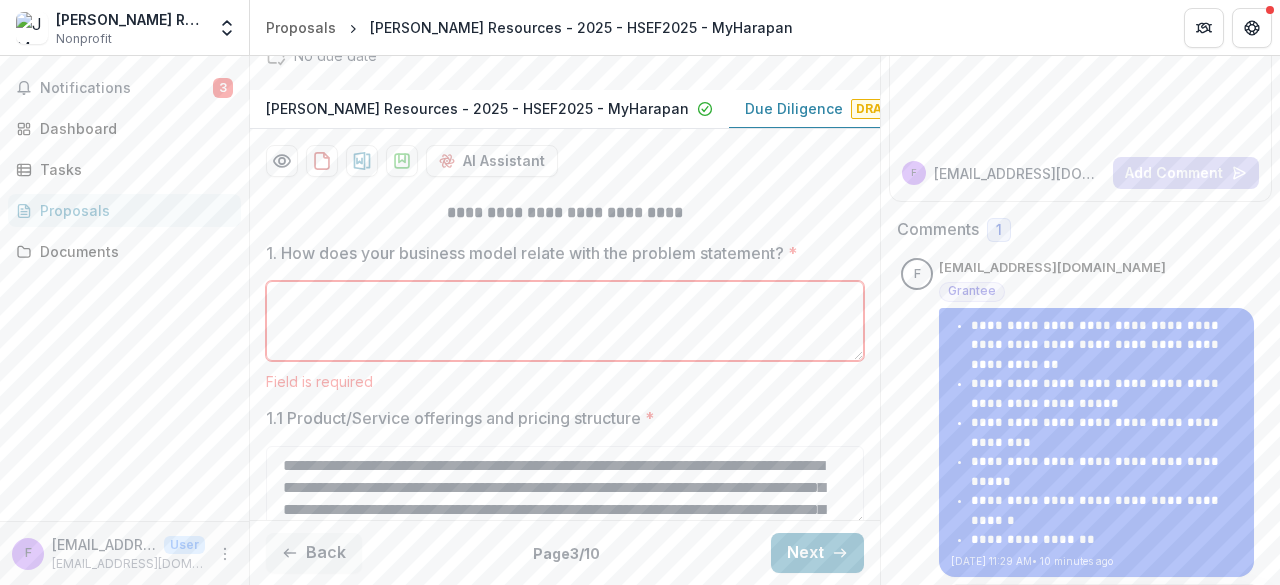 click on "1. How does your business model relate with the problem statement? *" at bounding box center (565, 321) 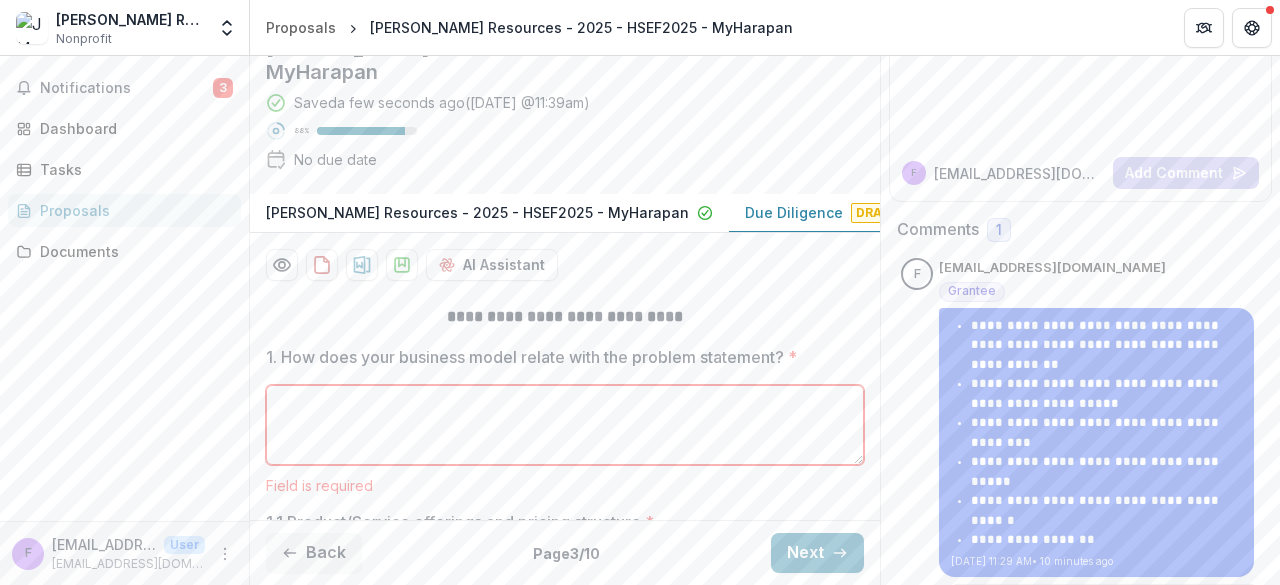scroll, scrollTop: 400, scrollLeft: 0, axis: vertical 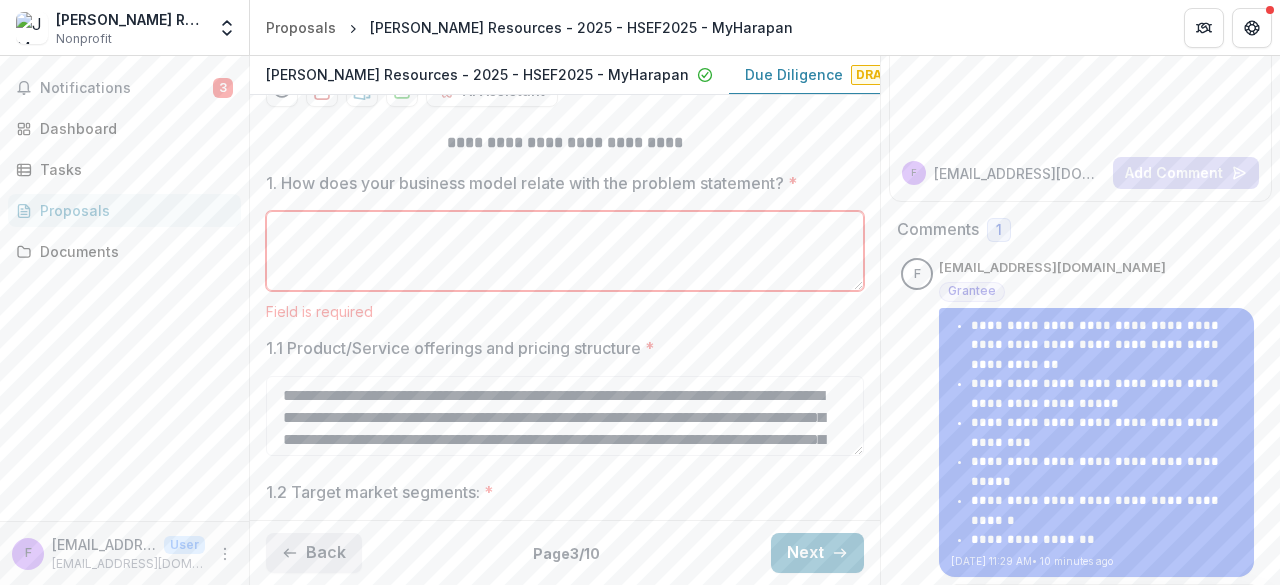 click on "Back" at bounding box center (314, 553) 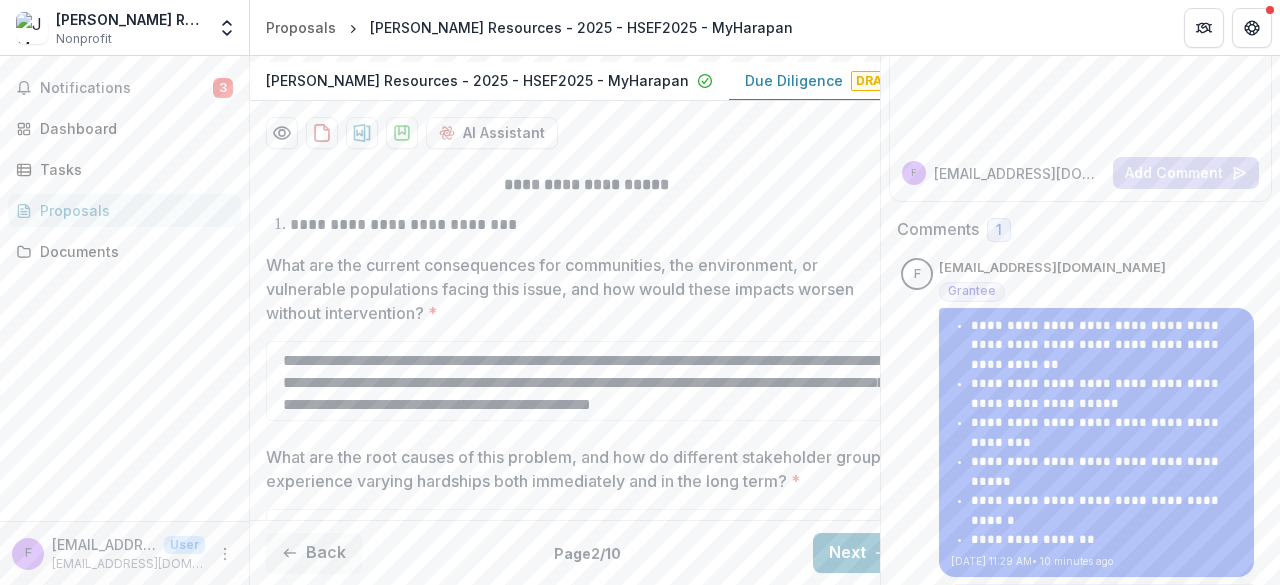 scroll, scrollTop: 400, scrollLeft: 0, axis: vertical 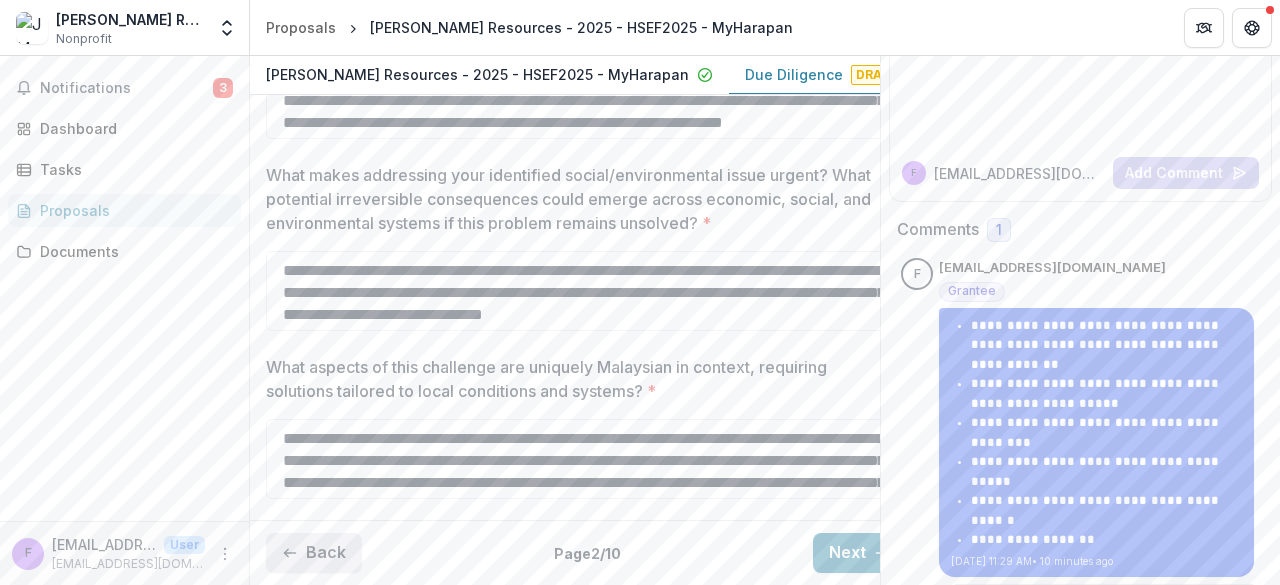 click on "Back" at bounding box center [314, 553] 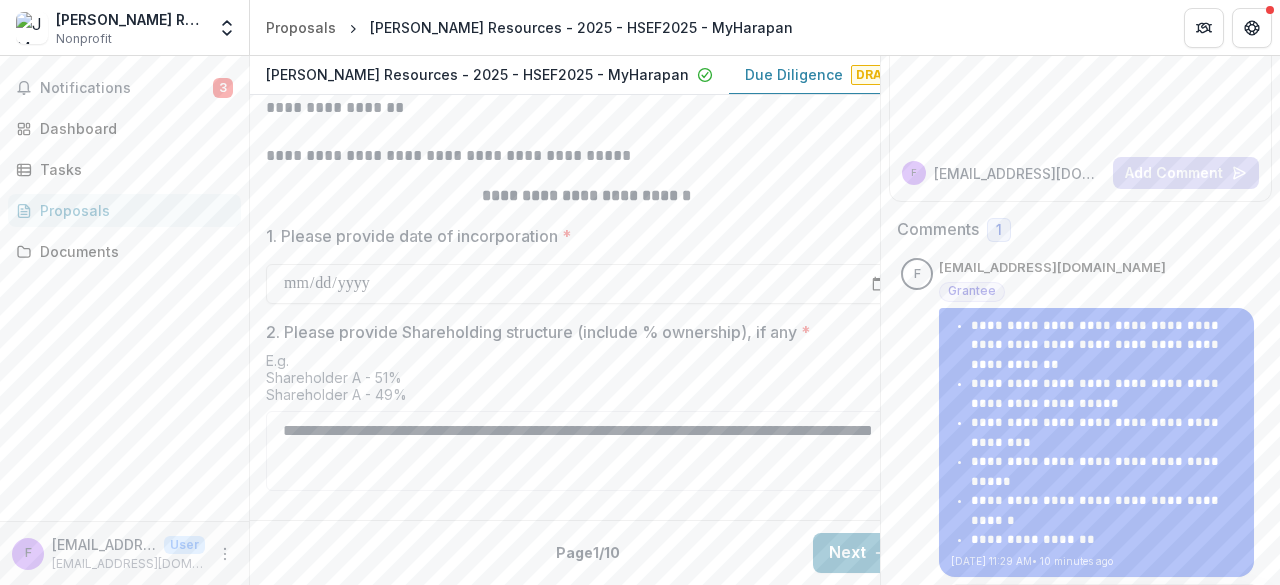 scroll, scrollTop: 1100, scrollLeft: 0, axis: vertical 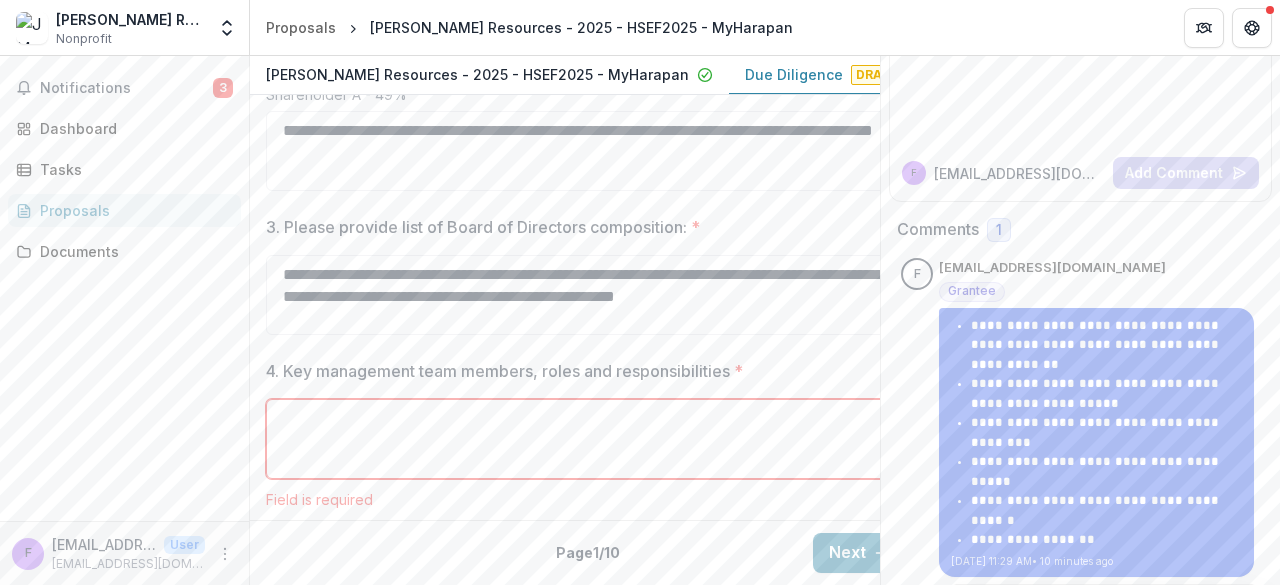 click on "4. Key management team members, roles and responsibilities *" at bounding box center [586, 439] 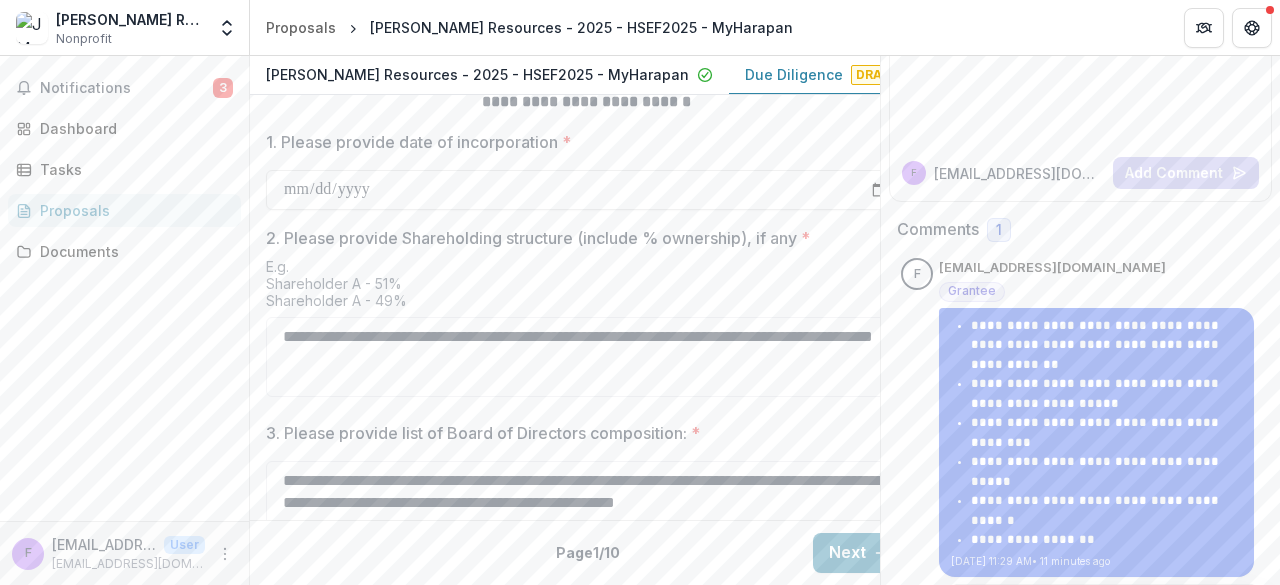 scroll, scrollTop: 1000, scrollLeft: 0, axis: vertical 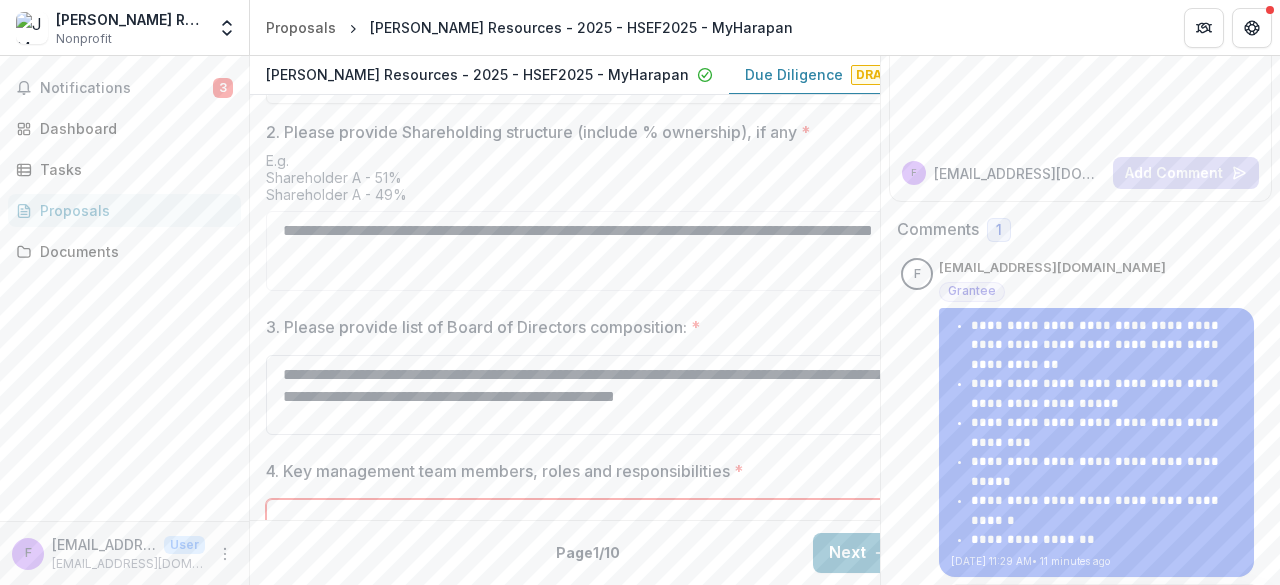 click on "**********" at bounding box center (586, 395) 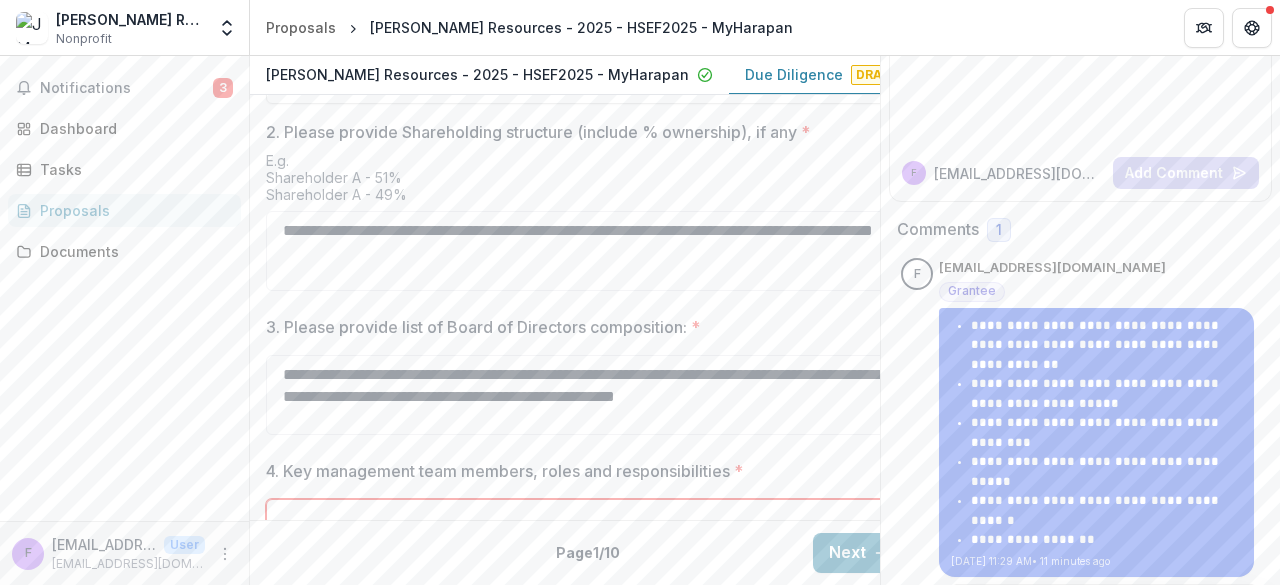 scroll, scrollTop: 1100, scrollLeft: 0, axis: vertical 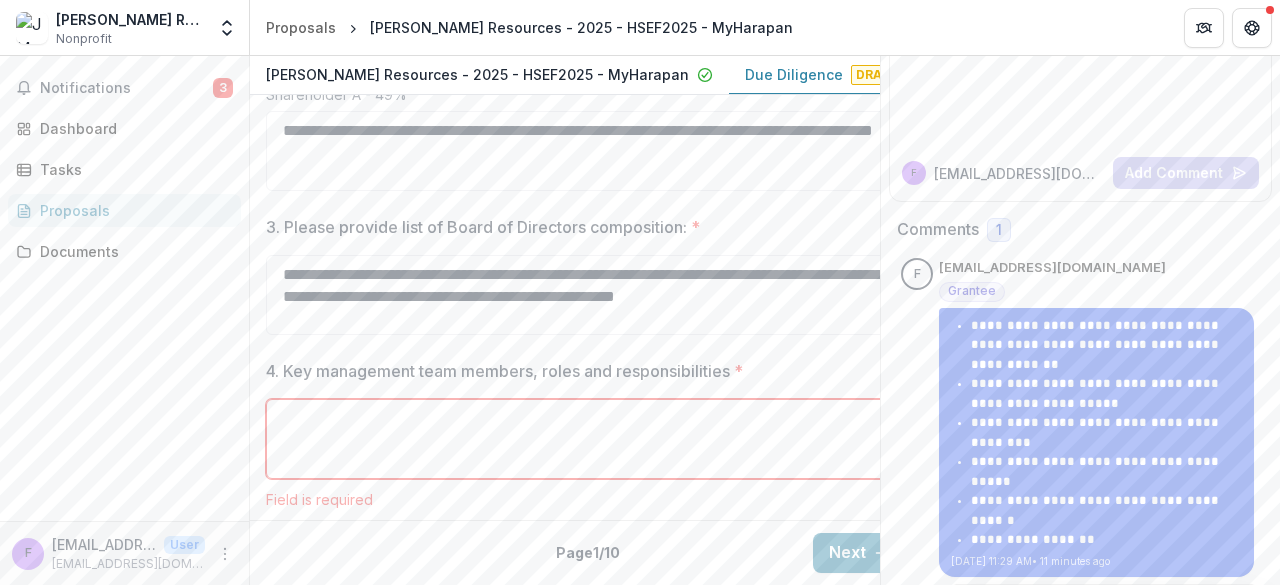 click on "4. Key management team members, roles and responsibilities *" at bounding box center [586, 439] 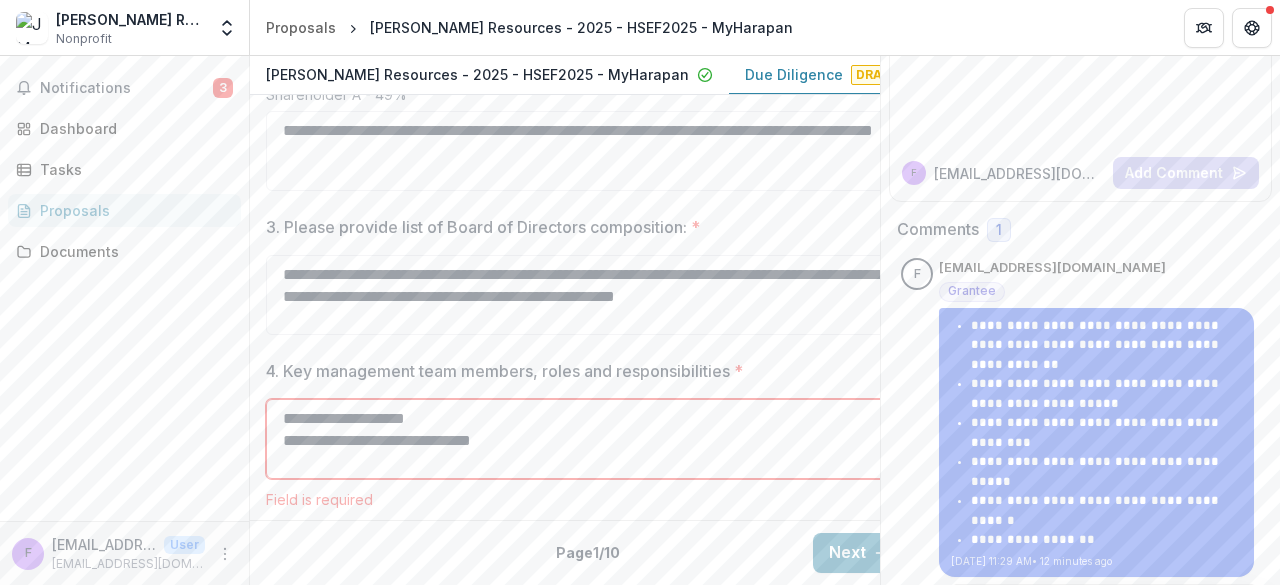 click on "**********" at bounding box center [586, 439] 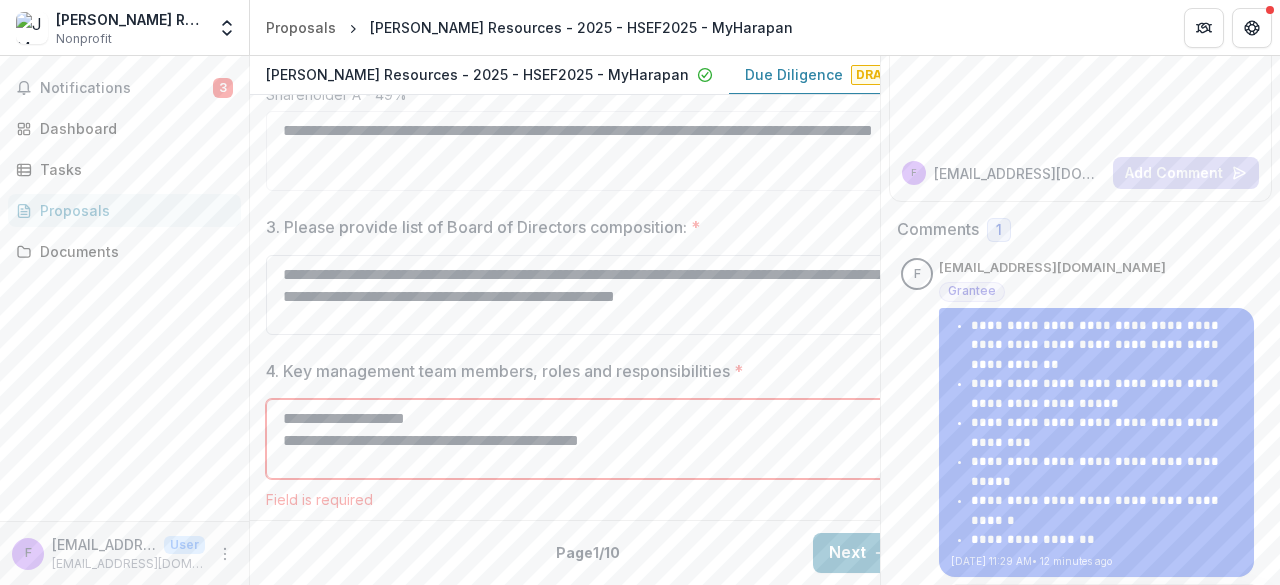 scroll, scrollTop: 0, scrollLeft: 0, axis: both 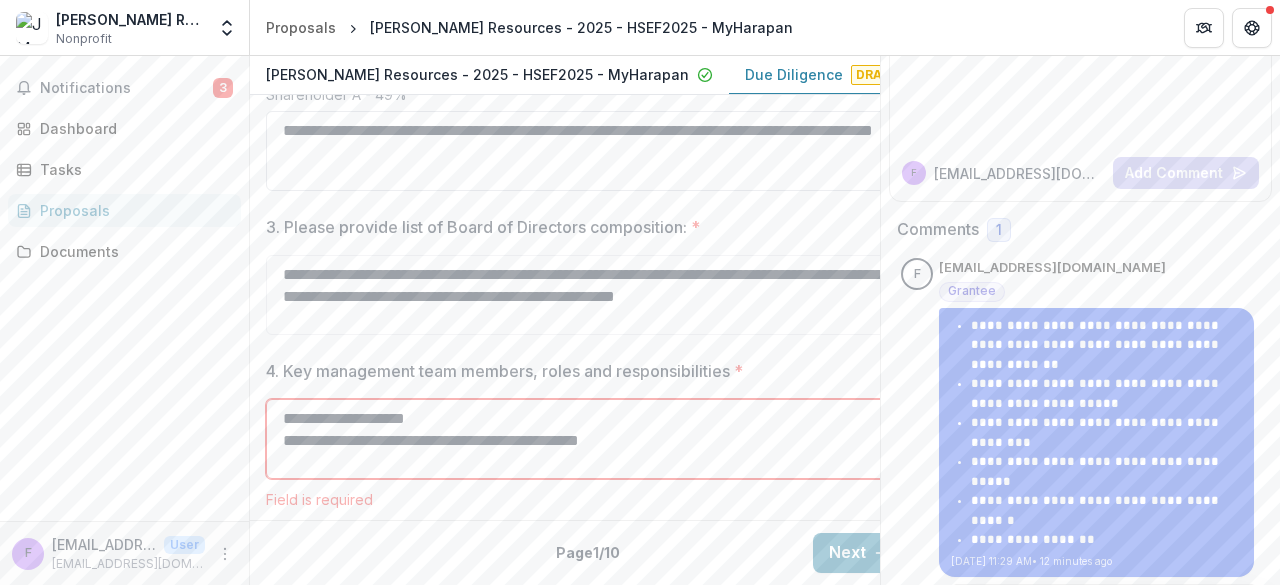 click on "**********" at bounding box center (586, 151) 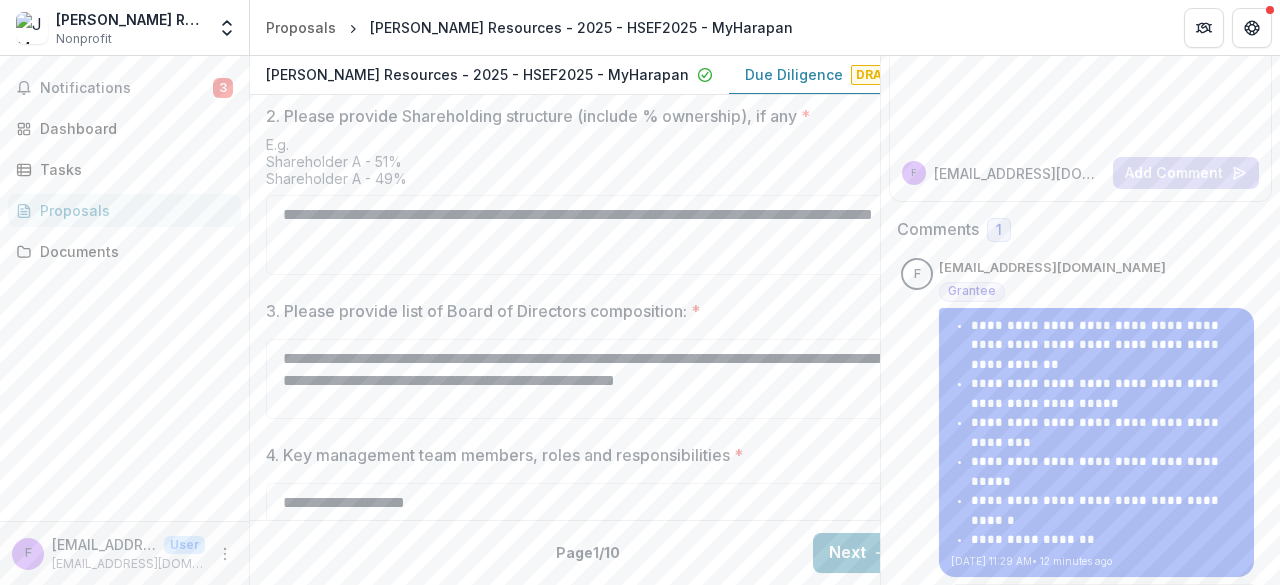 scroll, scrollTop: 1079, scrollLeft: 0, axis: vertical 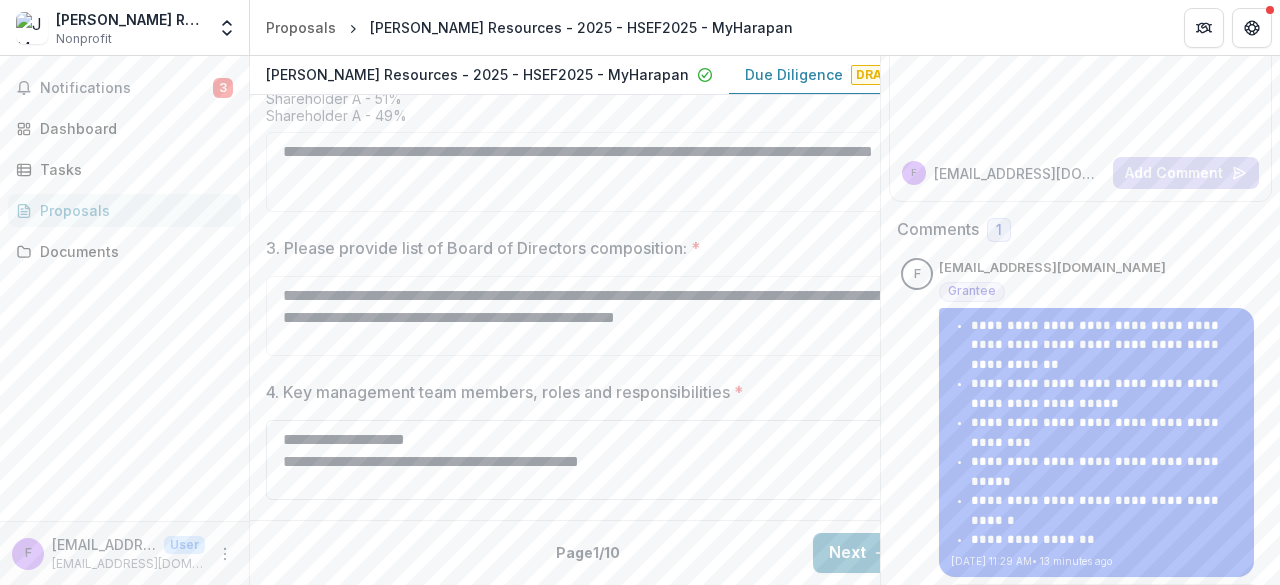 drag, startPoint x: 428, startPoint y: 436, endPoint x: 680, endPoint y: 442, distance: 252.07141 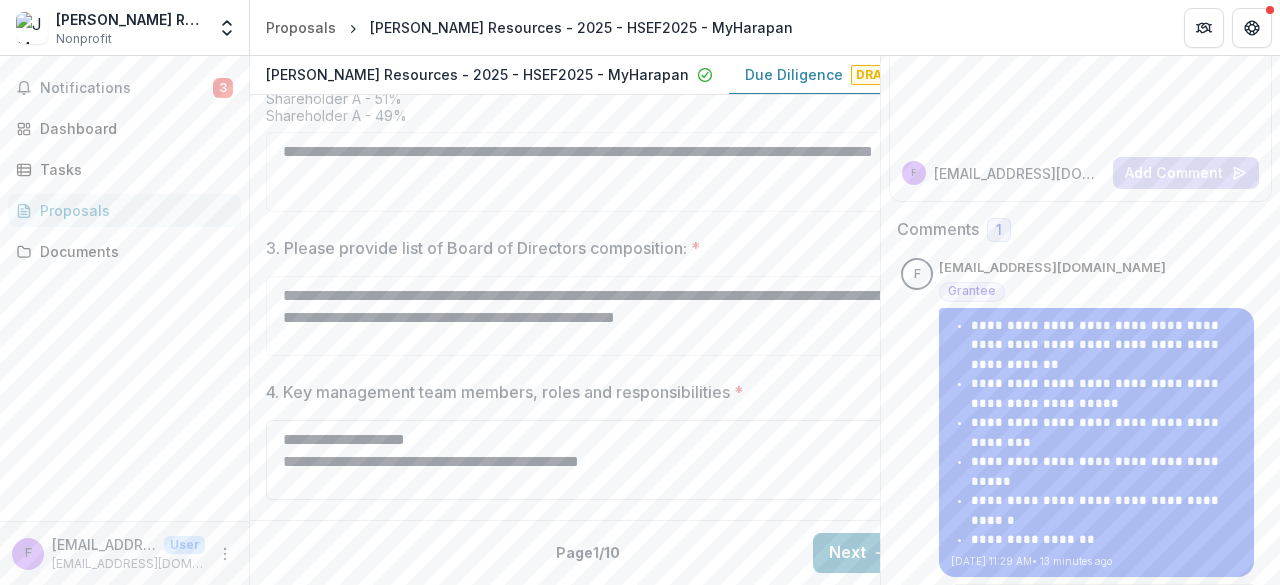 click on "**********" at bounding box center [586, 460] 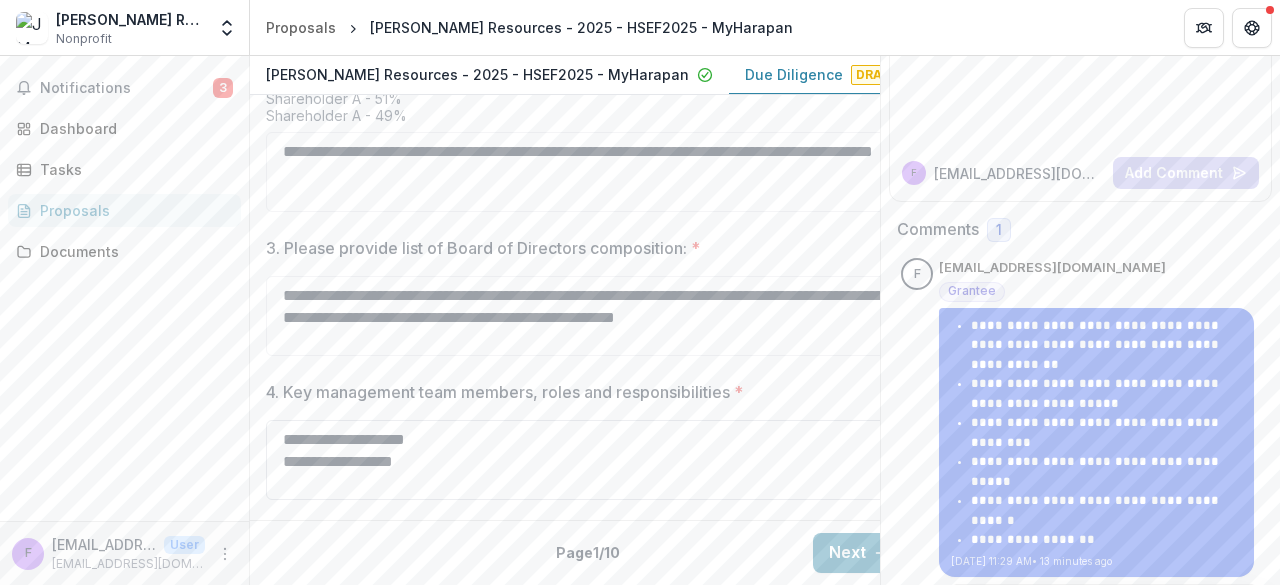 click on "**********" at bounding box center [586, 460] 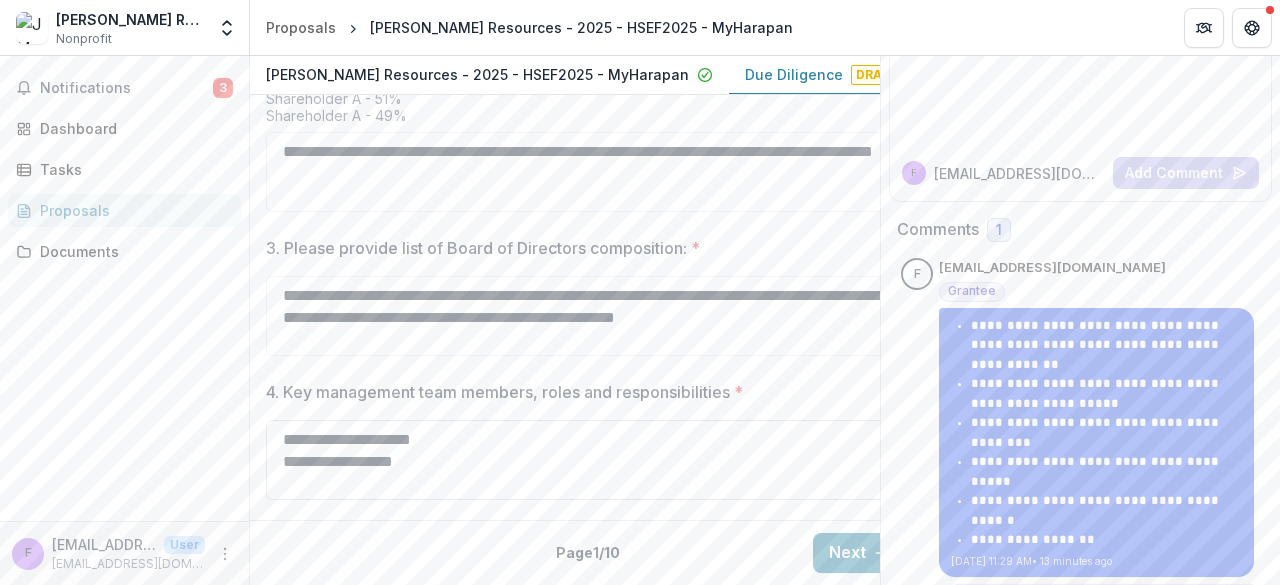 paste on "**********" 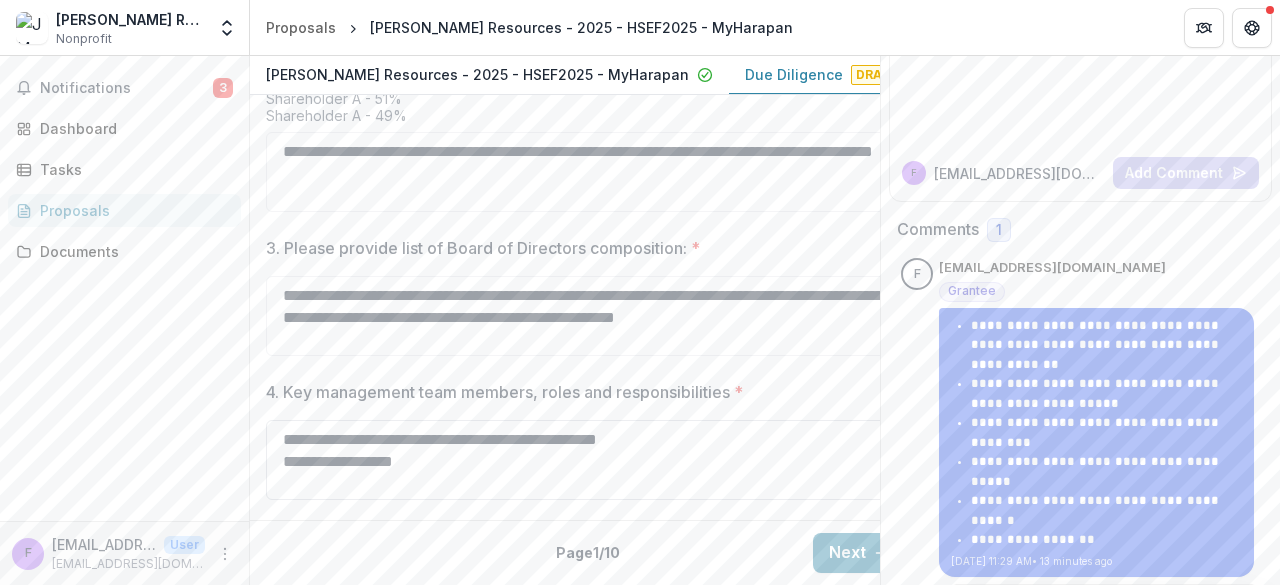 drag, startPoint x: 343, startPoint y: 408, endPoint x: 449, endPoint y: 412, distance: 106.07545 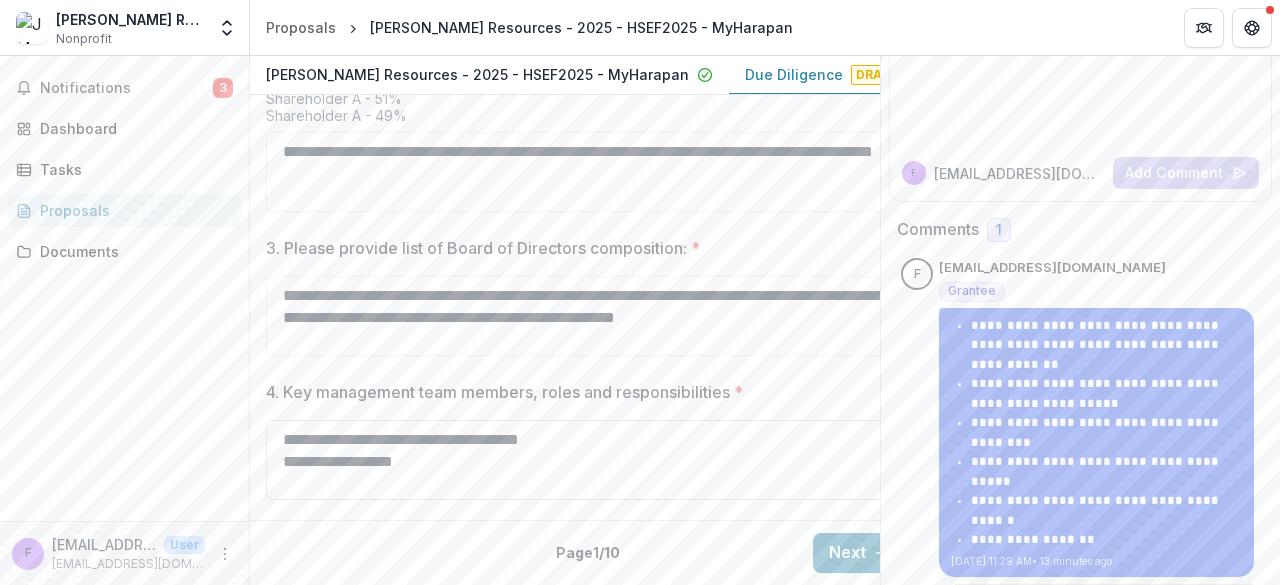 click on "**********" at bounding box center [586, 460] 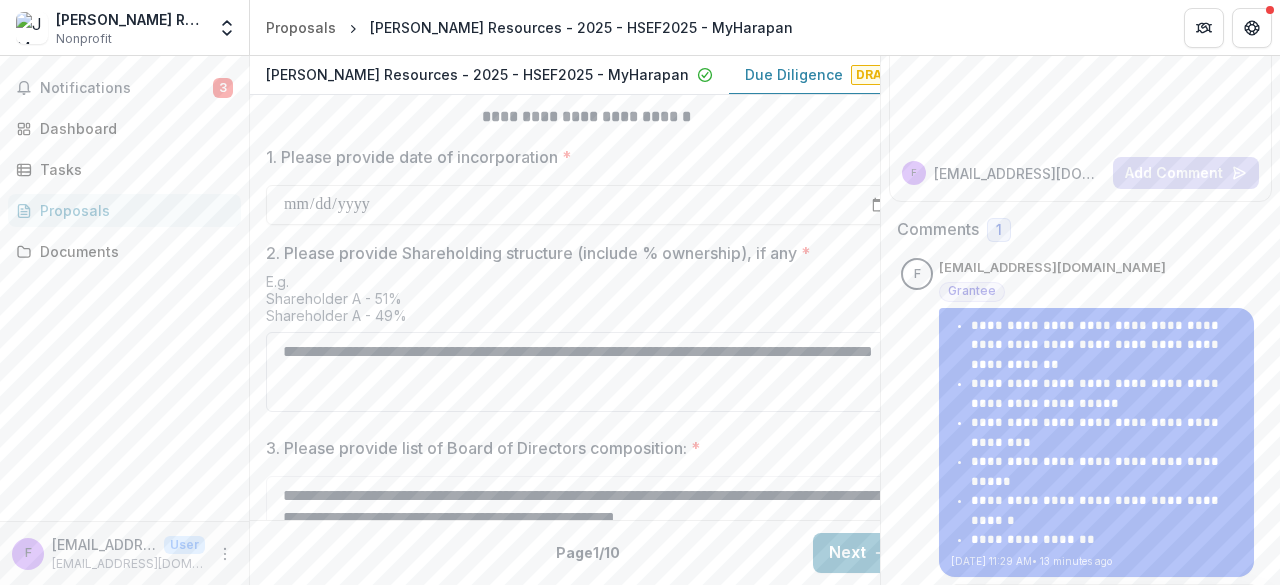scroll, scrollTop: 979, scrollLeft: 0, axis: vertical 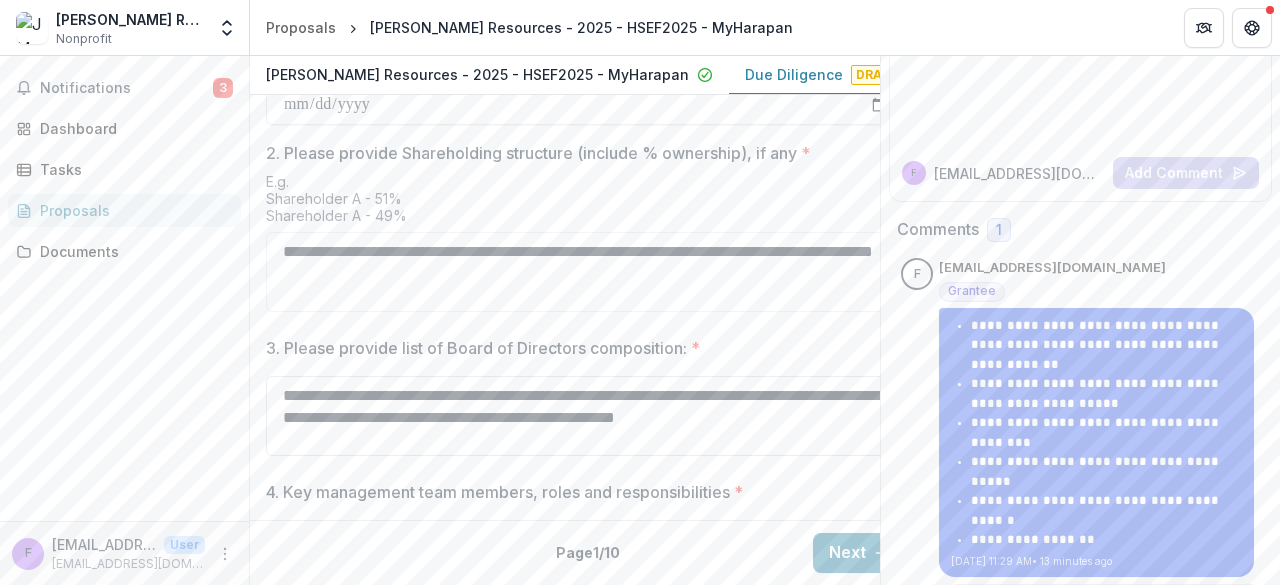 type on "**********" 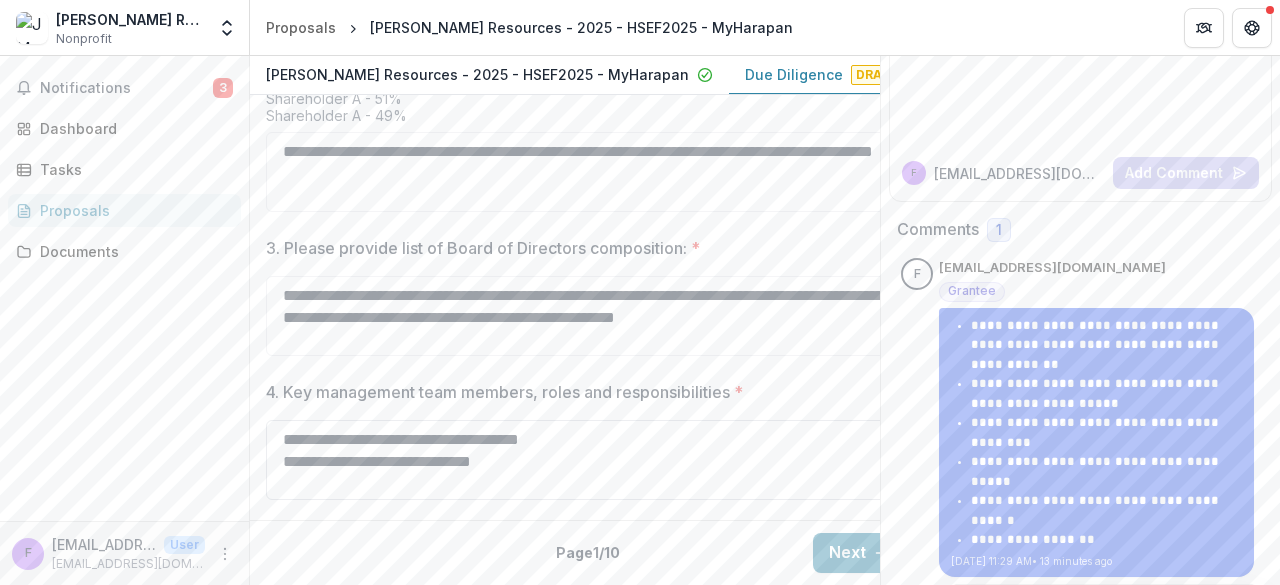 drag, startPoint x: 351, startPoint y: 414, endPoint x: 470, endPoint y: 405, distance: 119.33985 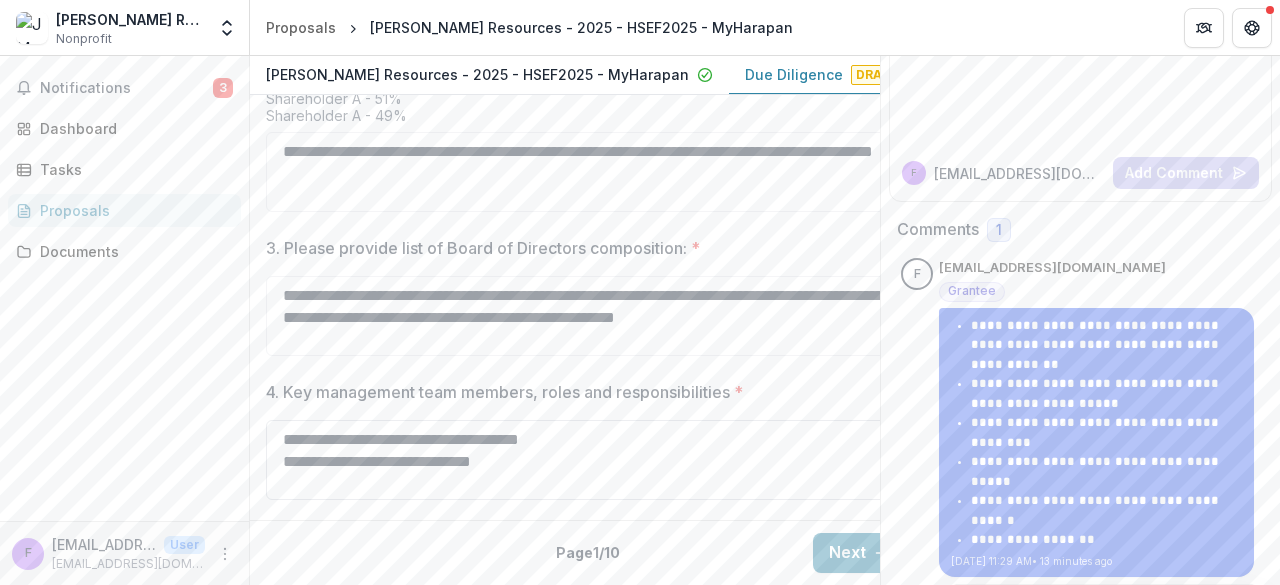 drag, startPoint x: 346, startPoint y: 413, endPoint x: 600, endPoint y: 413, distance: 254 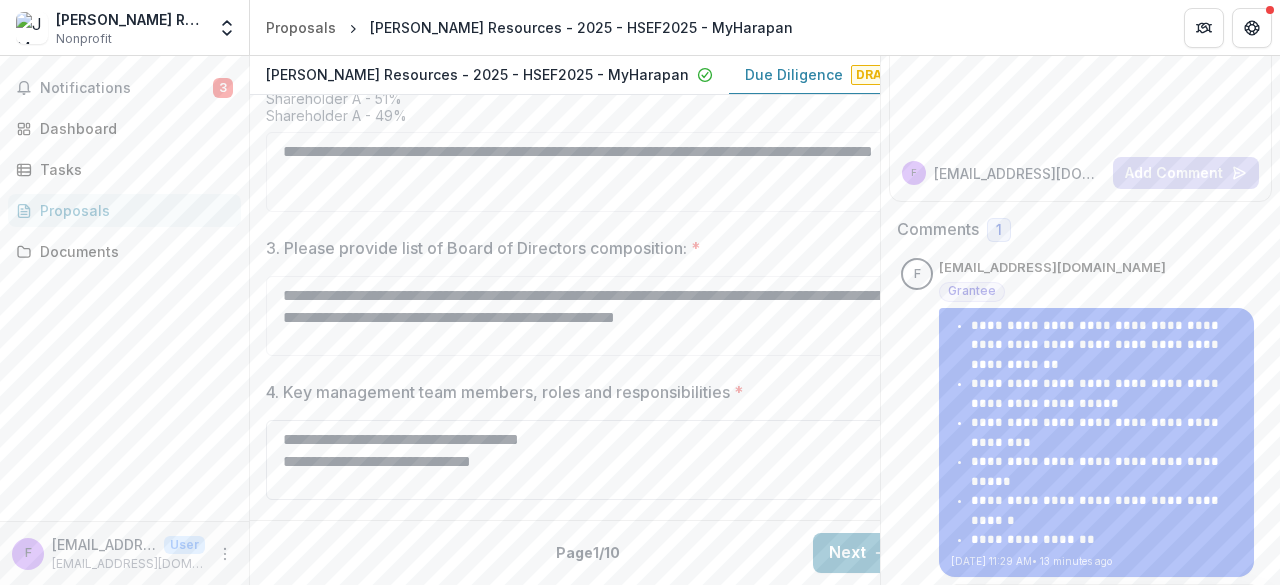 click on "**********" at bounding box center (586, 460) 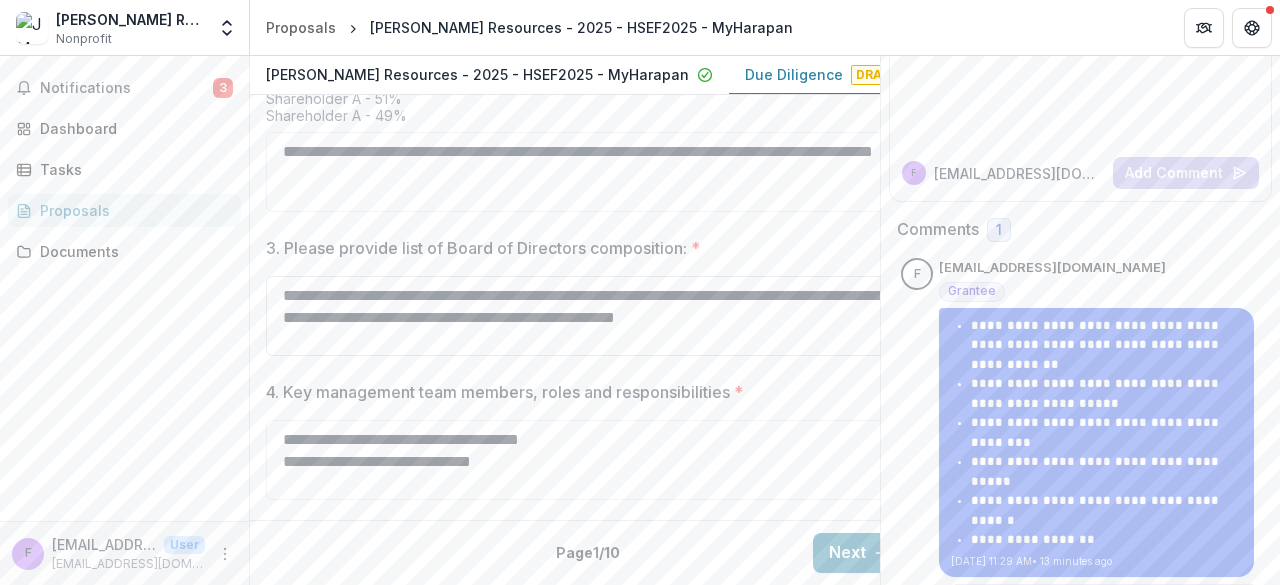 click on "**********" at bounding box center (586, 316) 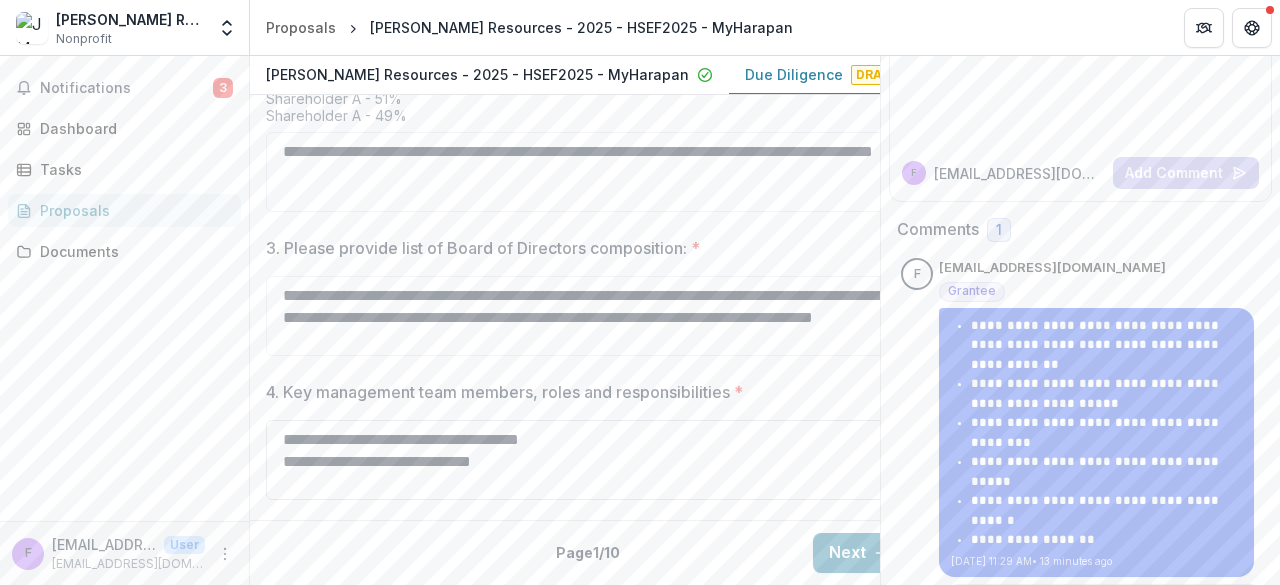 drag, startPoint x: 284, startPoint y: 443, endPoint x: 530, endPoint y: 443, distance: 246 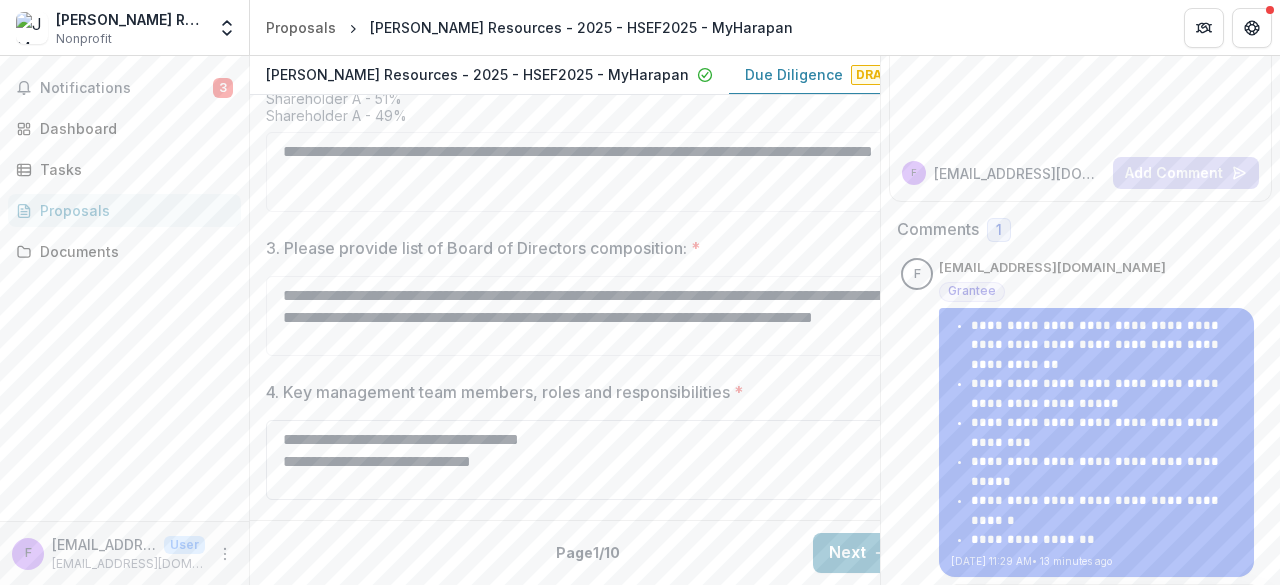 click on "**********" at bounding box center [586, 460] 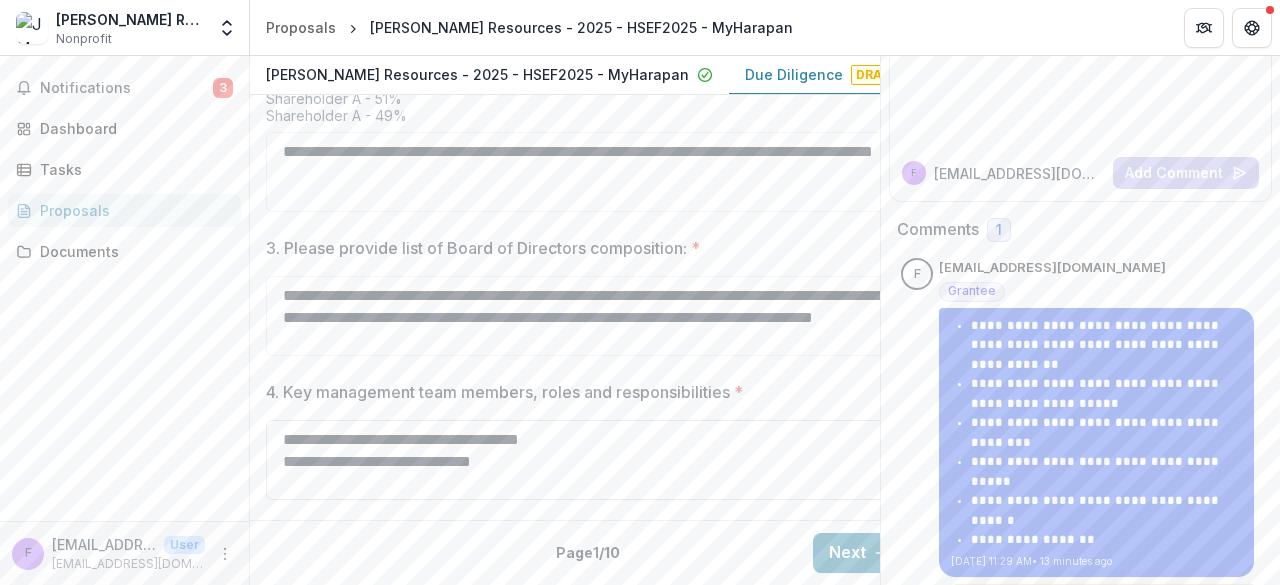 drag, startPoint x: 281, startPoint y: 436, endPoint x: 416, endPoint y: 439, distance: 135.03333 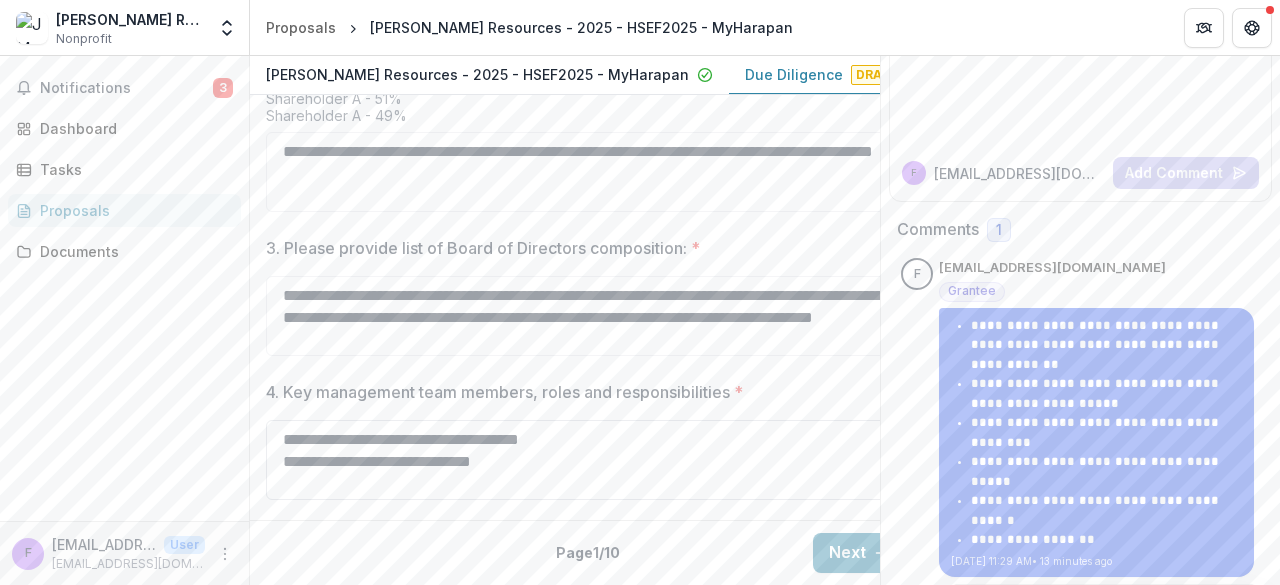 click on "**********" at bounding box center [586, 460] 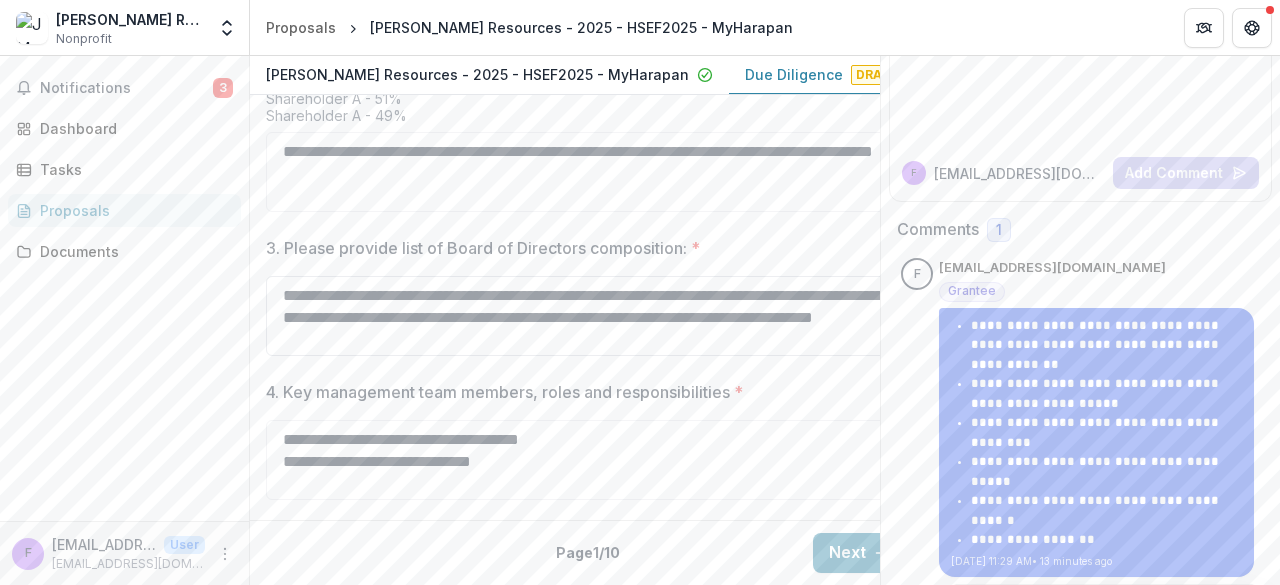 click on "**********" at bounding box center (586, 316) 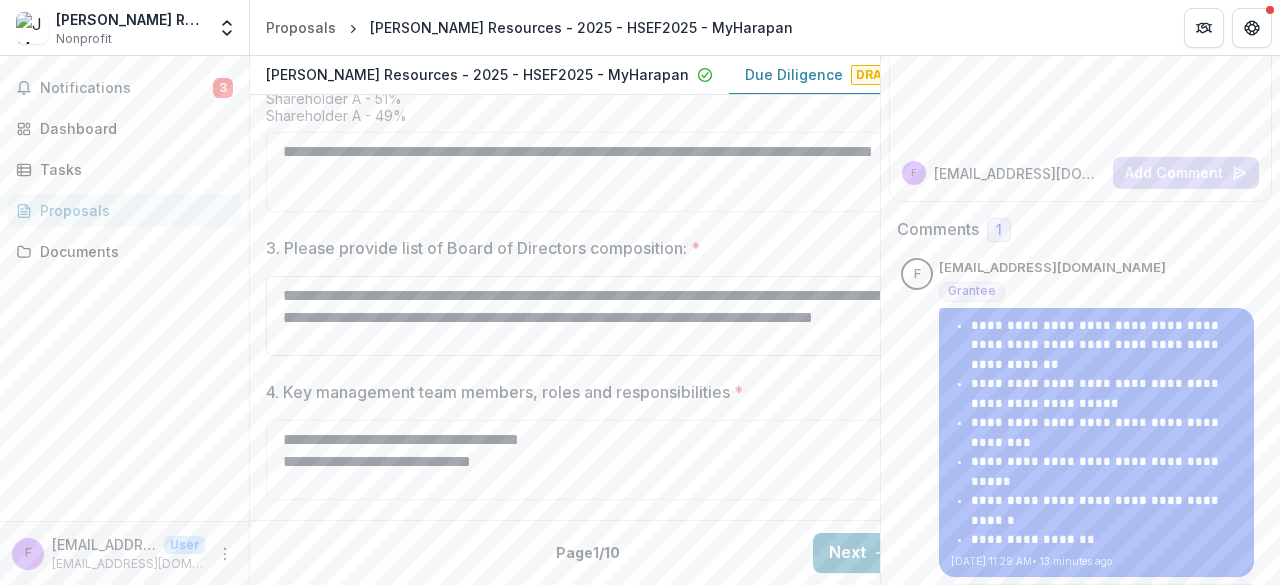 paste on "**********" 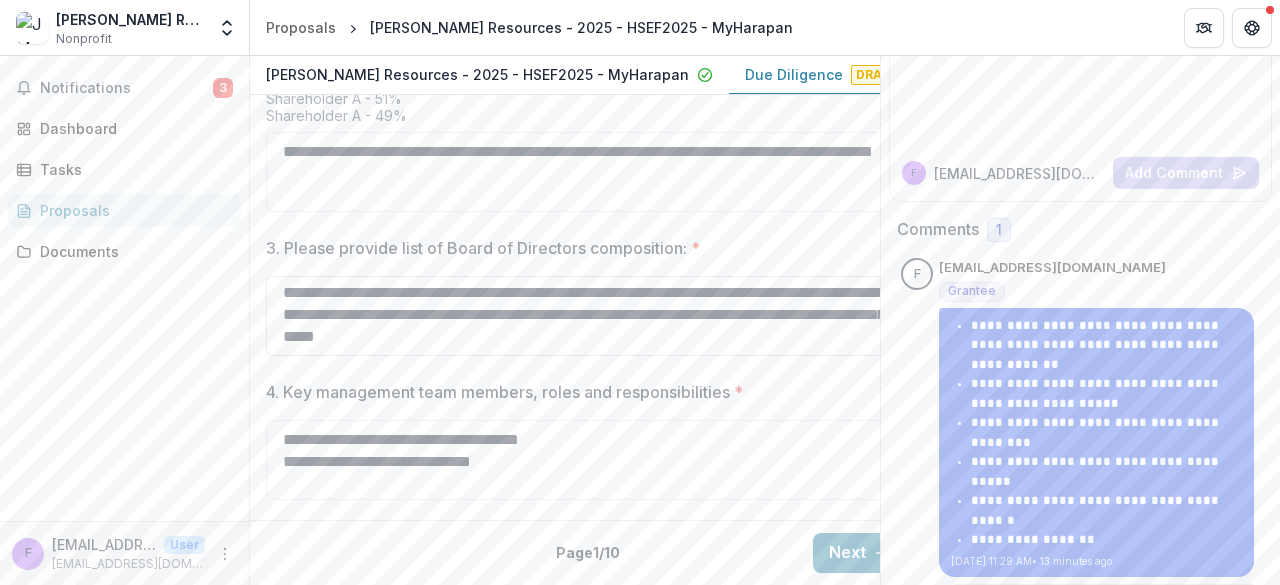 click on "**********" at bounding box center (586, 316) 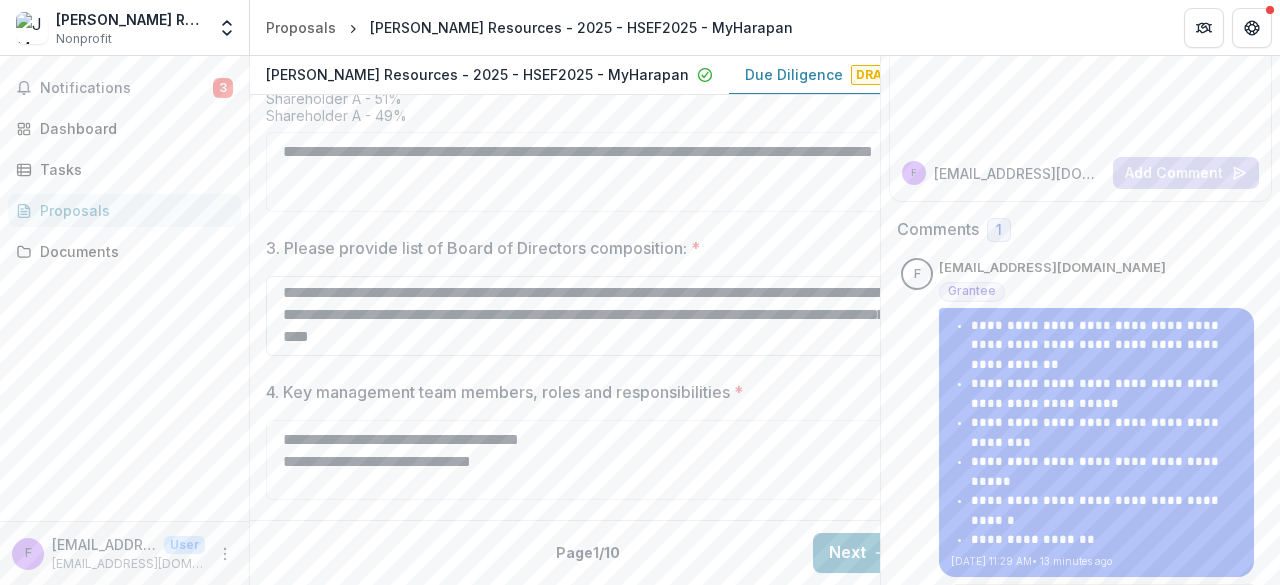 scroll, scrollTop: 0, scrollLeft: 0, axis: both 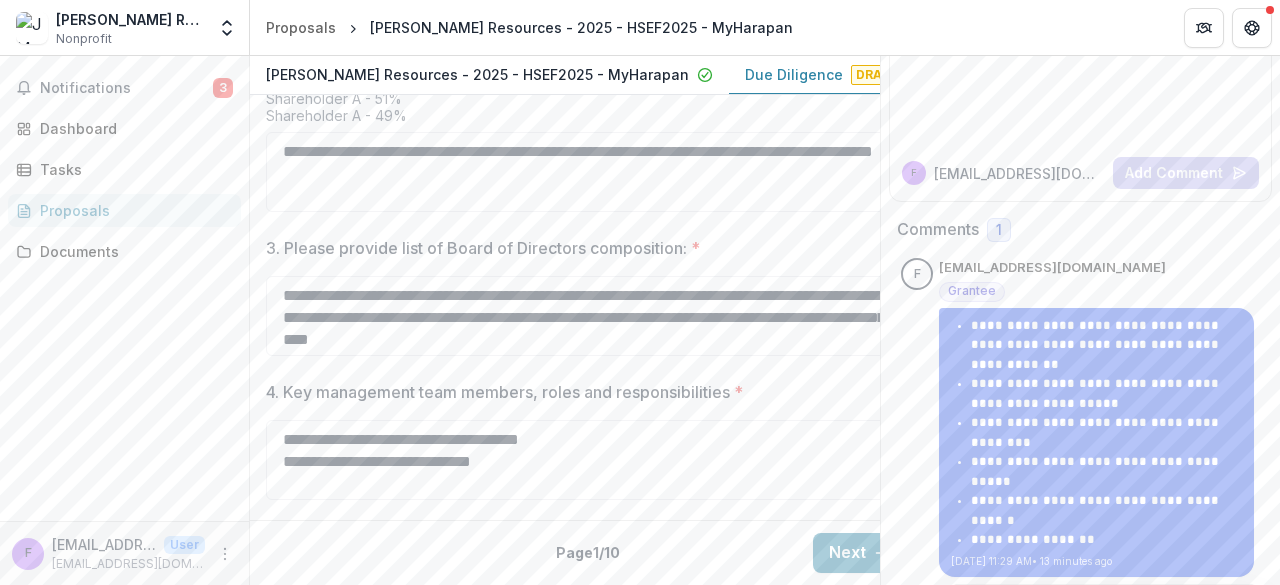 type on "**********" 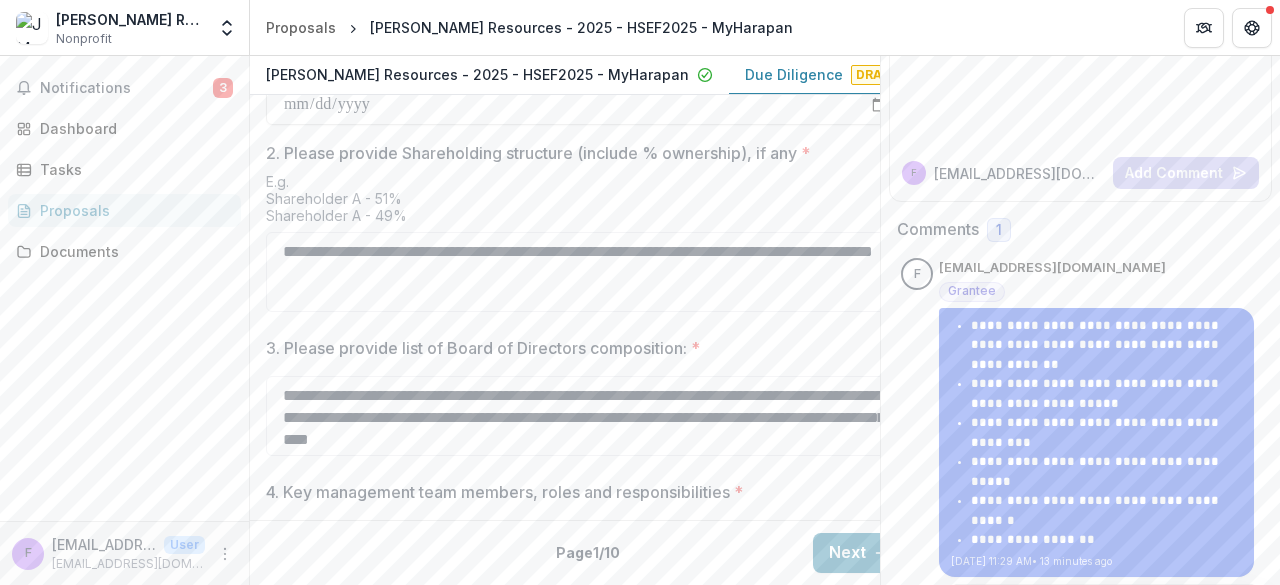 scroll, scrollTop: 1079, scrollLeft: 0, axis: vertical 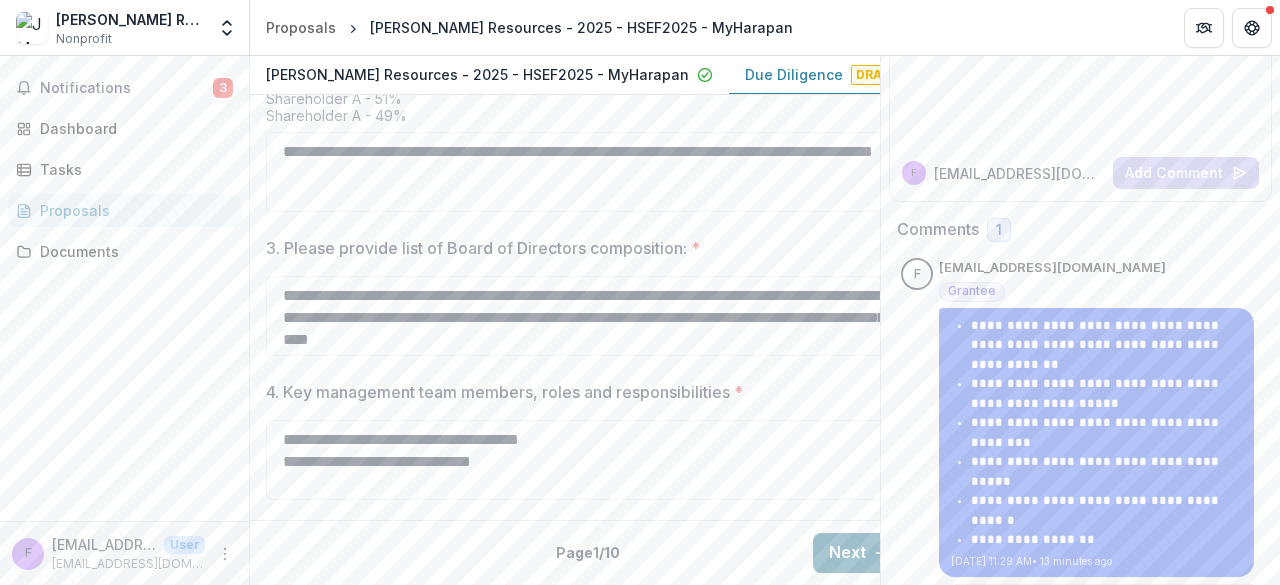 click on "Next" at bounding box center [859, 553] 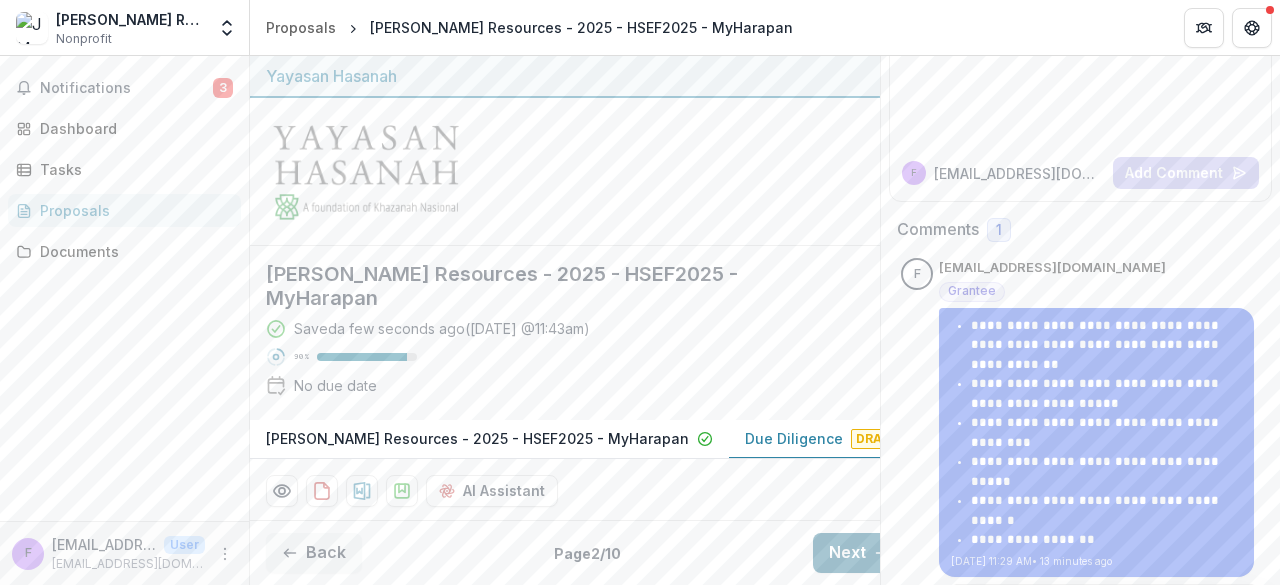 click on "Next" at bounding box center (859, 553) 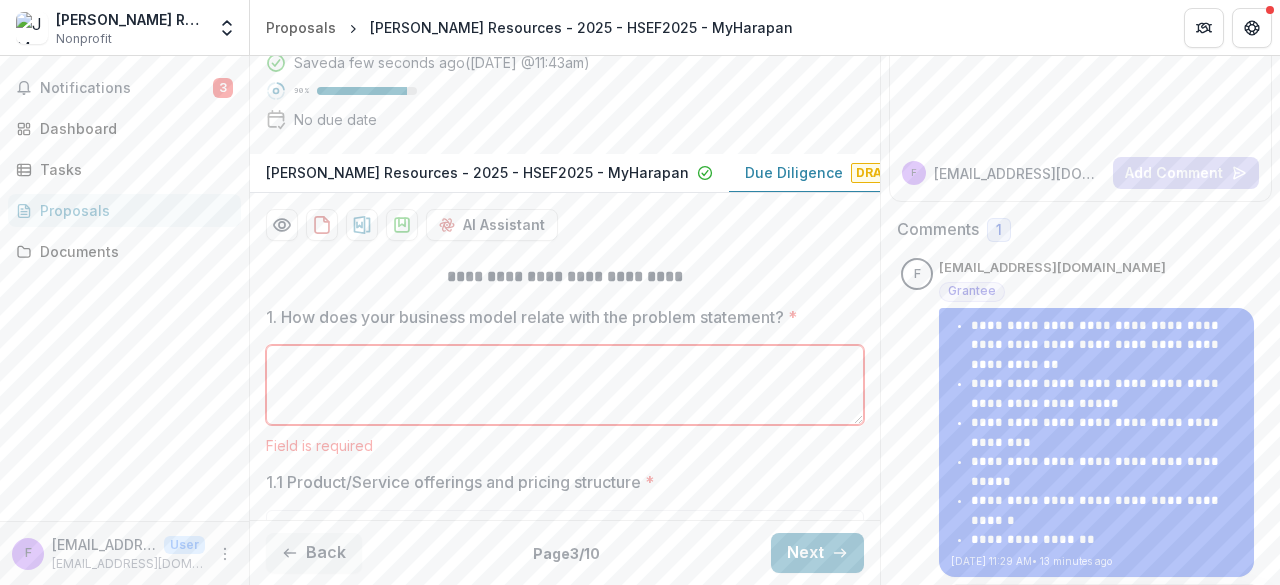 scroll, scrollTop: 400, scrollLeft: 0, axis: vertical 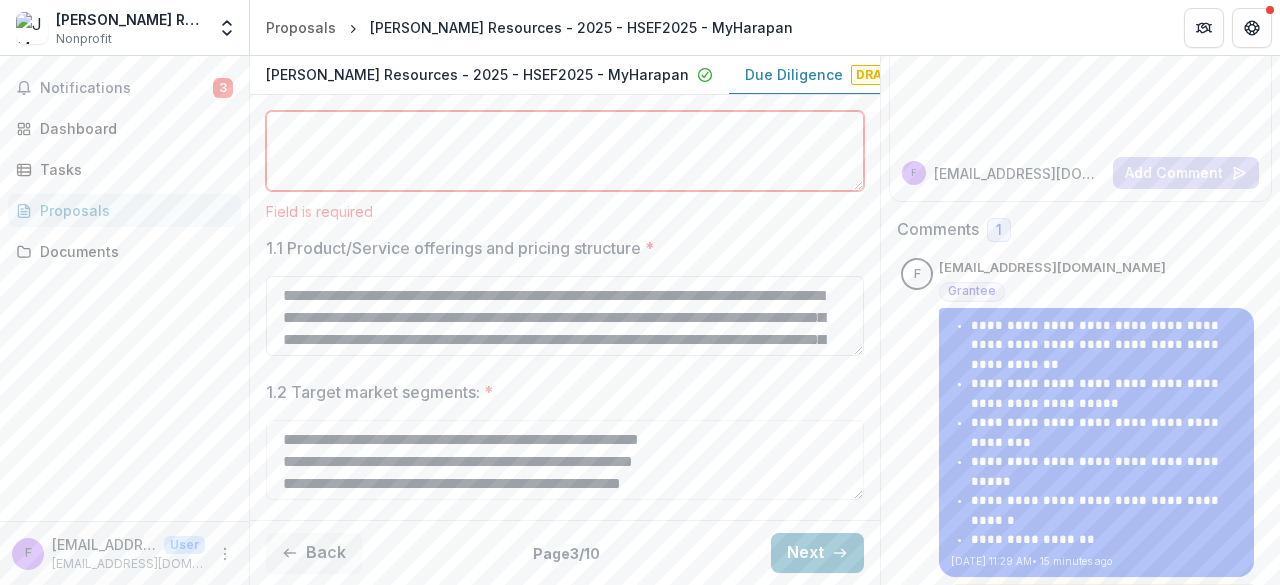 click on "**********" at bounding box center [565, 316] 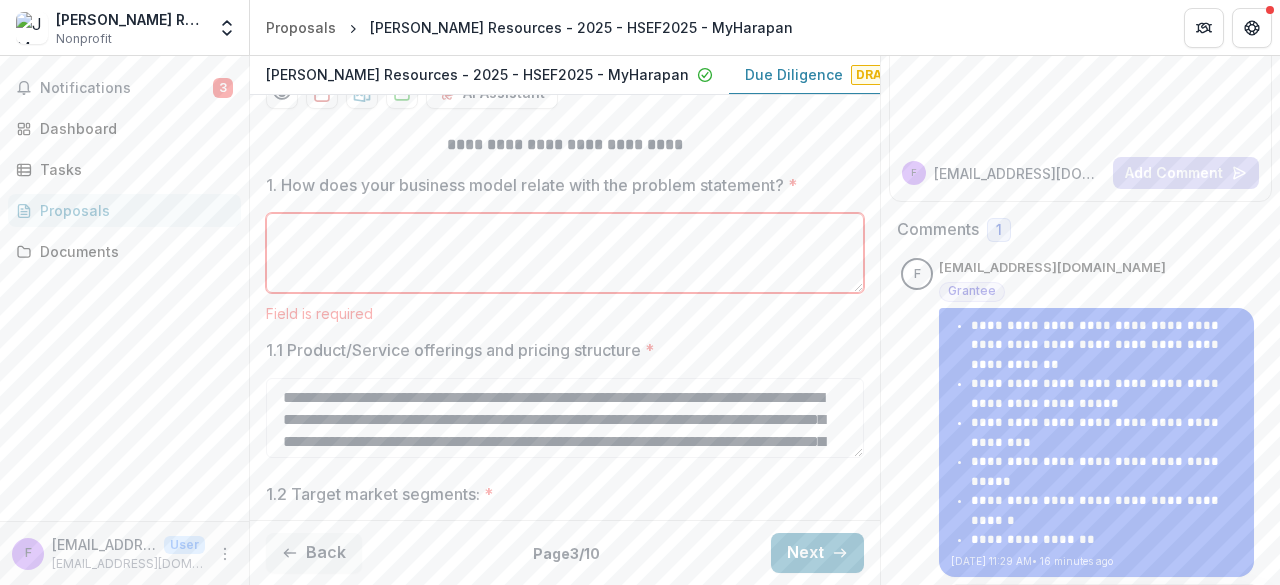 scroll, scrollTop: 200, scrollLeft: 0, axis: vertical 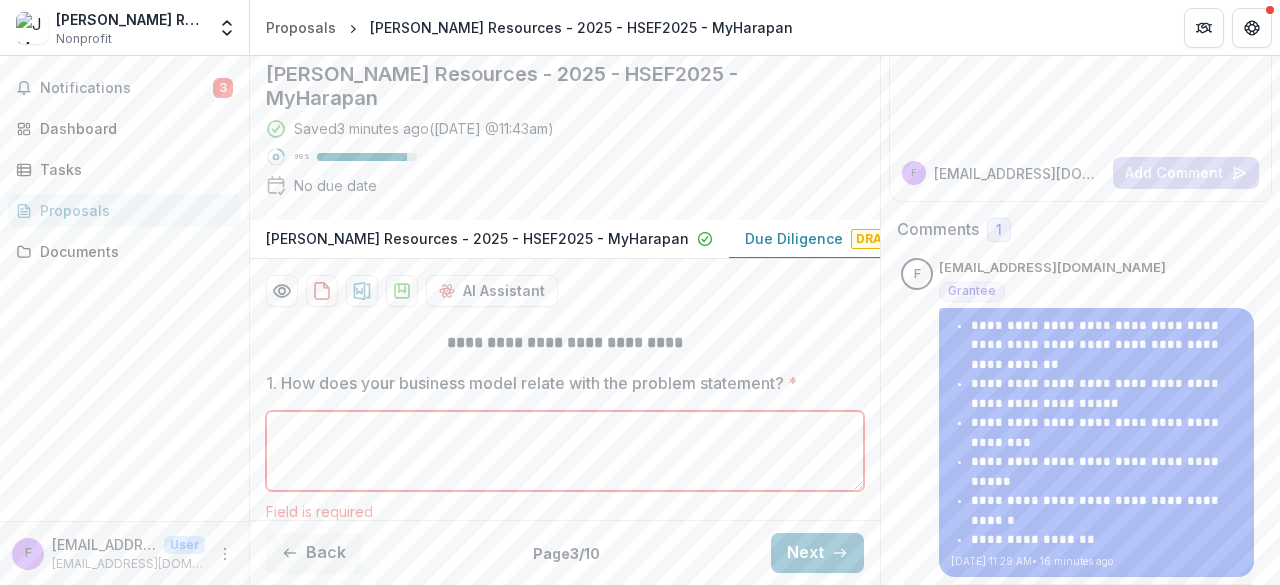 click on "1. How does your business model relate with the problem statement? *" at bounding box center (565, 451) 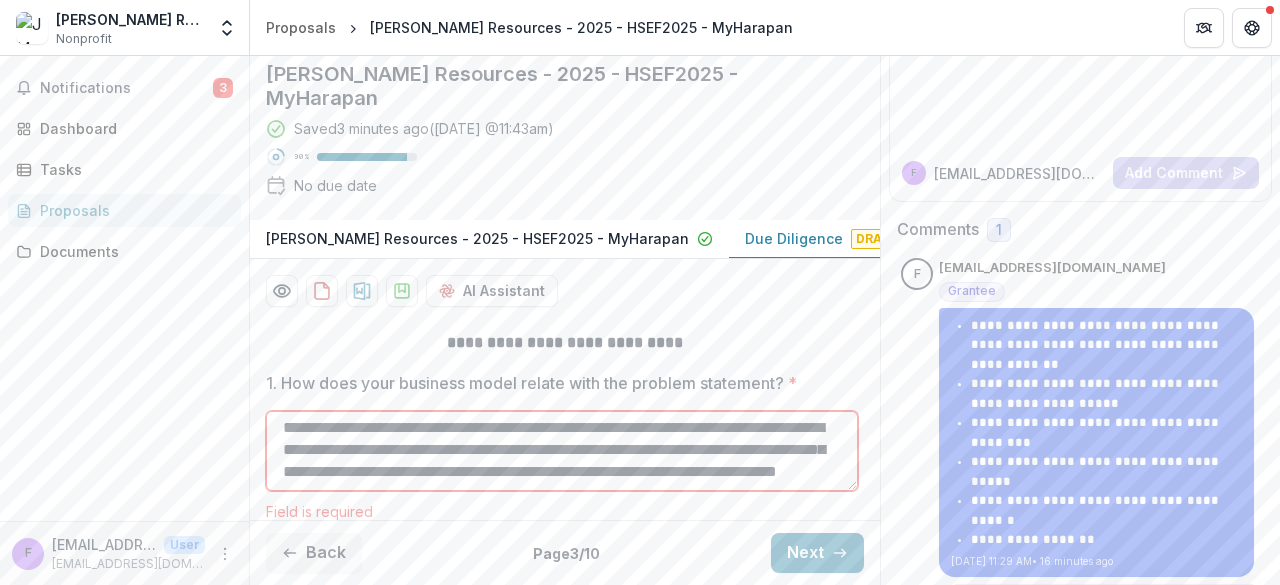 scroll, scrollTop: 0, scrollLeft: 0, axis: both 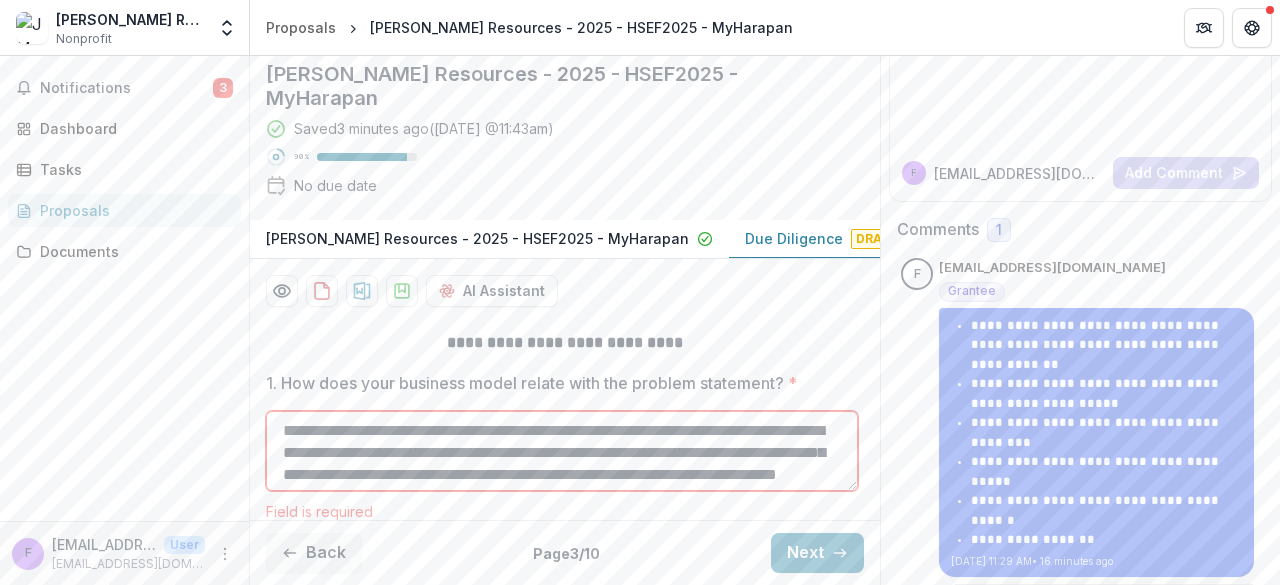 type on "**********" 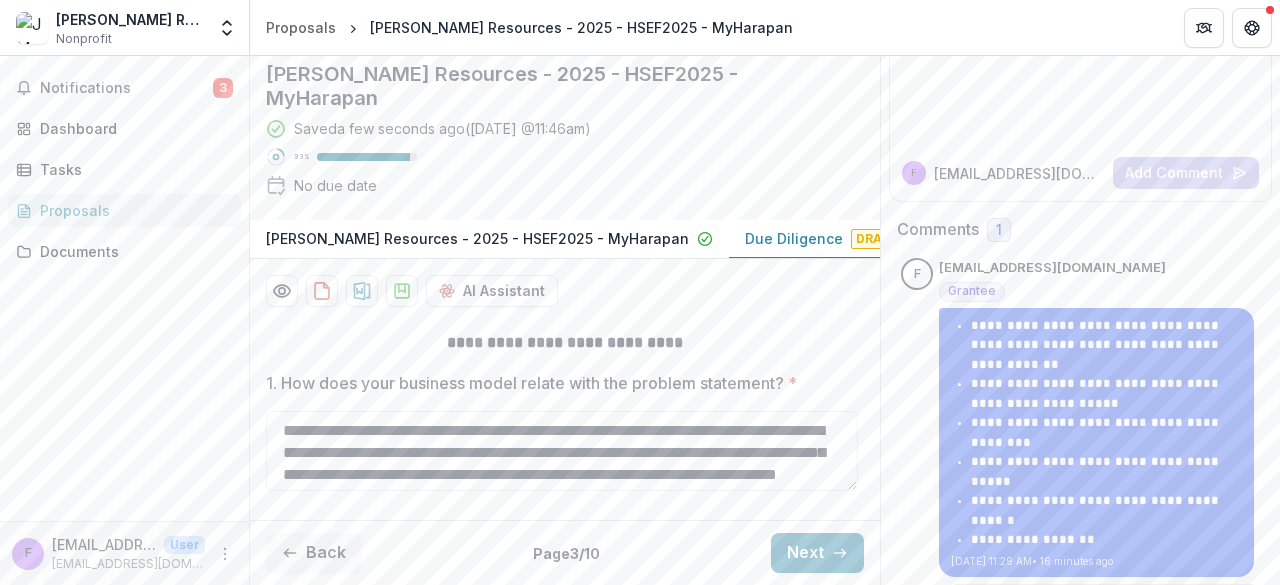click on "1. How does your business model relate with the problem statement? *" at bounding box center (559, 383) 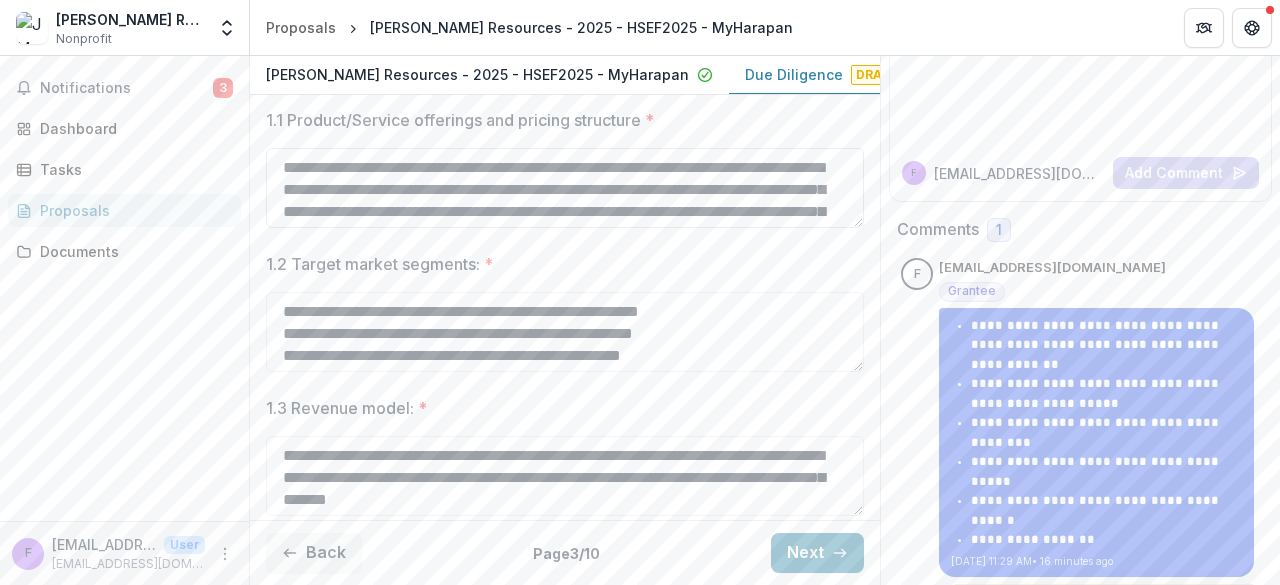 scroll, scrollTop: 609, scrollLeft: 0, axis: vertical 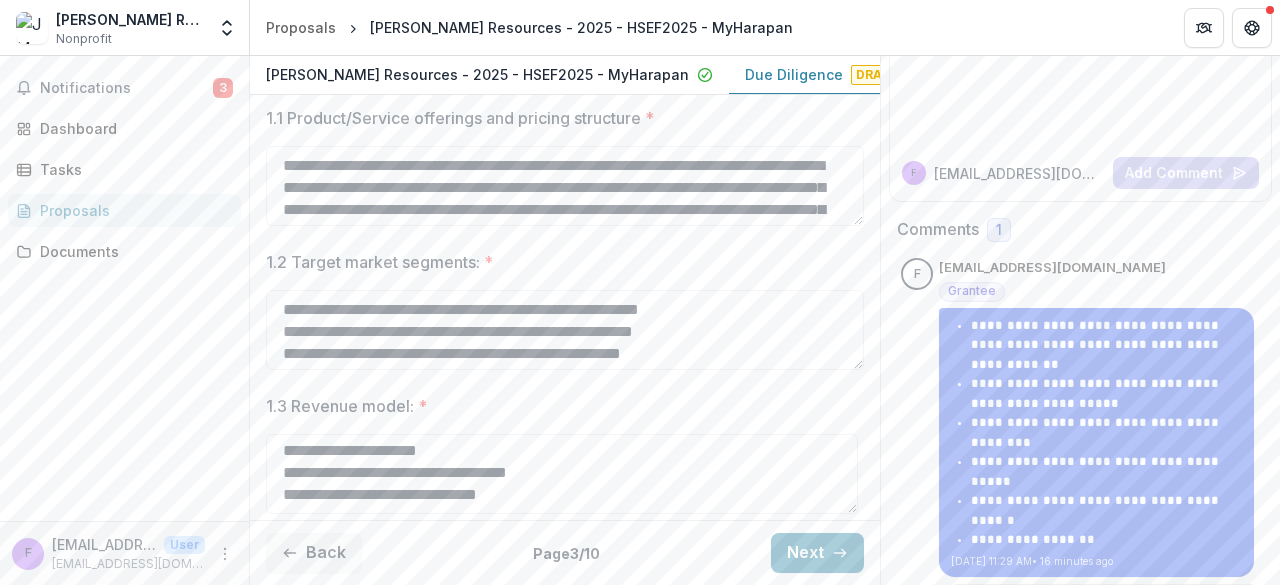 click on "Back Page  3  /  10 Next" at bounding box center [565, 552] 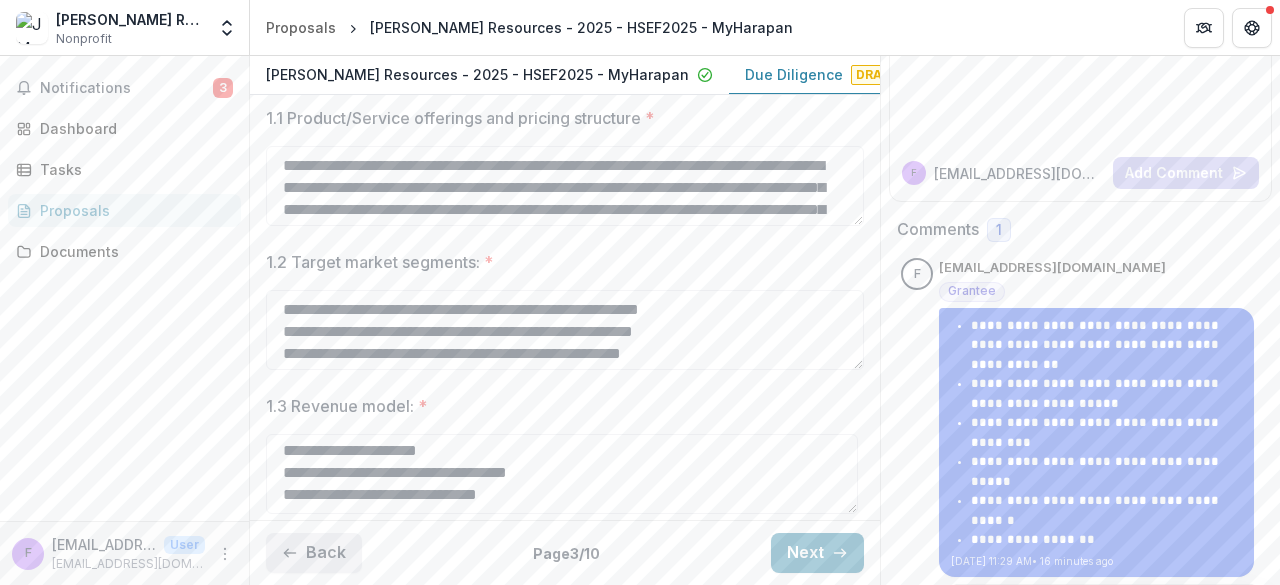 click on "Back" at bounding box center (314, 553) 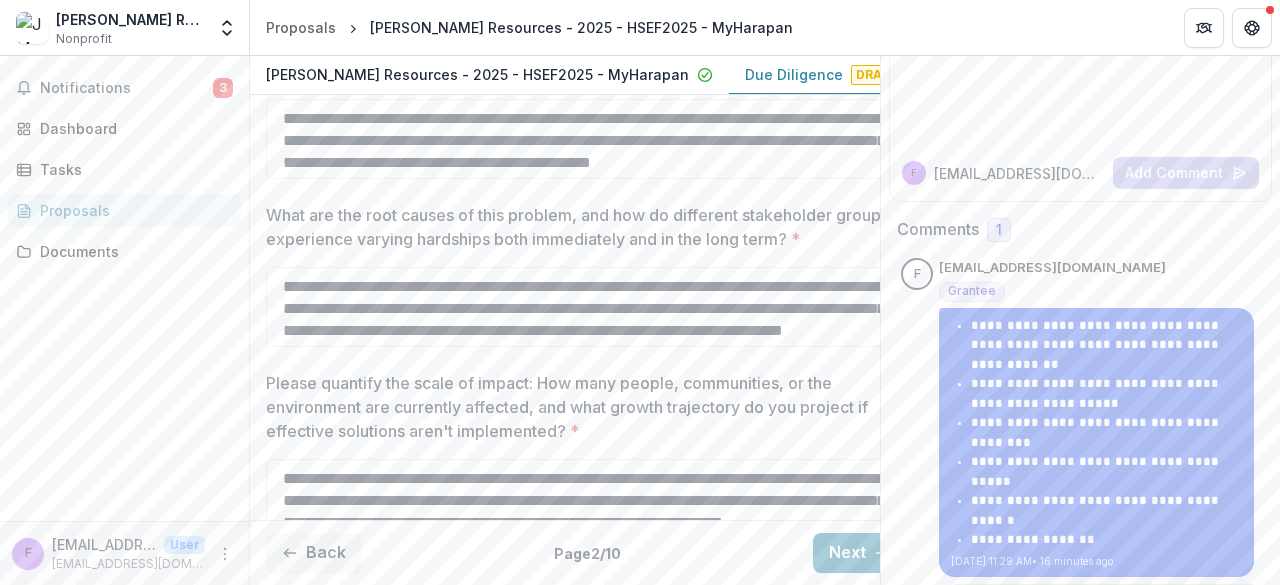 scroll, scrollTop: 1000, scrollLeft: 0, axis: vertical 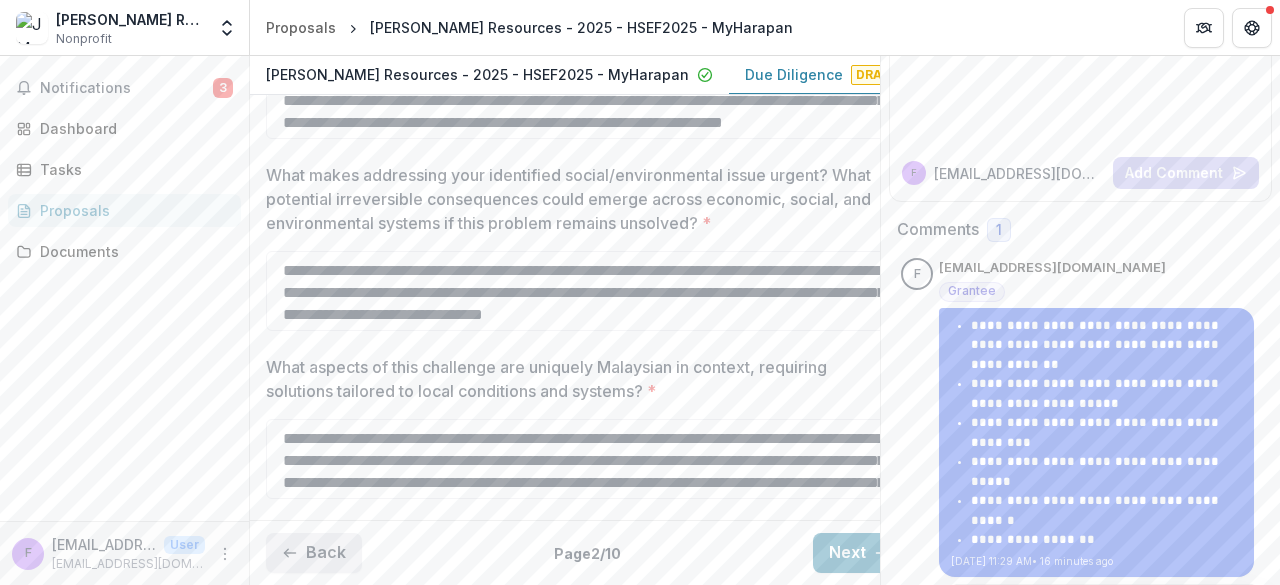 click on "Back" at bounding box center (314, 553) 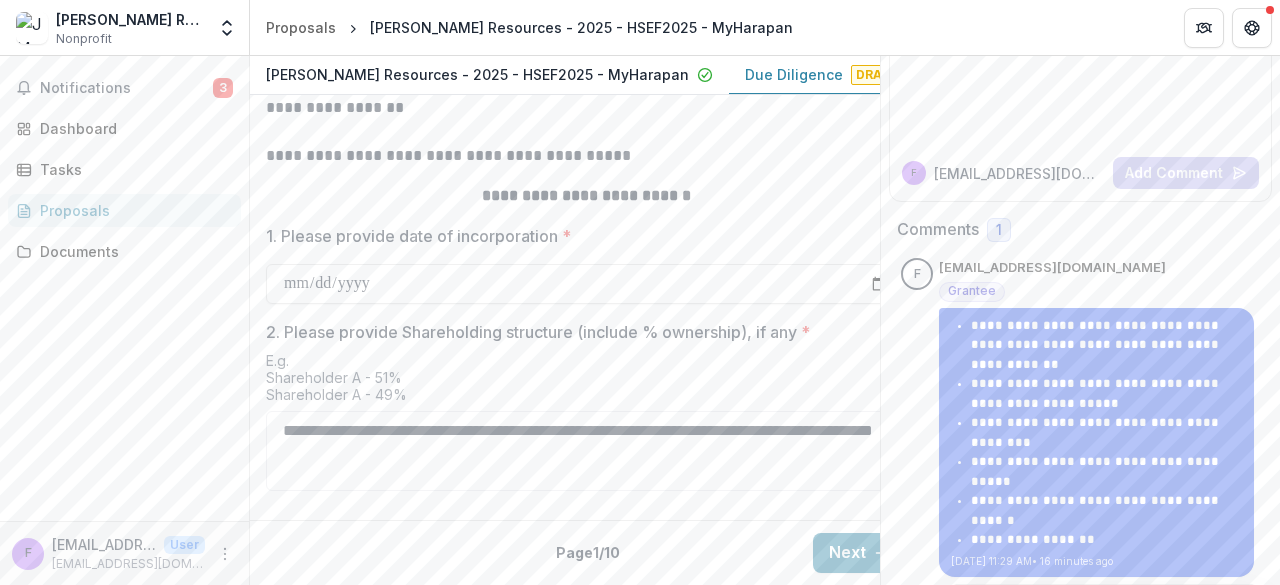 scroll, scrollTop: 1079, scrollLeft: 0, axis: vertical 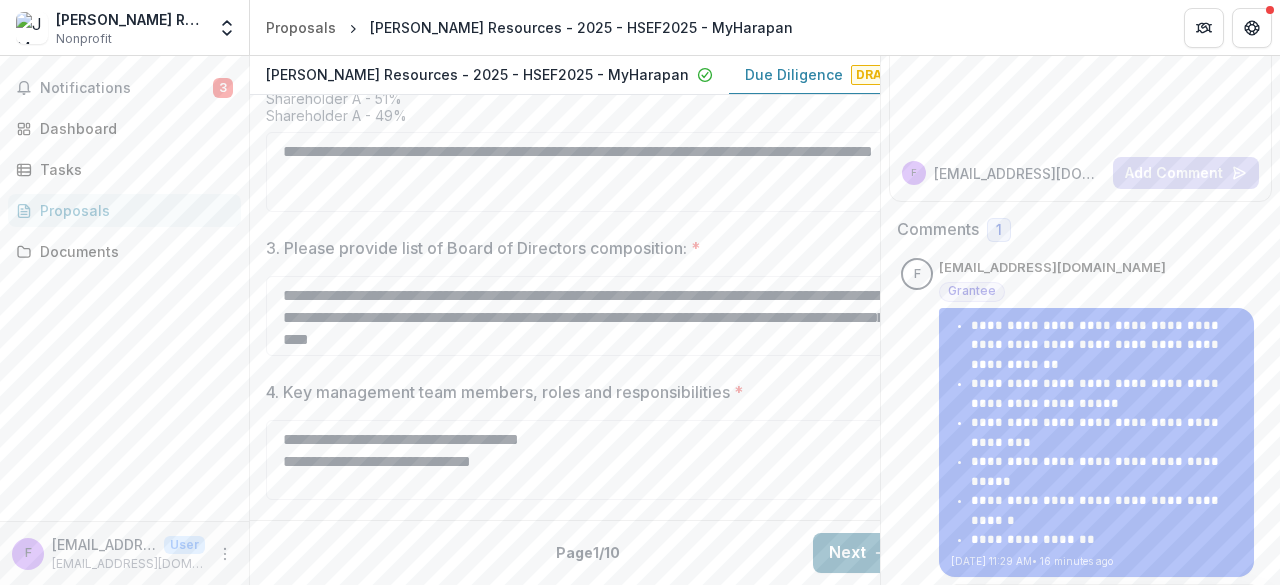 click on "Next" at bounding box center [859, 553] 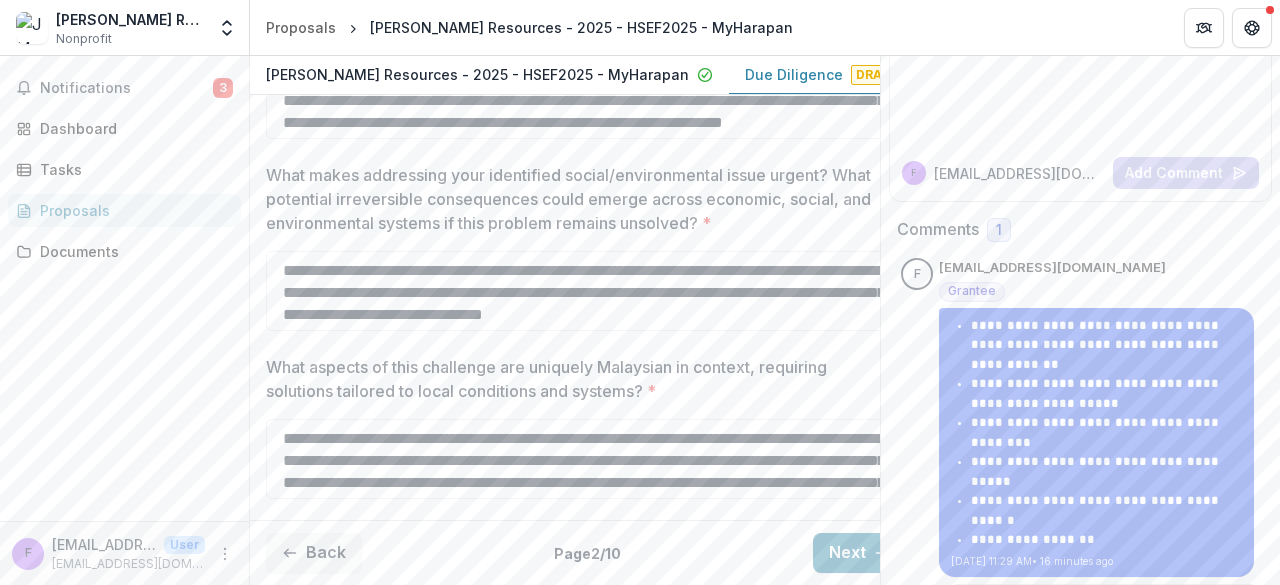 scroll, scrollTop: 1000, scrollLeft: 0, axis: vertical 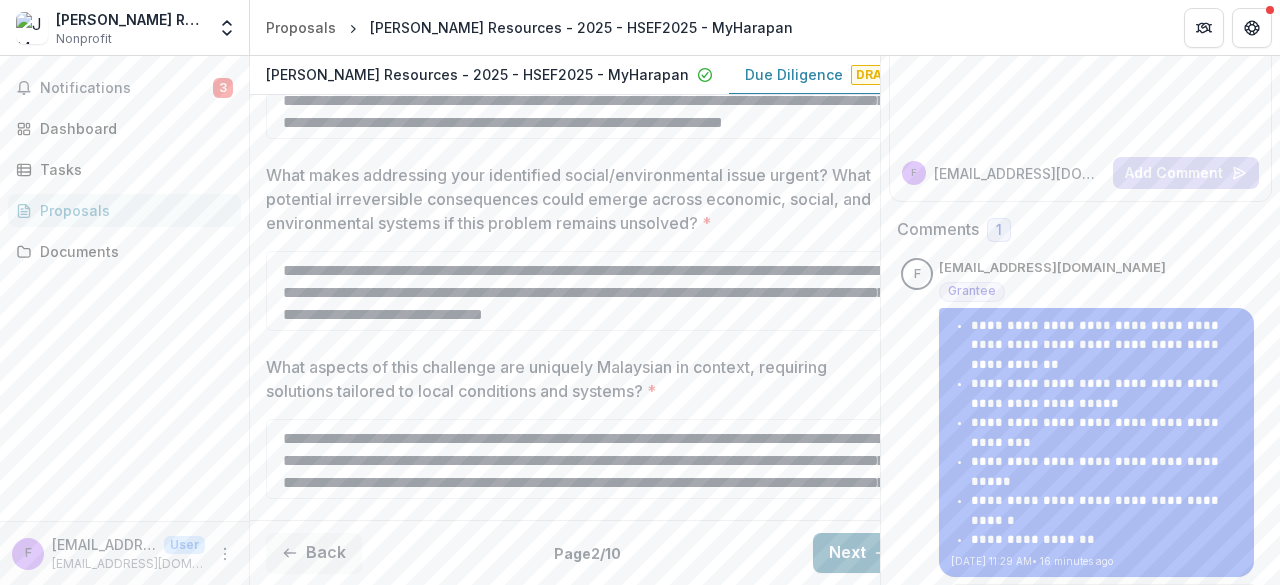click on "Next" at bounding box center [859, 553] 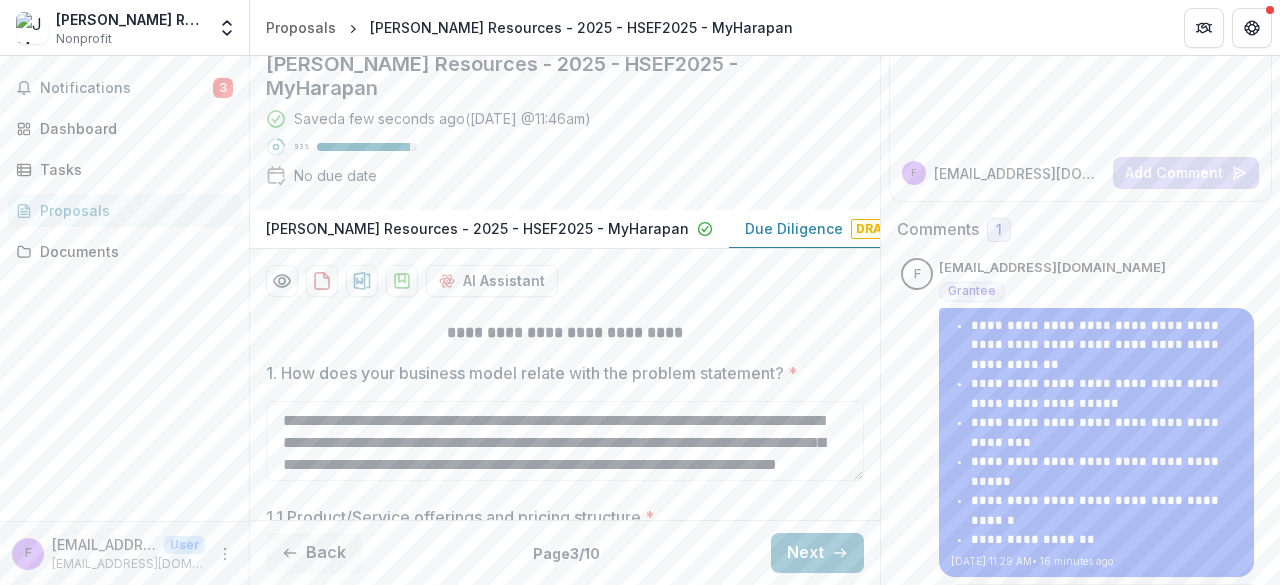 scroll, scrollTop: 309, scrollLeft: 0, axis: vertical 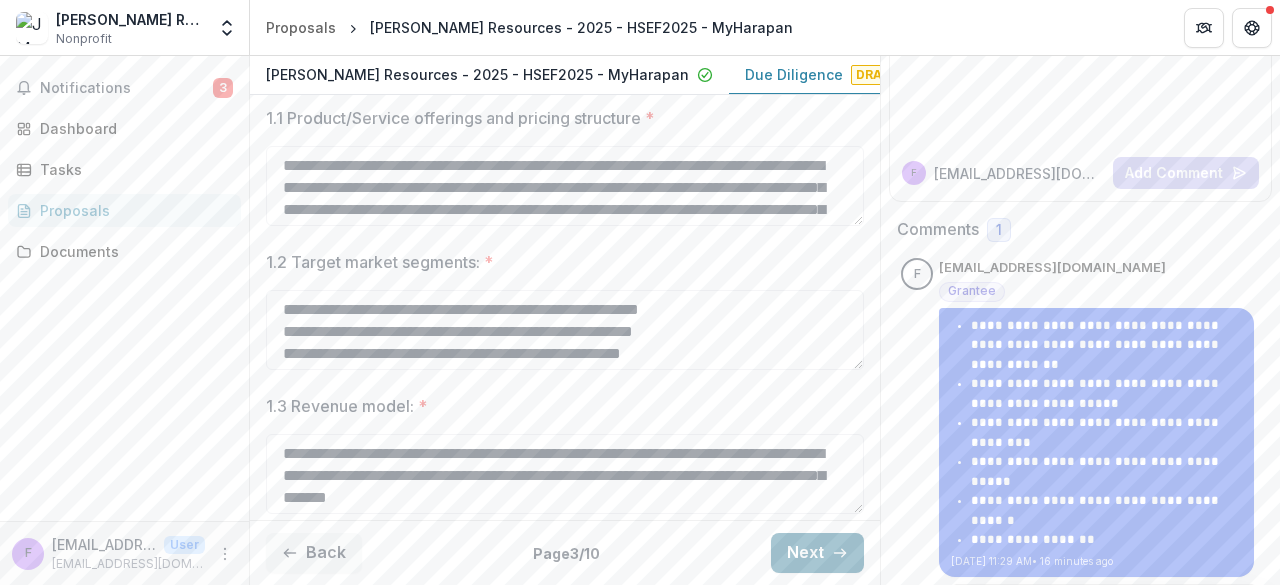 click on "Next" at bounding box center [817, 553] 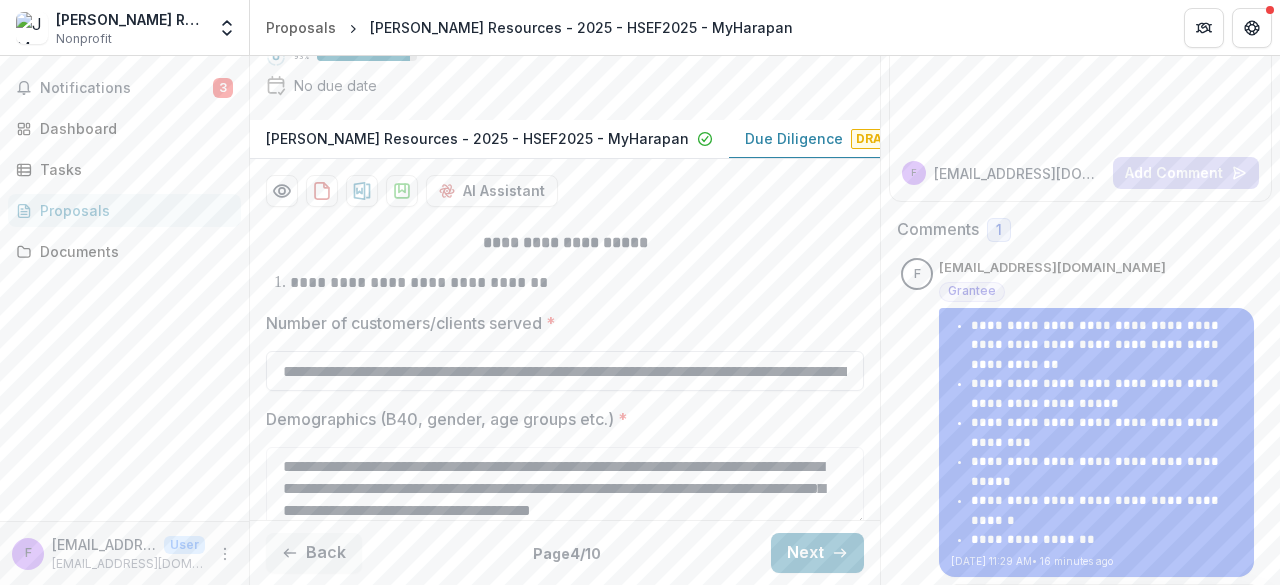 scroll, scrollTop: 457, scrollLeft: 0, axis: vertical 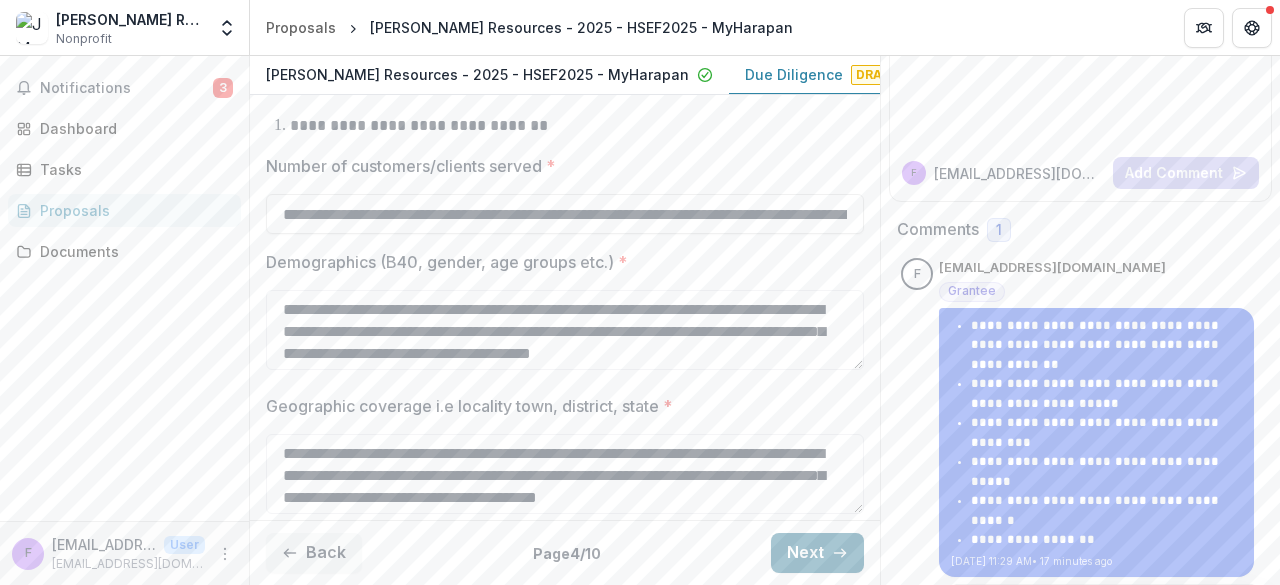 click on "Next" at bounding box center (817, 553) 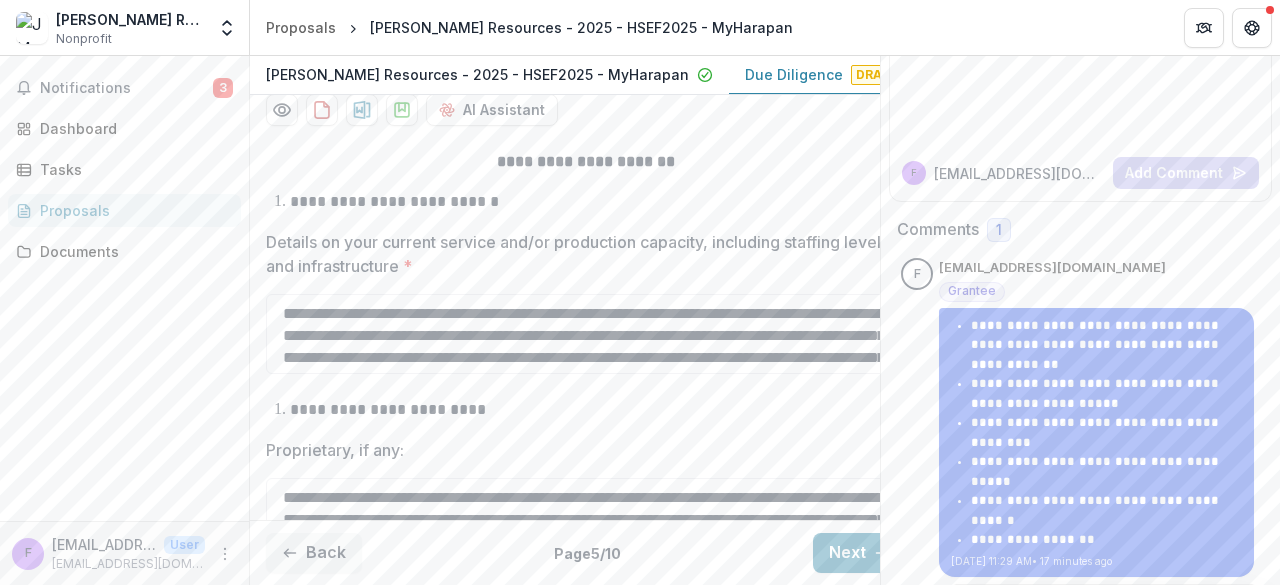 scroll, scrollTop: 440, scrollLeft: 0, axis: vertical 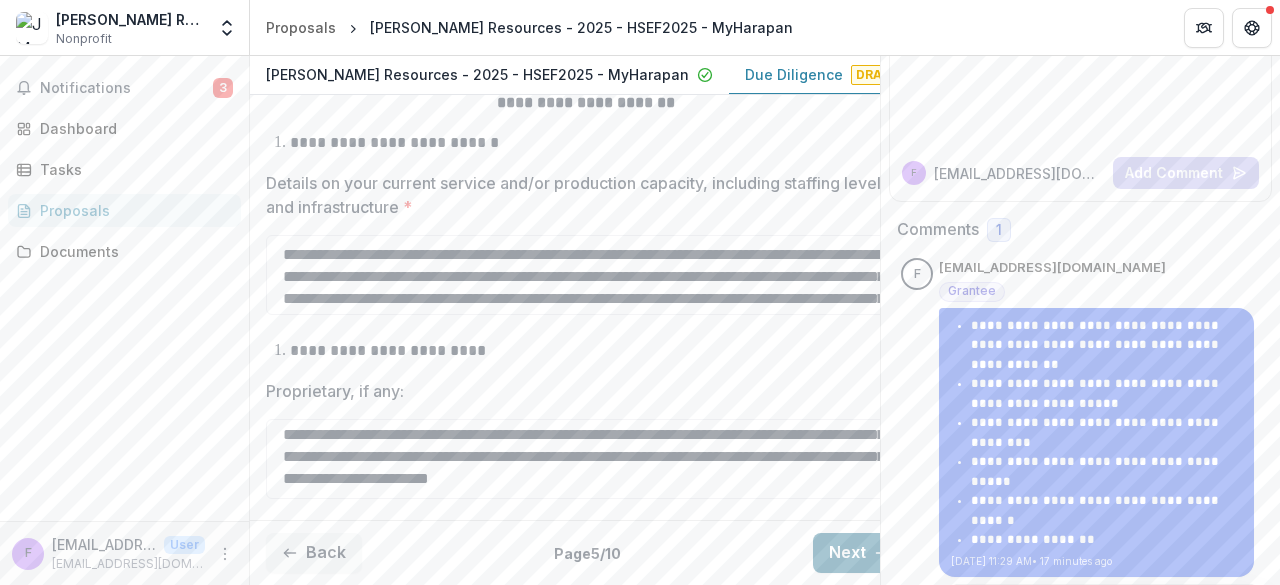 click on "Next" at bounding box center [859, 553] 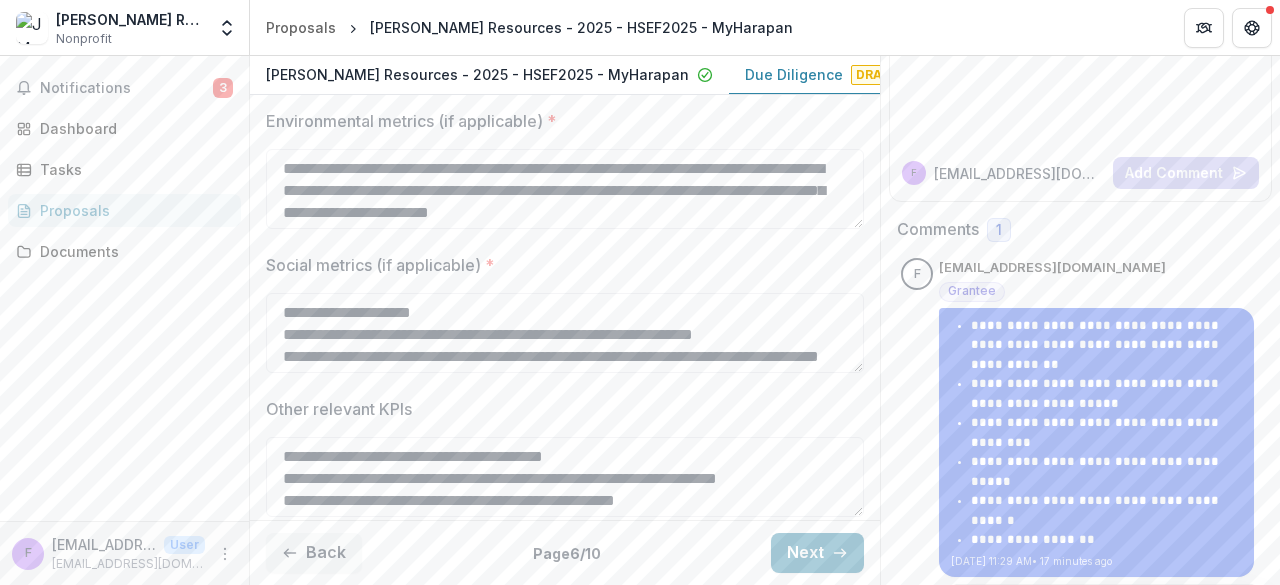 scroll, scrollTop: 600, scrollLeft: 0, axis: vertical 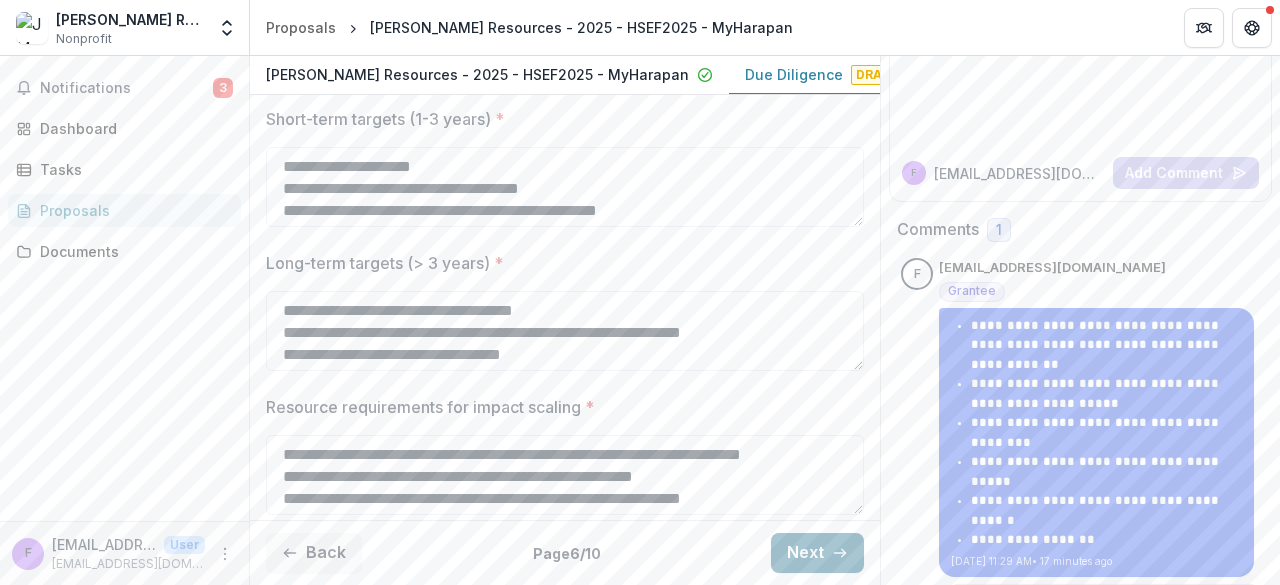 click on "Next" at bounding box center (817, 553) 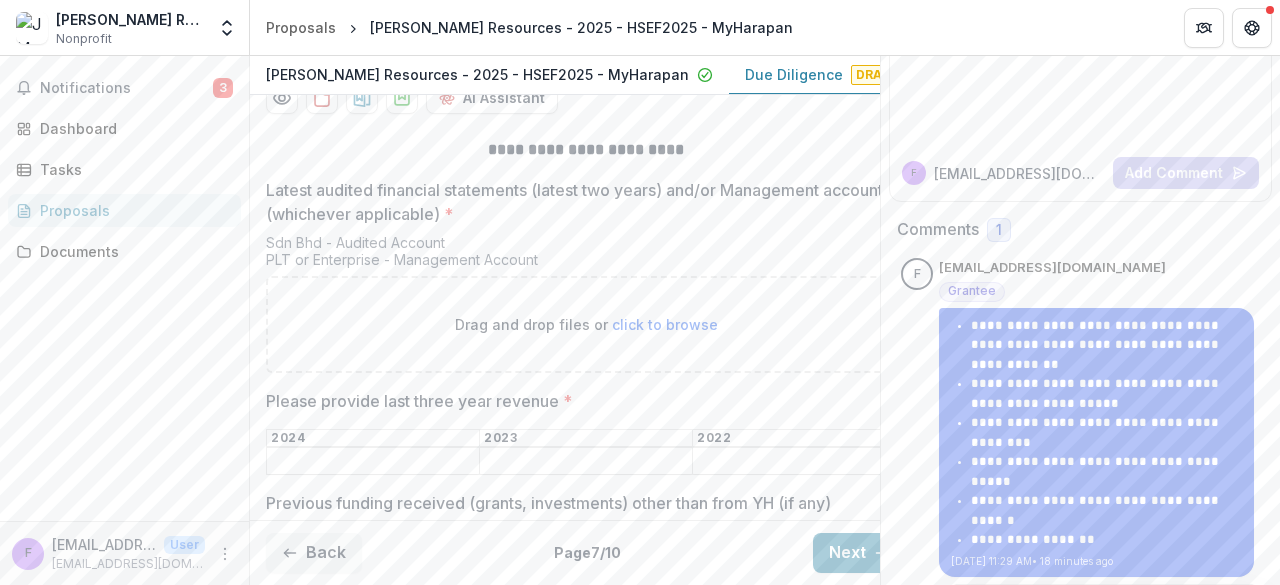 scroll, scrollTop: 502, scrollLeft: 0, axis: vertical 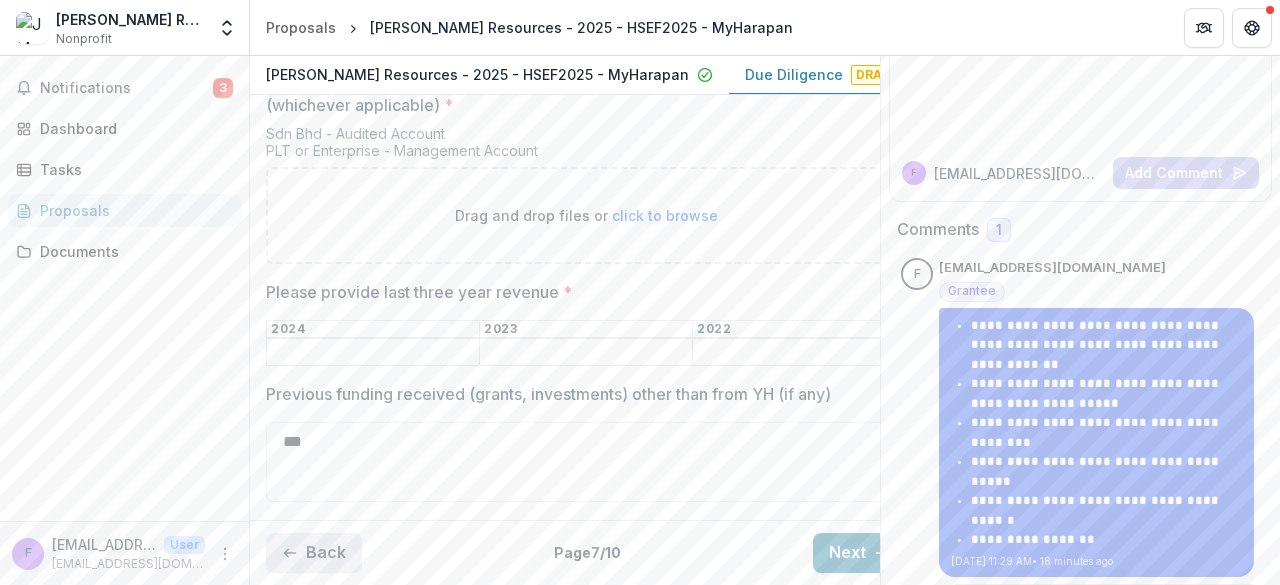 click on "Back" at bounding box center (314, 553) 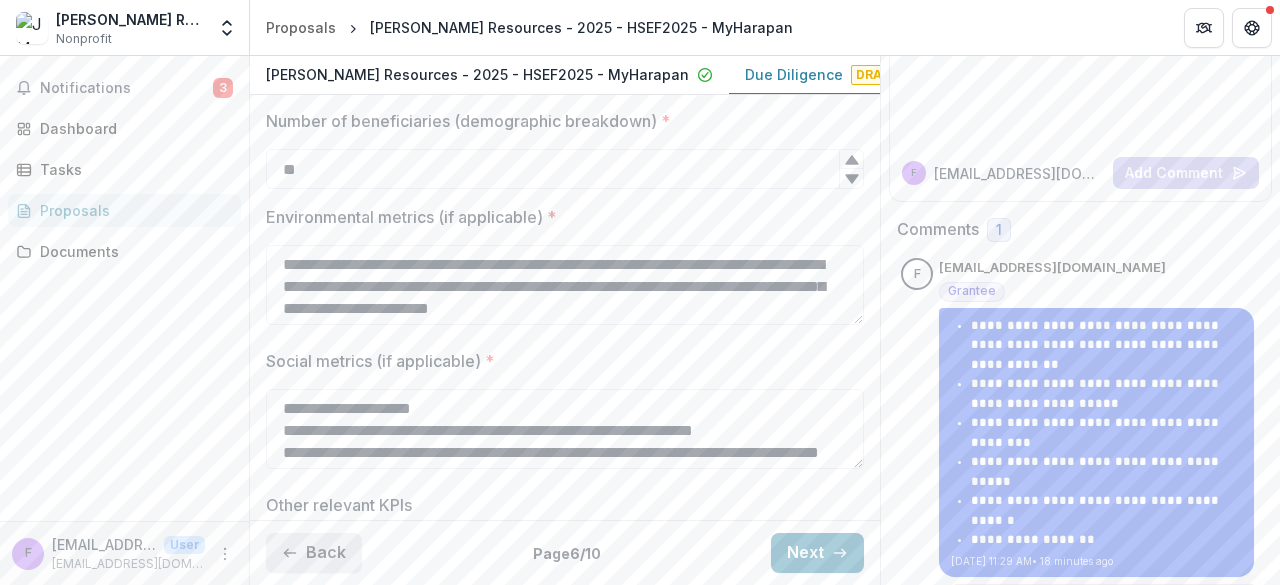 click on "Back" at bounding box center [314, 553] 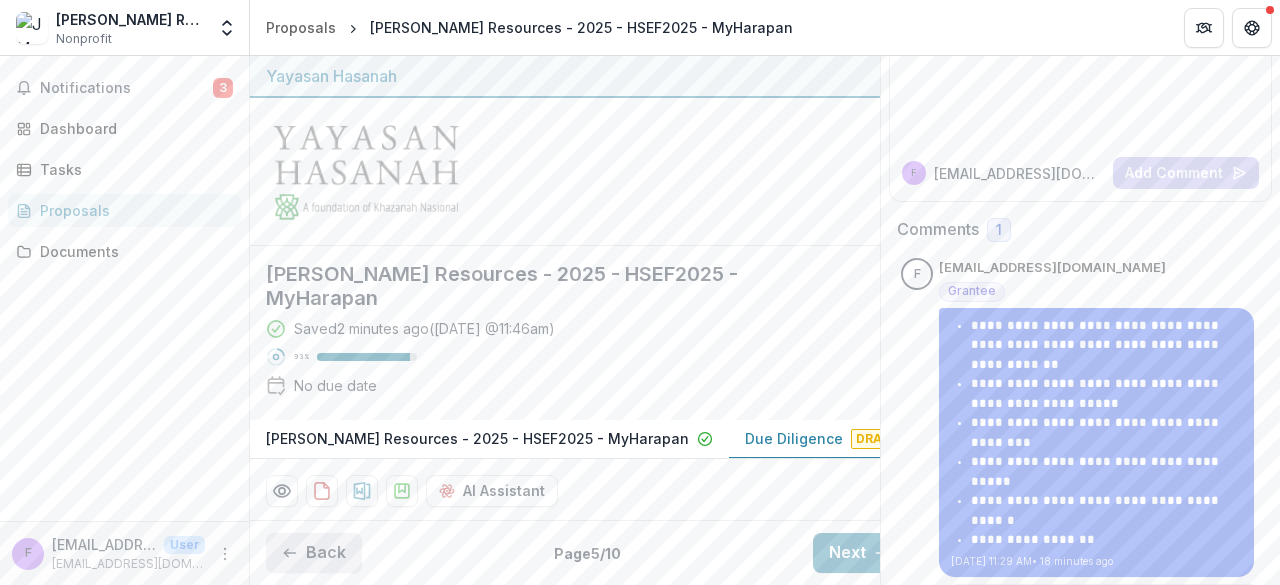 click on "Back" at bounding box center [314, 553] 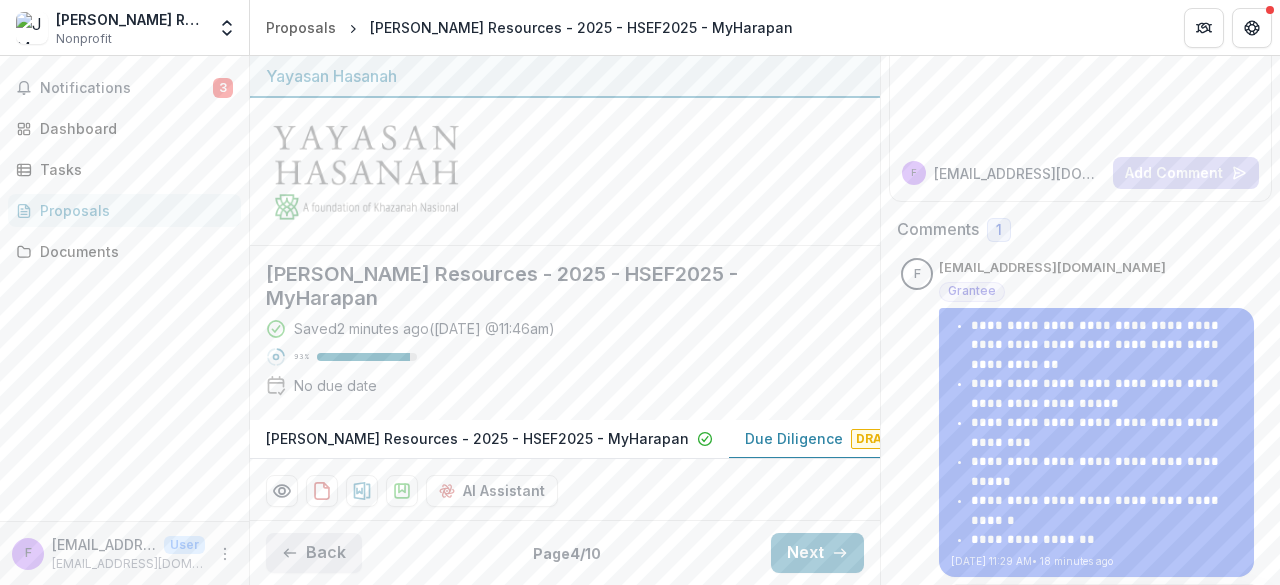 click on "Back" at bounding box center [314, 553] 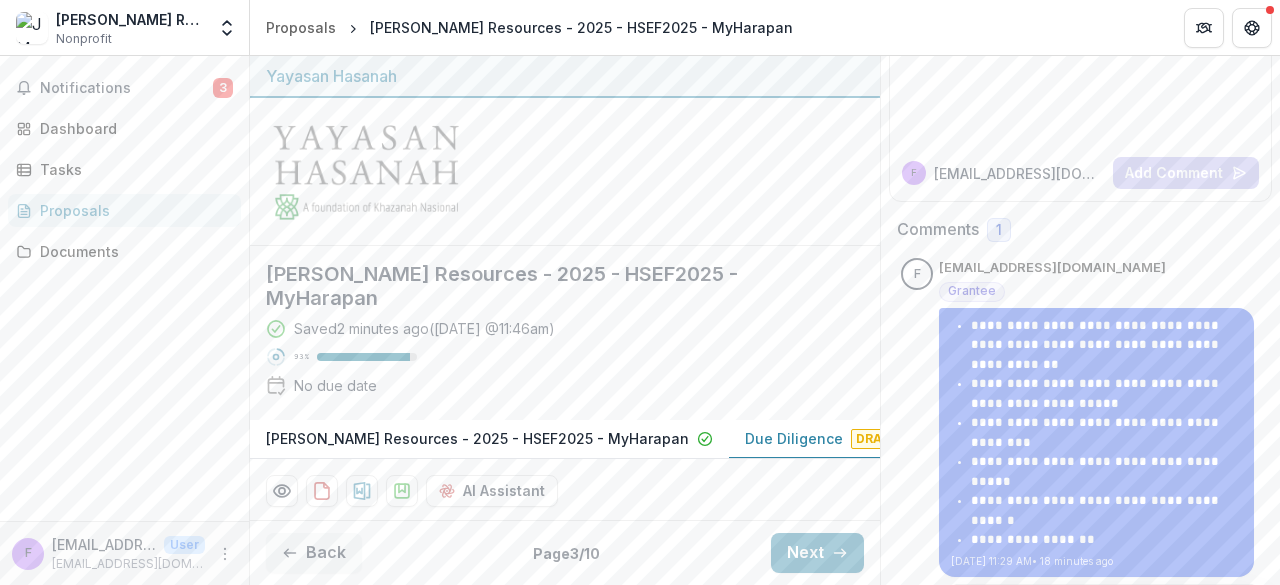 scroll, scrollTop: 400, scrollLeft: 0, axis: vertical 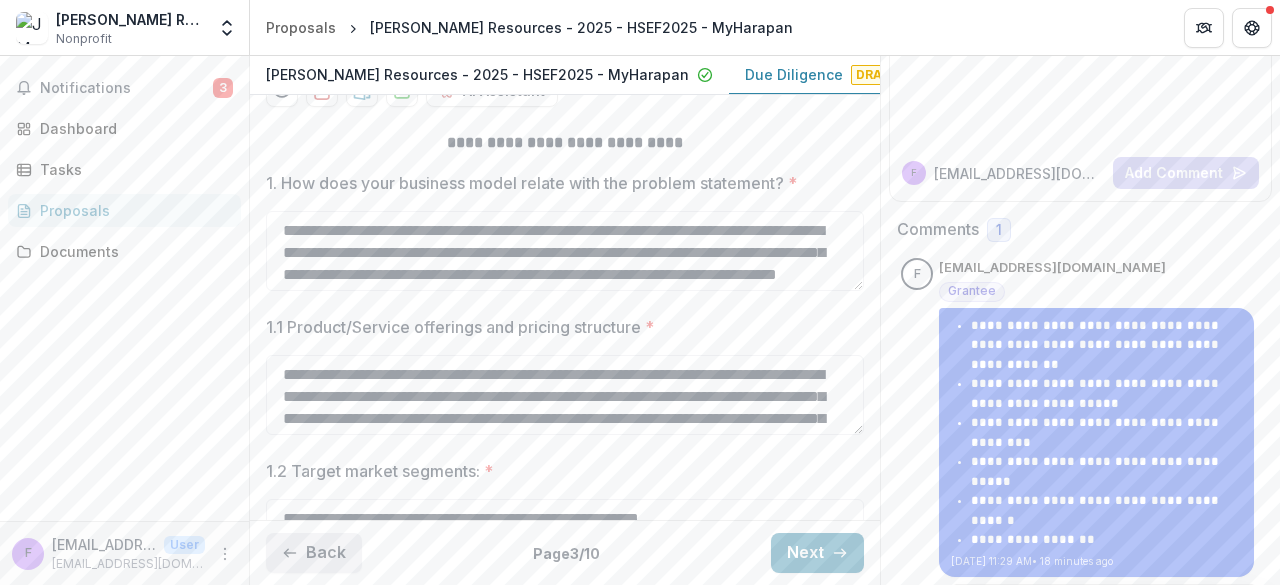 click on "Back" at bounding box center (314, 553) 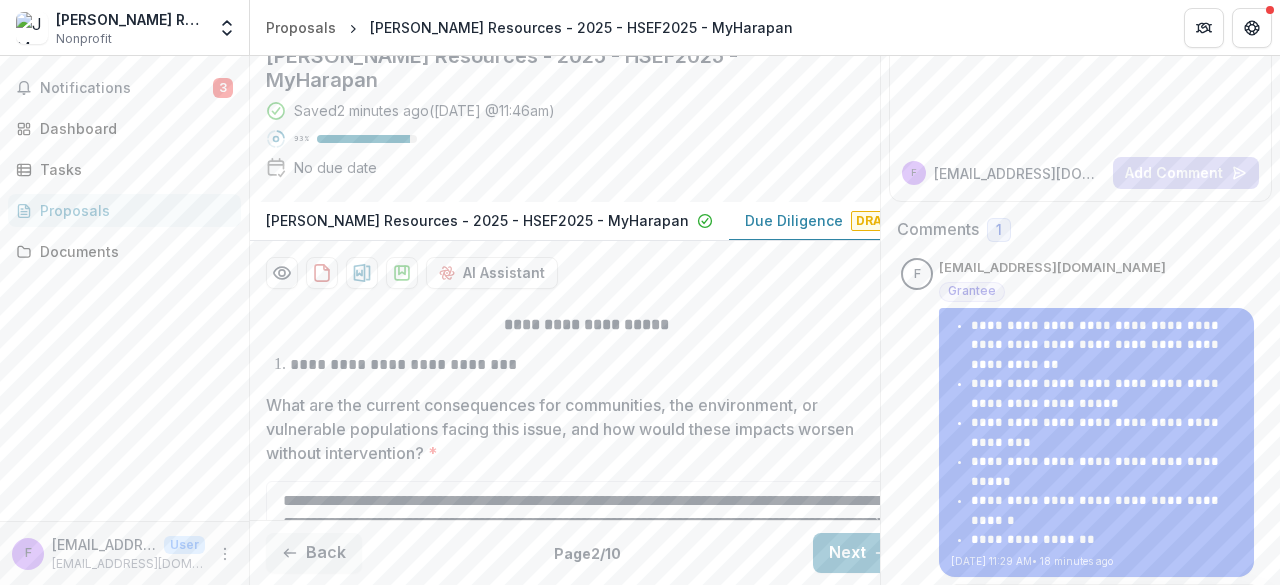 scroll, scrollTop: 400, scrollLeft: 0, axis: vertical 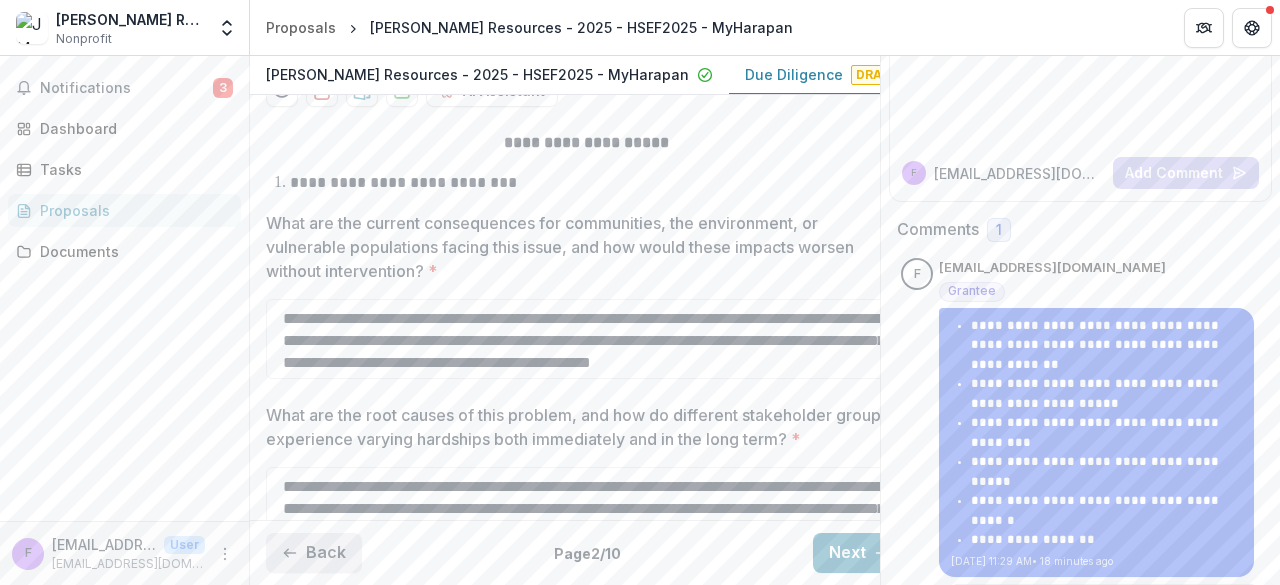 click on "Back" at bounding box center (314, 553) 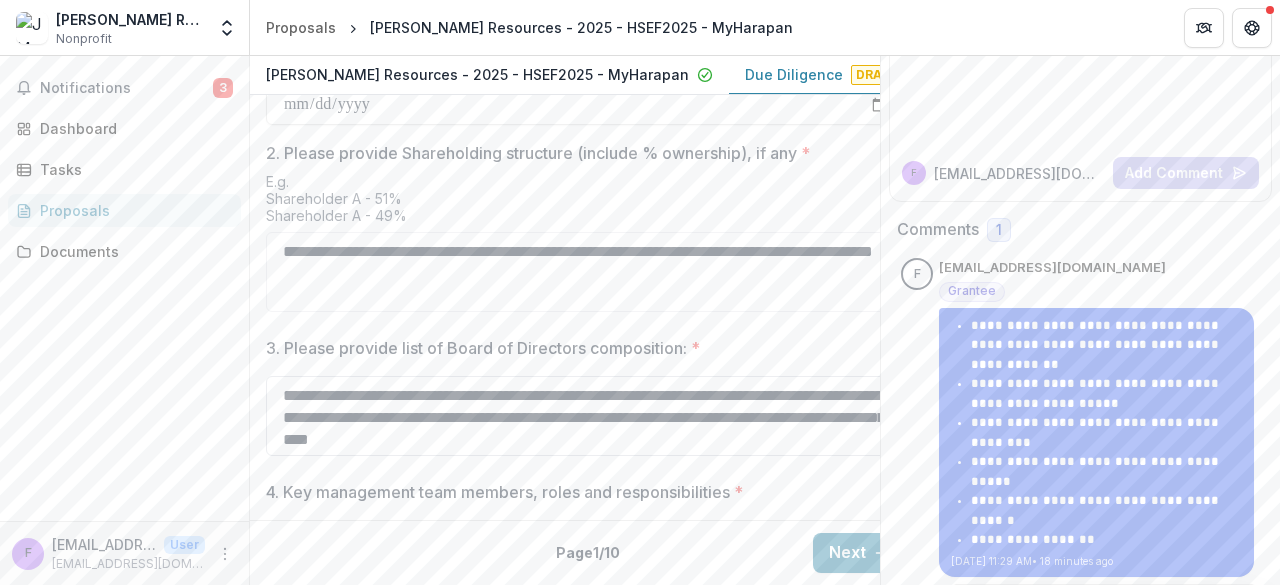 scroll, scrollTop: 1079, scrollLeft: 0, axis: vertical 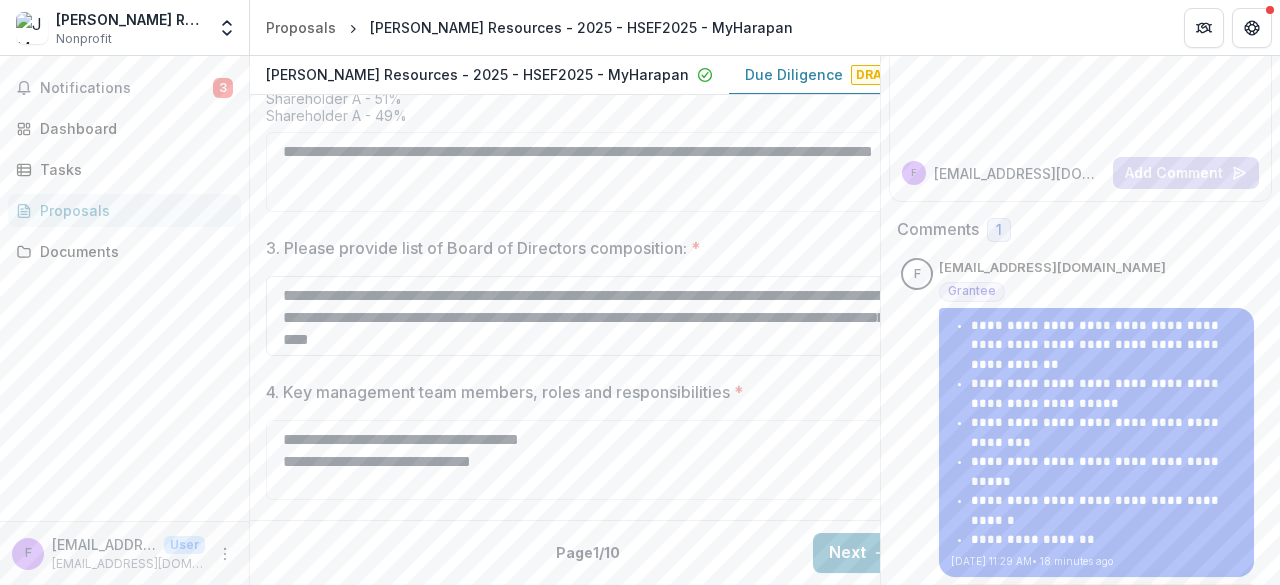 click on "**********" at bounding box center (586, 316) 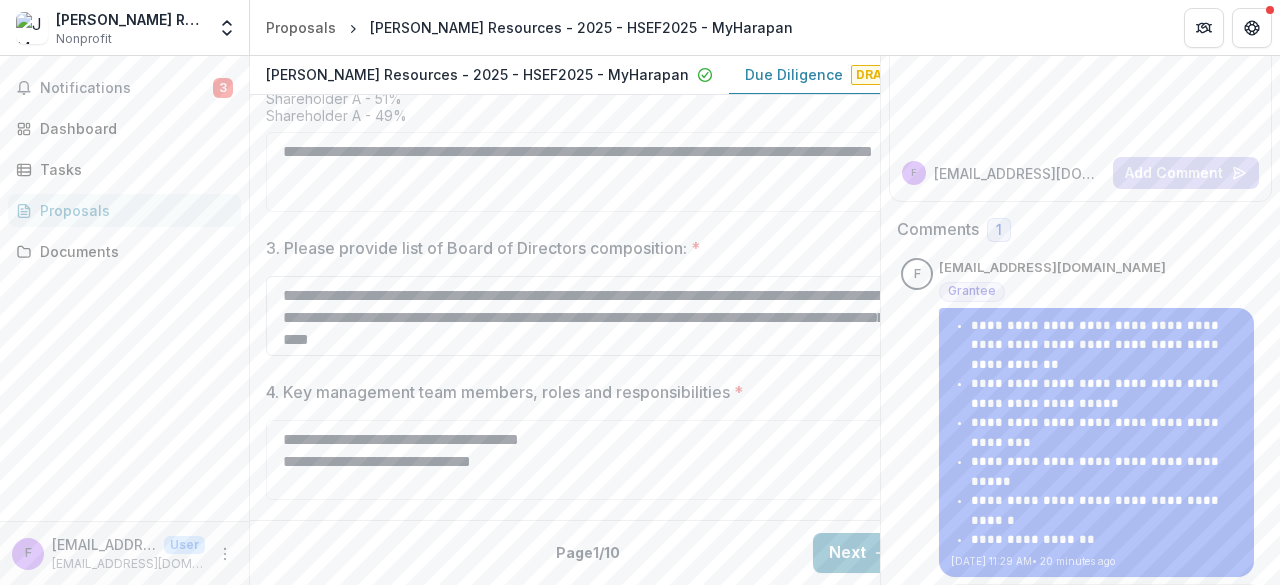 scroll, scrollTop: 3, scrollLeft: 0, axis: vertical 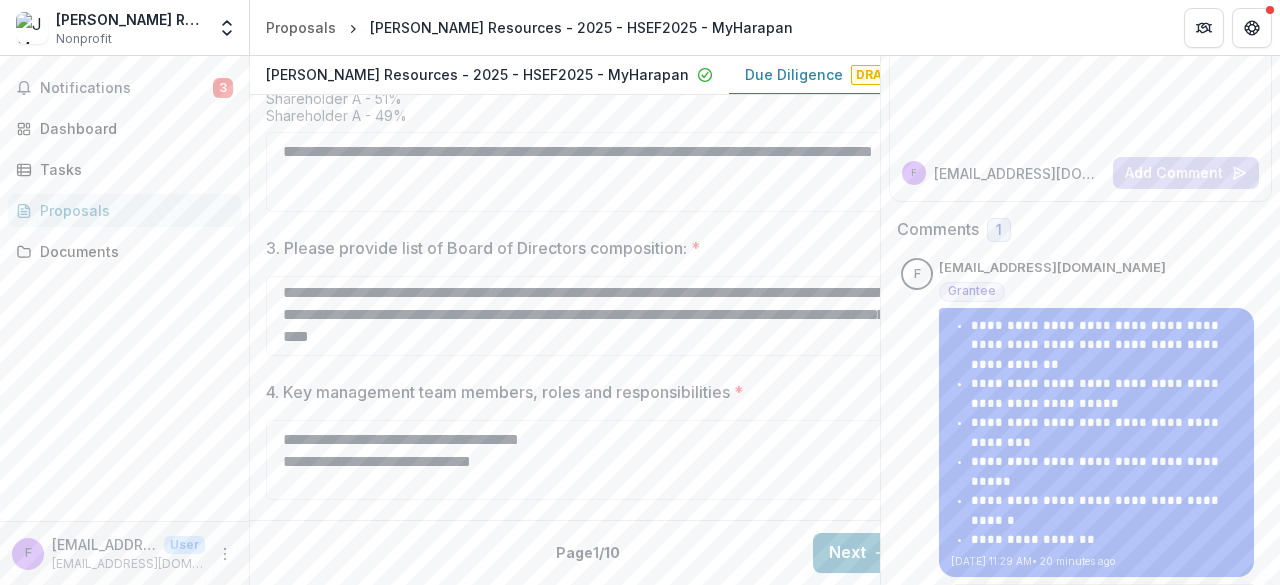 click on "4. Key management team members, roles and responsibilities *" at bounding box center (580, 392) 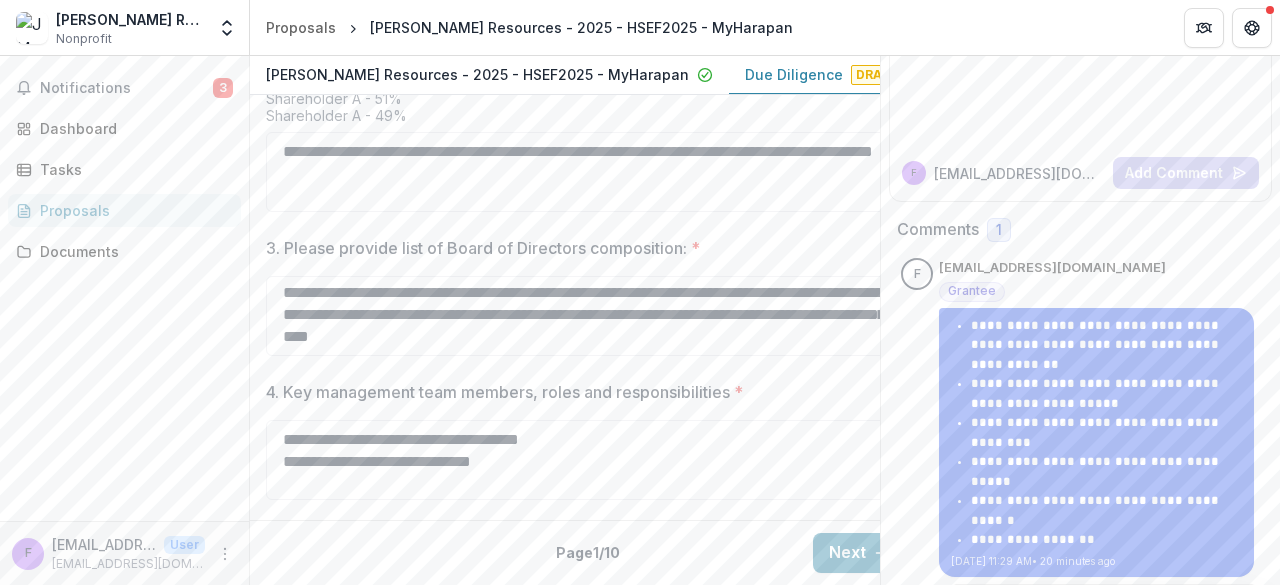 drag, startPoint x: 841, startPoint y: 536, endPoint x: 752, endPoint y: 398, distance: 164.21024 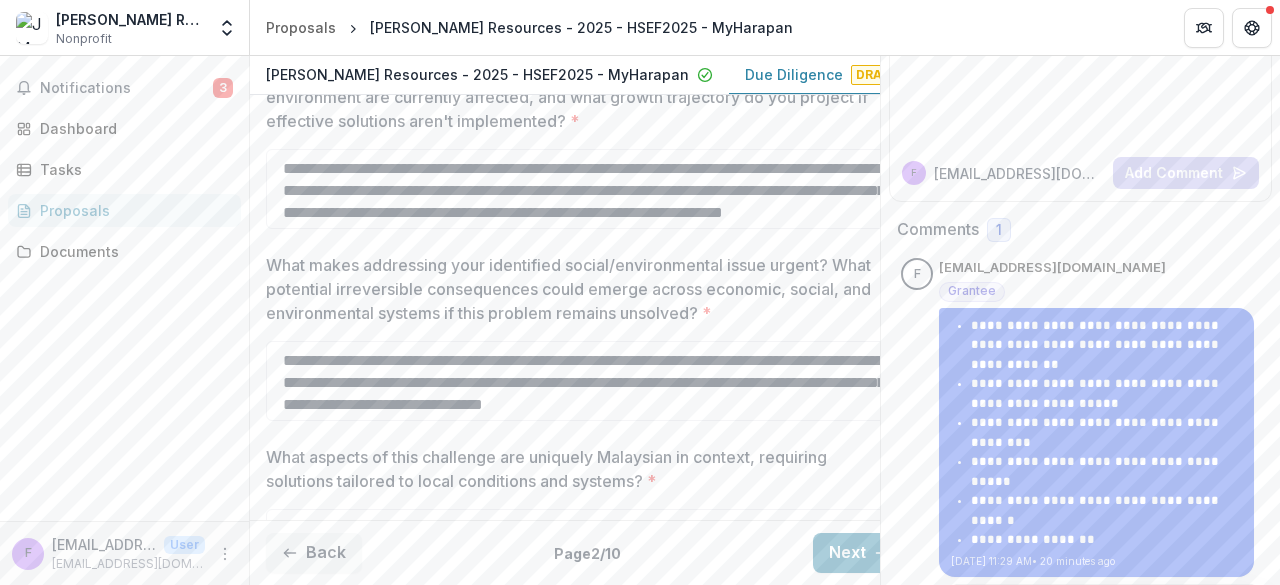 scroll, scrollTop: 1000, scrollLeft: 0, axis: vertical 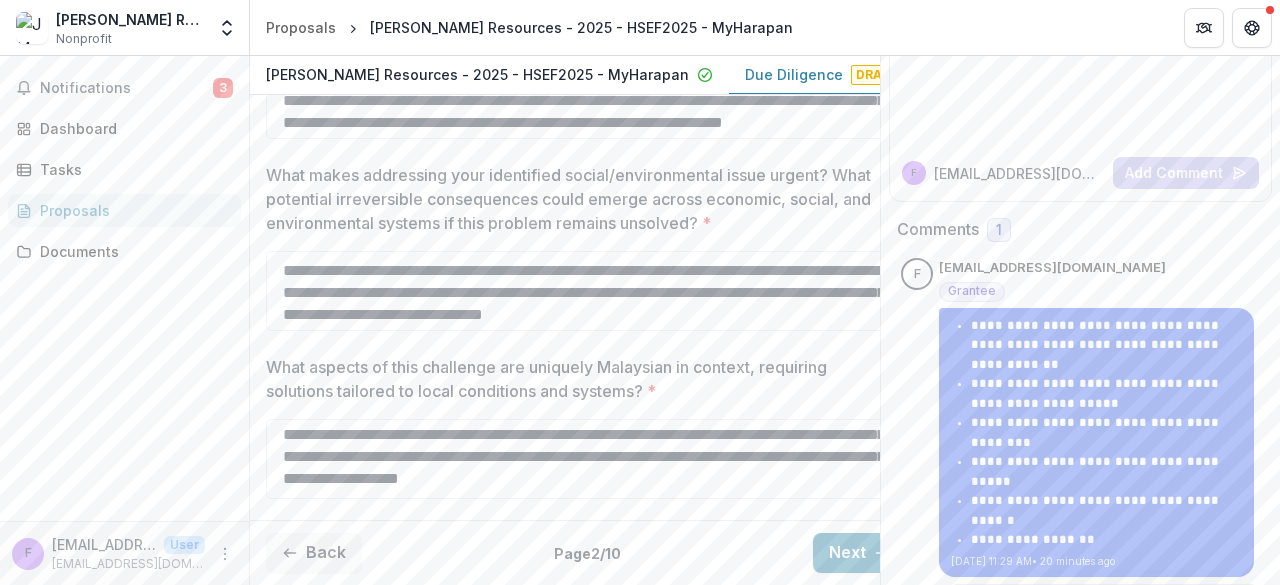 drag, startPoint x: 841, startPoint y: 537, endPoint x: 827, endPoint y: 499, distance: 40.496914 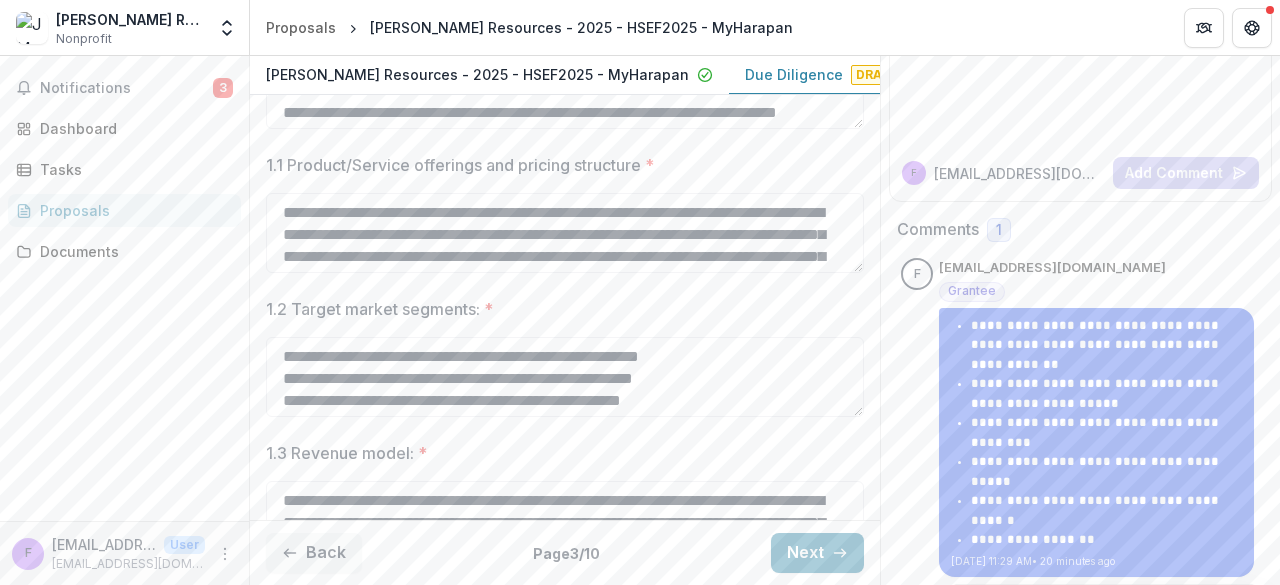 scroll, scrollTop: 609, scrollLeft: 0, axis: vertical 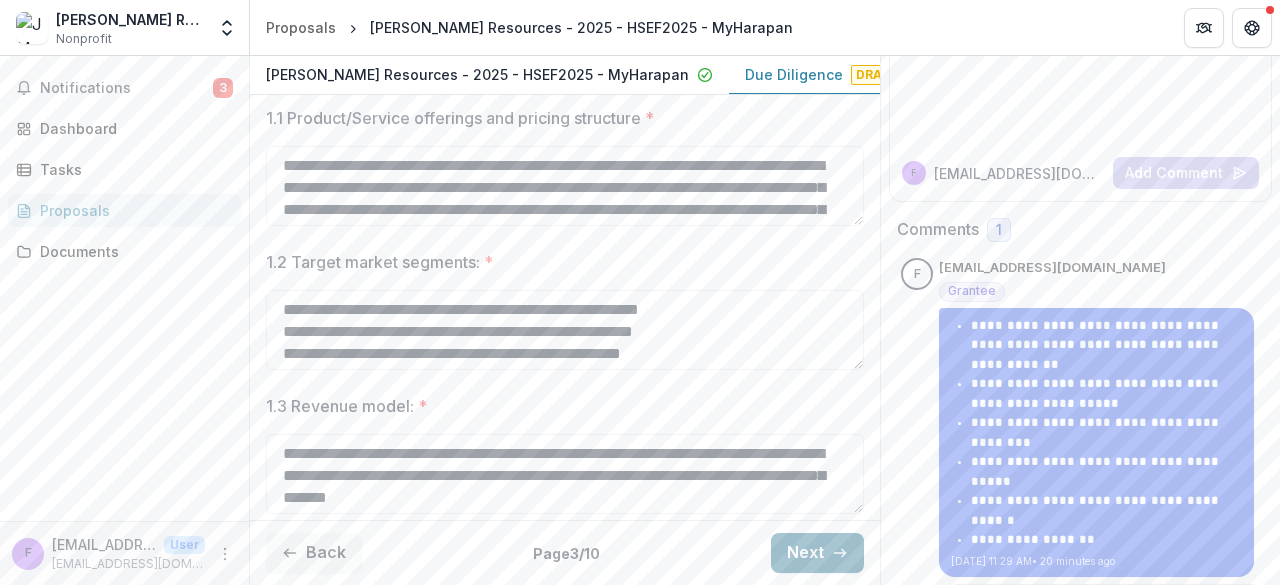 click on "Next" at bounding box center (817, 553) 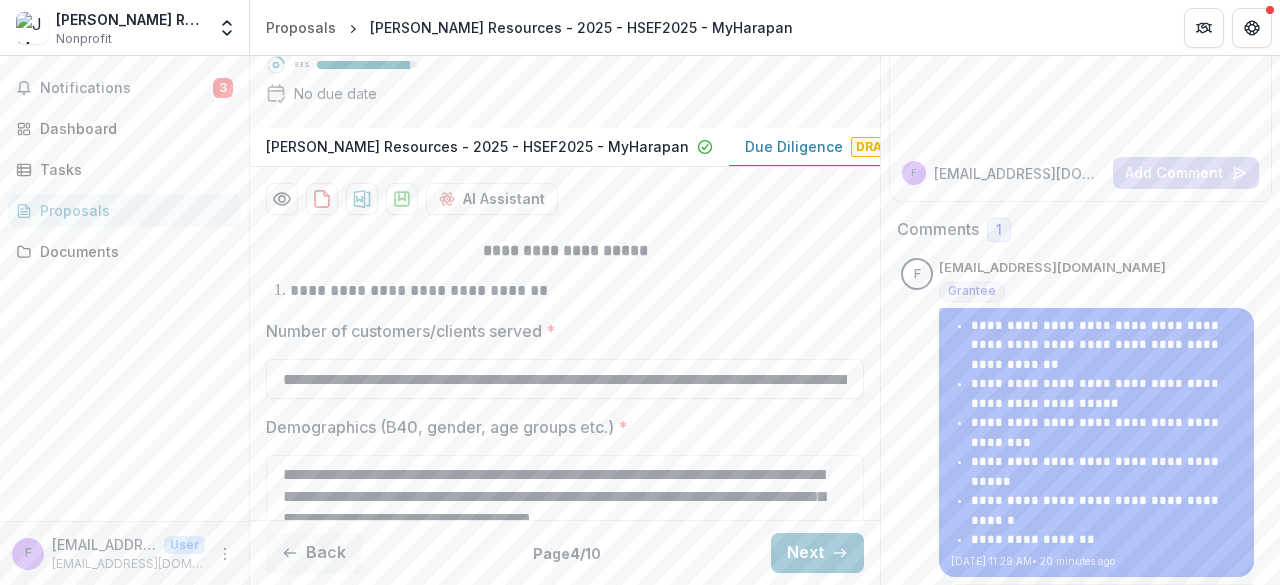 scroll, scrollTop: 457, scrollLeft: 0, axis: vertical 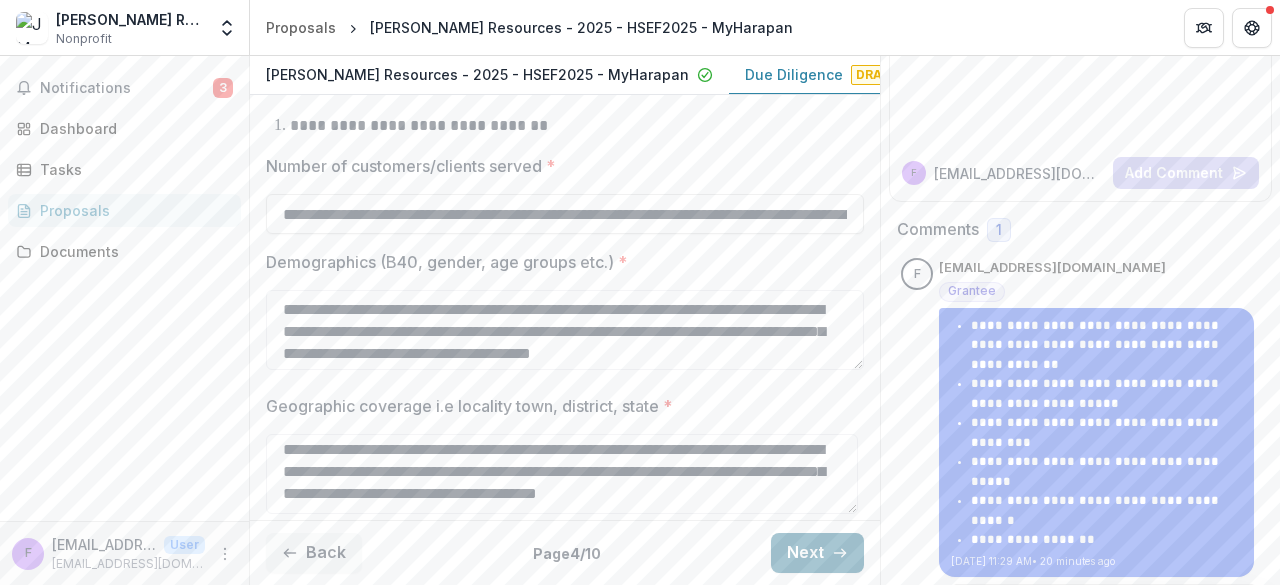 click on "Next" at bounding box center (817, 553) 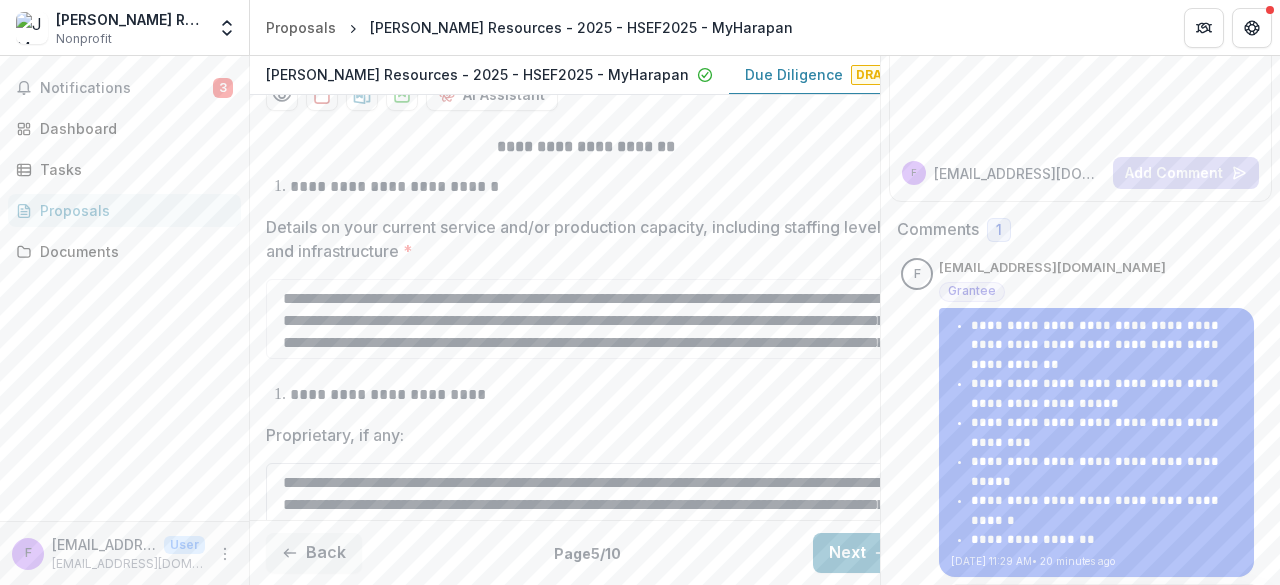 scroll, scrollTop: 440, scrollLeft: 0, axis: vertical 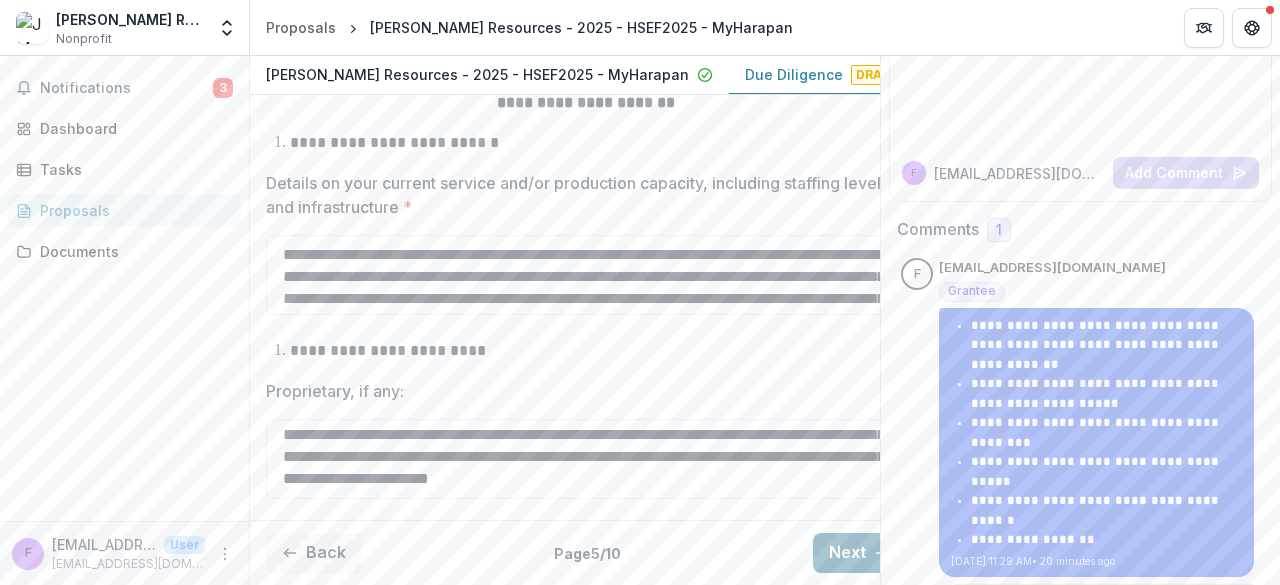 click on "Next" at bounding box center (859, 553) 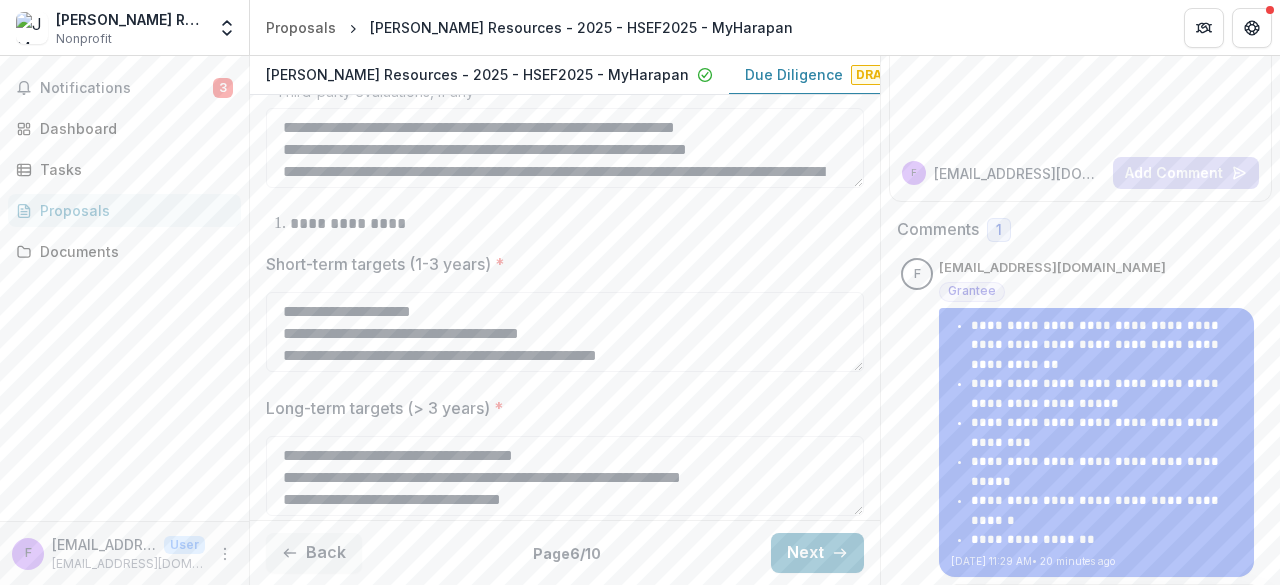 scroll, scrollTop: 1307, scrollLeft: 0, axis: vertical 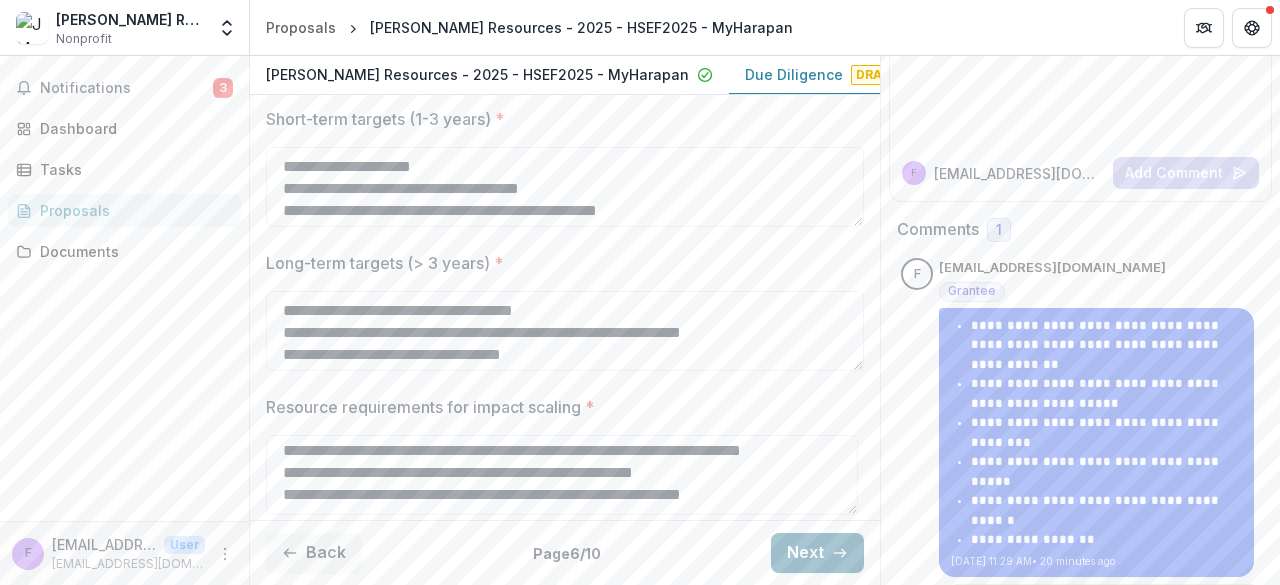click on "Next" at bounding box center [817, 553] 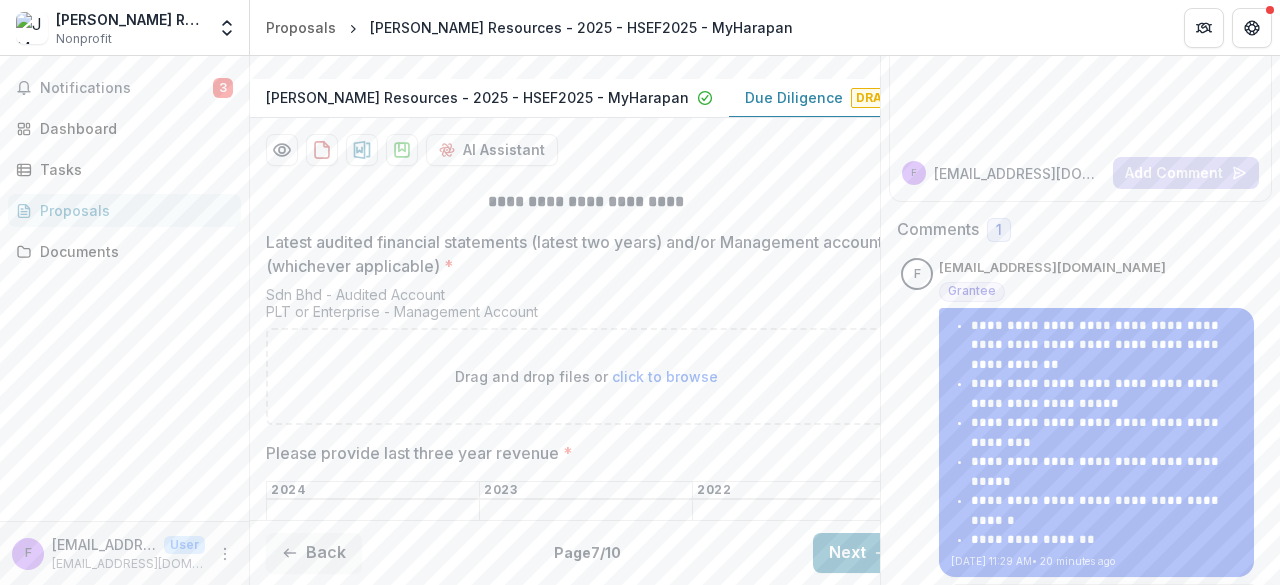 scroll, scrollTop: 502, scrollLeft: 0, axis: vertical 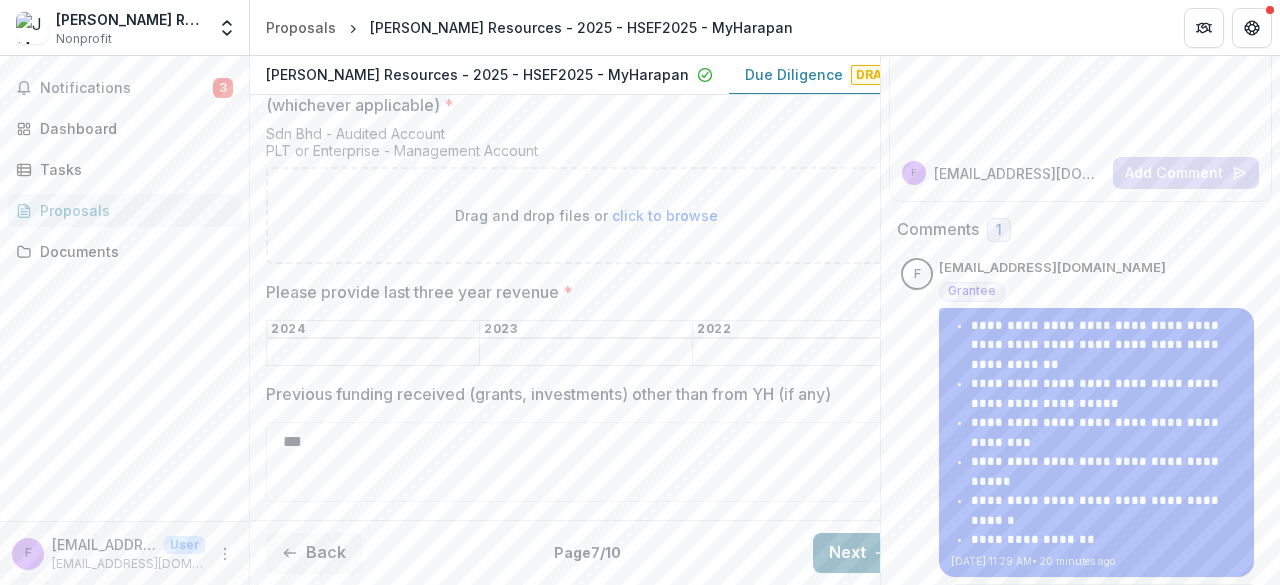 click on "Next" at bounding box center (859, 553) 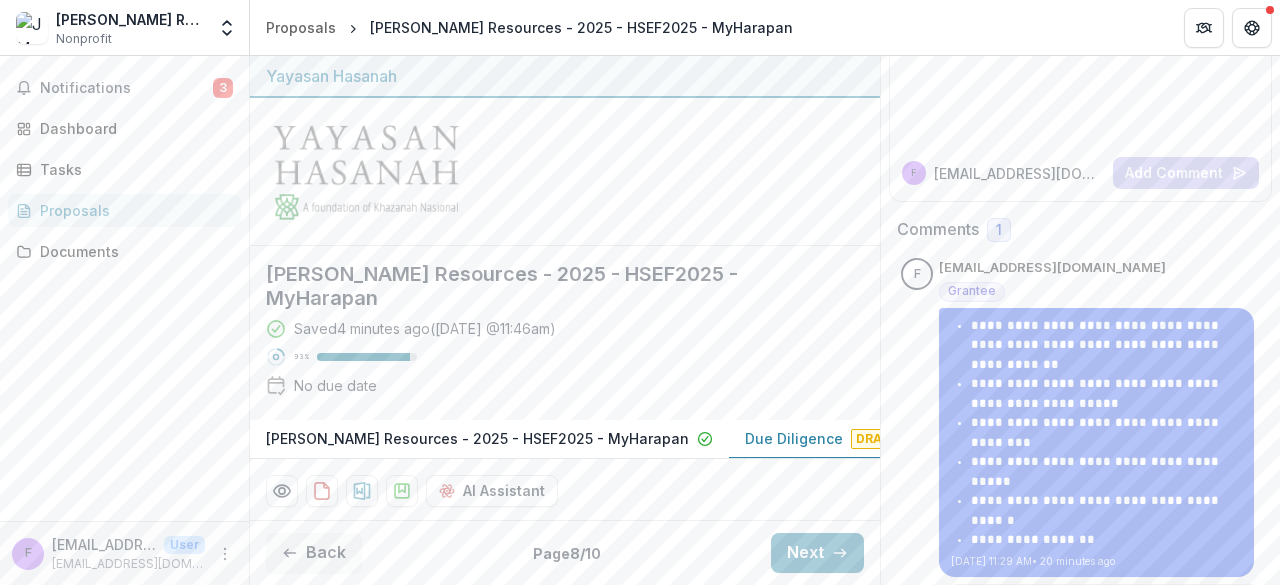scroll, scrollTop: 600, scrollLeft: 0, axis: vertical 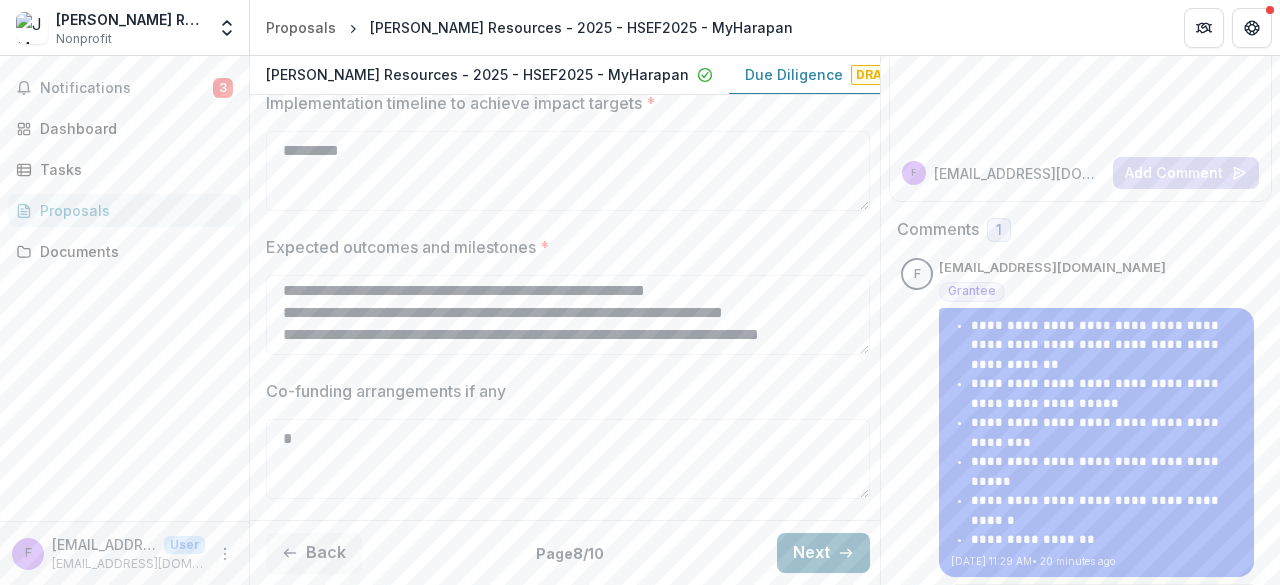 click on "Next" at bounding box center [823, 553] 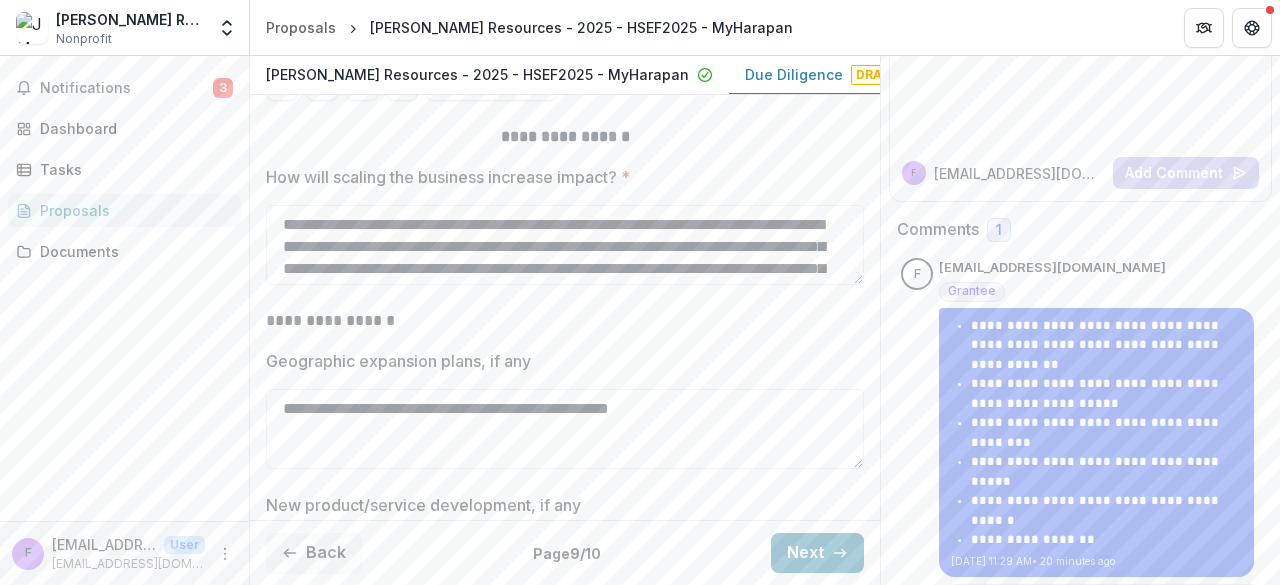 scroll, scrollTop: 649, scrollLeft: 0, axis: vertical 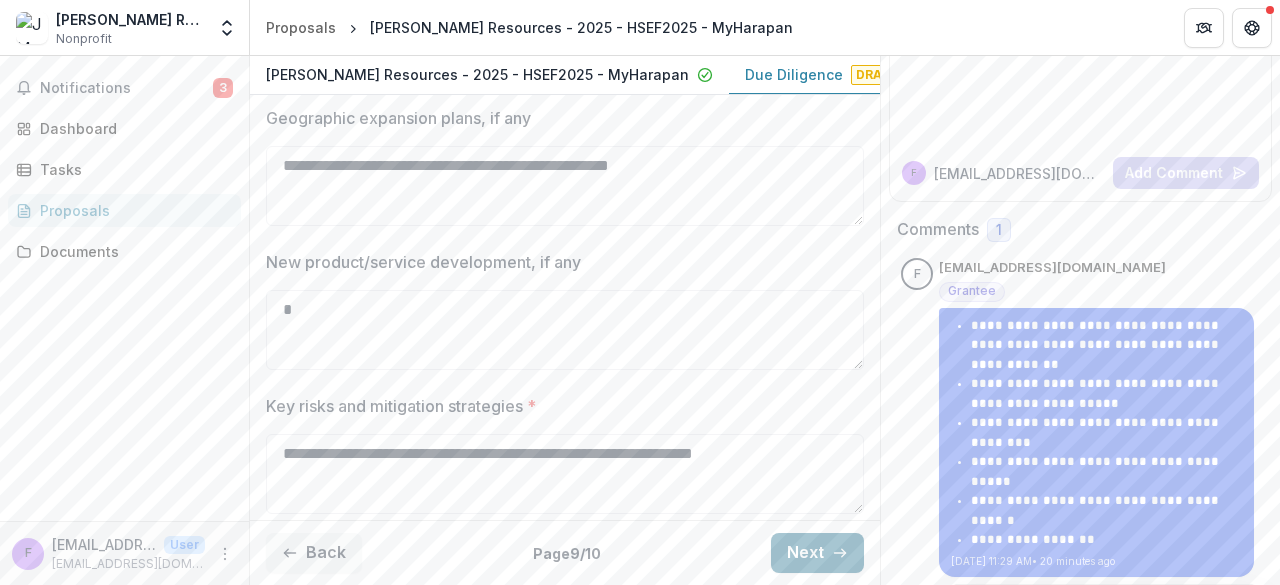 click on "Next" at bounding box center (817, 553) 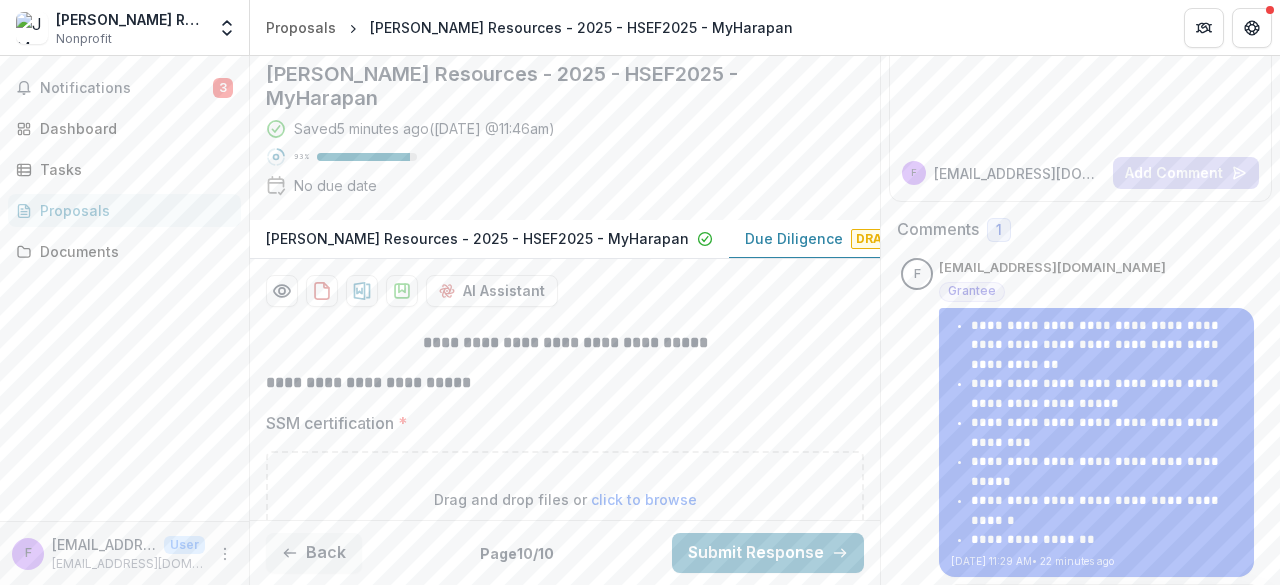 scroll, scrollTop: 412, scrollLeft: 0, axis: vertical 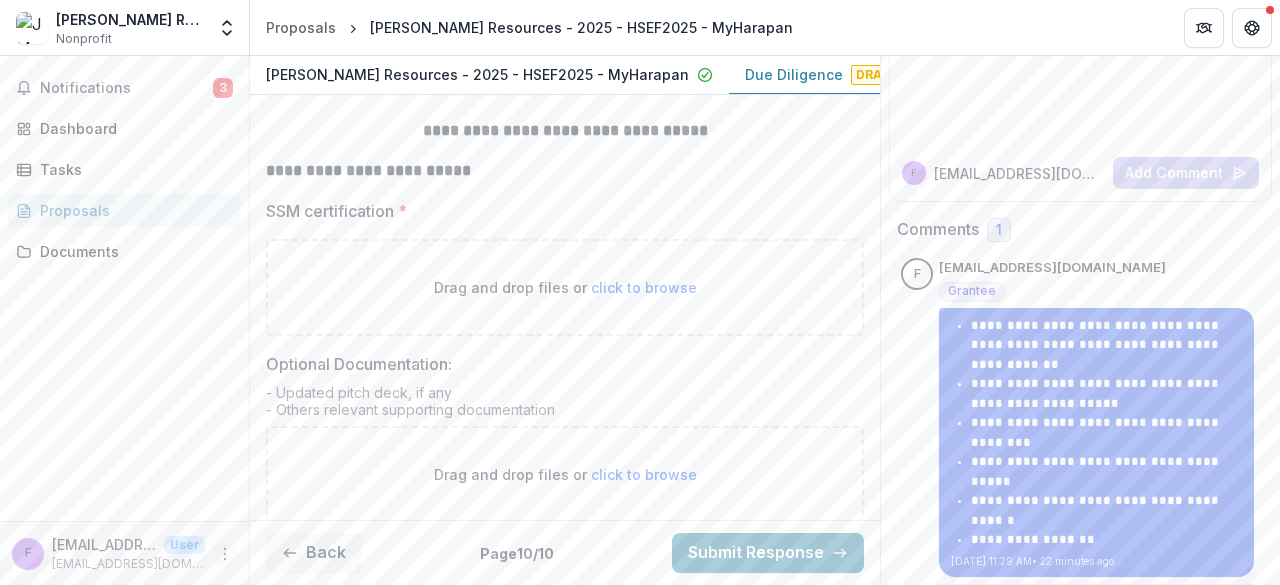 click at bounding box center [225, 554] 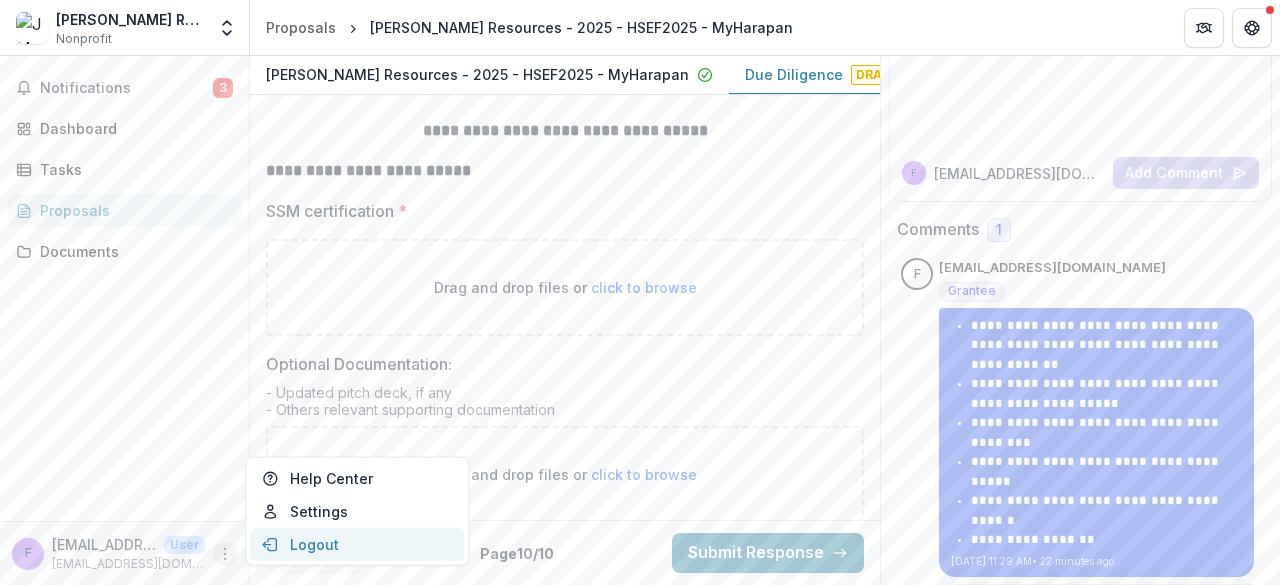 click on "Logout" at bounding box center (357, 544) 